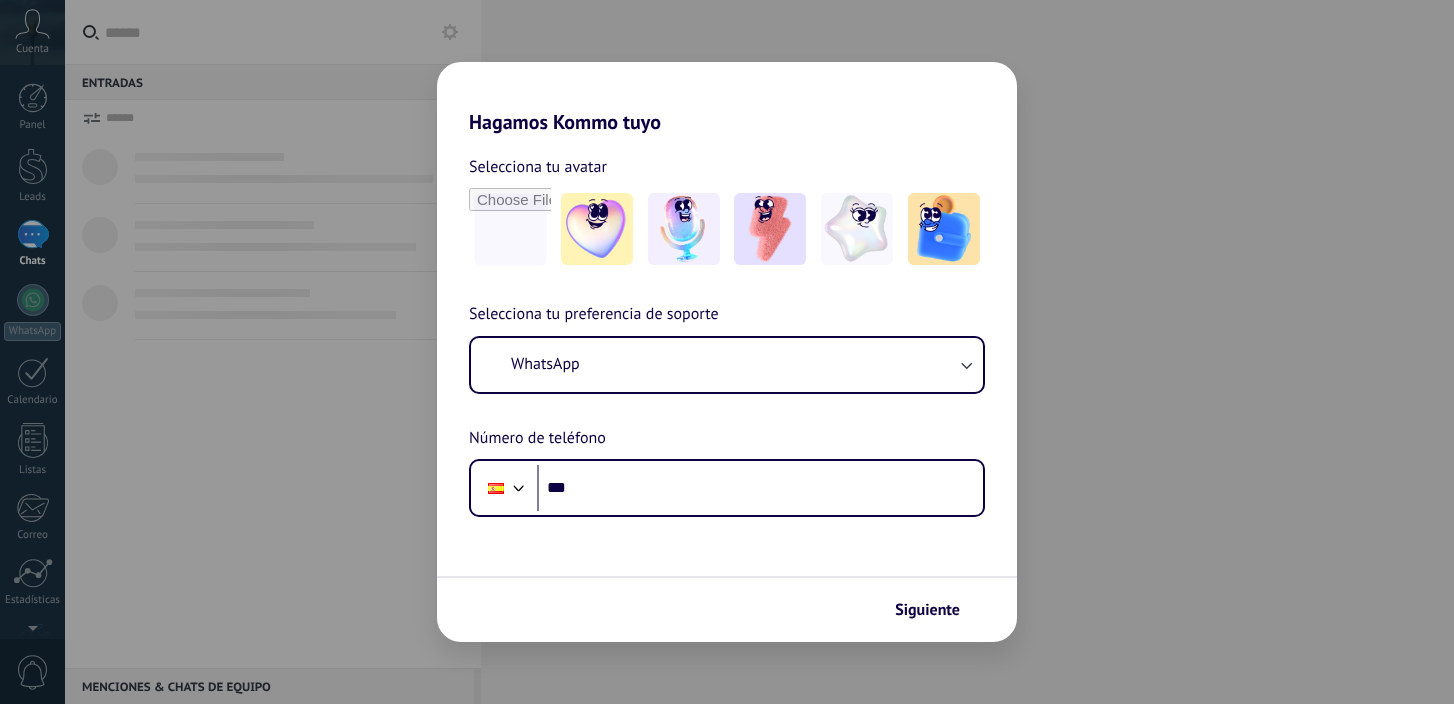 scroll, scrollTop: 0, scrollLeft: 0, axis: both 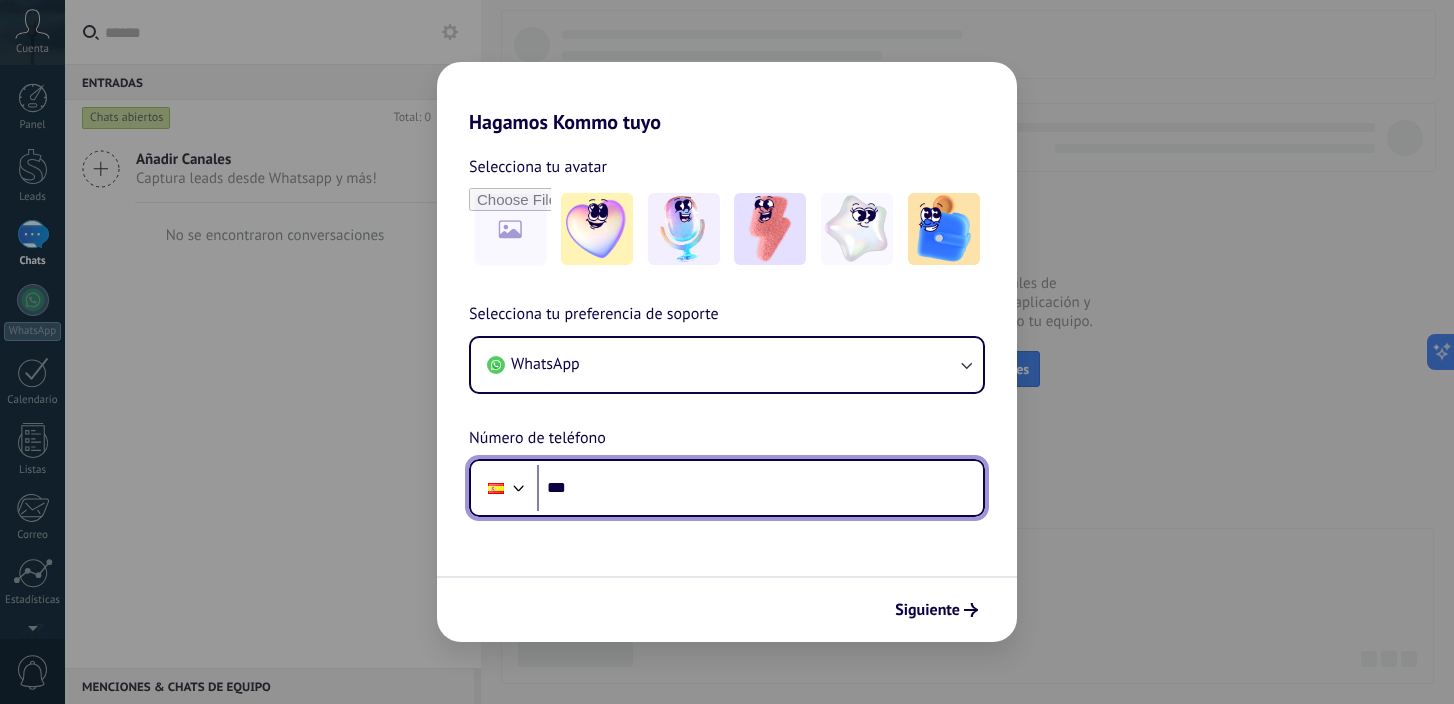 click on "***" at bounding box center (760, 488) 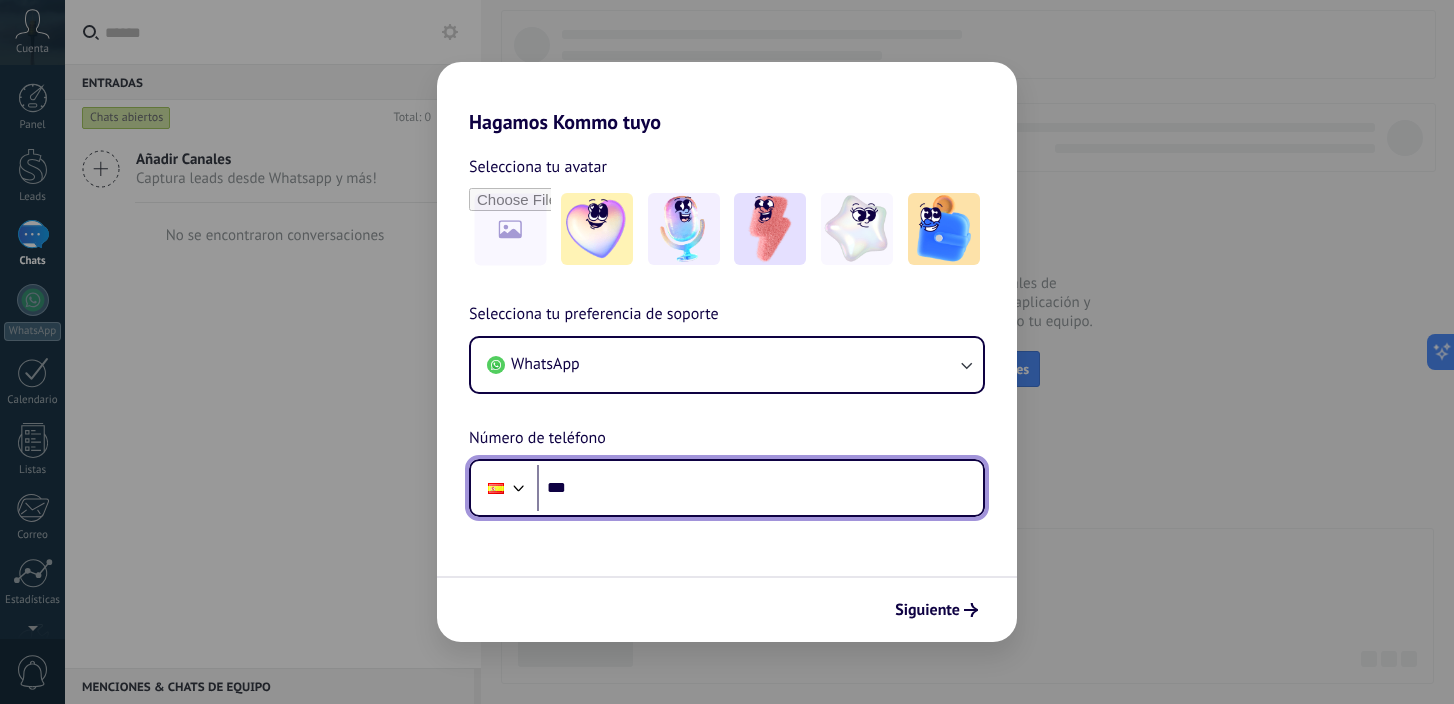 click on "***" at bounding box center [760, 488] 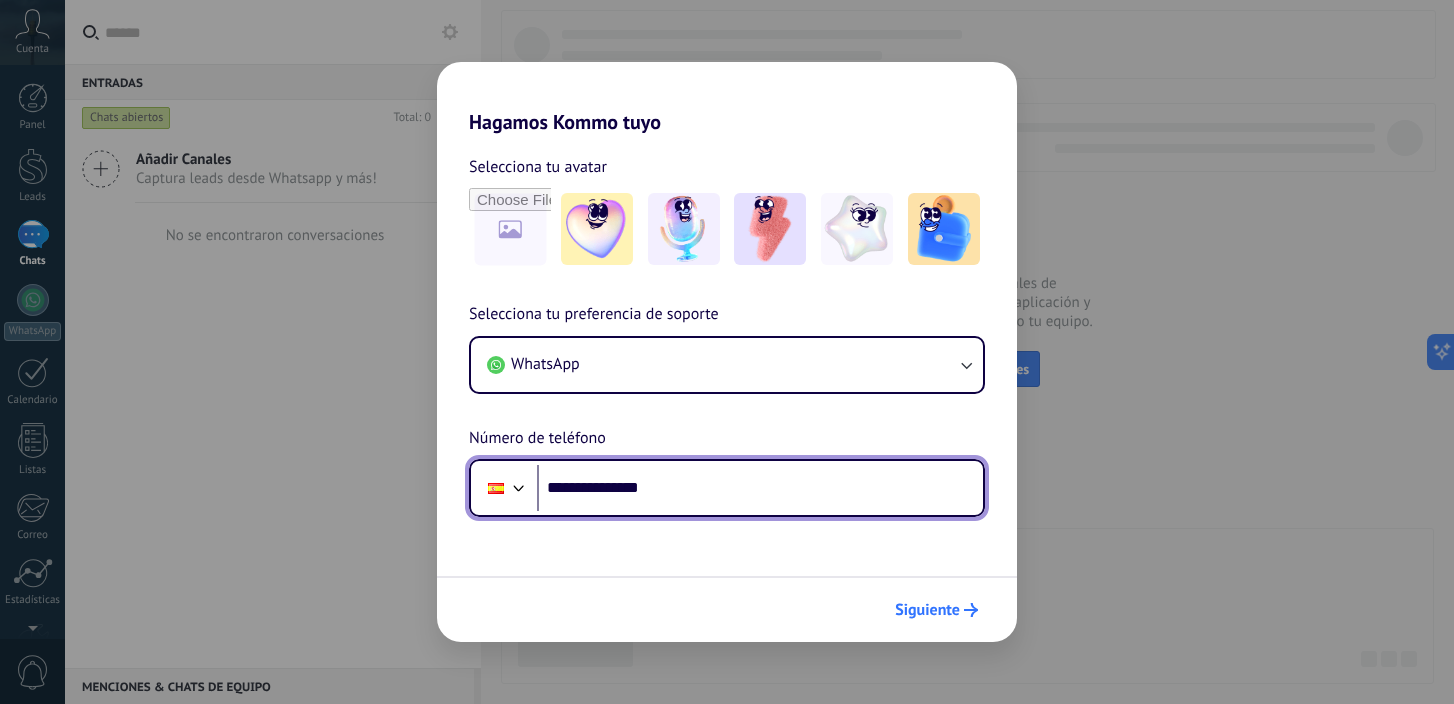 type on "**********" 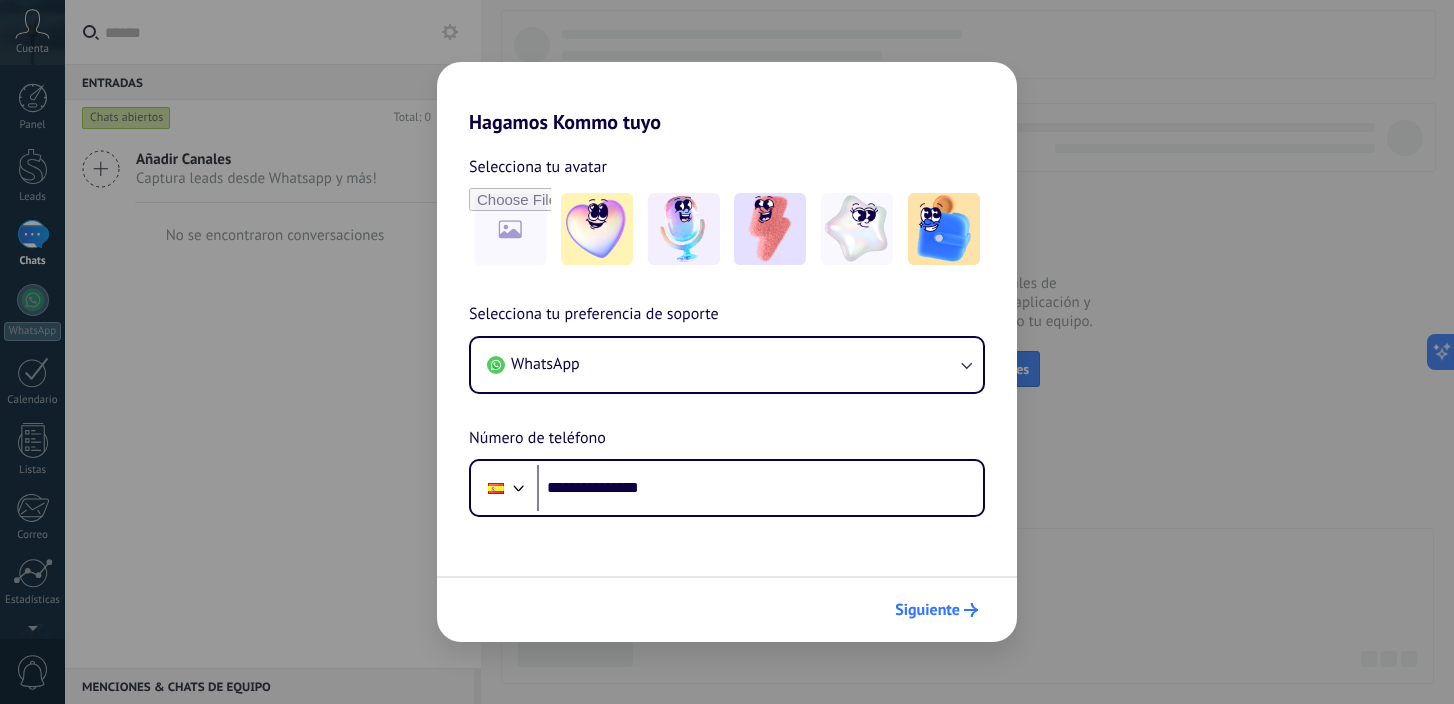 click on "Siguiente" at bounding box center (927, 610) 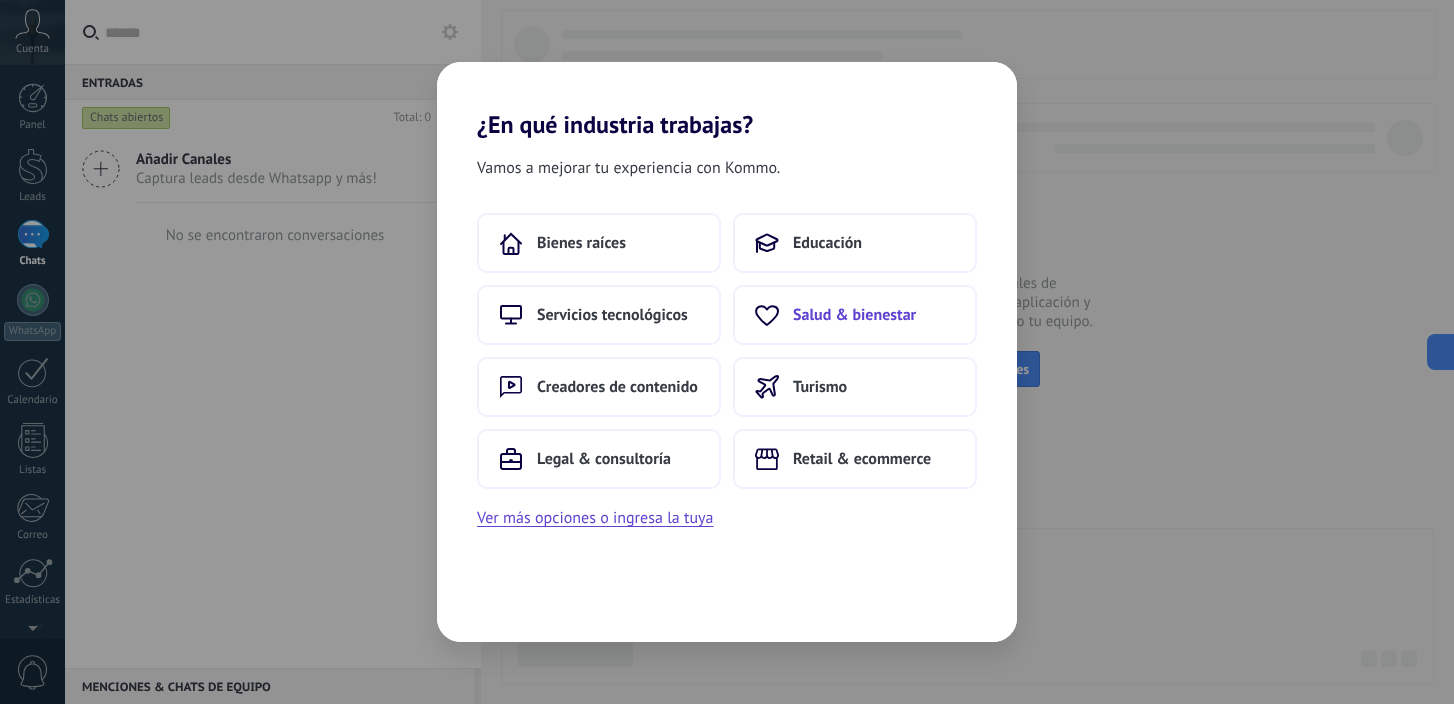 click on "Salud & bienestar" at bounding box center (854, 315) 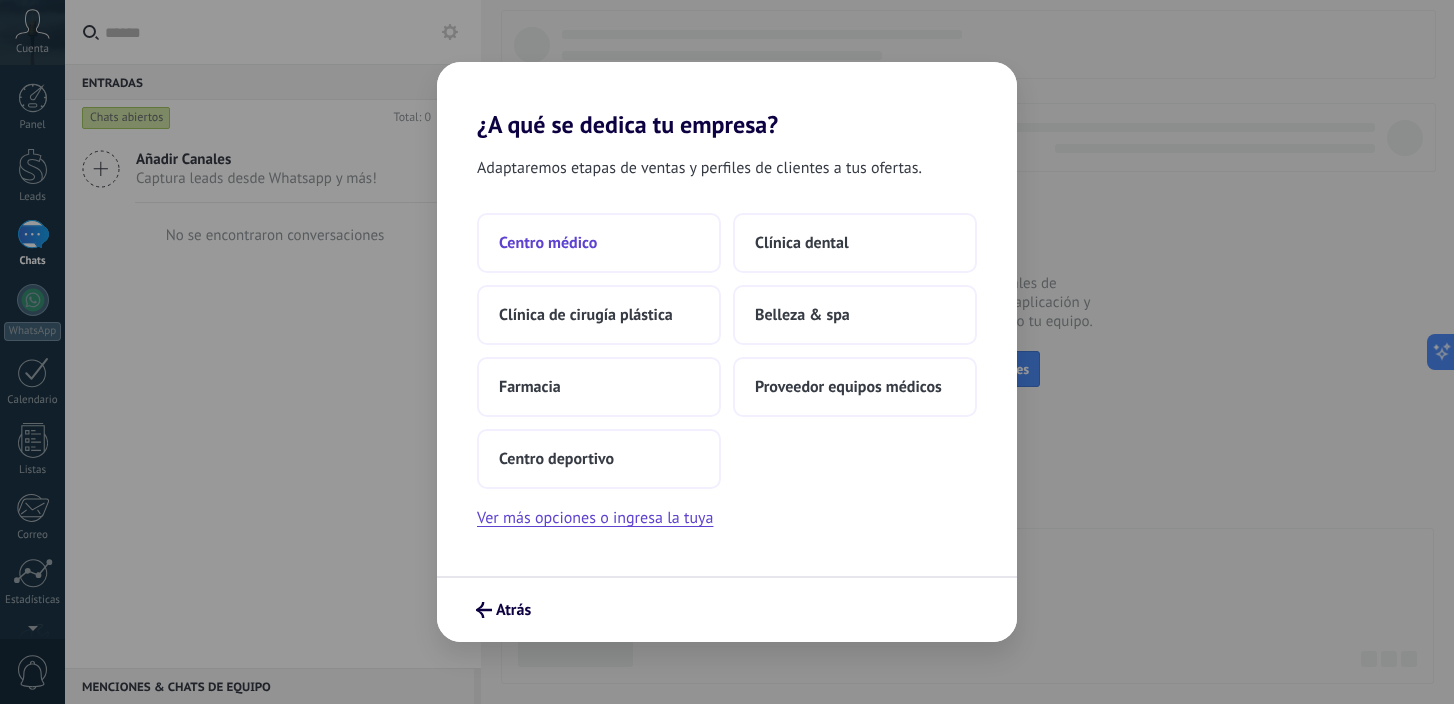 click on "Centro médico" at bounding box center [599, 243] 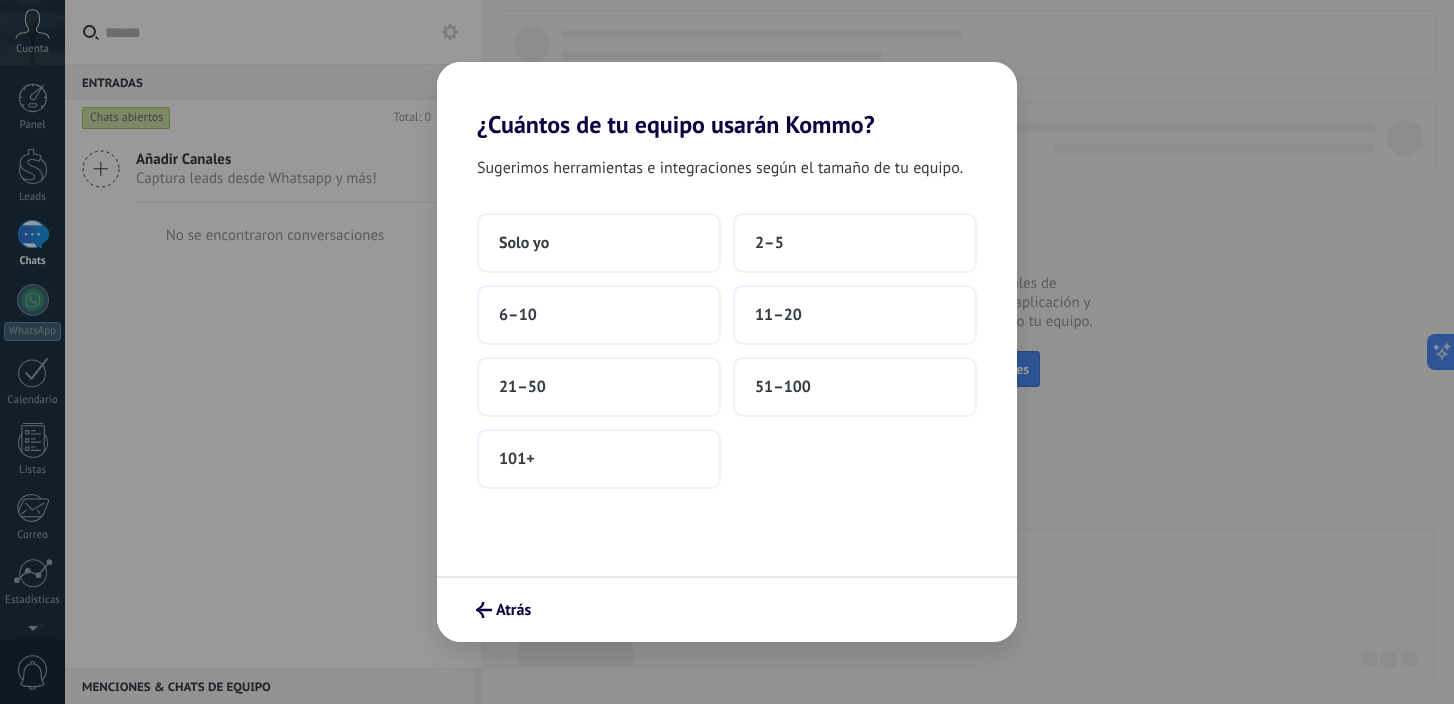 click on "Solo yo" at bounding box center [599, 243] 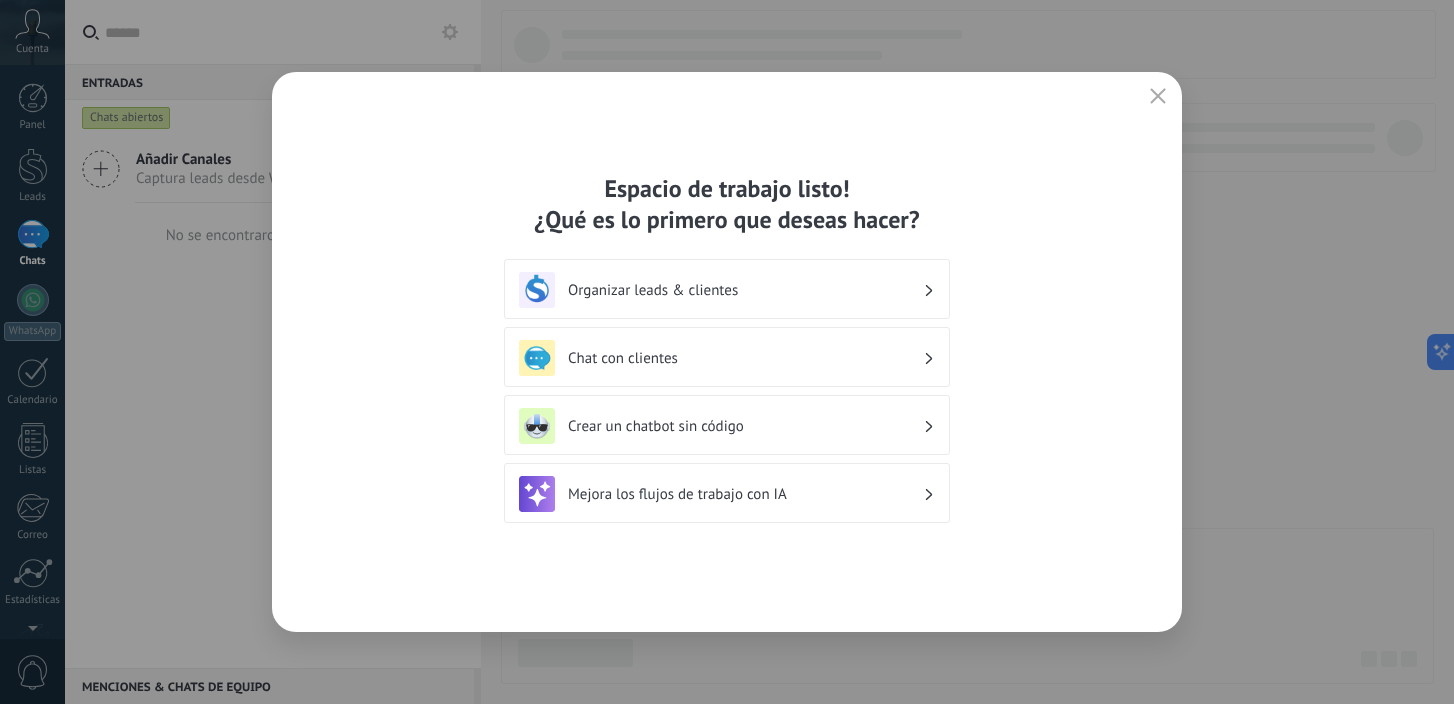 click on "Mejora los flujos de trabajo con IA" at bounding box center [745, 494] 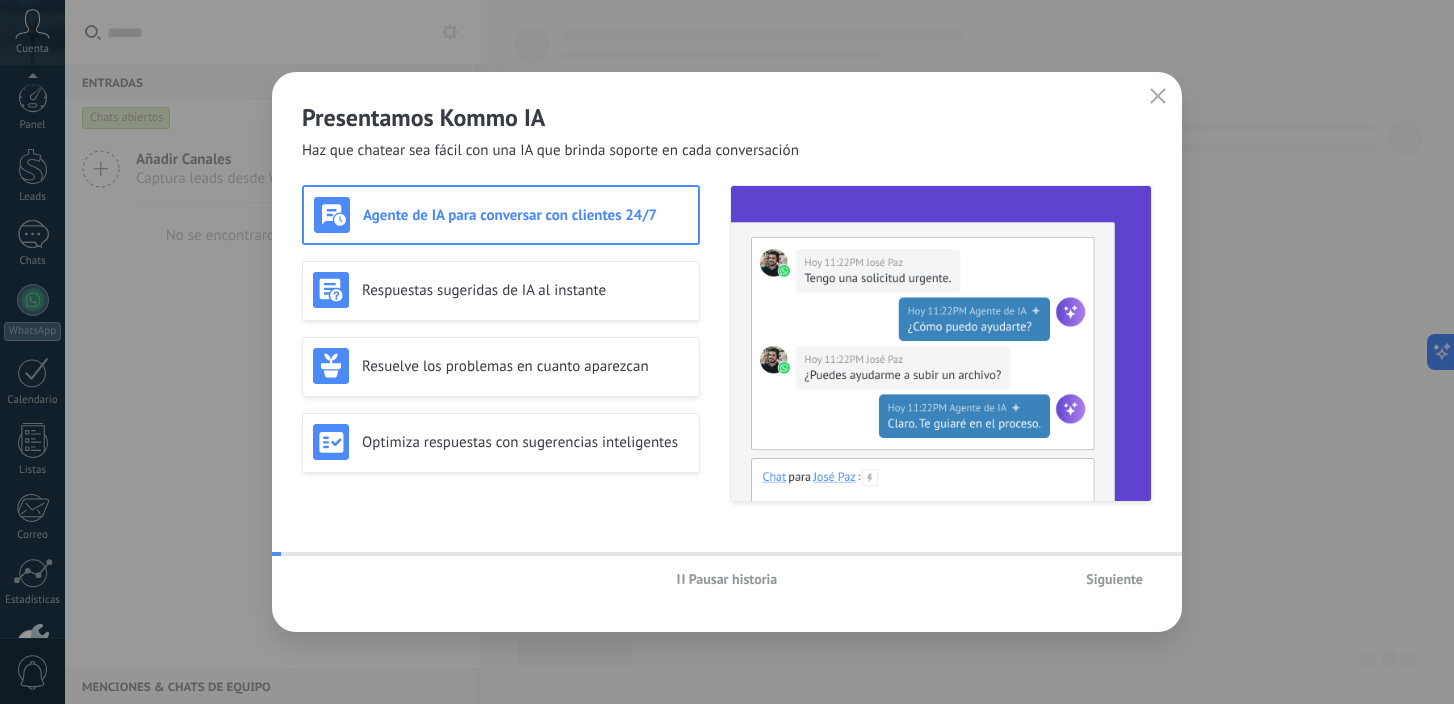 scroll, scrollTop: 128, scrollLeft: 0, axis: vertical 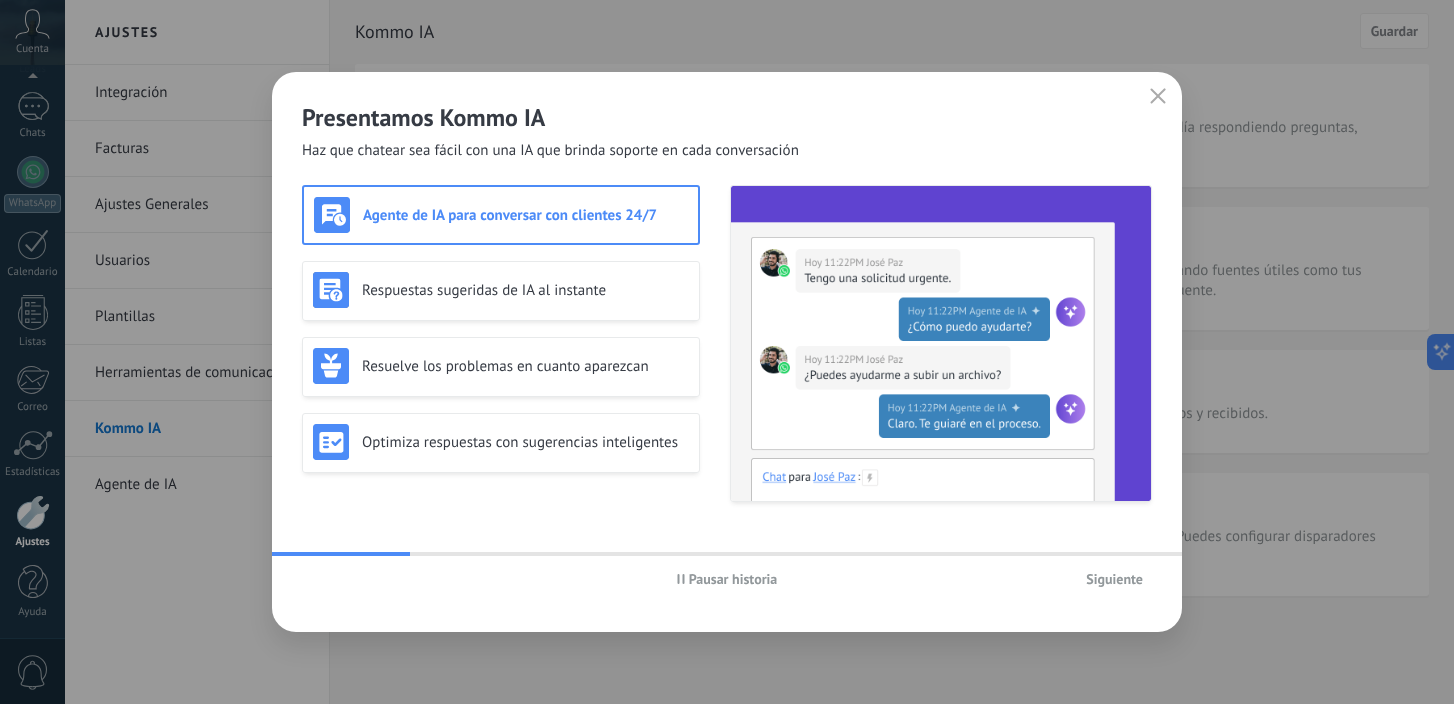click on "Siguiente" at bounding box center (1114, 579) 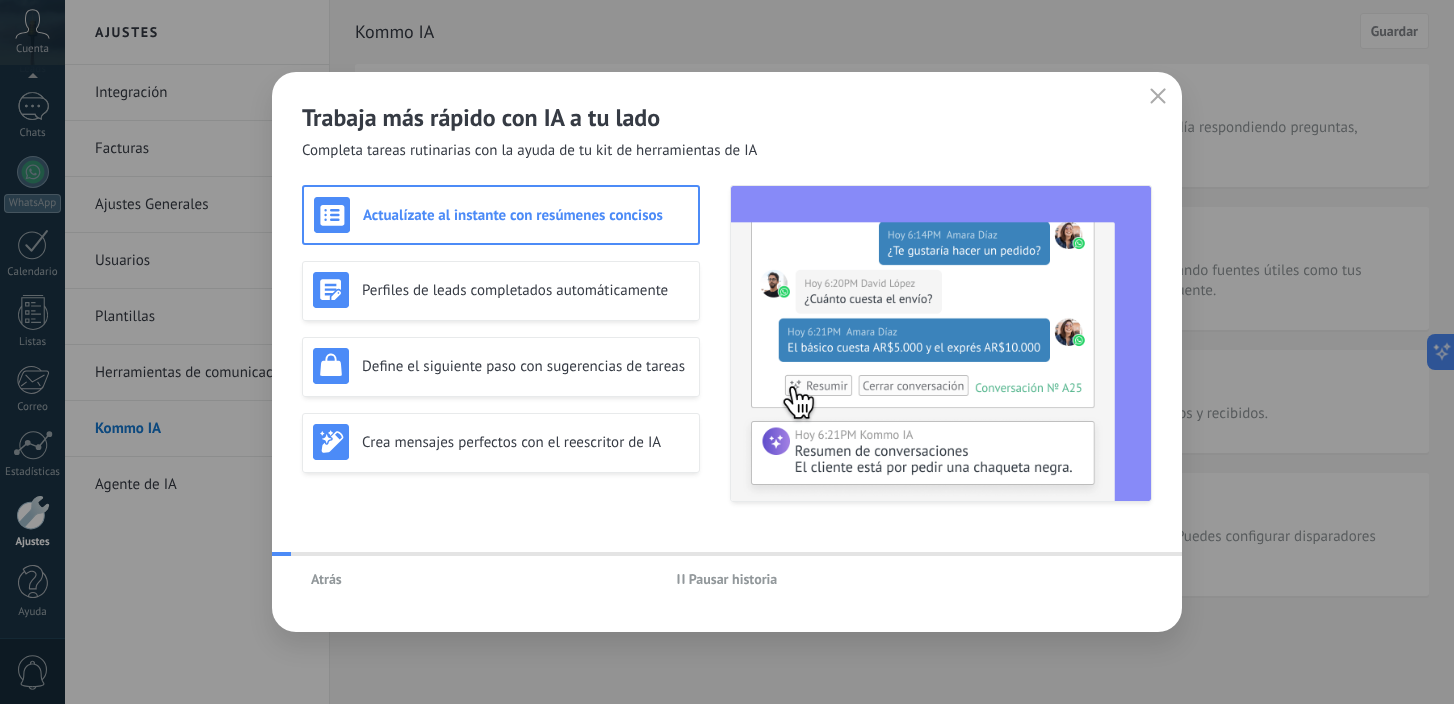 click on "Atrás Pausar historia" at bounding box center [727, 579] 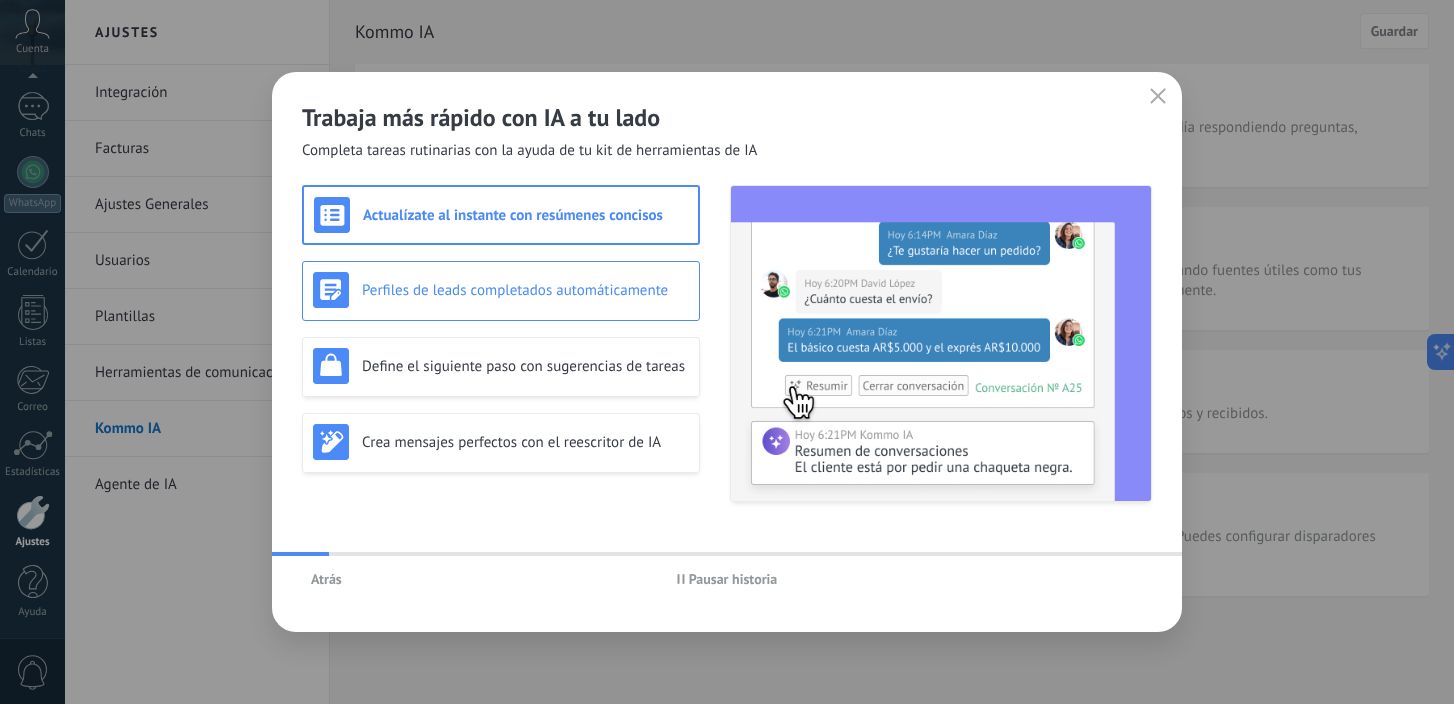 click on "Perfiles de leads completados automáticamente" at bounding box center (501, 291) 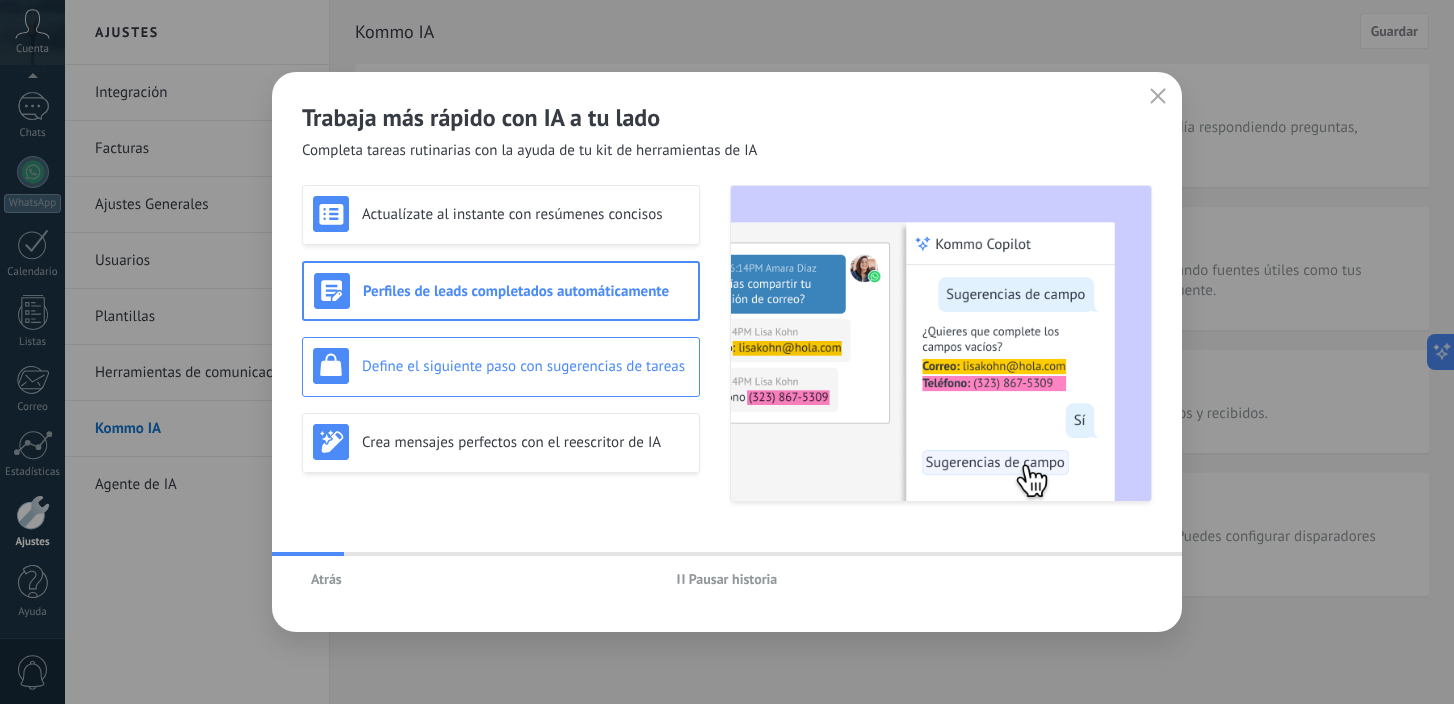 click on "Define el siguiente paso con sugerencias de tareas" at bounding box center (525, 366) 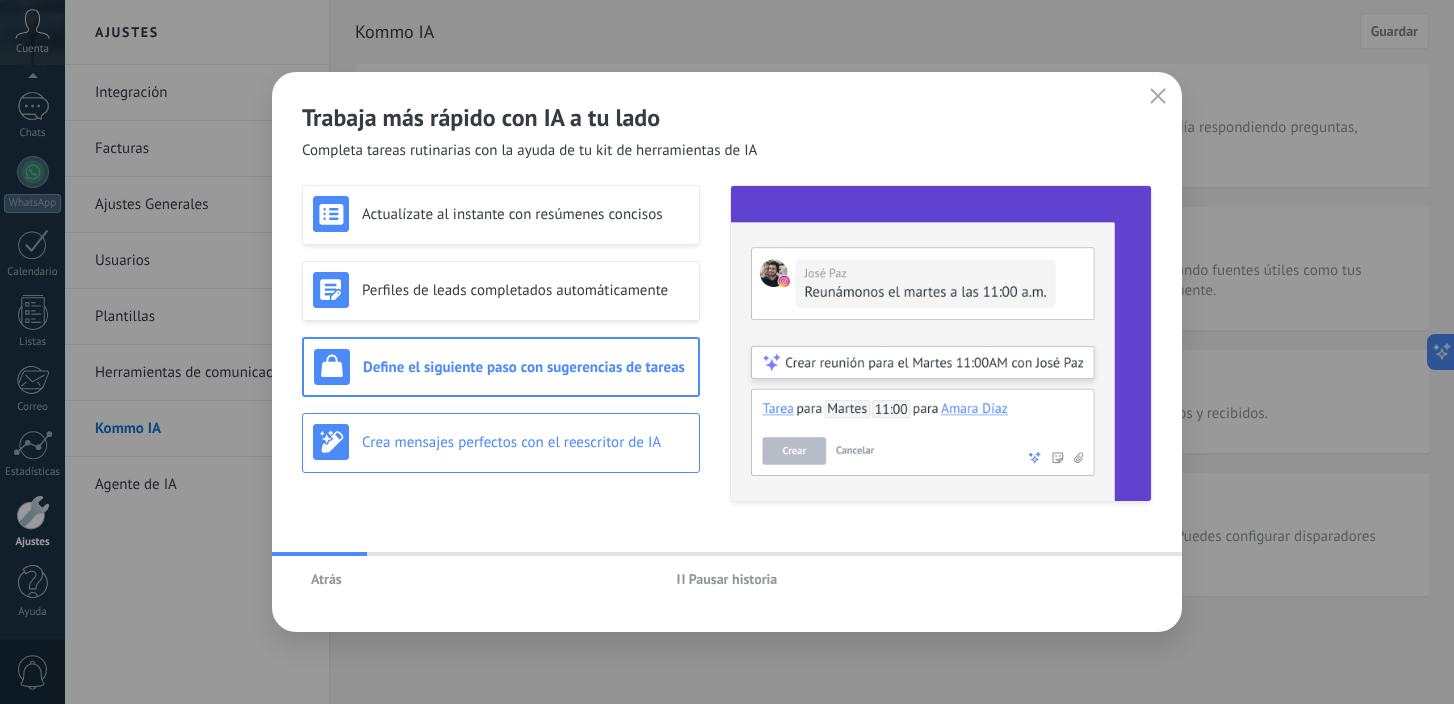 click on "Crea mensajes perfectos con el reescritor de IA" at bounding box center (501, 442) 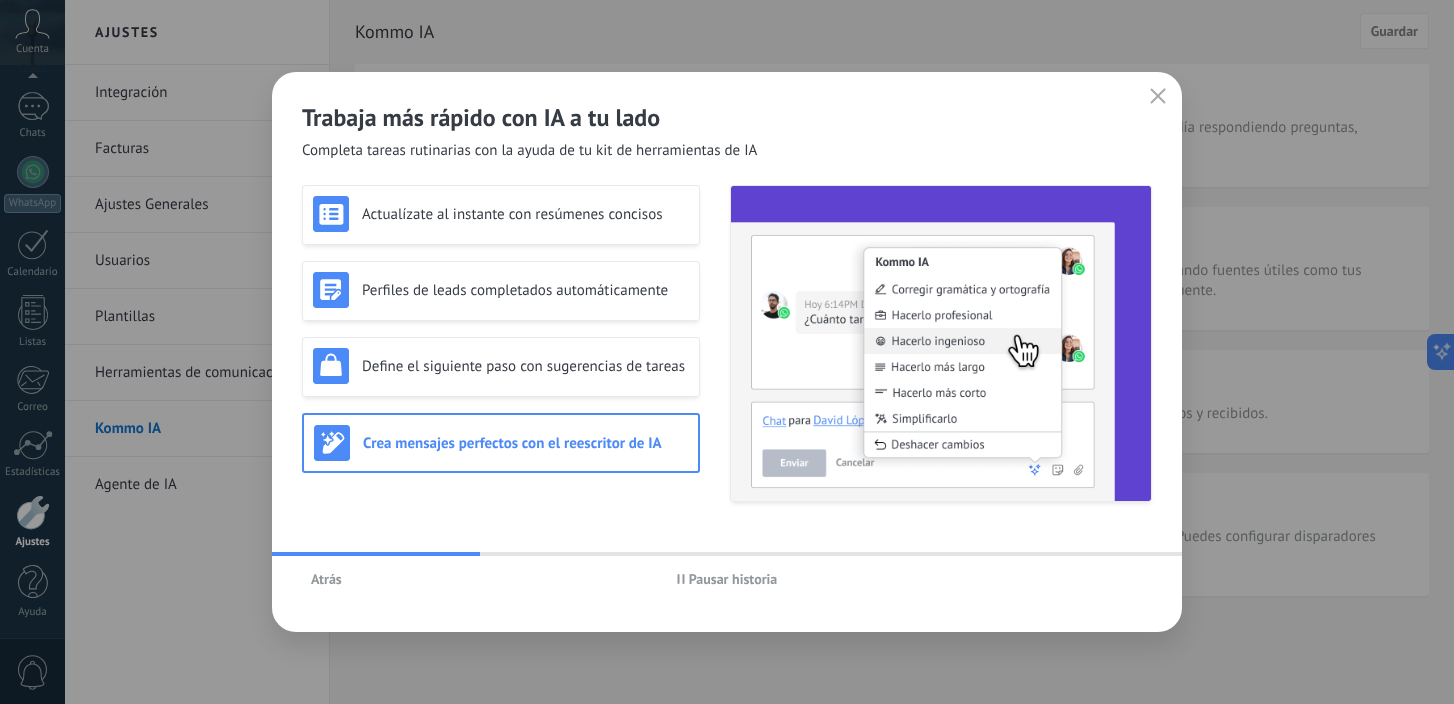 click 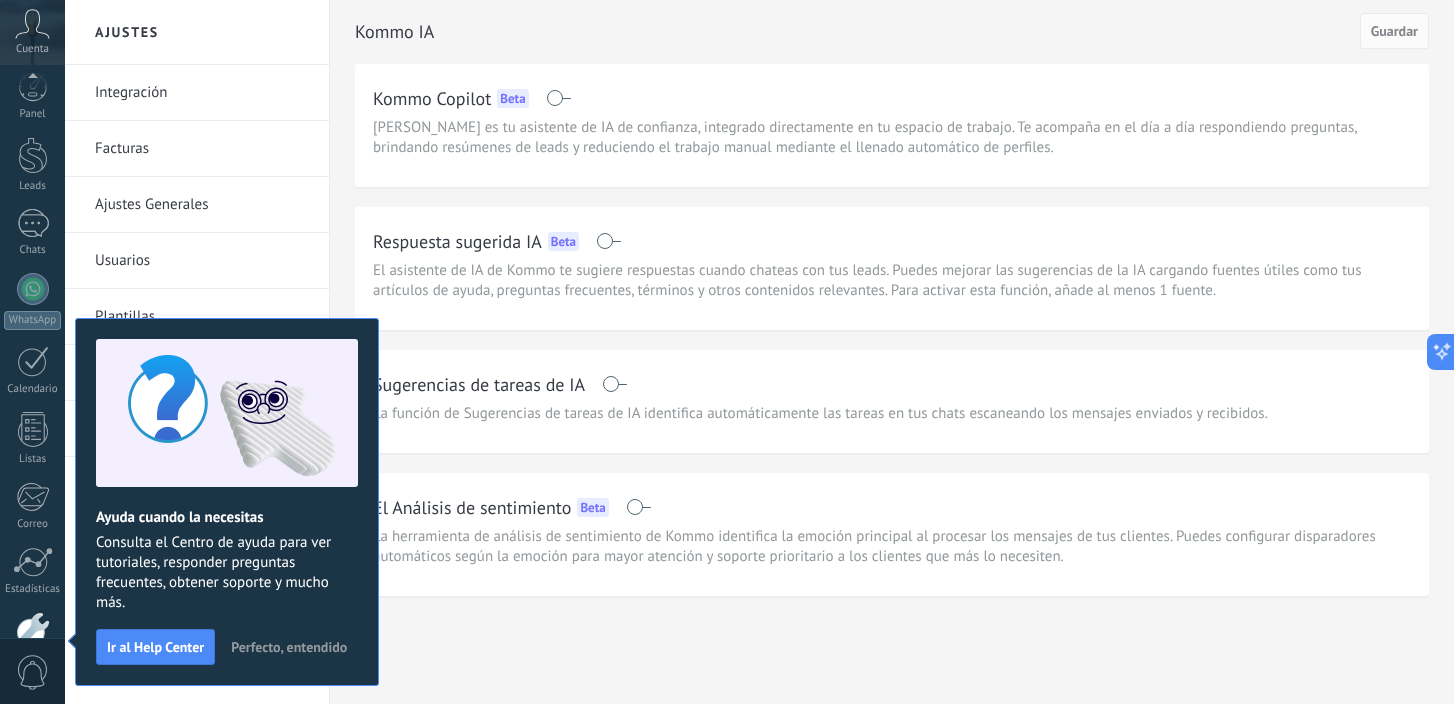 scroll, scrollTop: 128, scrollLeft: 0, axis: vertical 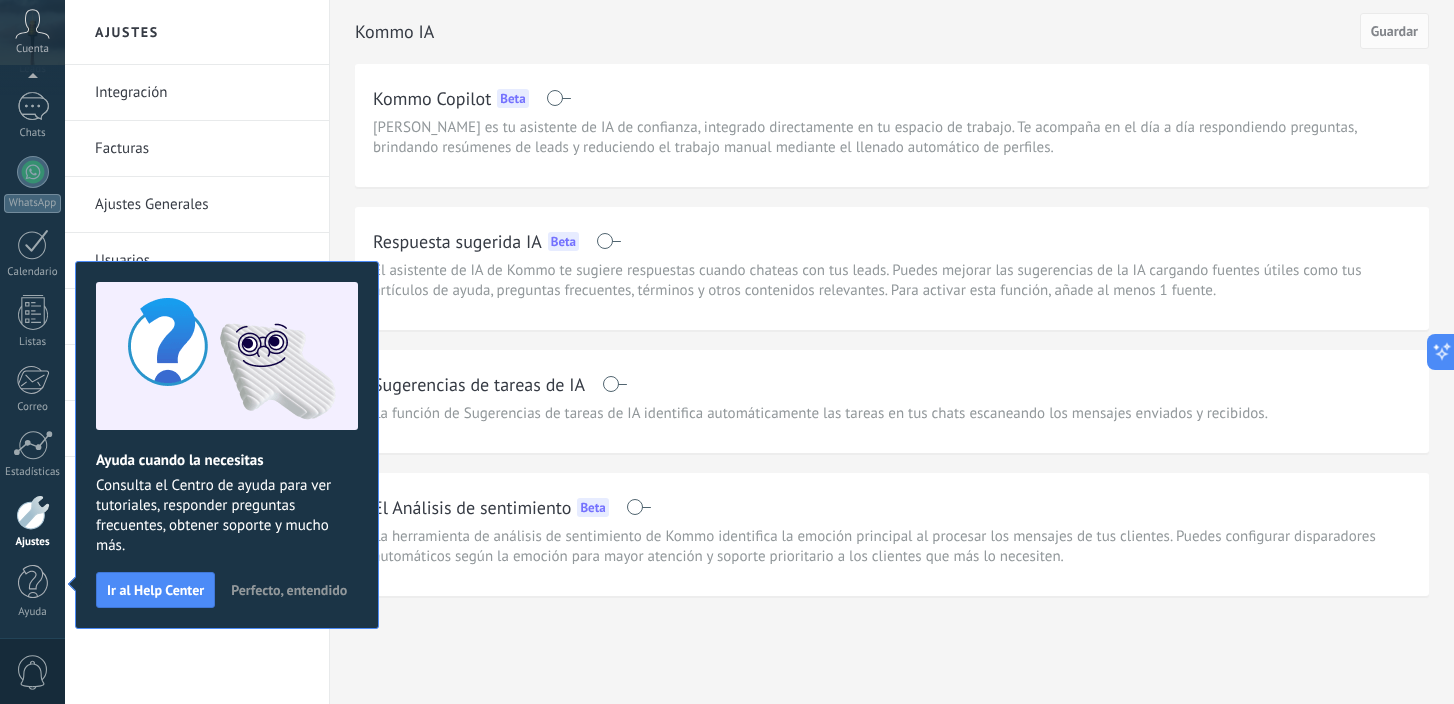 click on "Perfecto, entendido" at bounding box center (289, 590) 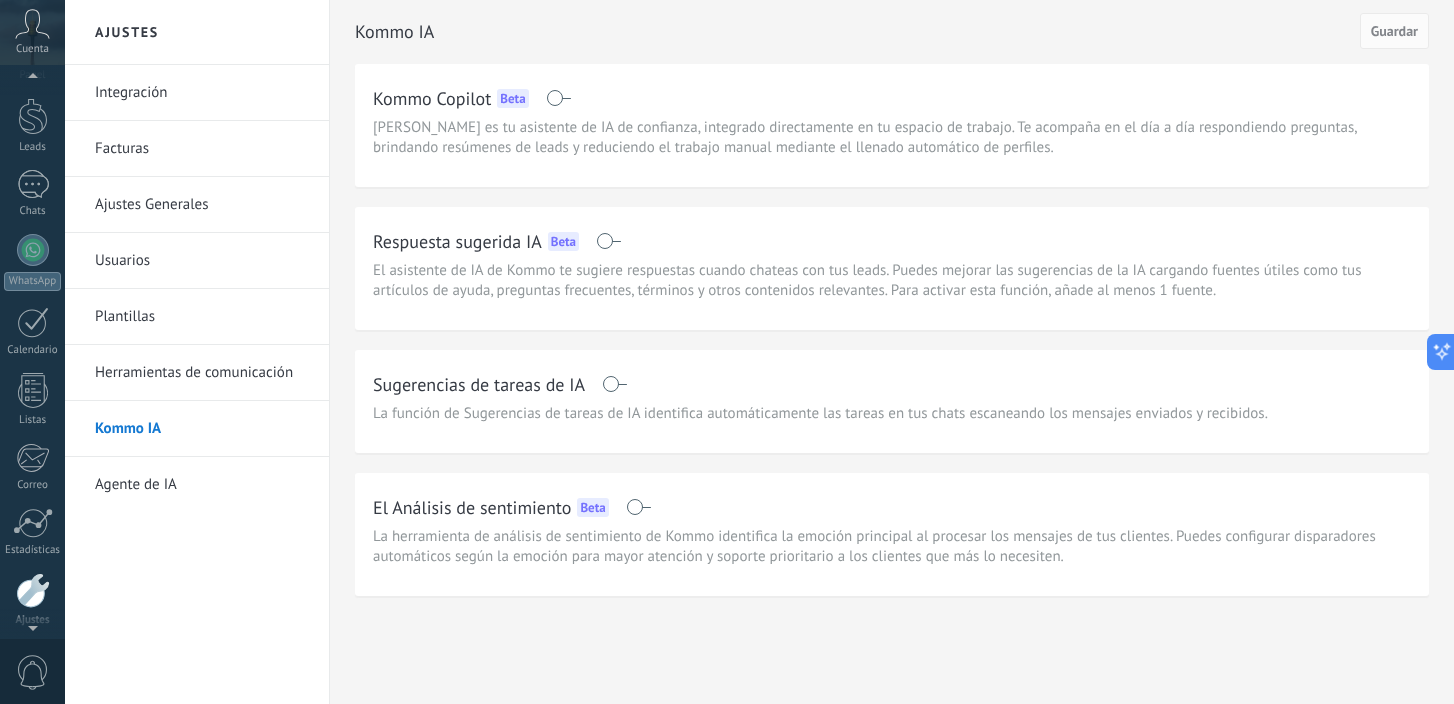 scroll, scrollTop: 5, scrollLeft: 0, axis: vertical 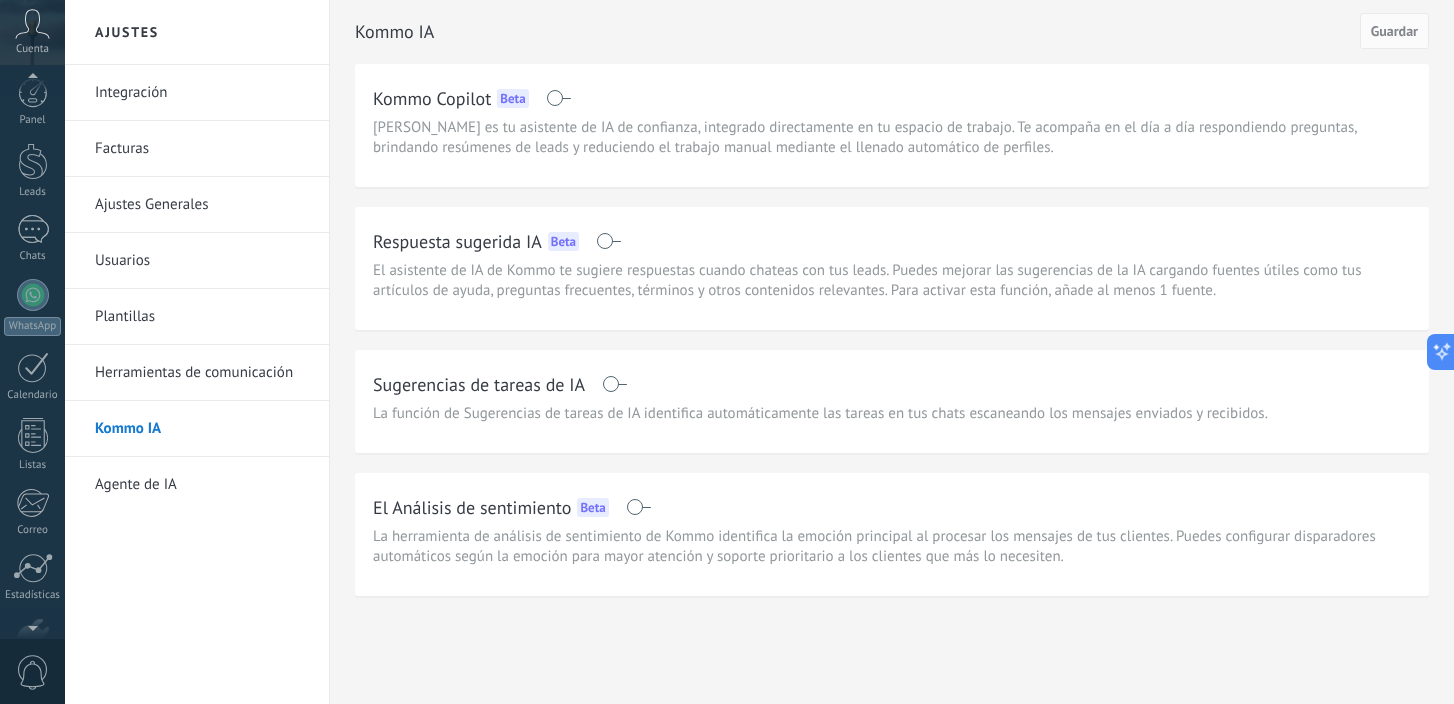 click 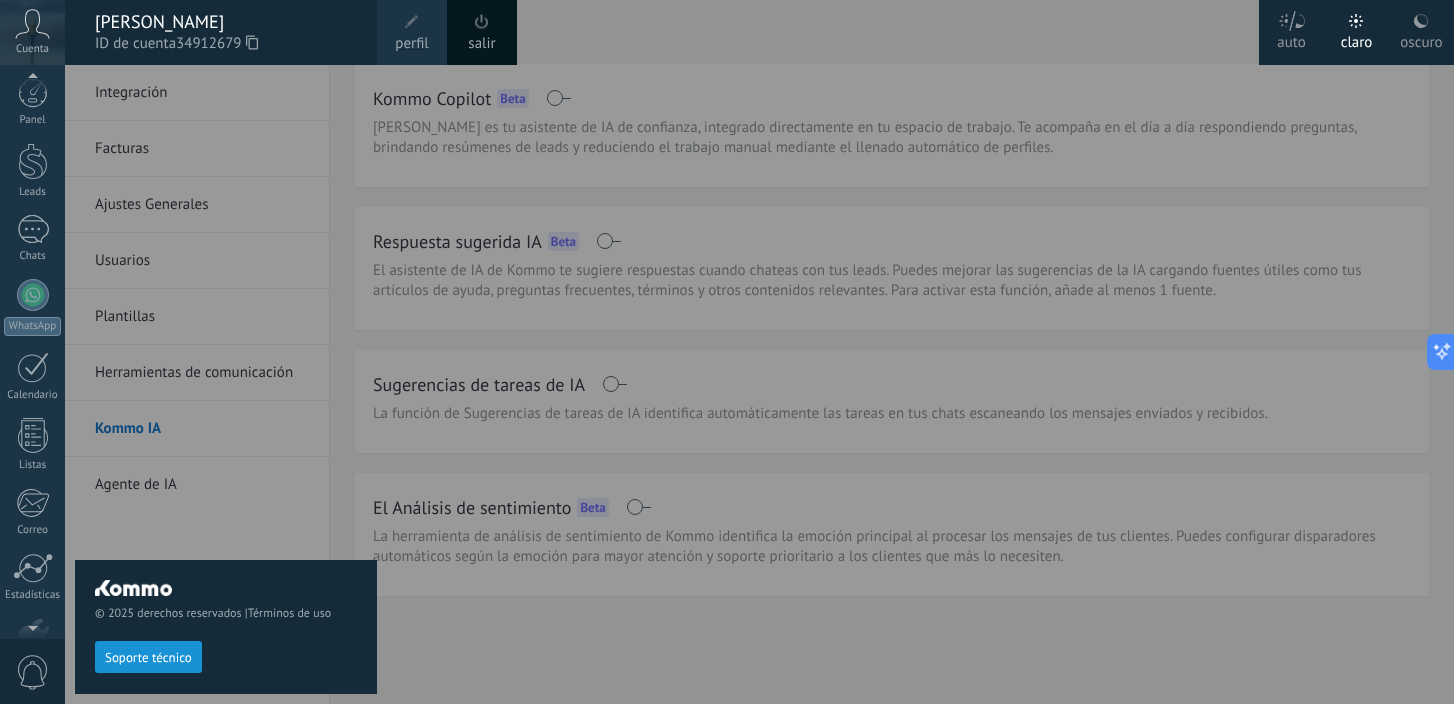 click on "©  2025  derechos reservados |  Términos de uso
Soporte técnico" at bounding box center [226, 384] 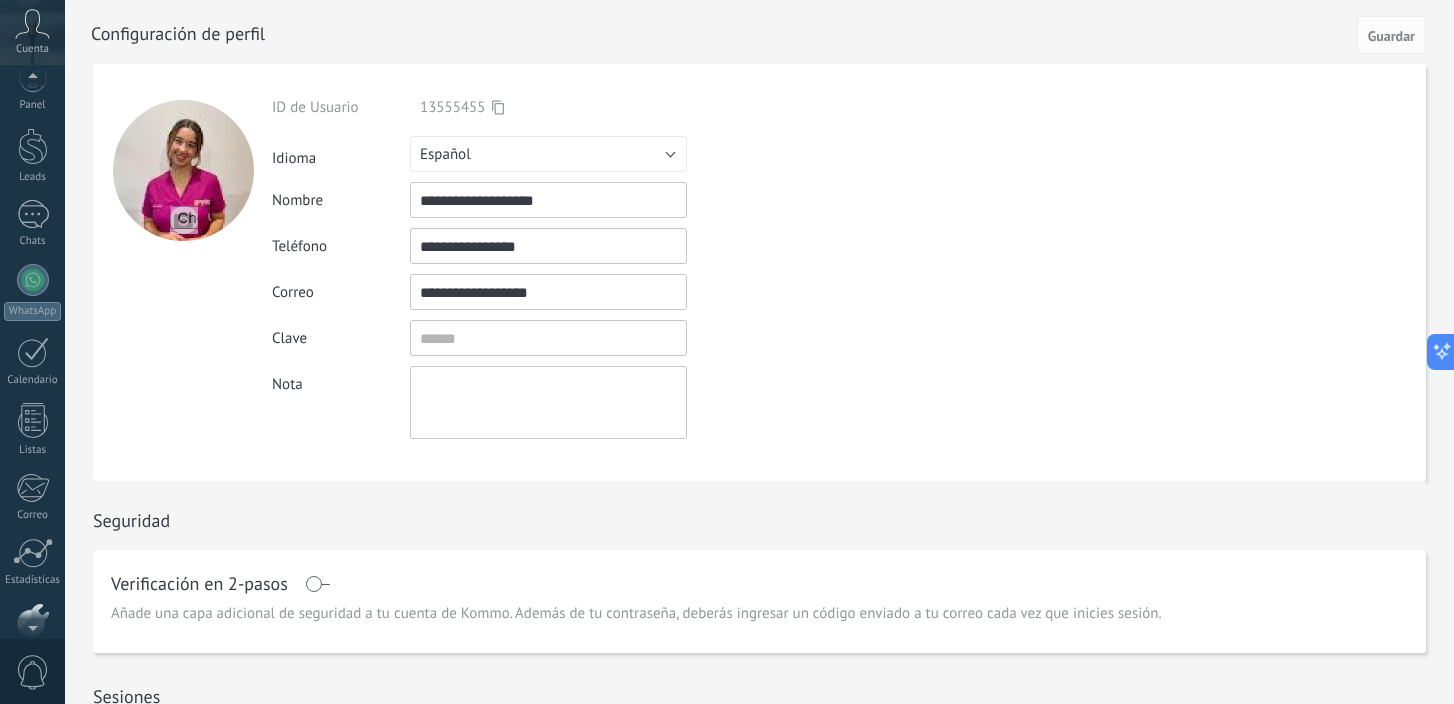 scroll, scrollTop: 0, scrollLeft: 0, axis: both 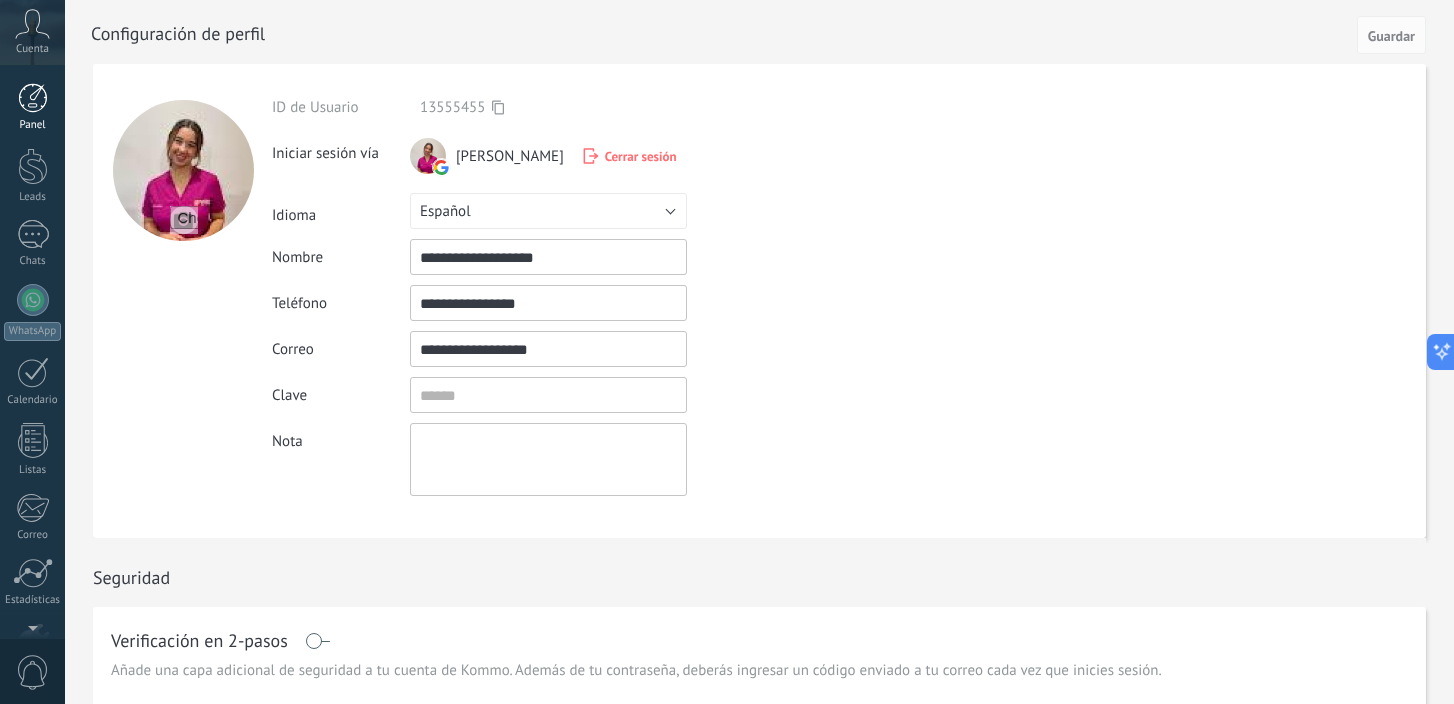click at bounding box center [33, 98] 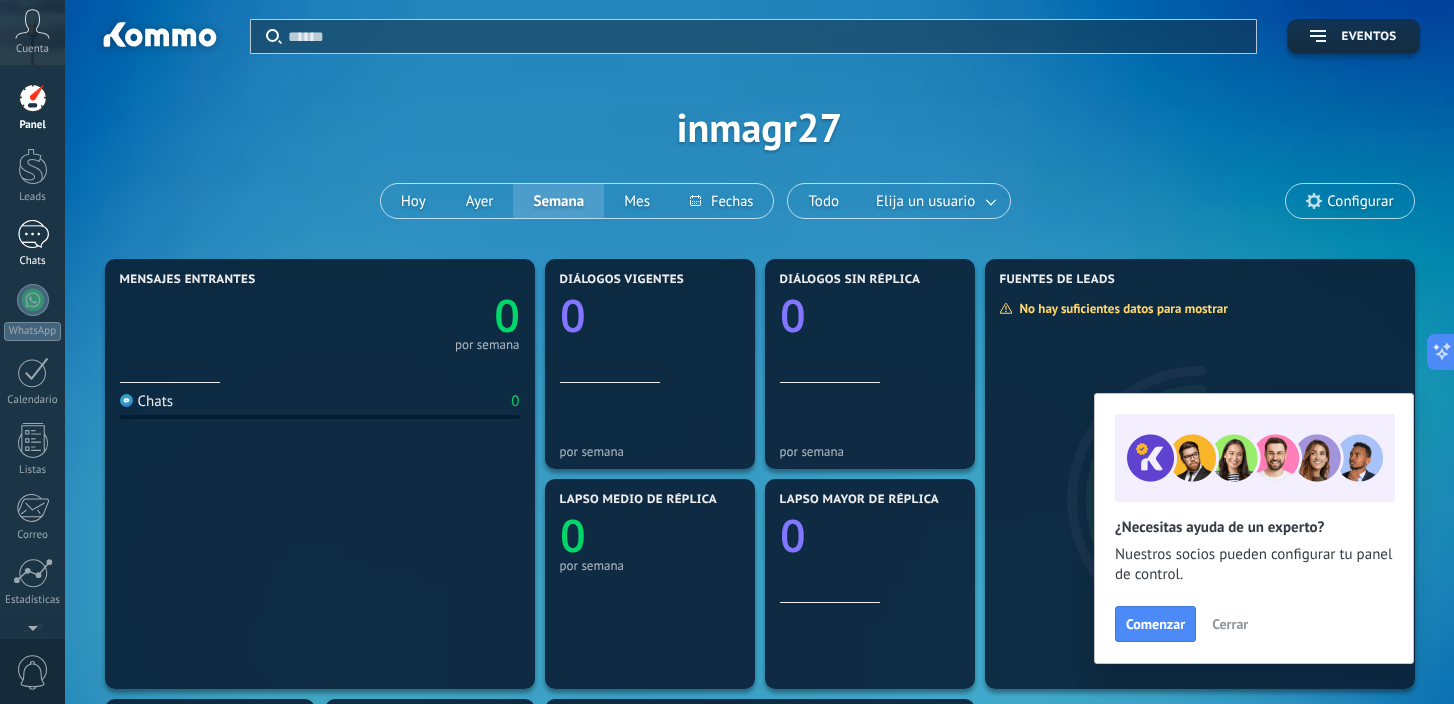 click on "Chats" at bounding box center [33, 261] 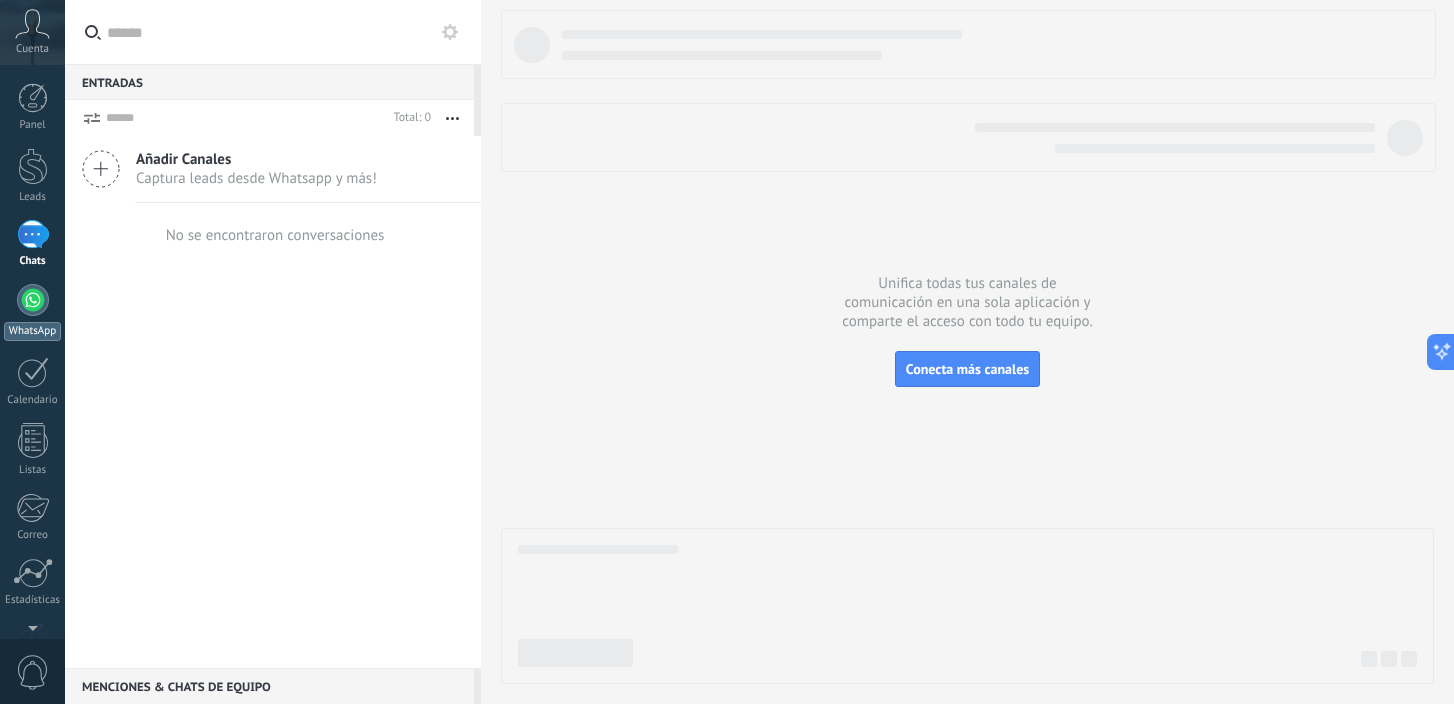 click at bounding box center (33, 300) 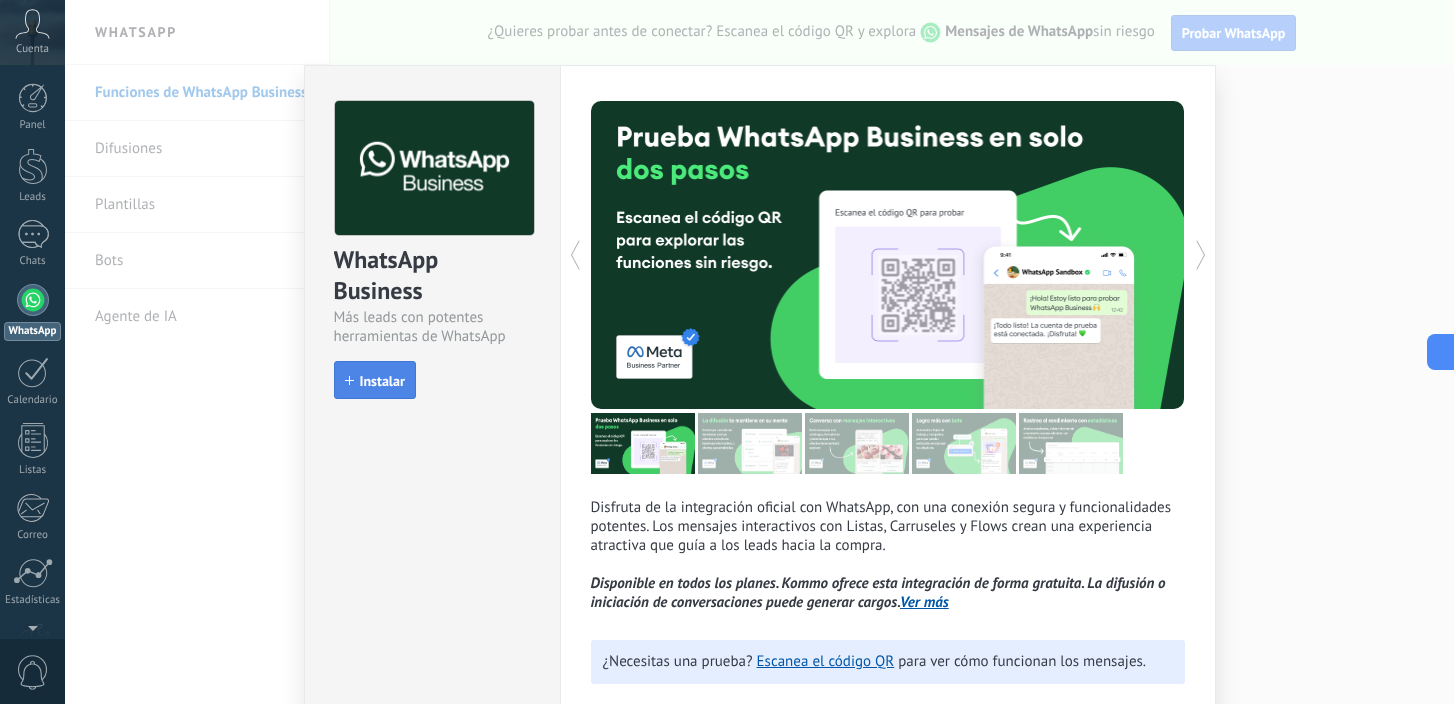 click on "Instalar" at bounding box center [375, 380] 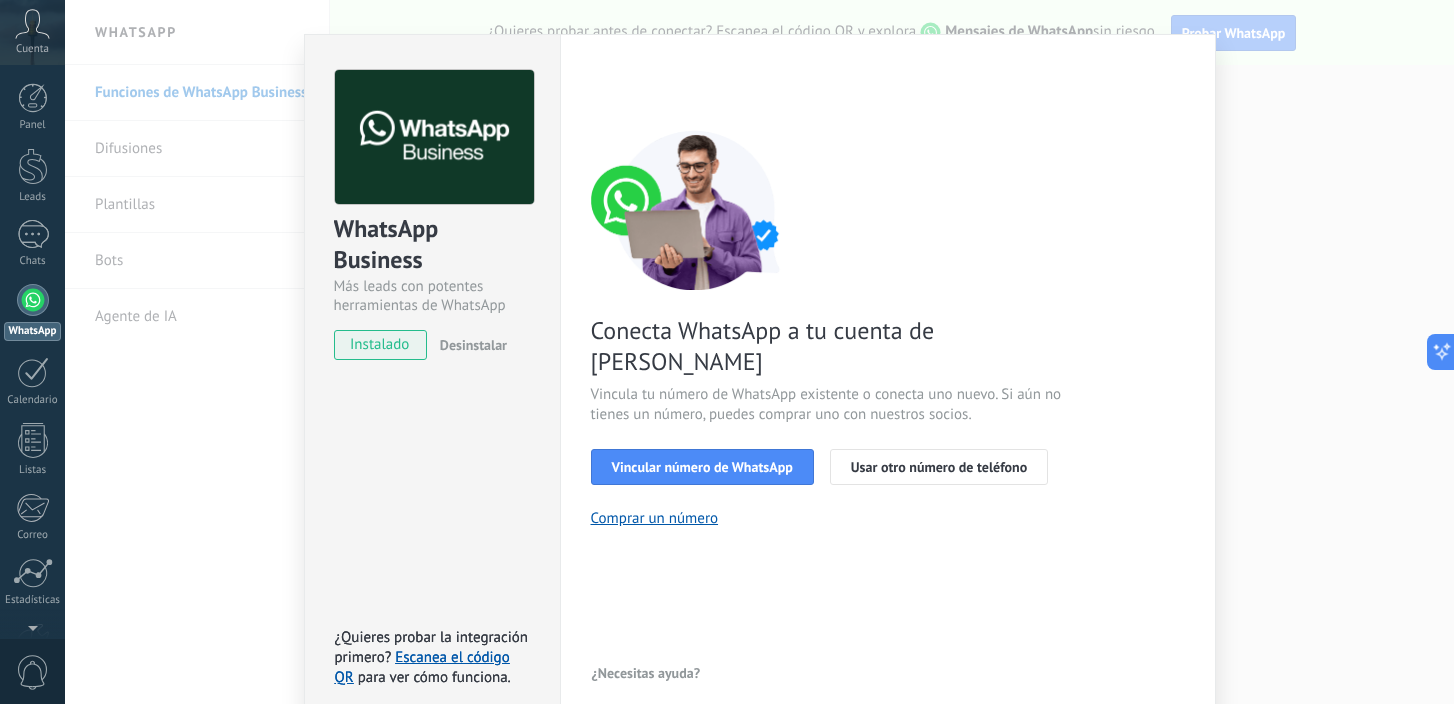 scroll, scrollTop: 118, scrollLeft: 0, axis: vertical 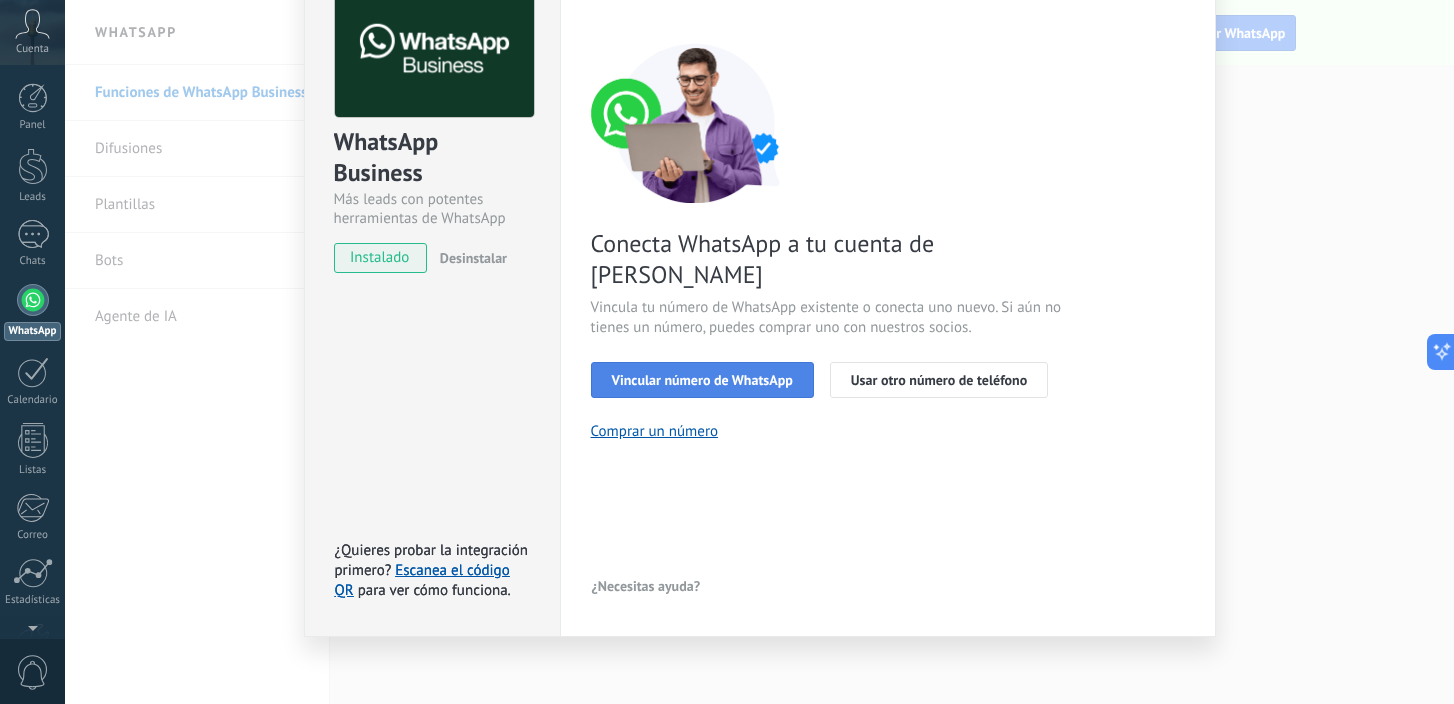 click on "Vincular número de WhatsApp" at bounding box center [702, 380] 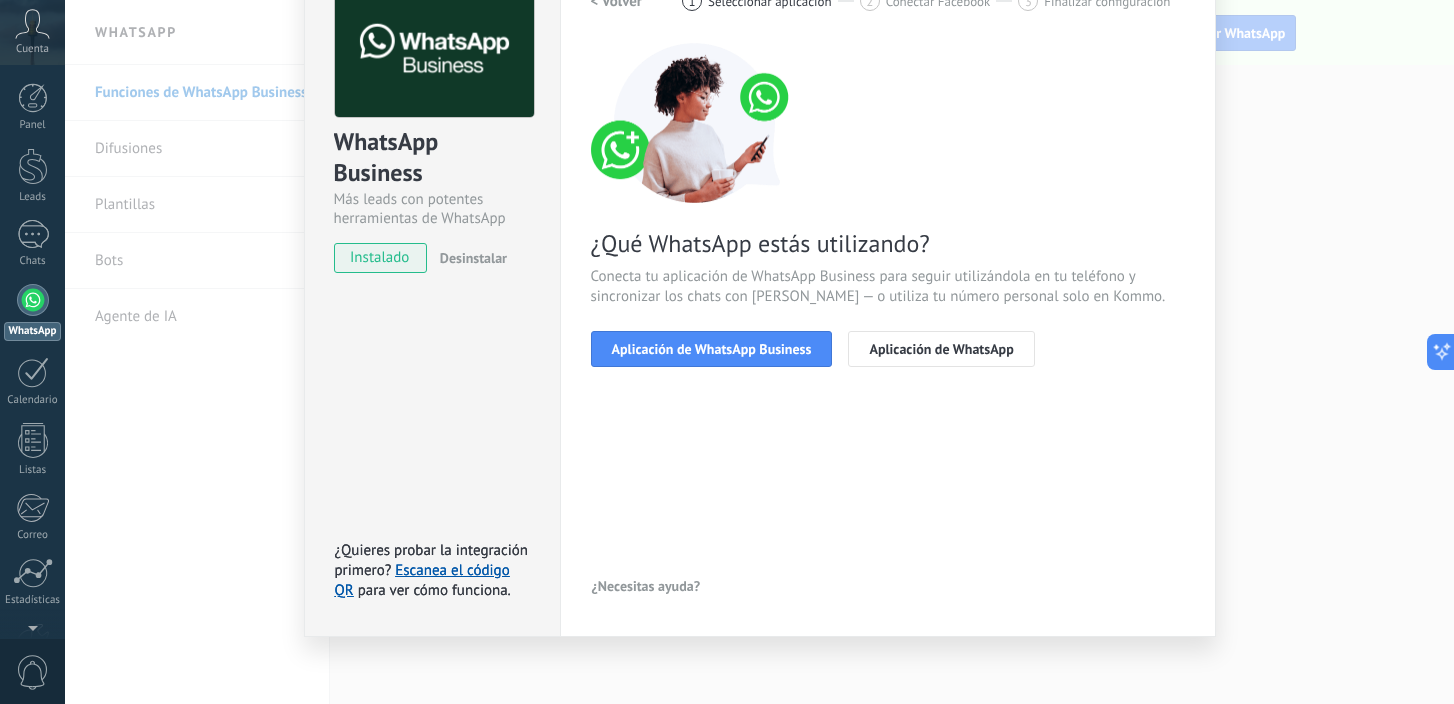 click on "Aplicación de WhatsApp Business" at bounding box center (712, 349) 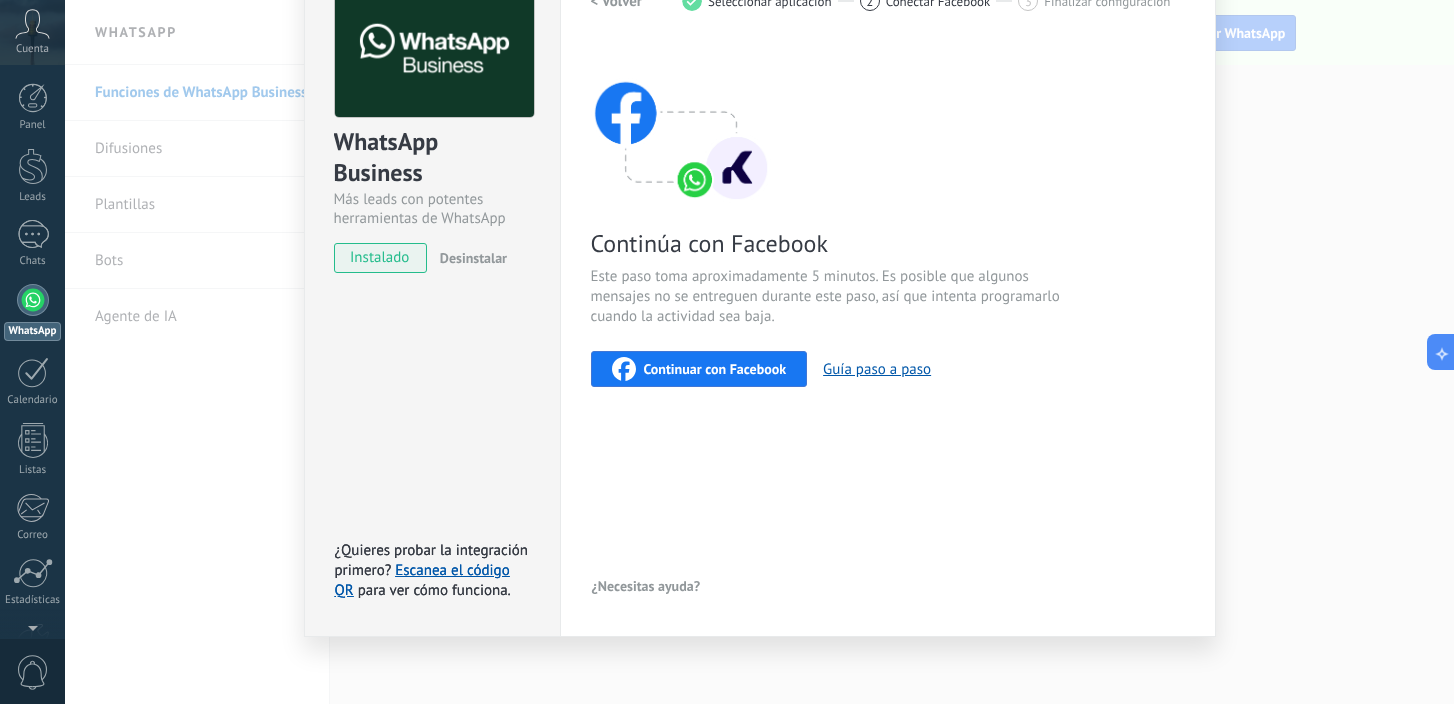 click on "Continuar con Facebook" at bounding box center [715, 369] 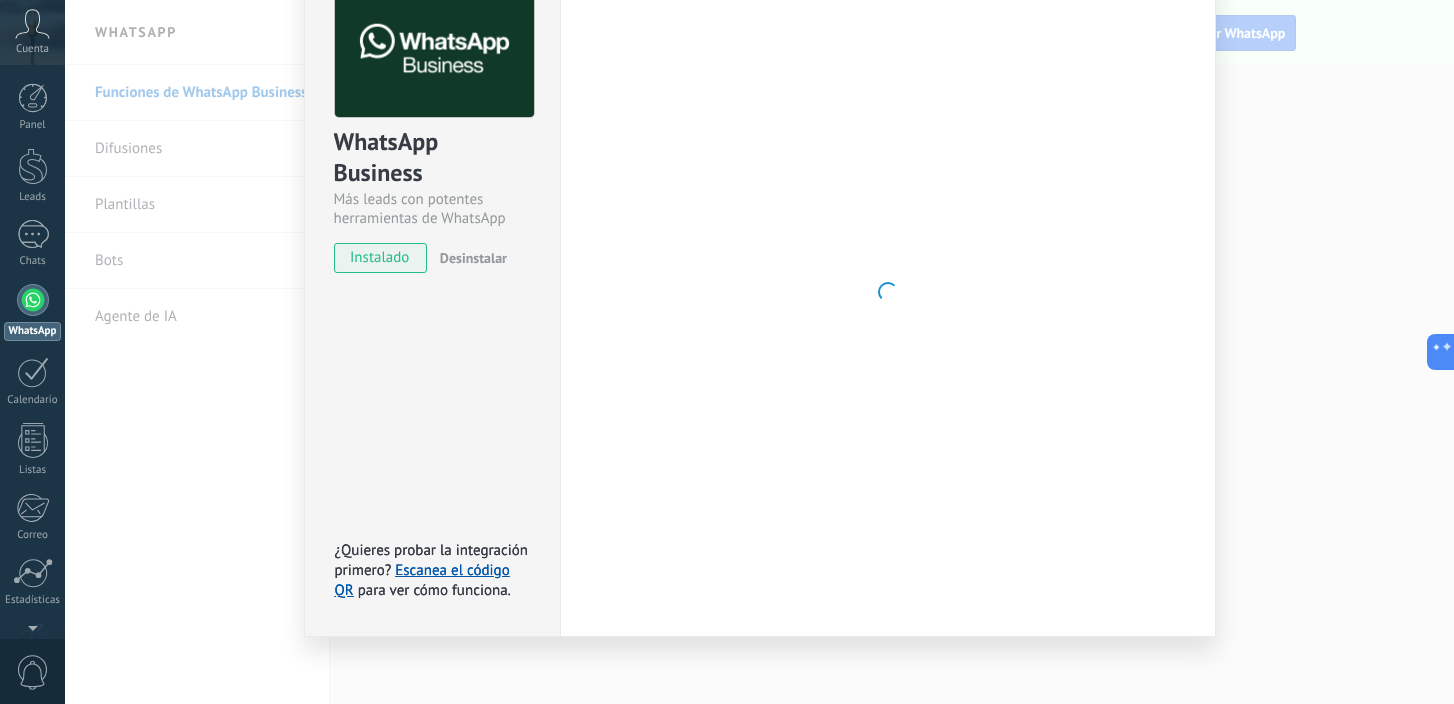 click on "instalado" at bounding box center [380, 258] 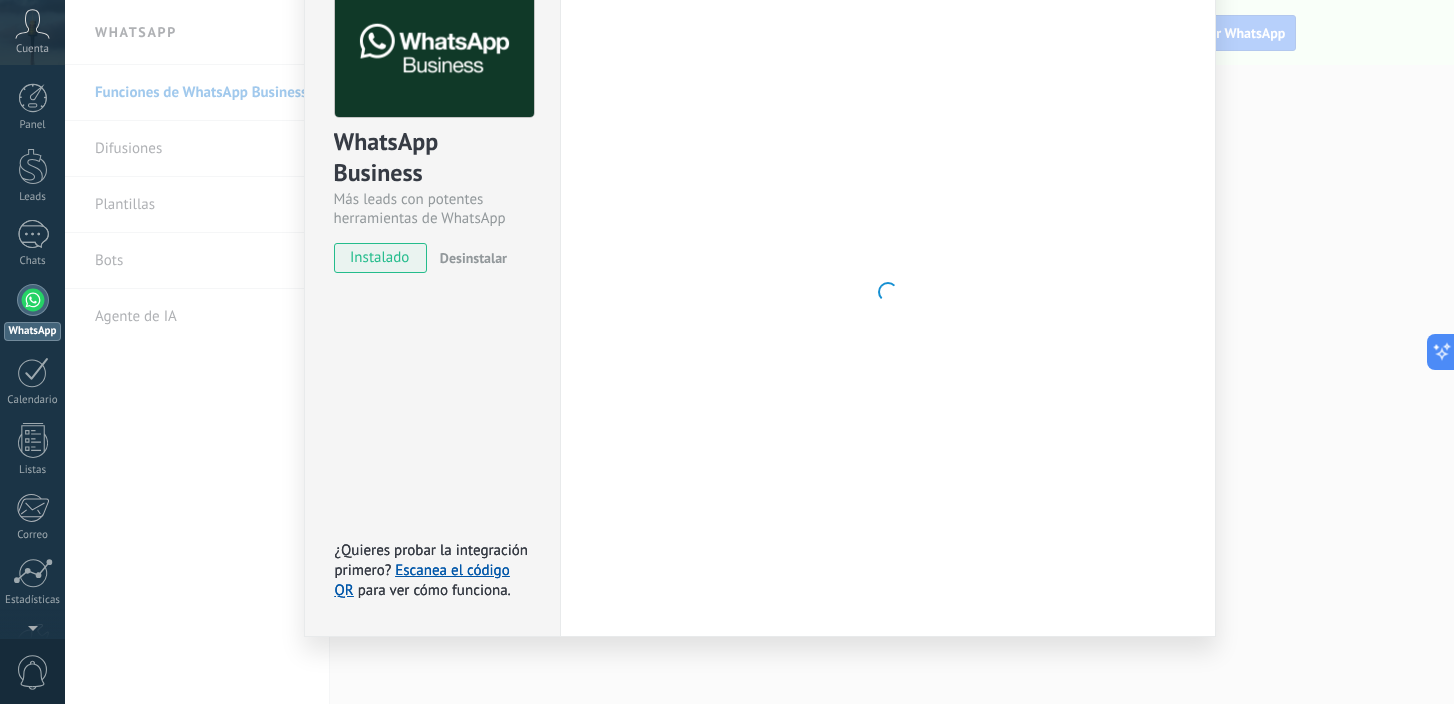 click on "WhatsApp Business Más leads con potentes herramientas de WhatsApp instalado Desinstalar ¿Quieres probar la integración primero?   Escanea el código QR   para ver cómo funciona. ¿Quieres probar la integración primero?   Escanea el código QR   para ver cómo funciona. Configuraciones Autorizaciones This tab logs the users who have granted integration access to this account. If you want to to remove a user's ability to send requests to the account on behalf of this integration, you can revoke access. If access is revoked from all users, the integration will stop working. This app is installed, but no one has given it access yet. WhatsApp Cloud API más _:  Guardar < Volver 1 Seleccionar aplicación 2 Conectar Facebook  3 Finalizar configuración Continúa con Facebook Este paso toma aproximadamente 5 minutos. Es posible que algunos mensajes no se entreguen durante este paso, así que intenta programarlo cuando la actividad sea baja. Continuar con Facebook Guía paso a paso ¿Necesitas ayuda?" at bounding box center [759, 352] 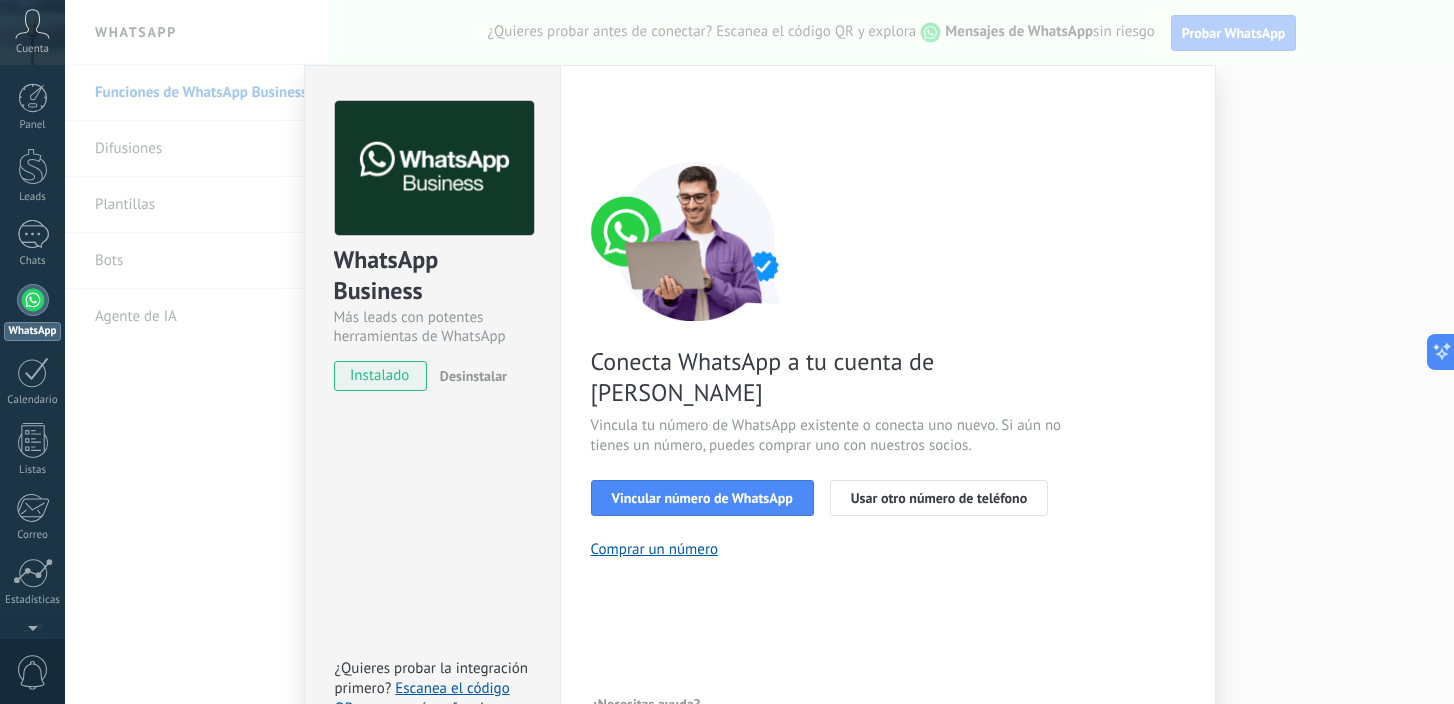 click on "WhatsApp Business Más leads con potentes herramientas de WhatsApp instalado Desinstalar ¿Quieres probar la integración primero?   Escanea el código QR   para ver cómo funciona. Configuraciones Autorizaciones This tab logs the users who have granted integration access to this account. If you want to to remove a user's ability to send requests to the account on behalf of this integration, you can revoke access. If access is revoked from all users, the integration will stop working. This app is installed, but no one has given it access yet. WhatsApp Cloud API más _:  Guardar < Volver 1 Seleccionar aplicación 2 Conectar Facebook  3 Finalizar configuración Conecta WhatsApp a tu cuenta de Kommo Vincula tu número de WhatsApp existente o conecta uno nuevo. Si aún no tienes un número, puedes comprar uno con nuestros socios. Vincular número de WhatsApp Usar otro número de teléfono Comprar un número ¿Necesitas ayuda?" at bounding box center [759, 352] 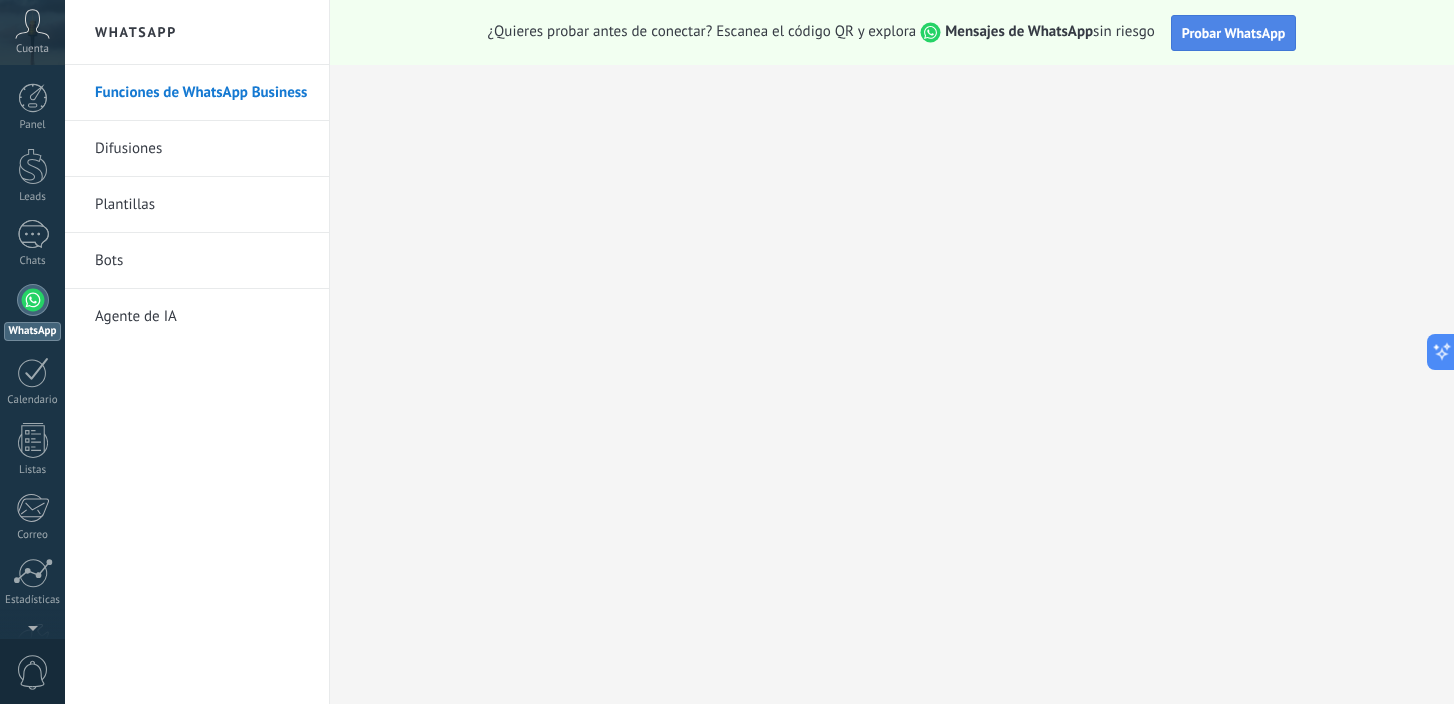 click on "Probar WhatsApp" at bounding box center [1234, 33] 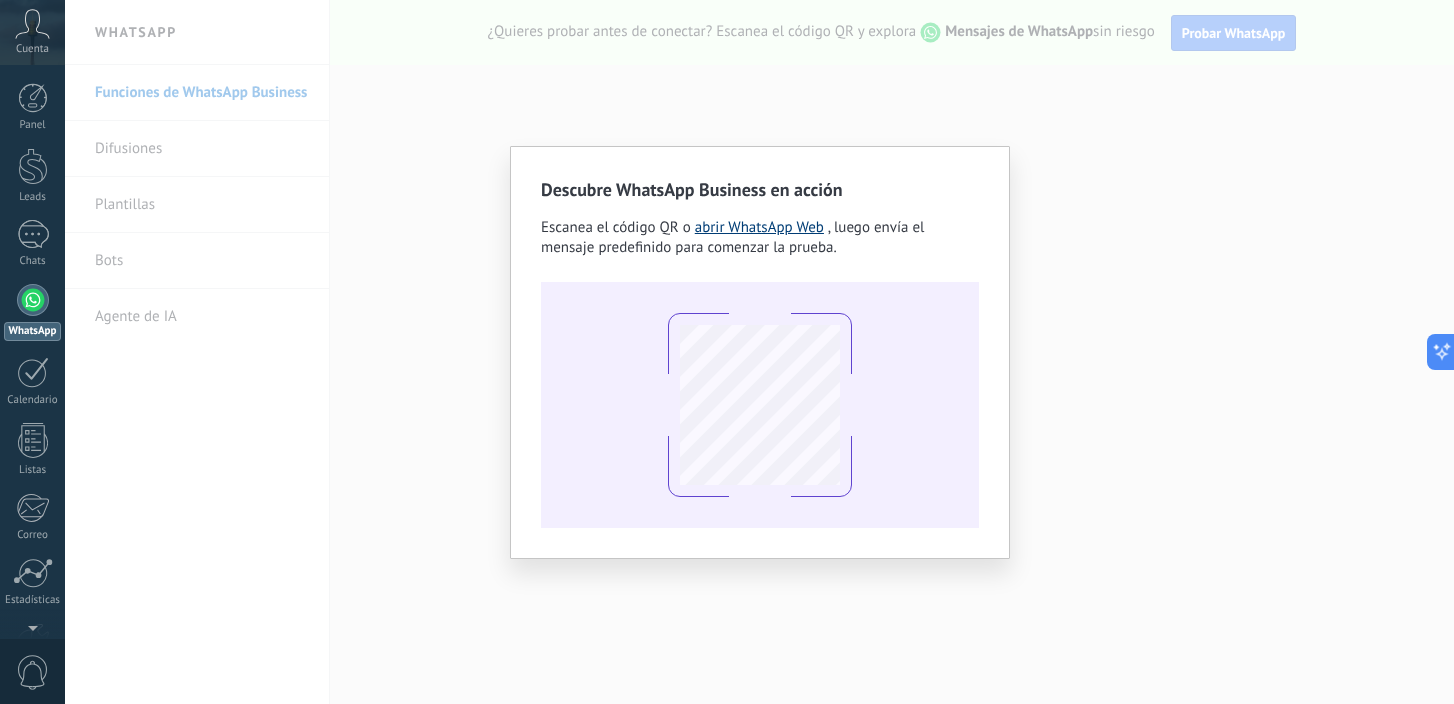 click on "abrir WhatsApp Web" at bounding box center [759, 227] 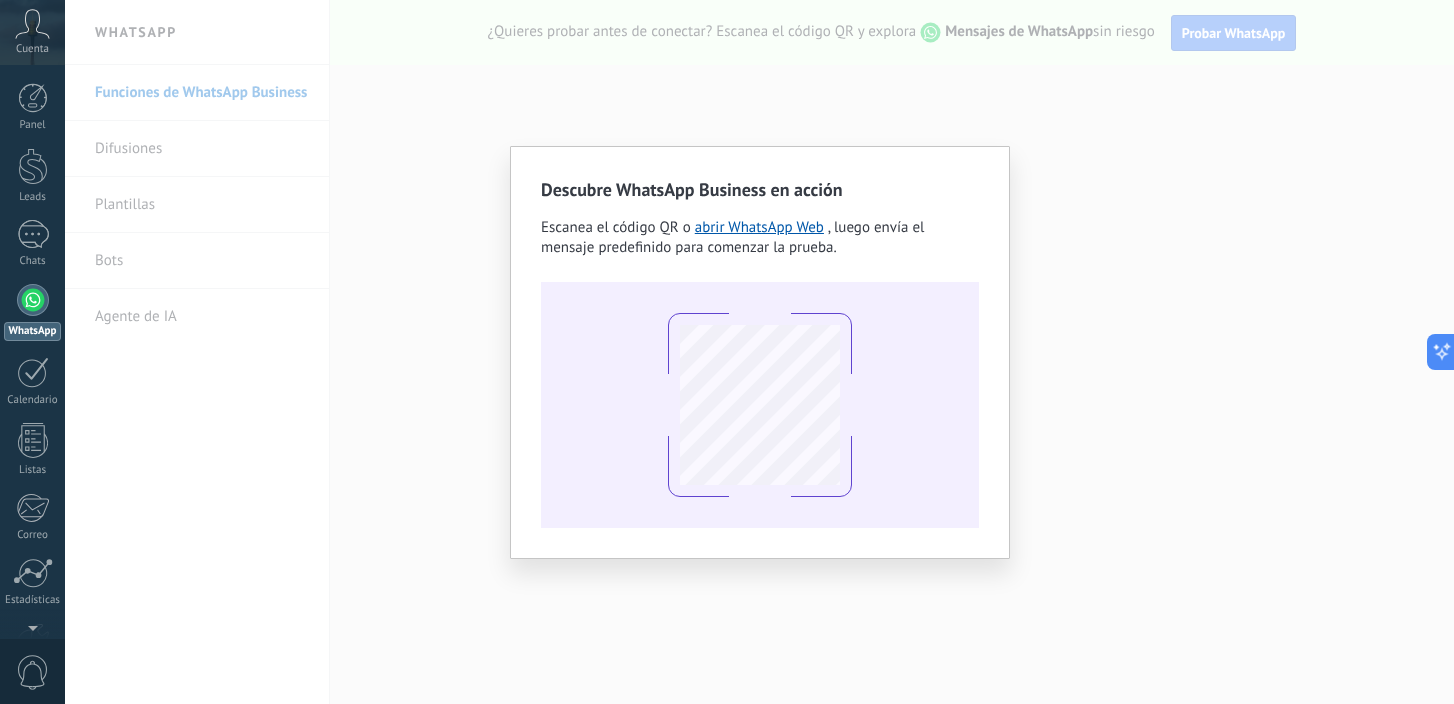 click on "Descubre WhatsApp Business en acción Escanea el código QR o   abrir WhatsApp Web   , luego envía el mensaje predefinido para comenzar la prueba." at bounding box center [759, 352] 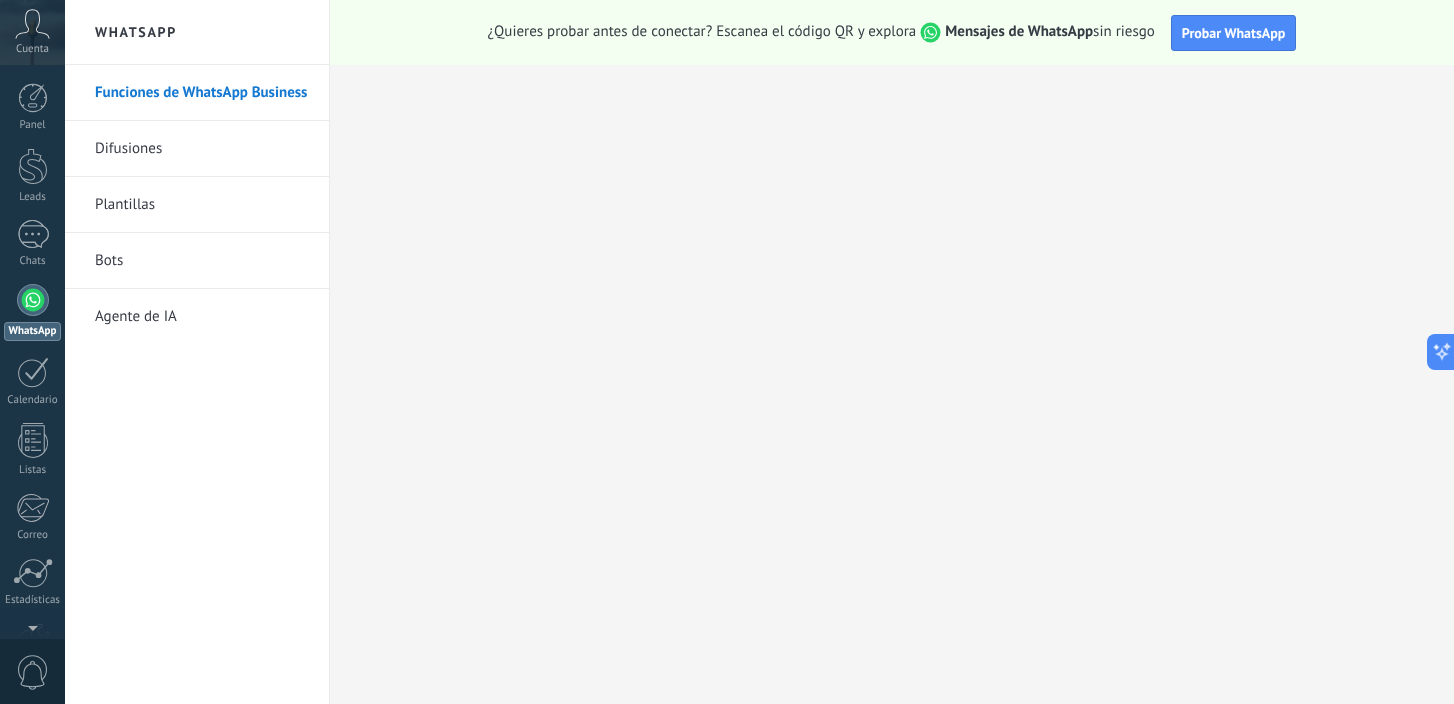 click on "Agente de IA" at bounding box center (202, 317) 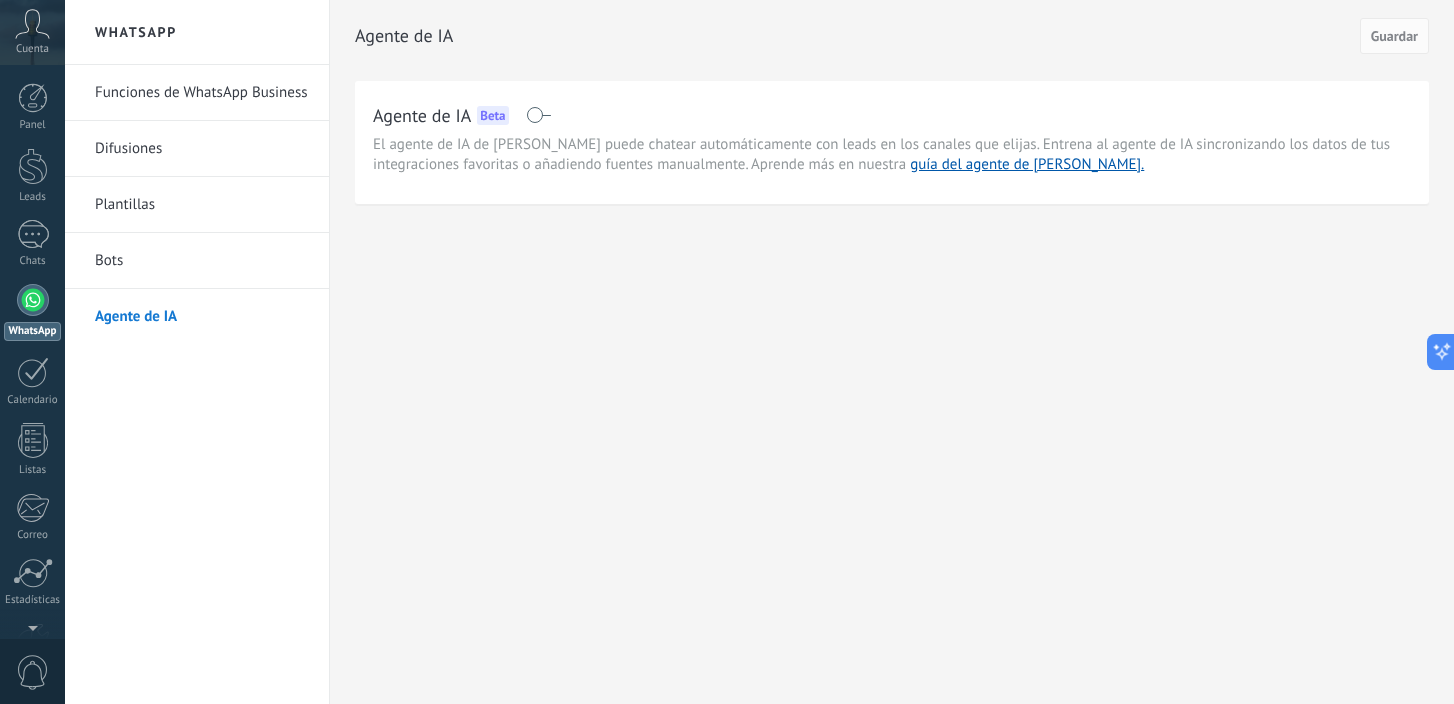 click at bounding box center [538, 115] 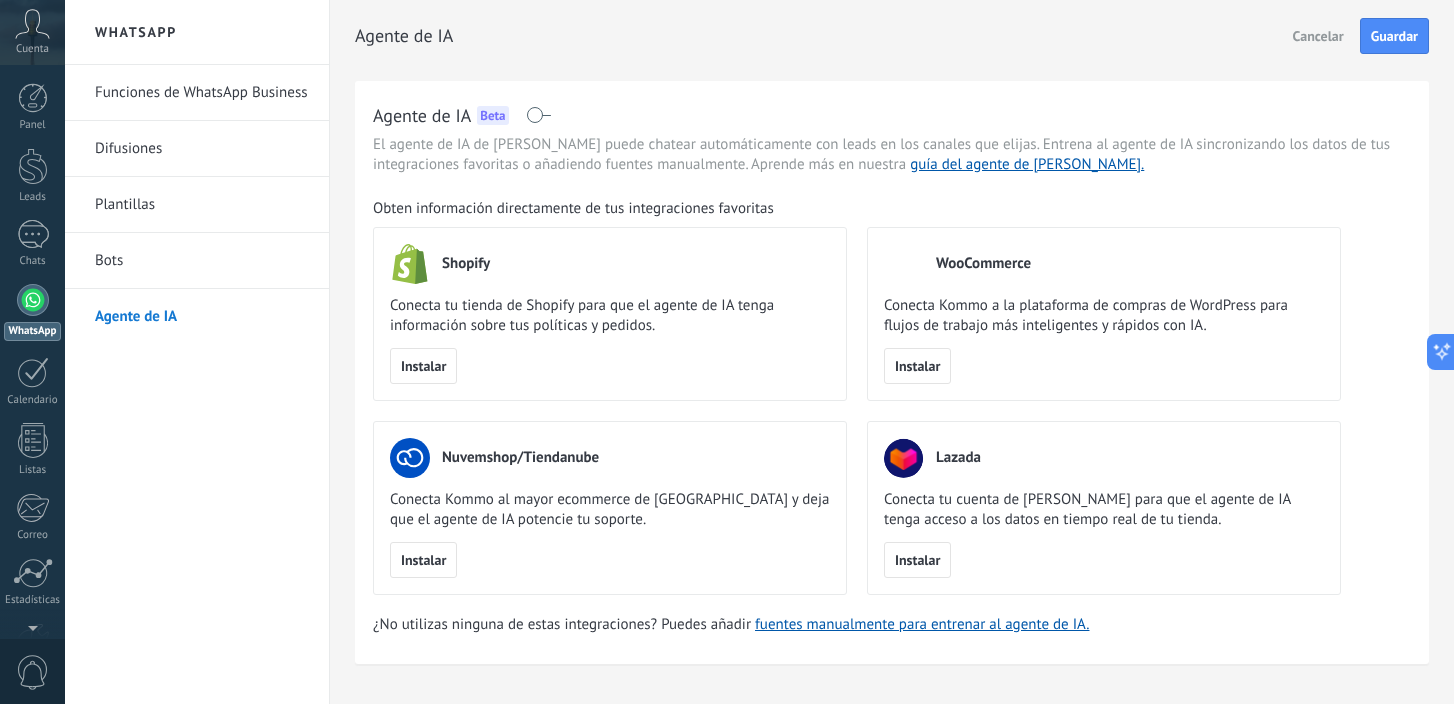click at bounding box center [538, 115] 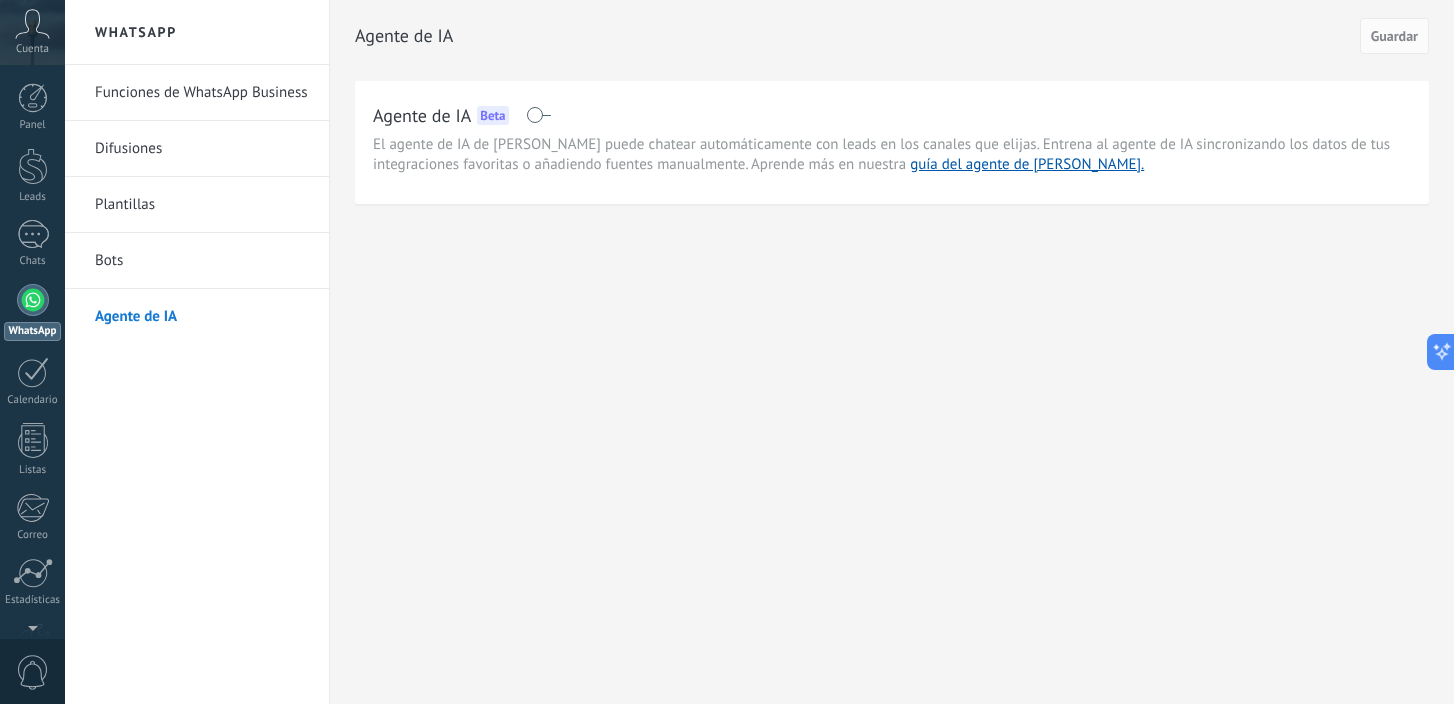 click on "Bots" at bounding box center [202, 261] 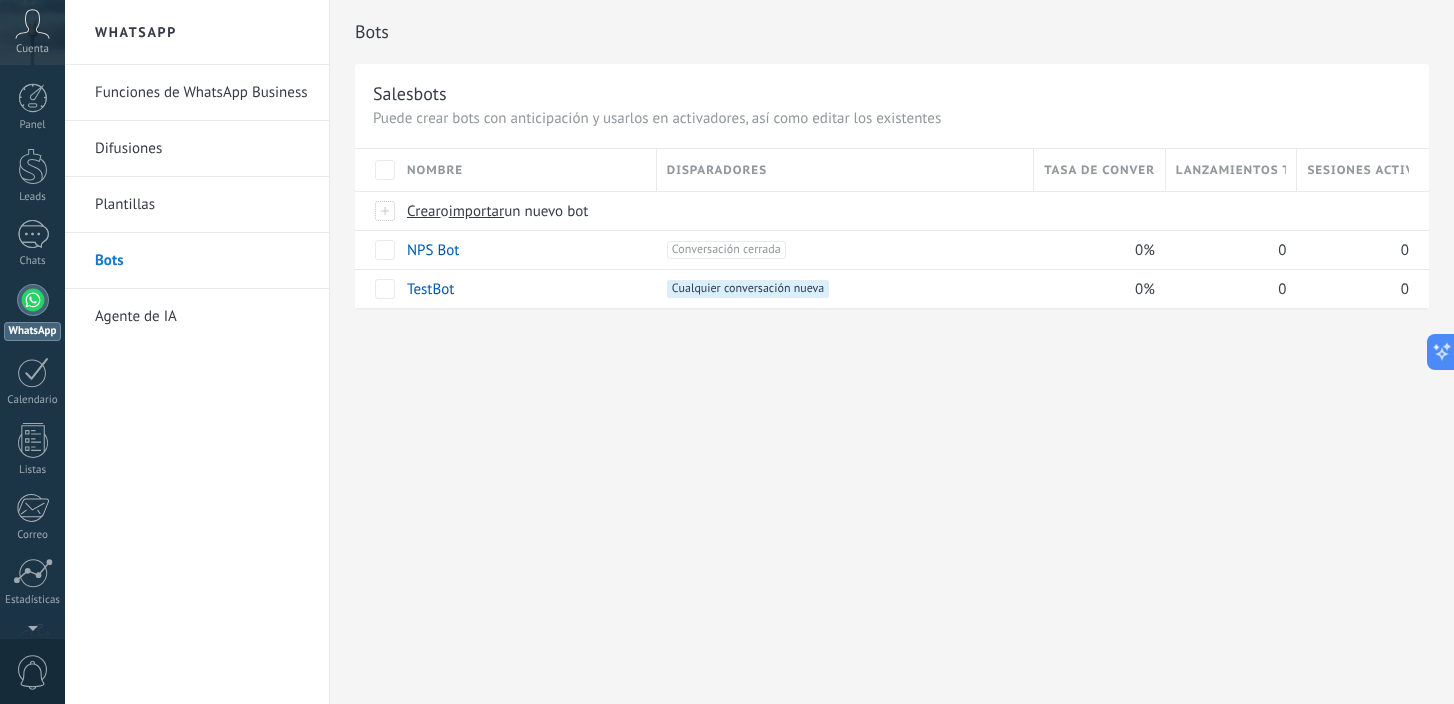 click on "Plantillas" at bounding box center (202, 205) 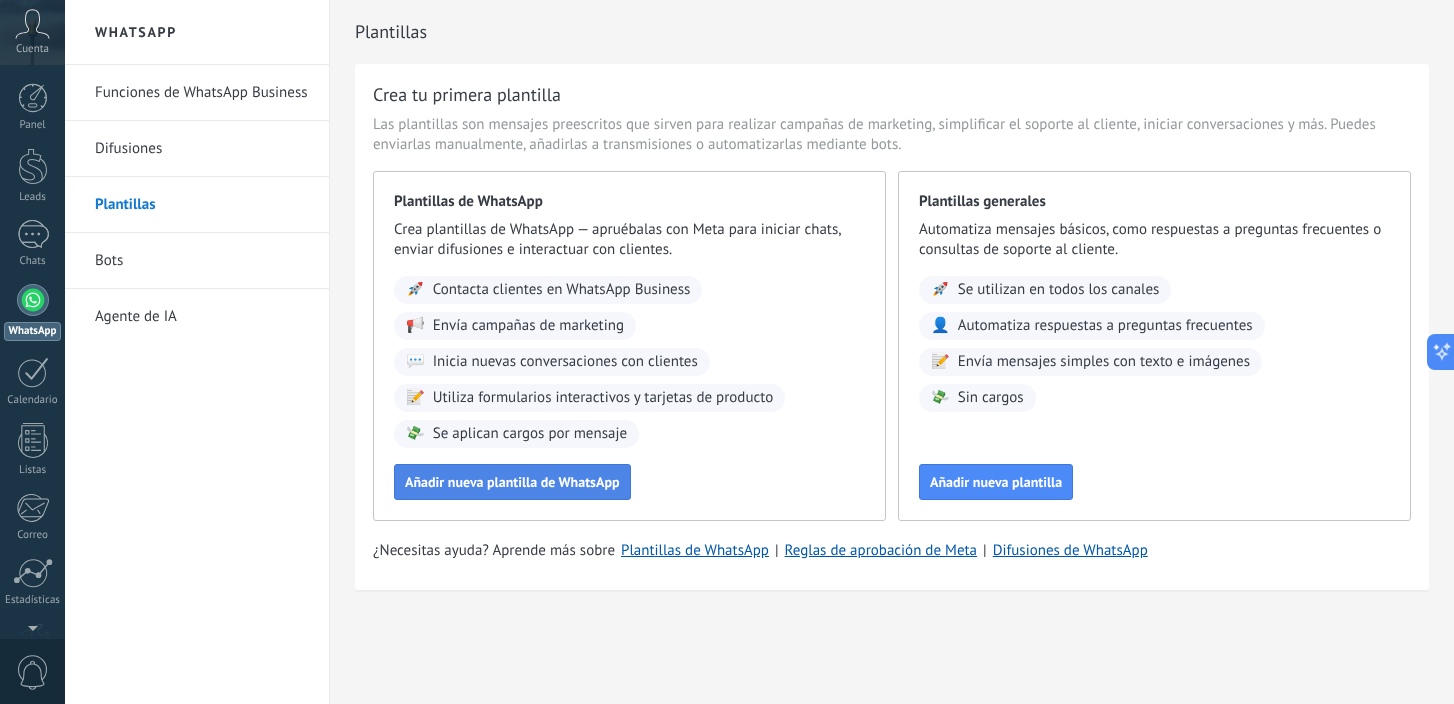 click on "Añadir nueva plantilla de WhatsApp" at bounding box center (512, 482) 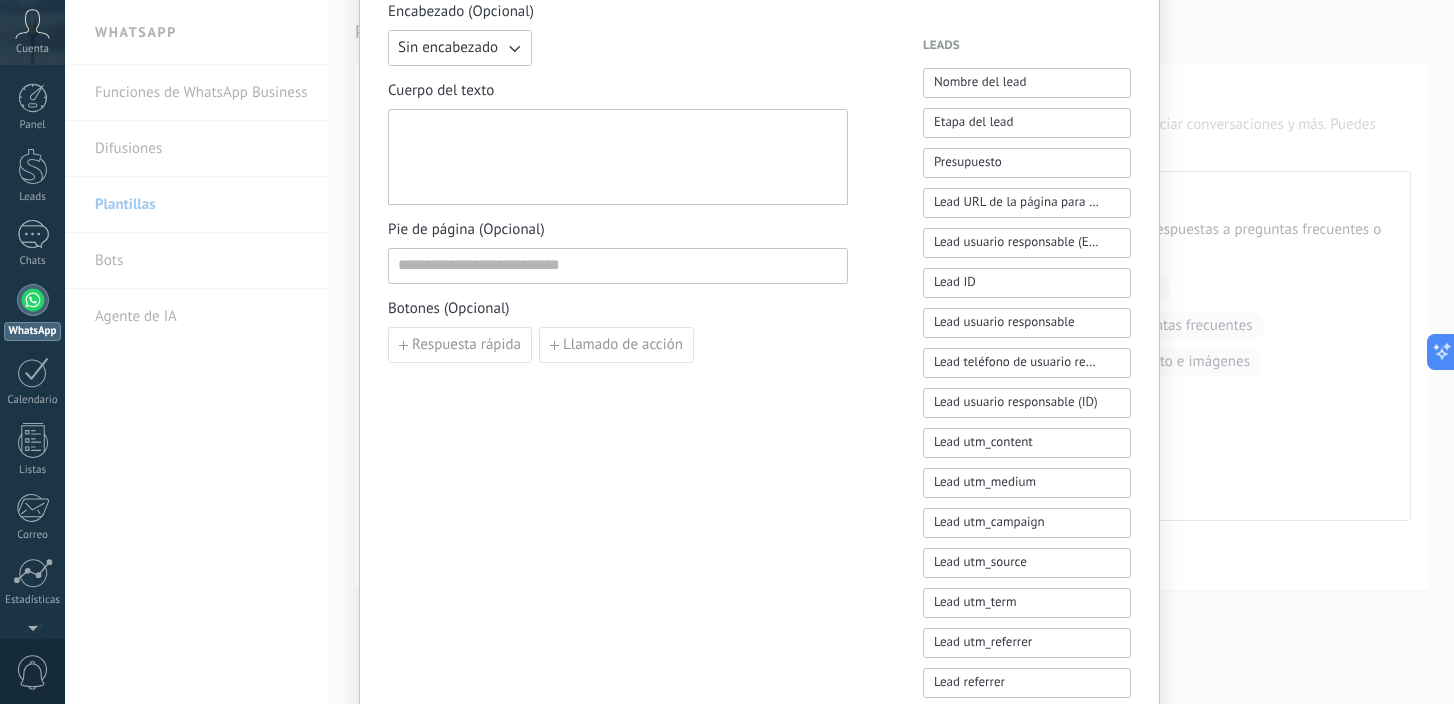 scroll, scrollTop: 0, scrollLeft: 0, axis: both 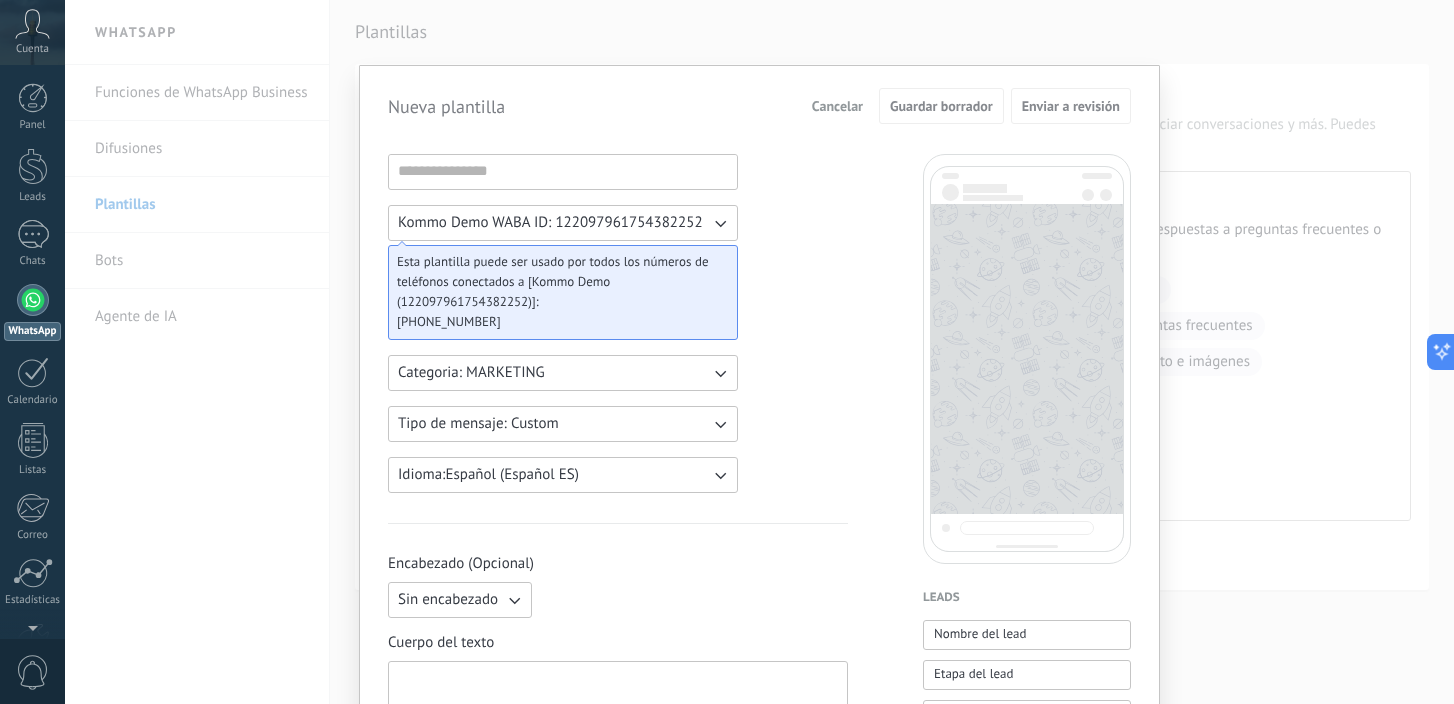 click on "Cancelar" at bounding box center (837, 106) 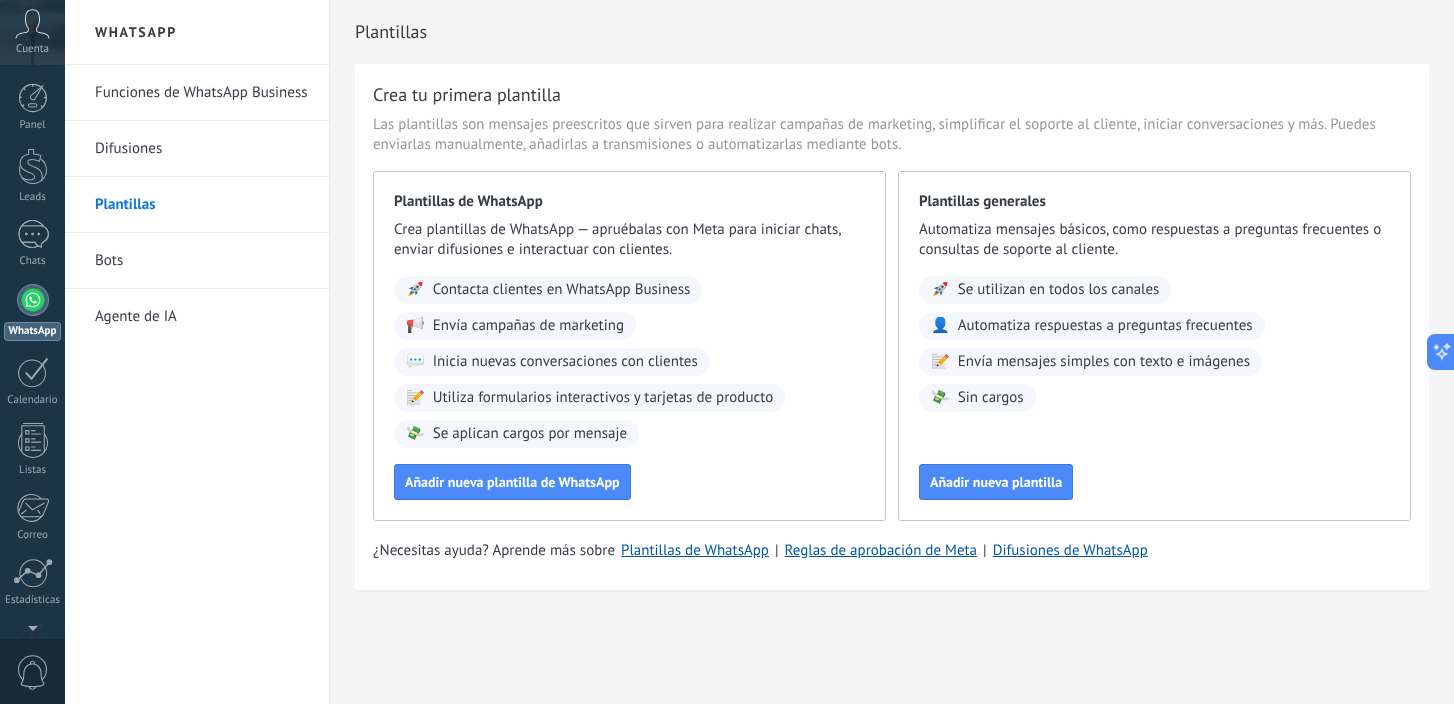 click on "Difusiones" at bounding box center (202, 149) 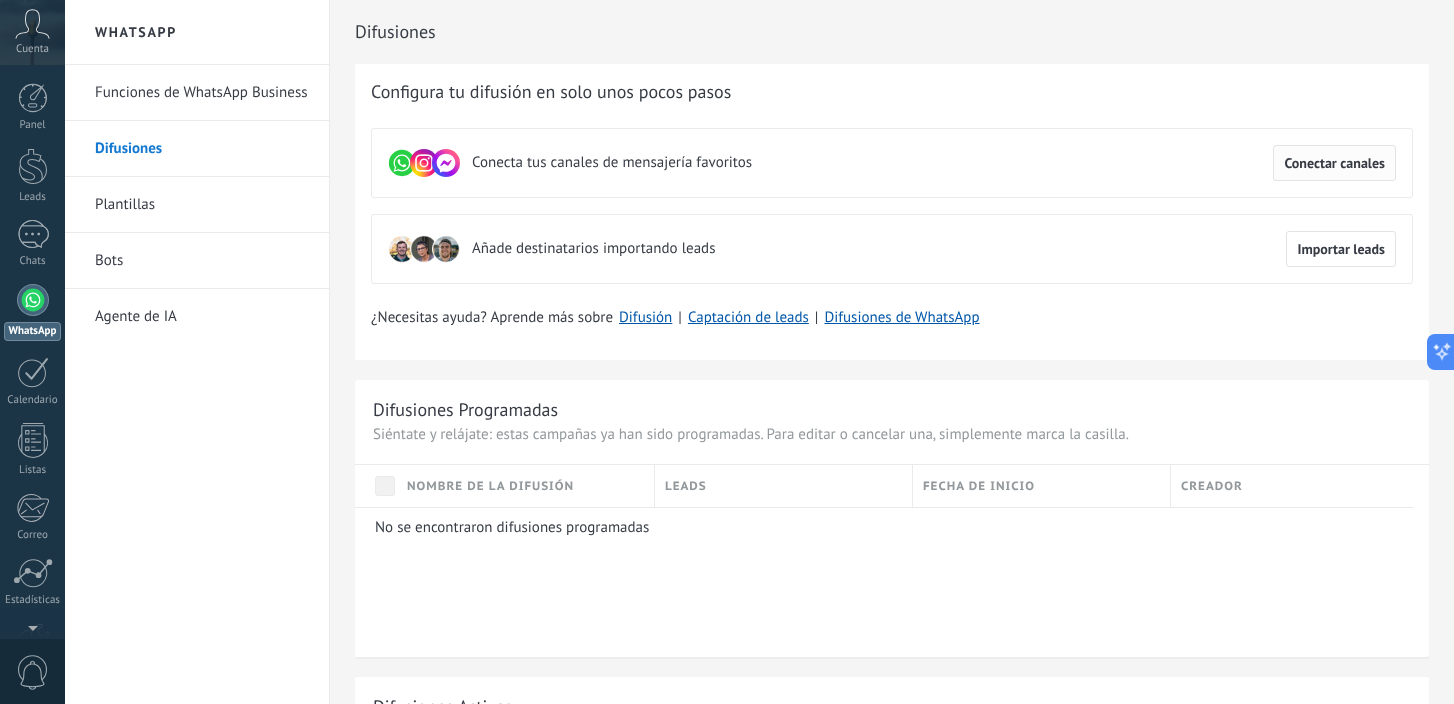 click on "Conectar canales" at bounding box center (1334, 163) 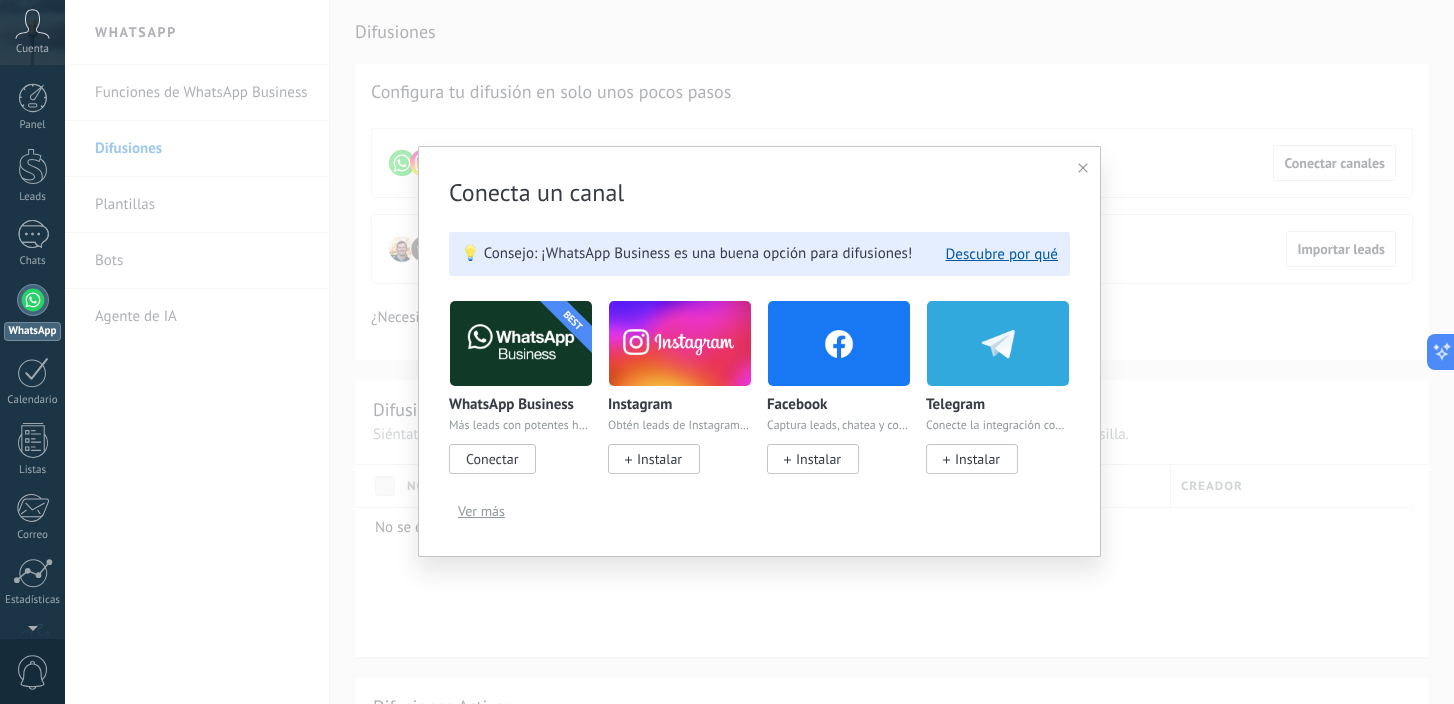 click on "Conectar" at bounding box center (492, 459) 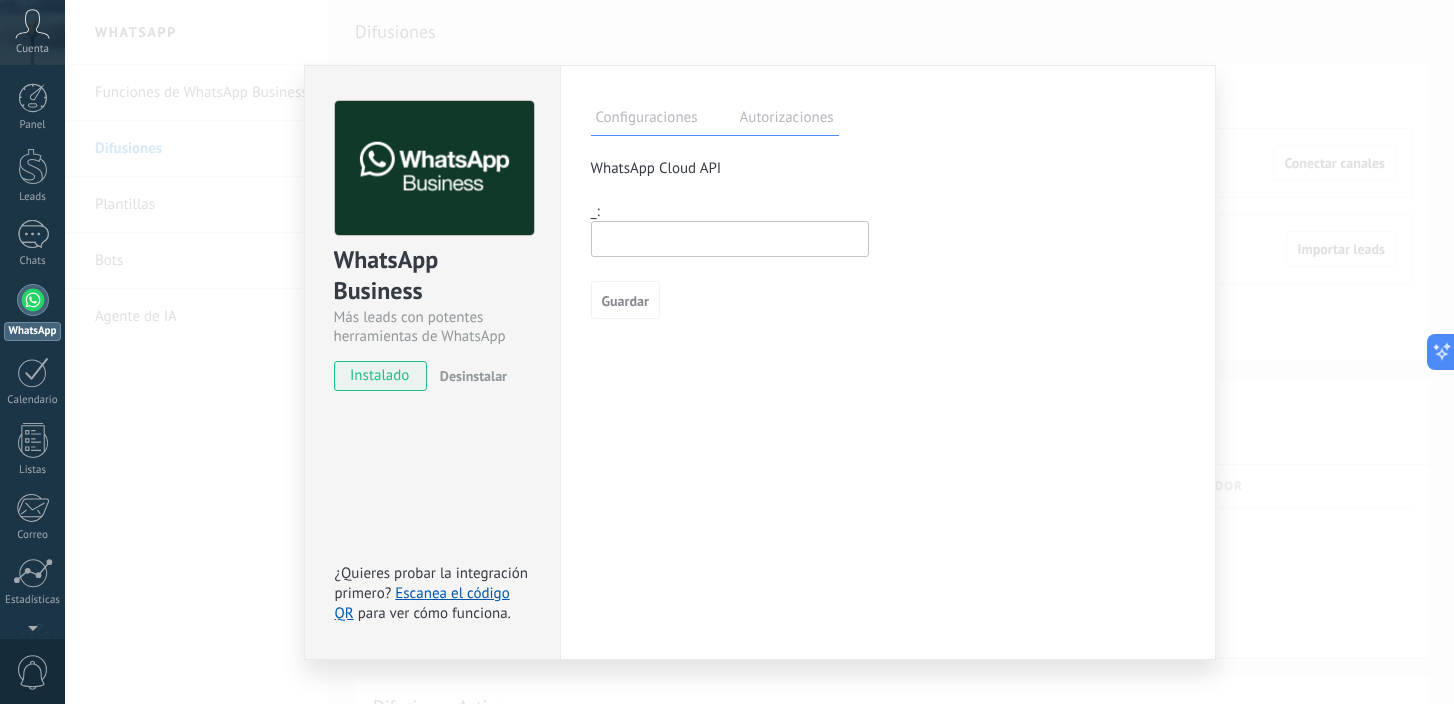 click on "Autorizaciones" at bounding box center [787, 120] 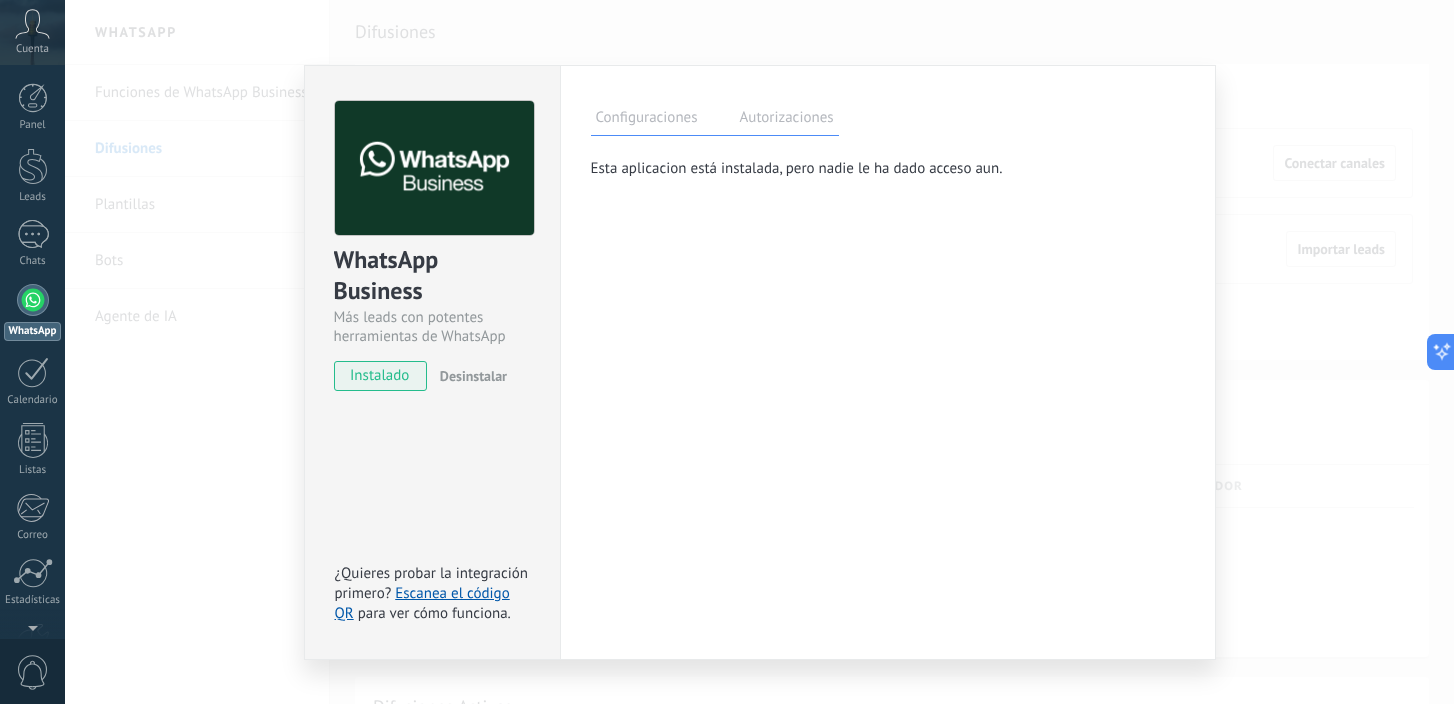 click on "Configuraciones" at bounding box center [647, 120] 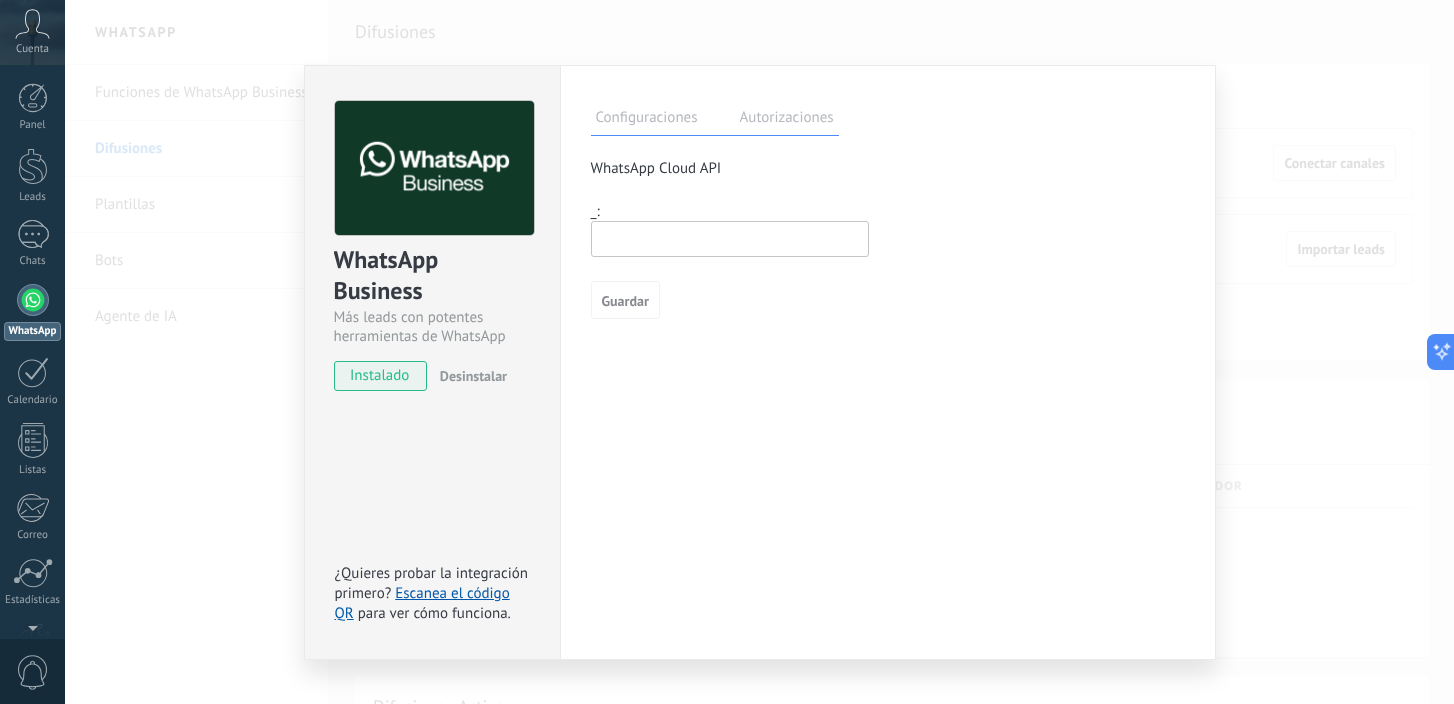 click at bounding box center (730, 239) 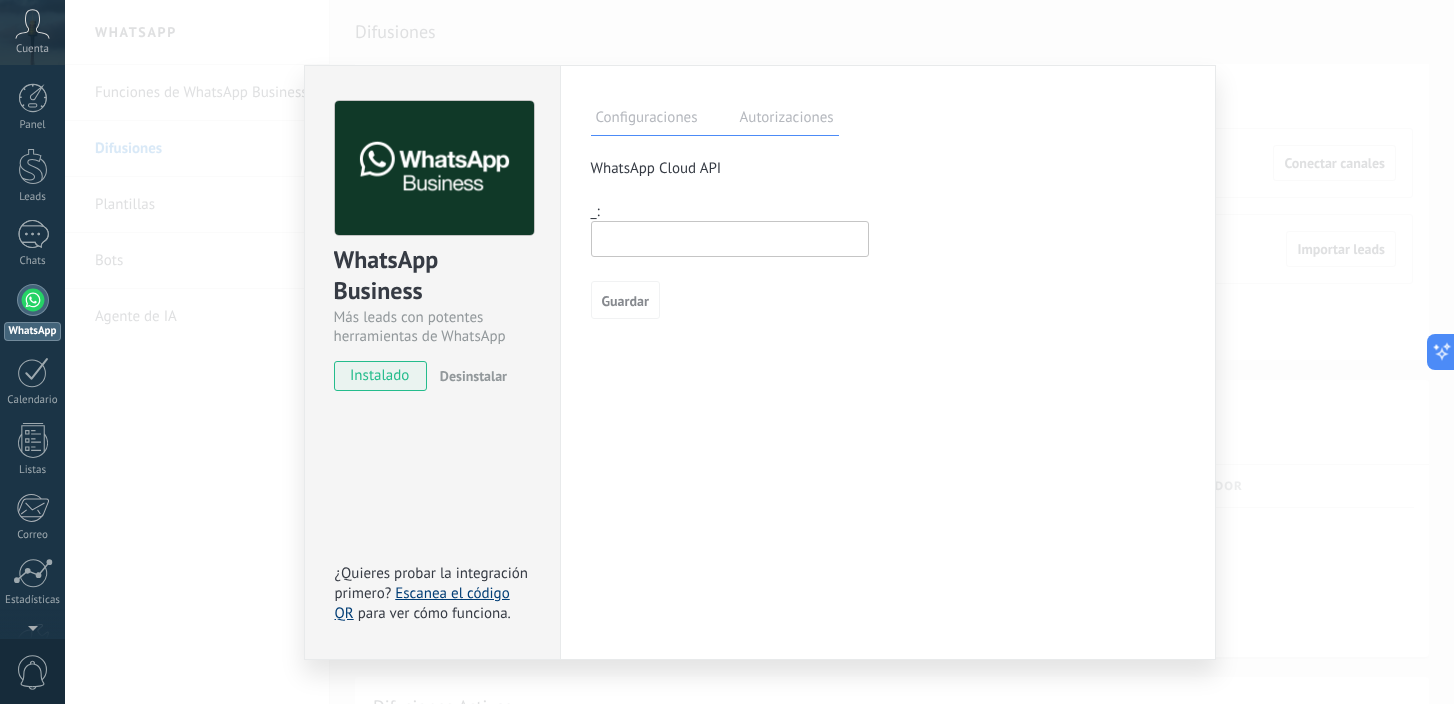 click on "Escanea el código QR" at bounding box center (422, 603) 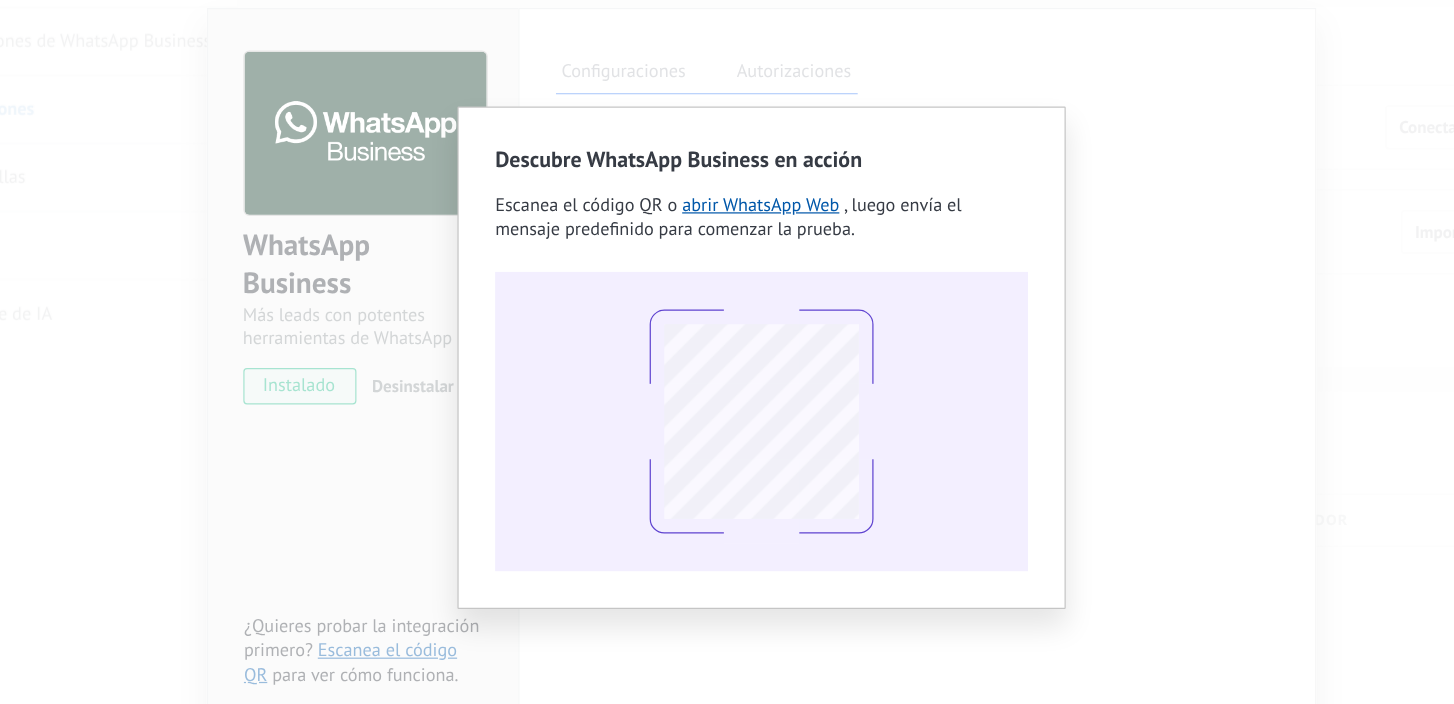 click on "Descubre WhatsApp Business en acción Escanea el código QR o   abrir WhatsApp Web   , luego envía el mensaje predefinido para comenzar la prueba." at bounding box center [759, 352] 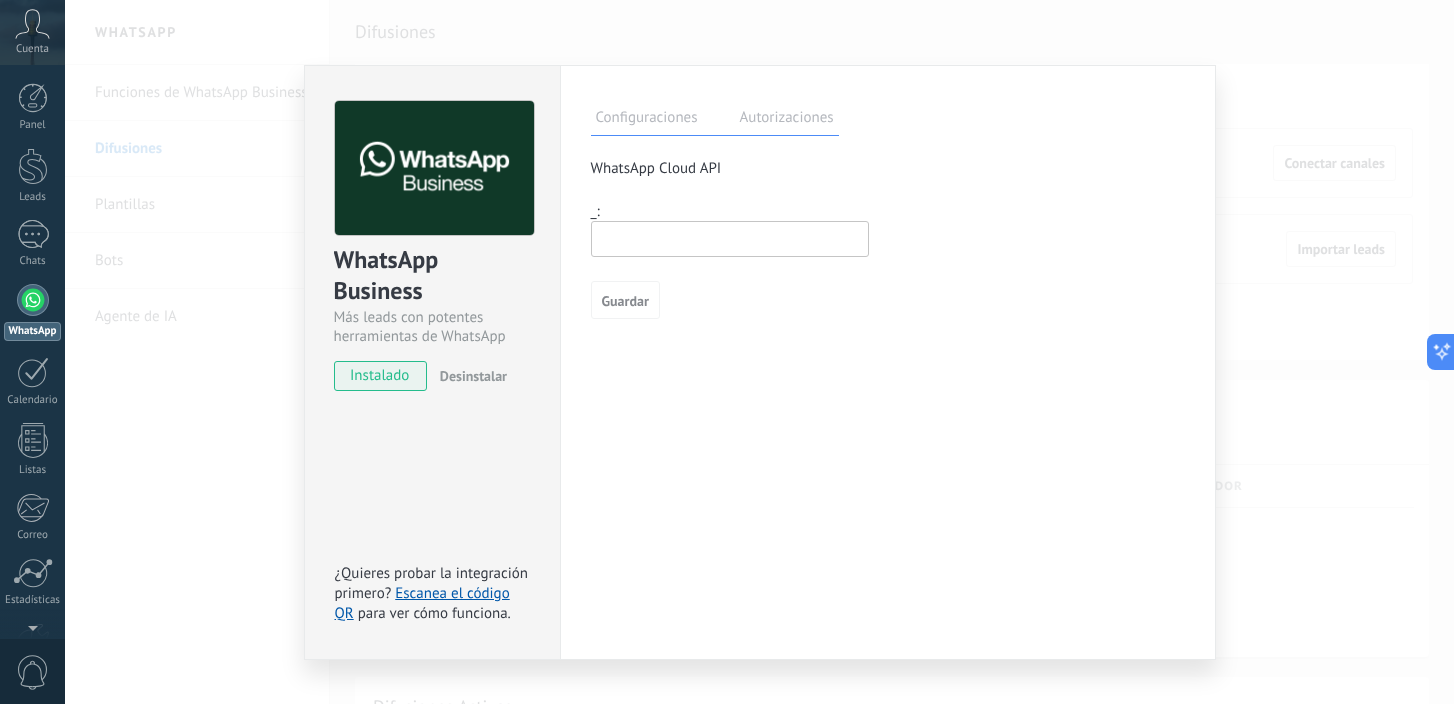 click at bounding box center (730, 239) 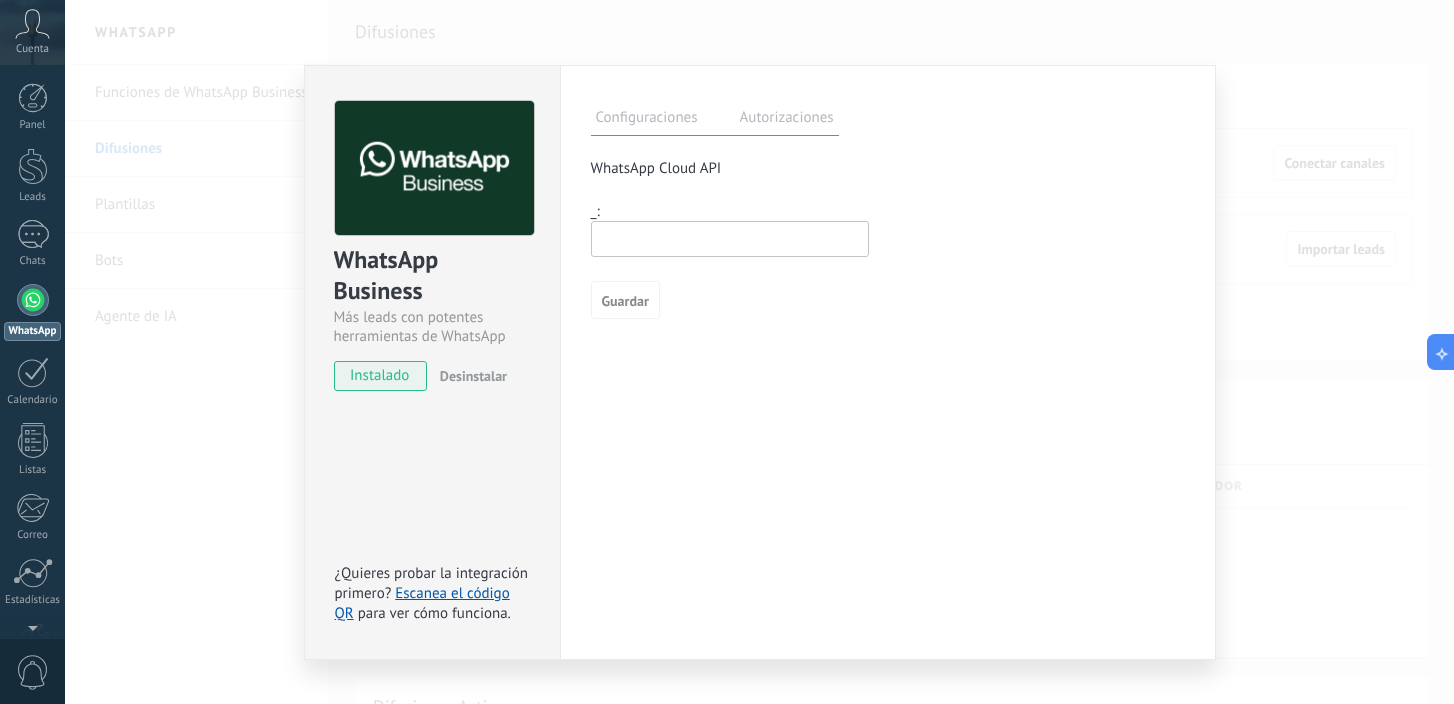 paste on "**********" 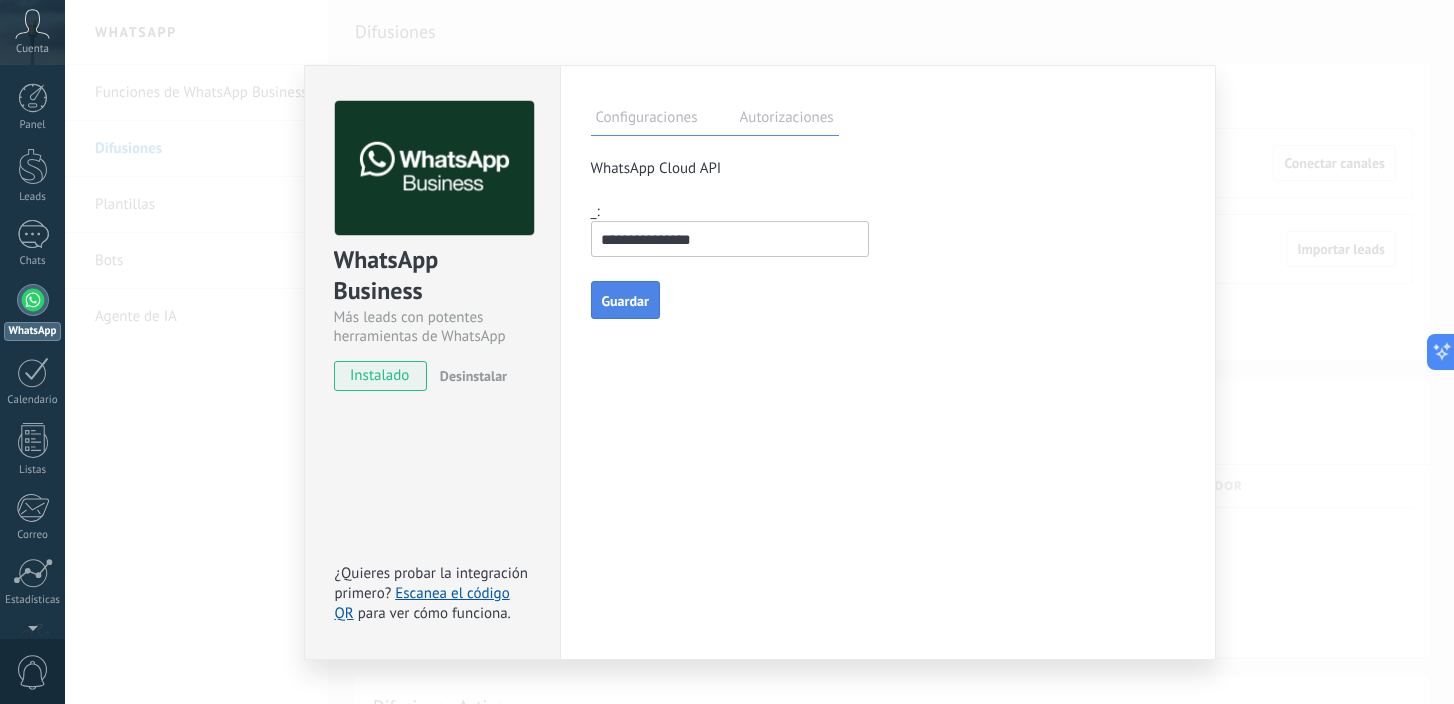 type on "**********" 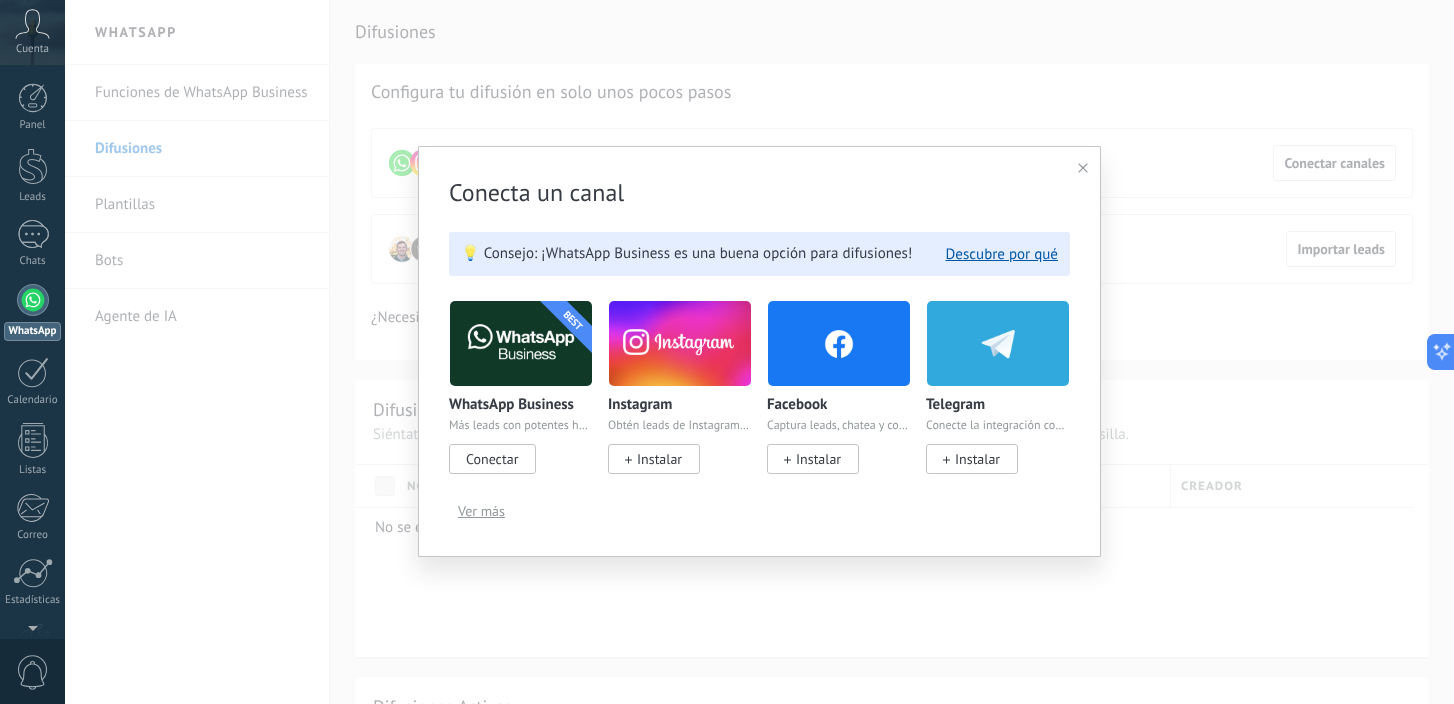 click on "Instalar" at bounding box center [659, 459] 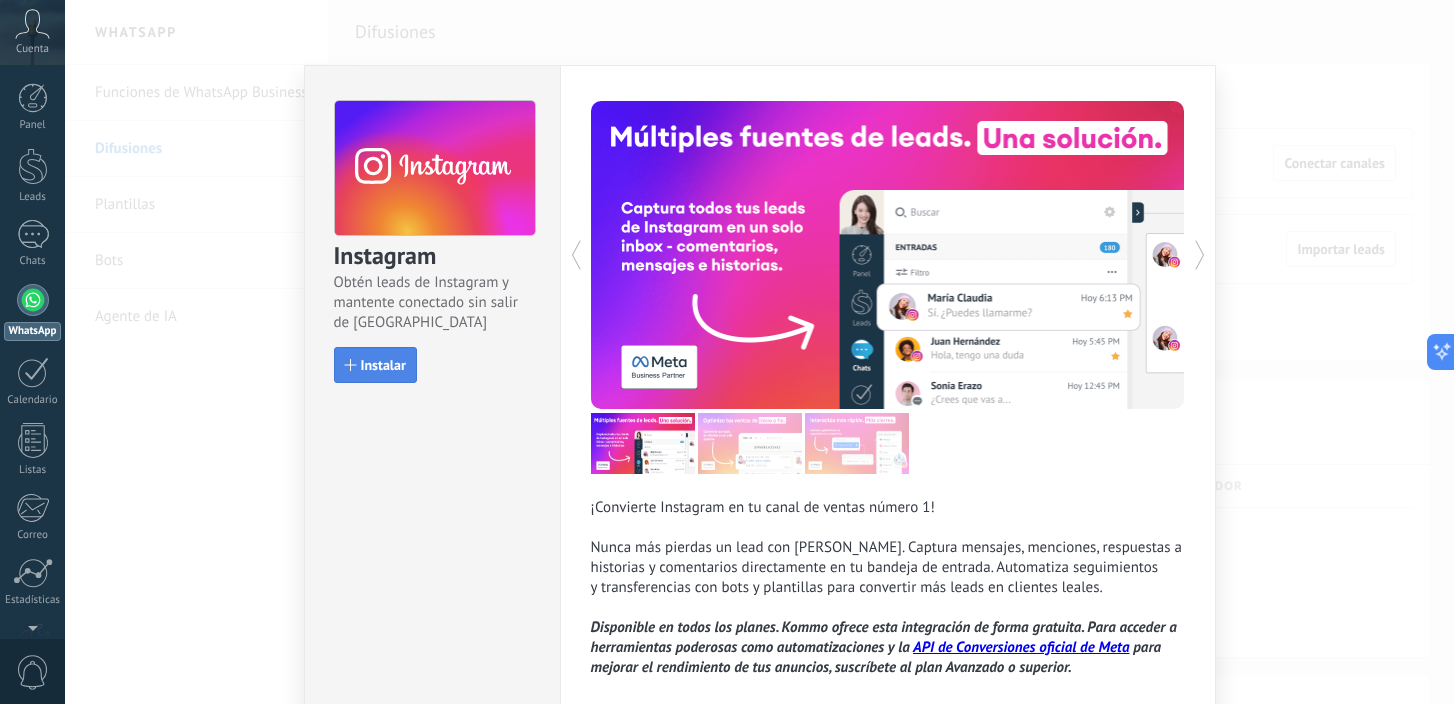 click on "Instalar" at bounding box center [383, 365] 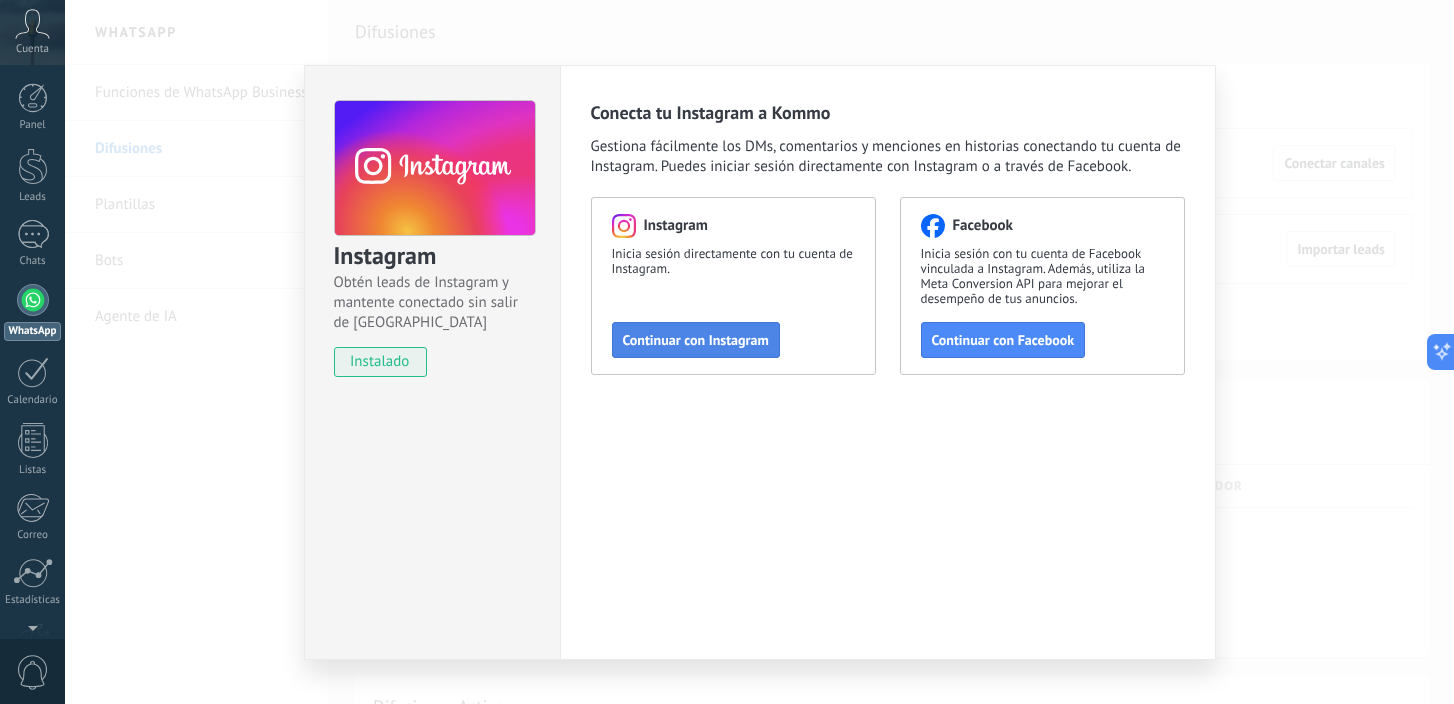 click on "Continuar con Instagram" at bounding box center [696, 340] 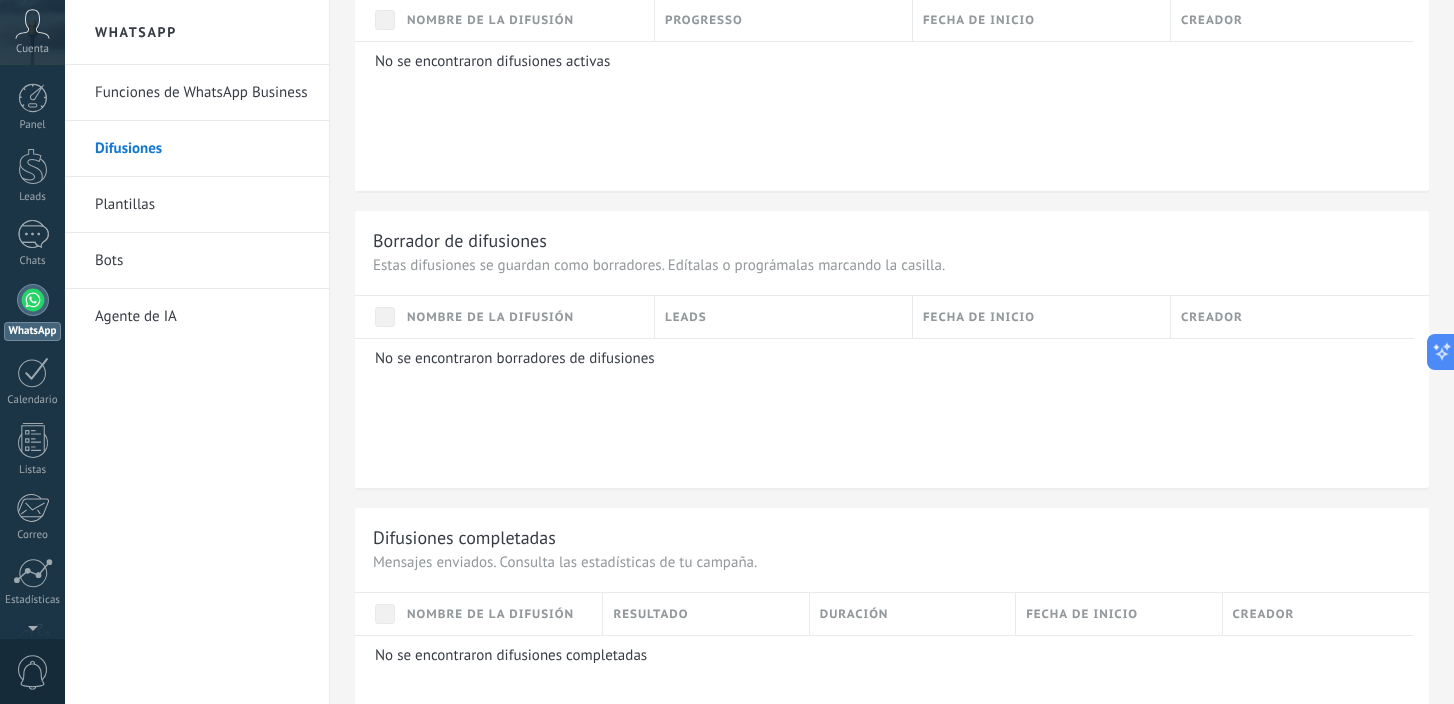 scroll, scrollTop: 683, scrollLeft: 0, axis: vertical 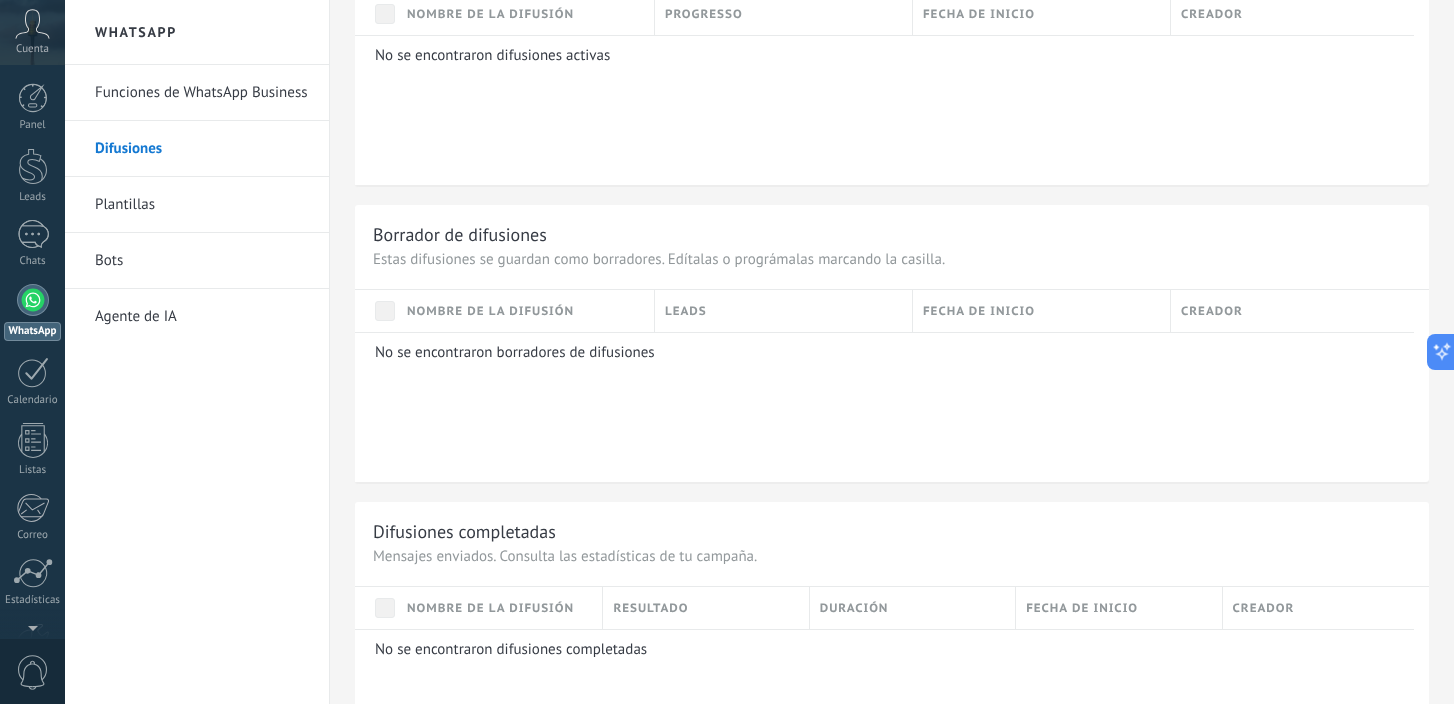 click on "Funciones de WhatsApp Business" at bounding box center (202, 93) 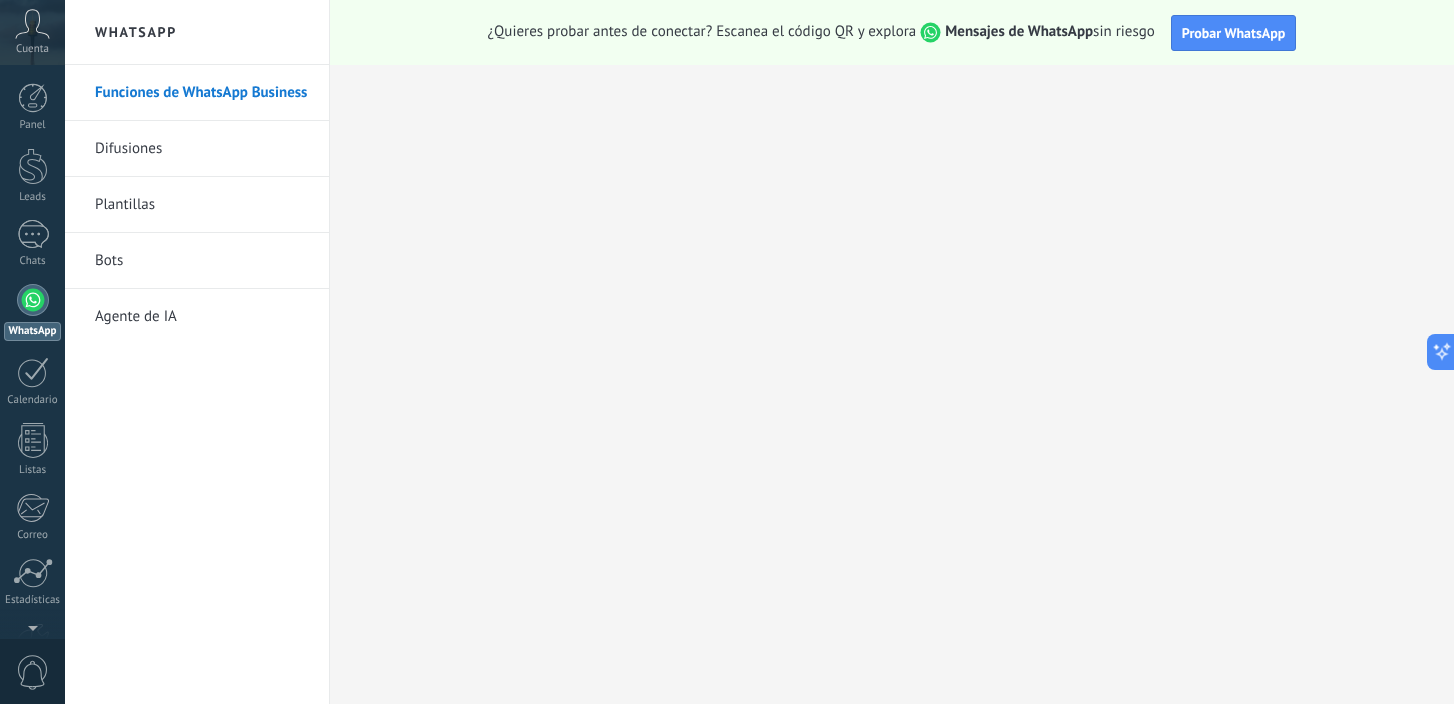 click on "Difusiones" at bounding box center (202, 149) 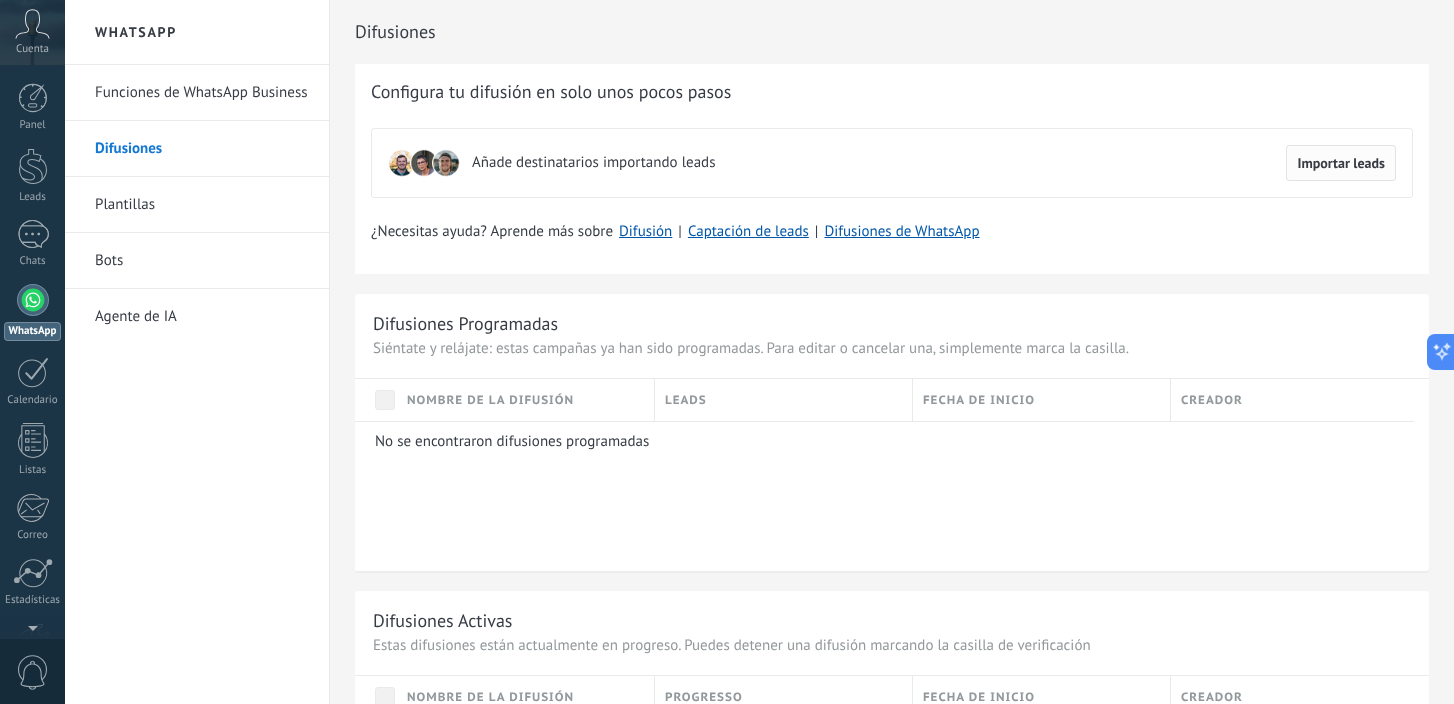 click on "Importar leads" at bounding box center (1341, 163) 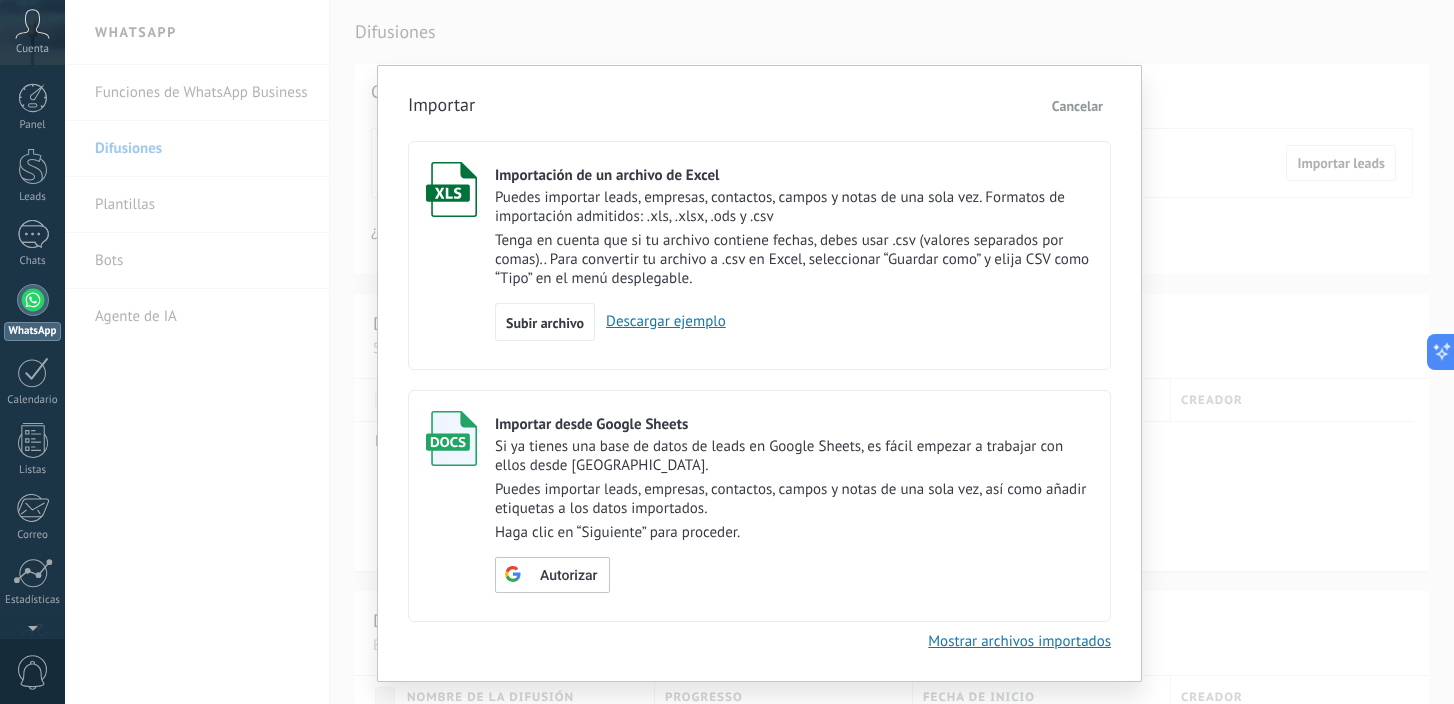 click on "Descargar ejemplo" at bounding box center (660, 321) 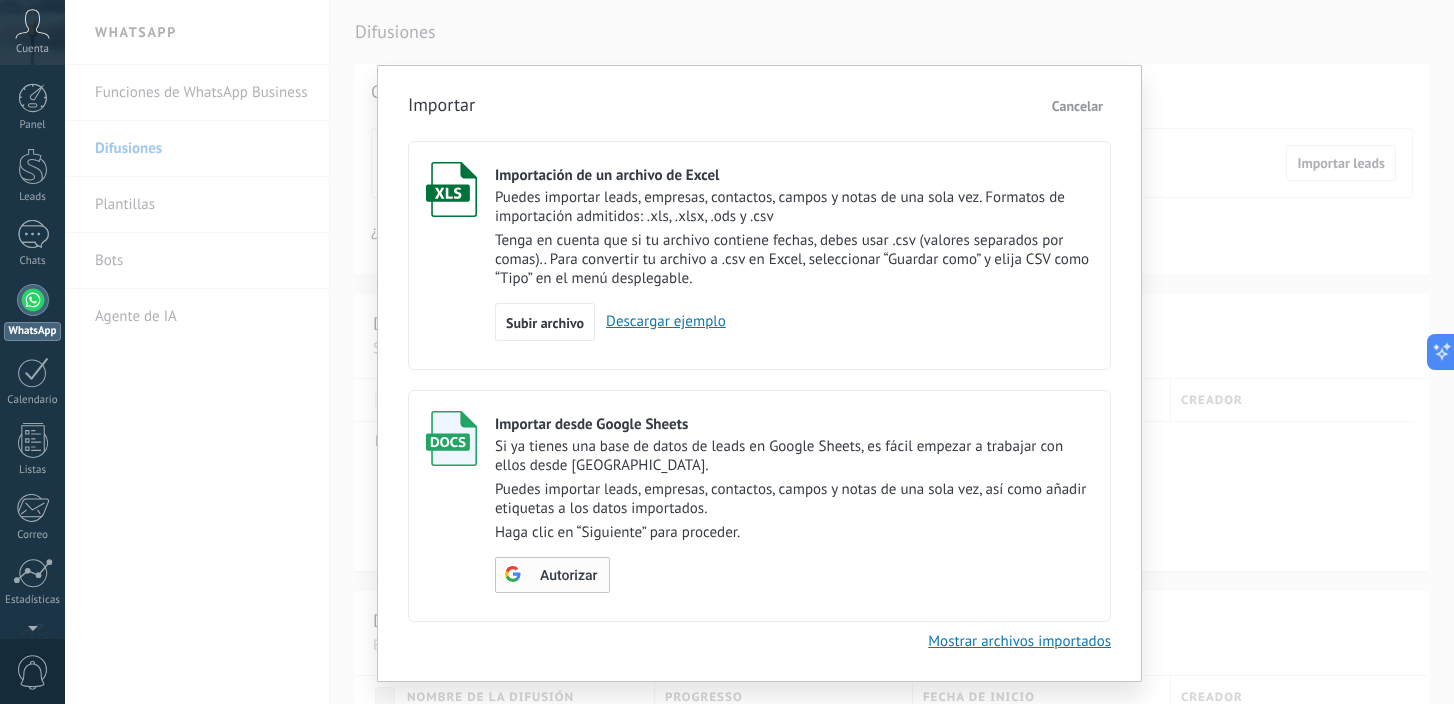 click on "Autorizar" at bounding box center [568, 576] 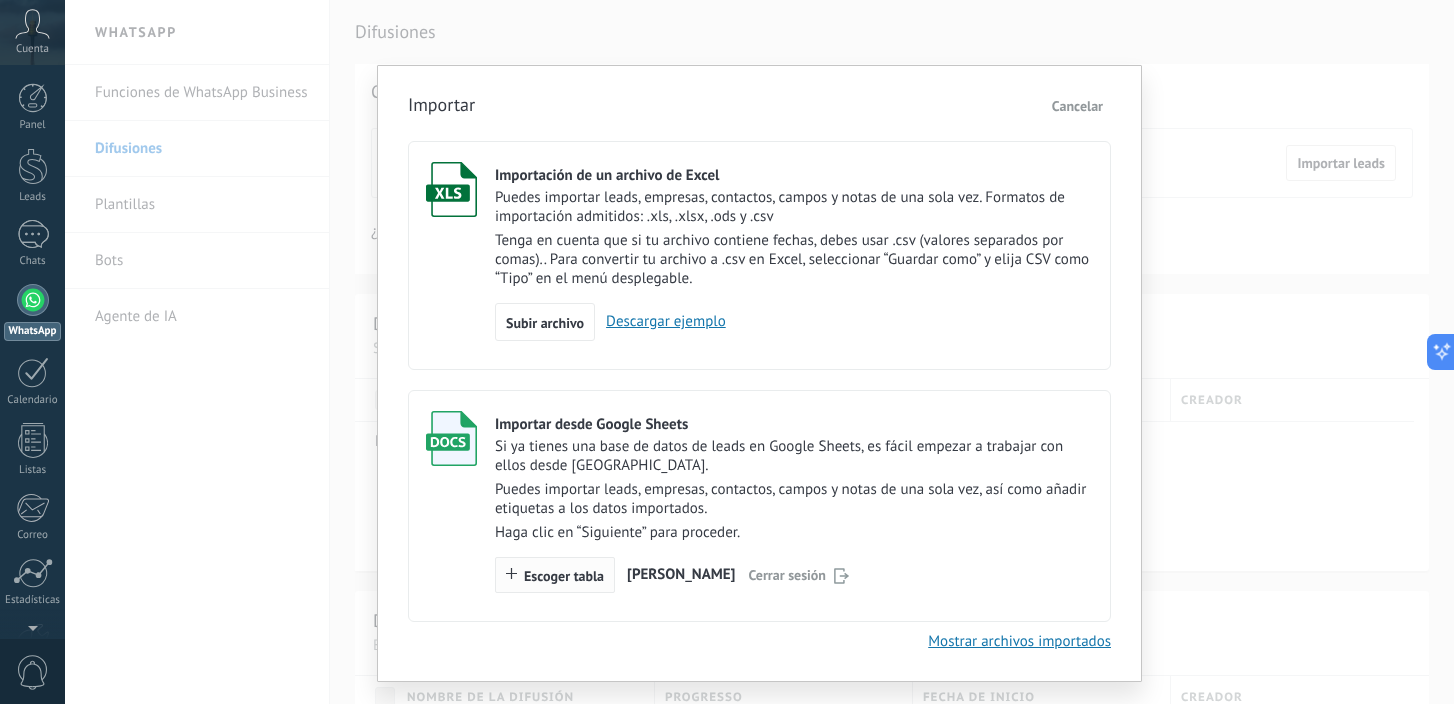 click 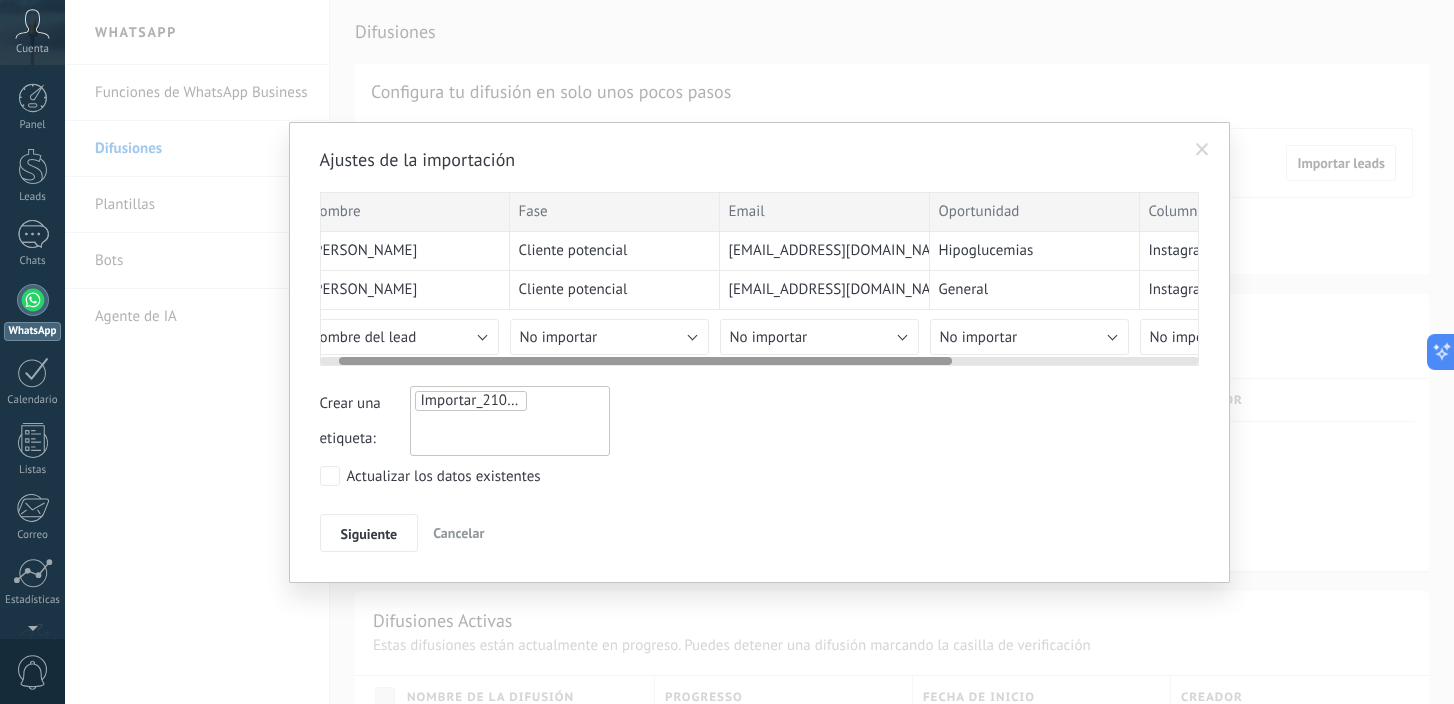 scroll, scrollTop: 0, scrollLeft: 31, axis: horizontal 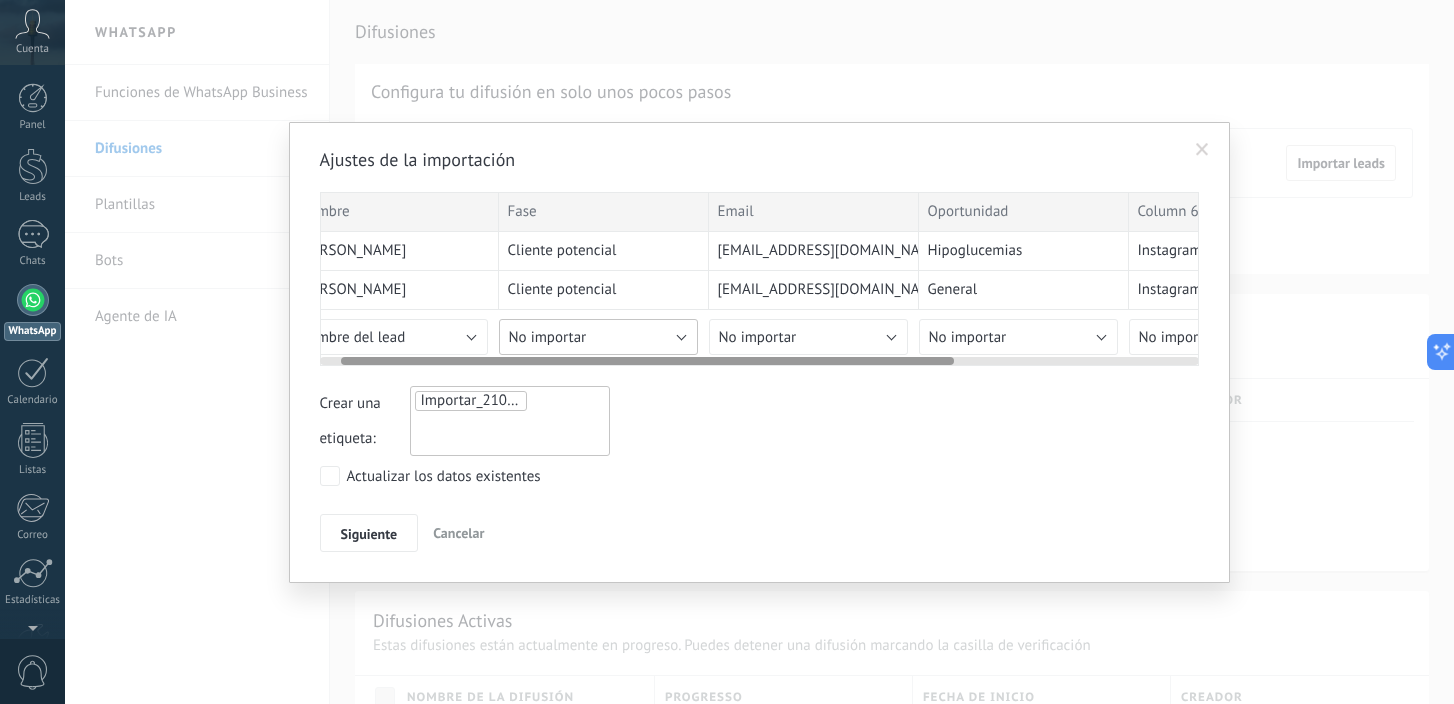 click on "No importar" at bounding box center [548, 337] 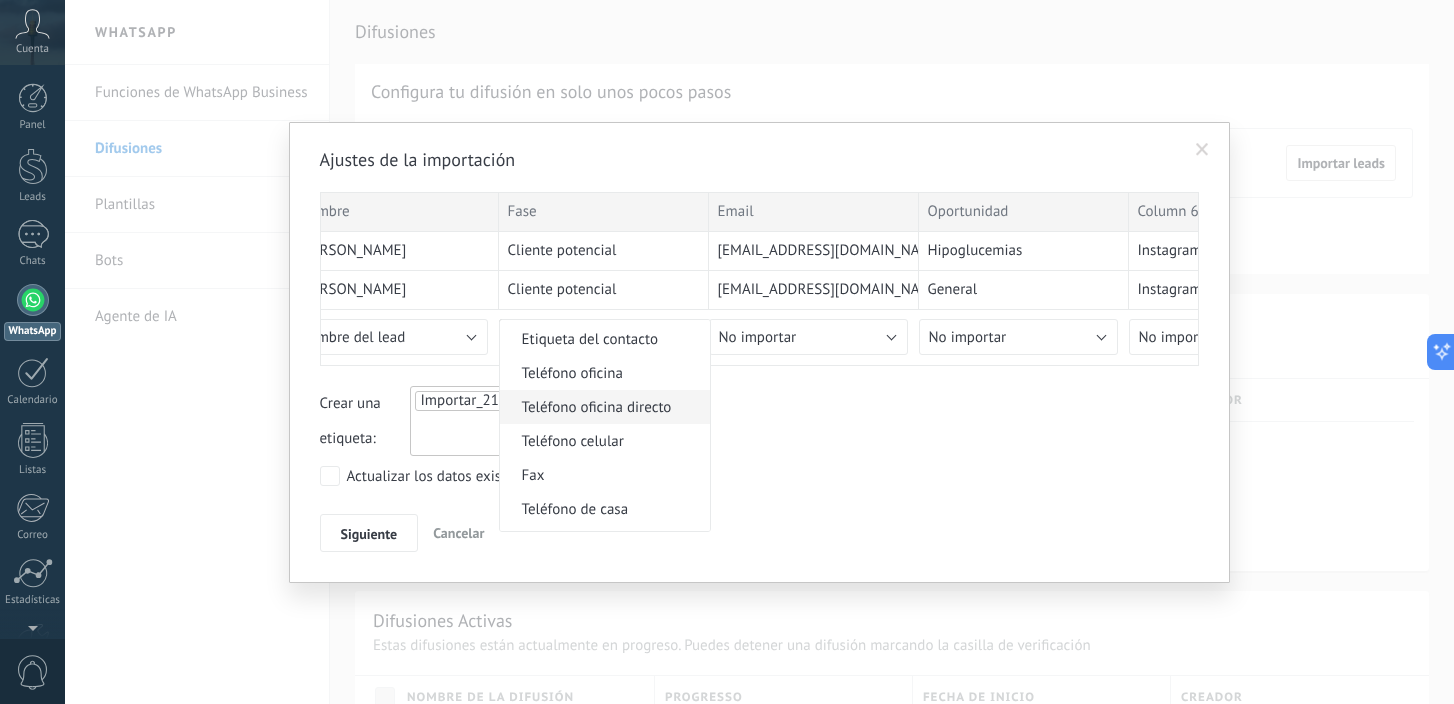 scroll, scrollTop: 382, scrollLeft: 0, axis: vertical 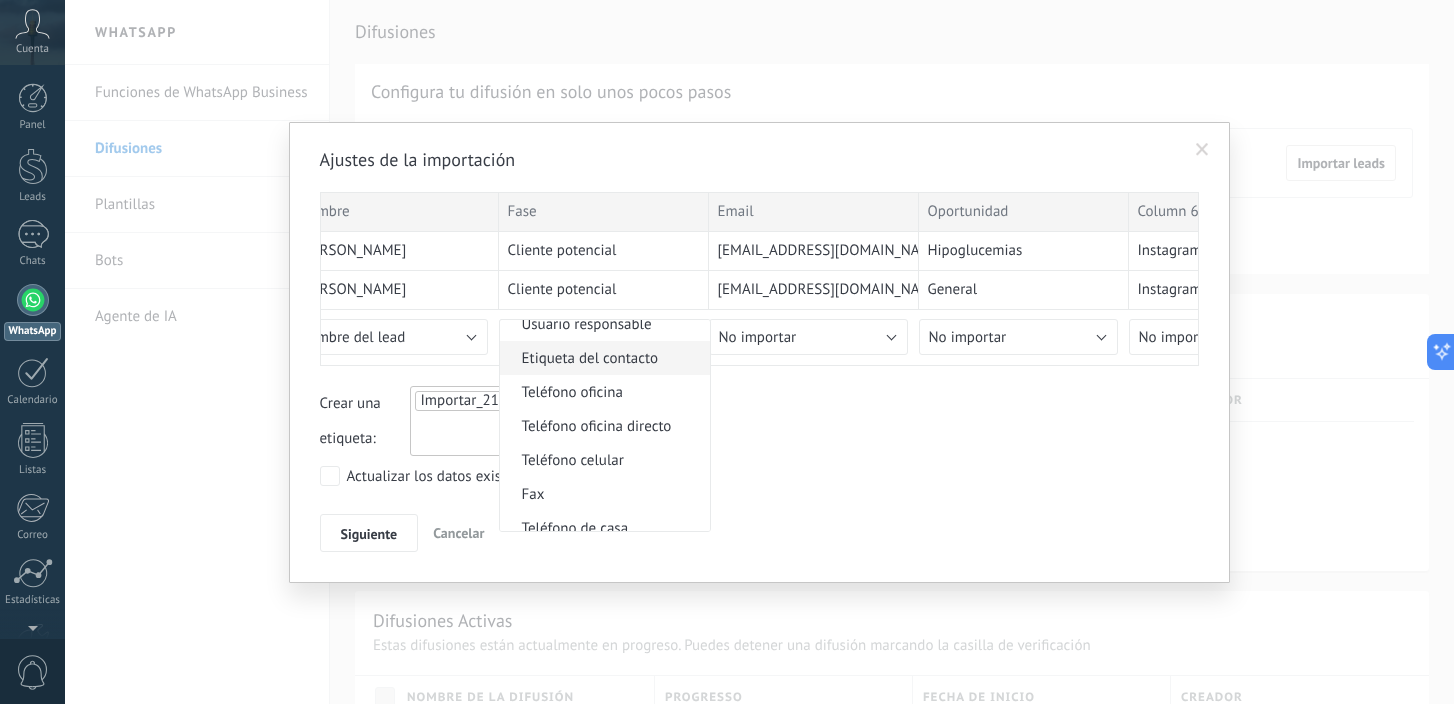 click on "Etiqueta del contacto" at bounding box center [602, 358] 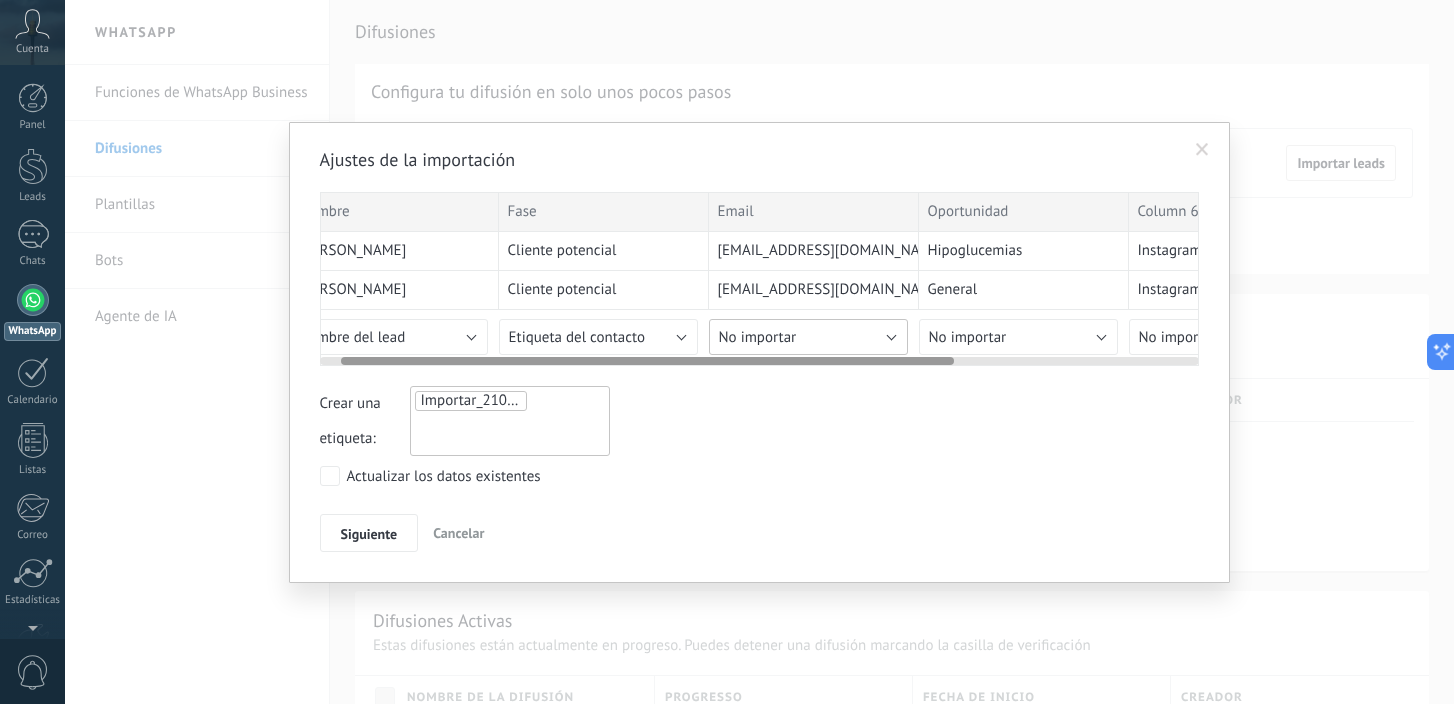 click on "No importar" at bounding box center (758, 337) 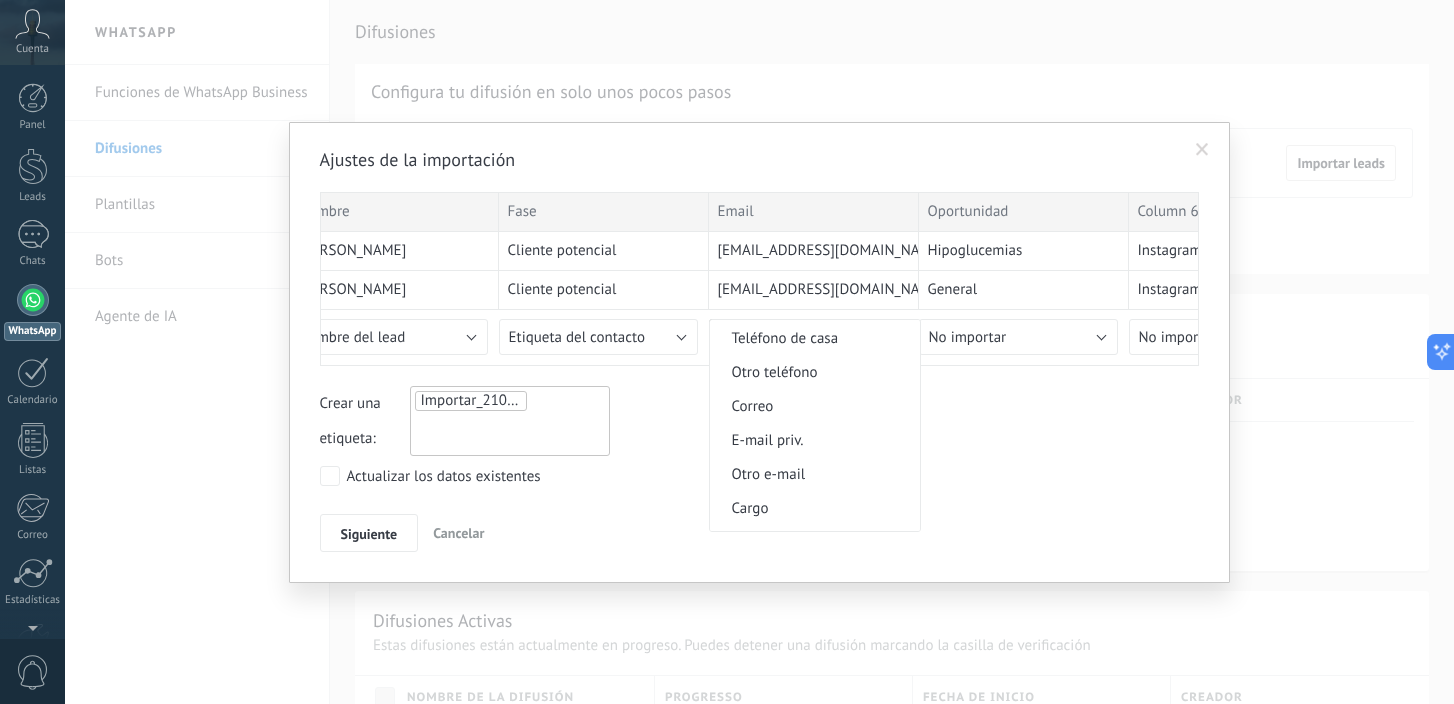scroll, scrollTop: 586, scrollLeft: 0, axis: vertical 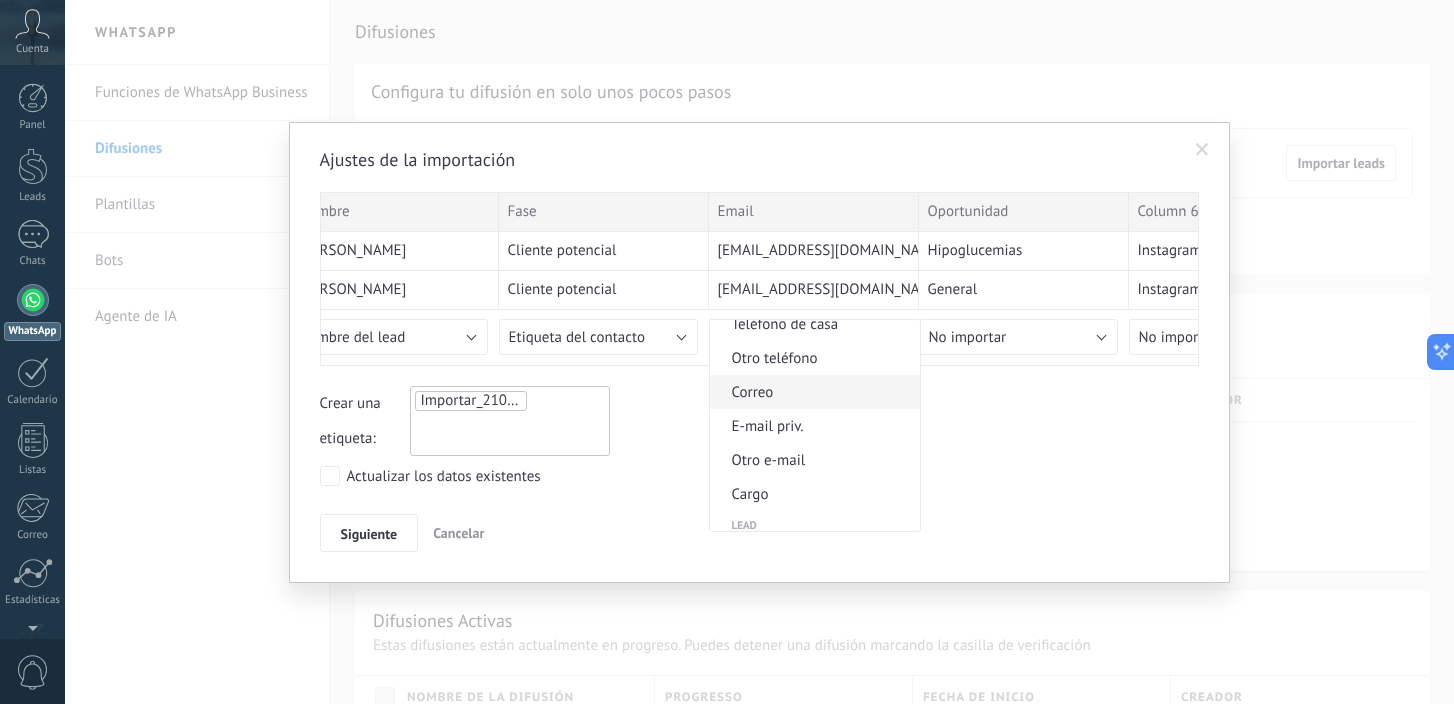 click on "Correo" at bounding box center (815, 392) 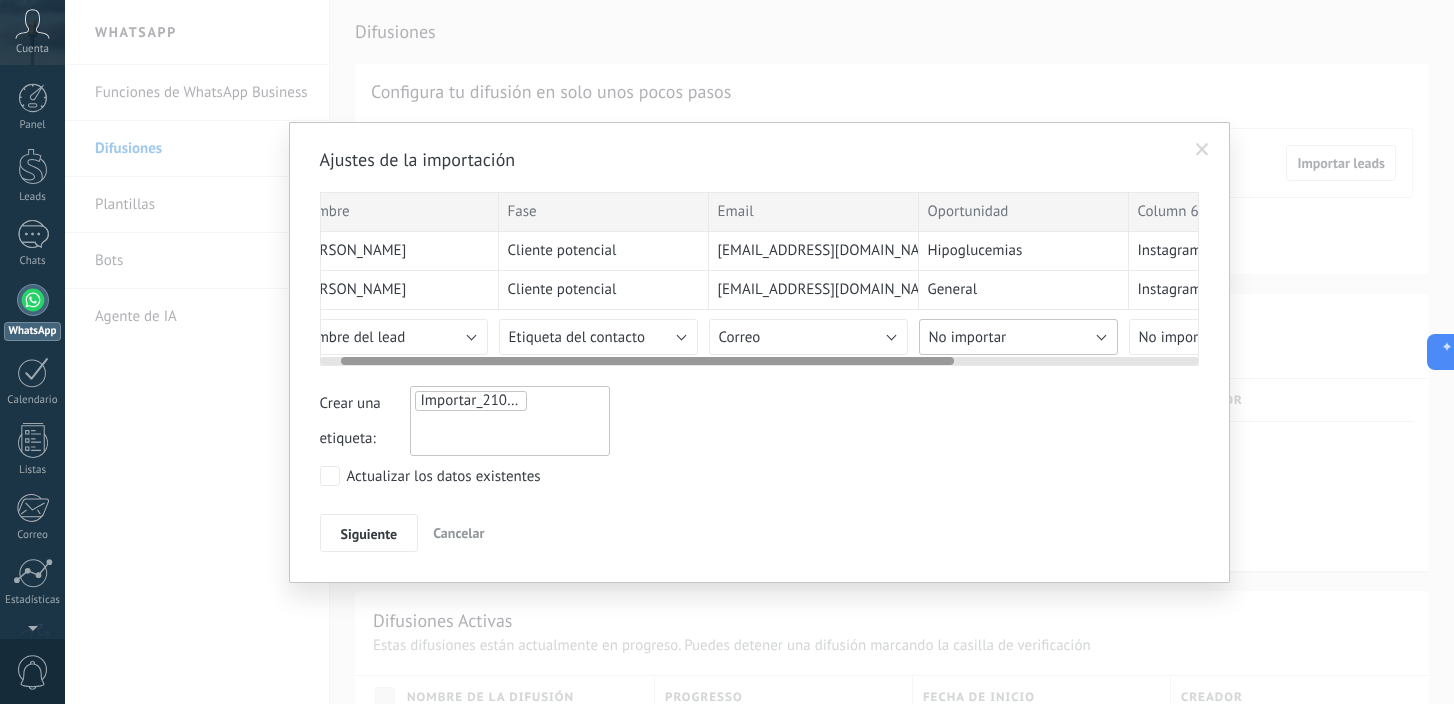 click on "No importar" at bounding box center [968, 337] 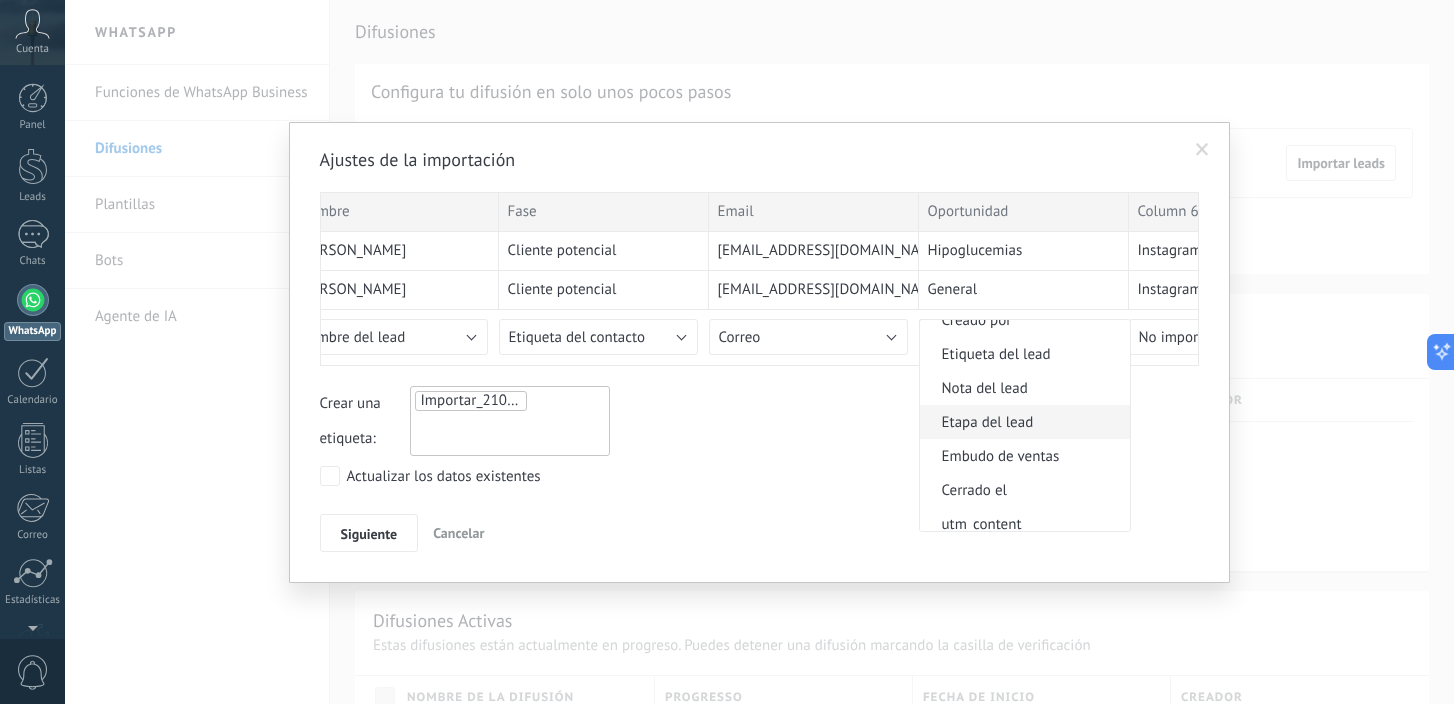 scroll, scrollTop: 981, scrollLeft: 0, axis: vertical 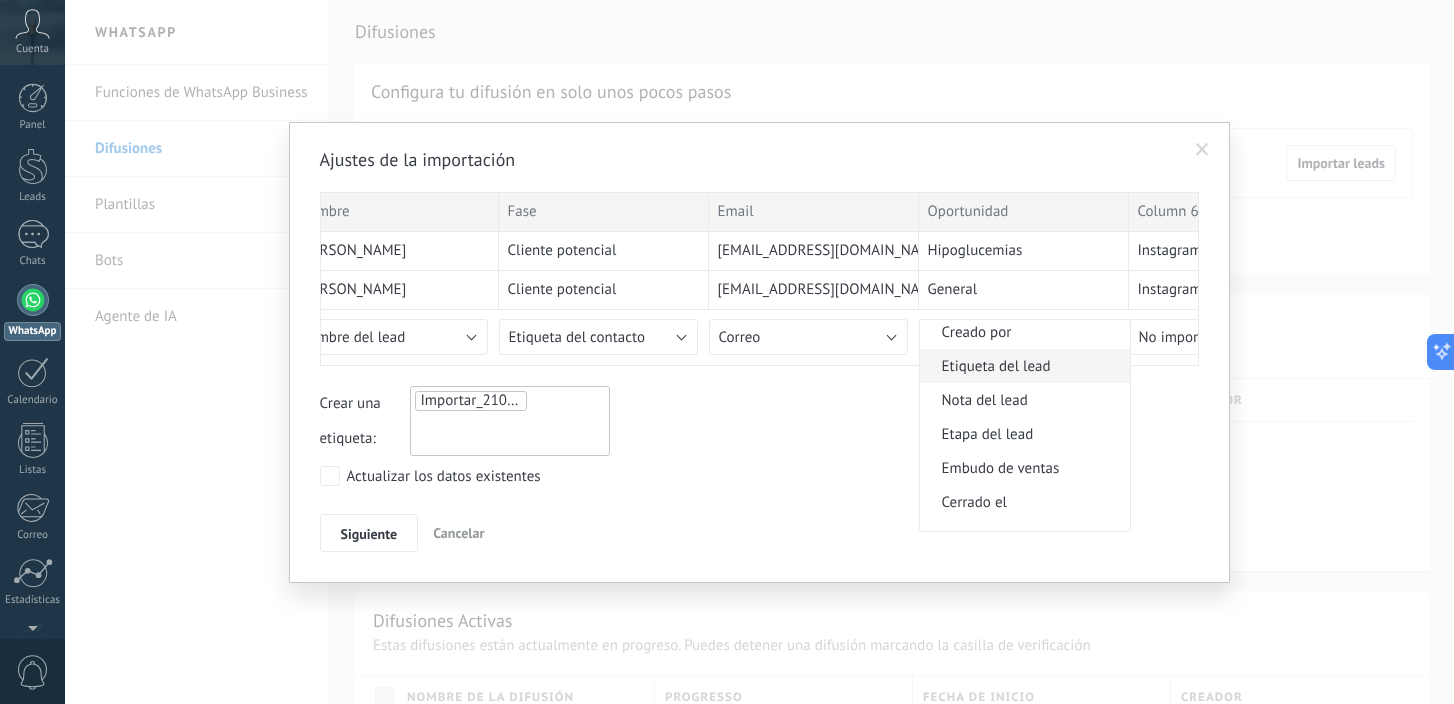 click on "Etiqueta del lead" at bounding box center [1022, 366] 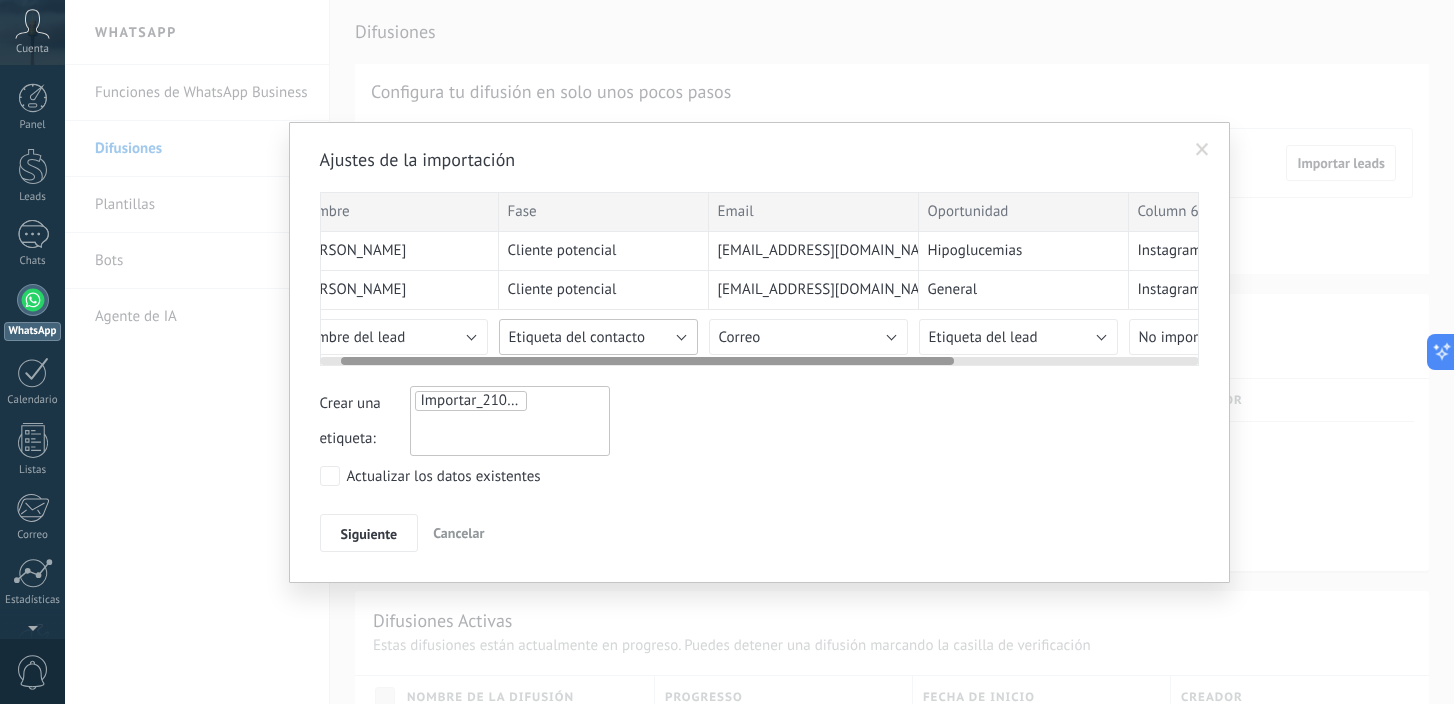 click on "Etiqueta del contacto" at bounding box center (577, 337) 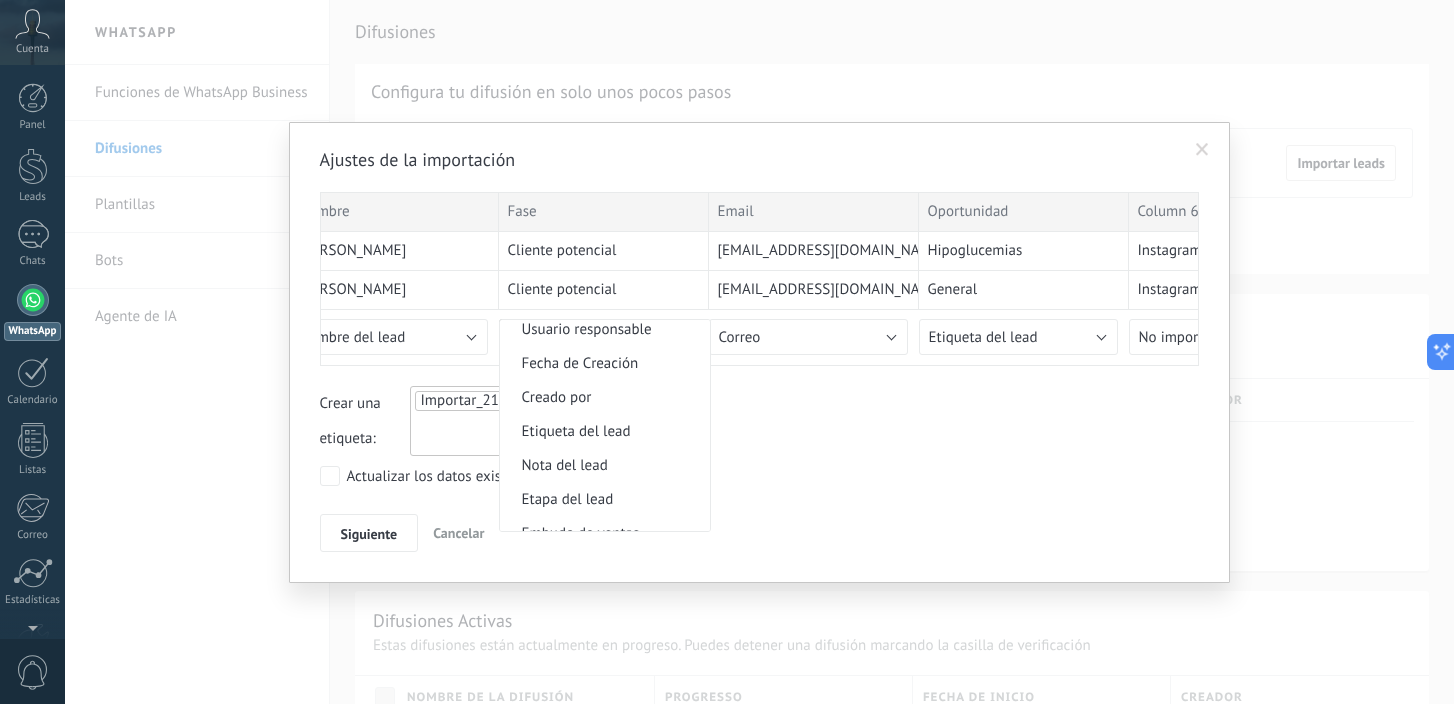 scroll, scrollTop: 962, scrollLeft: 0, axis: vertical 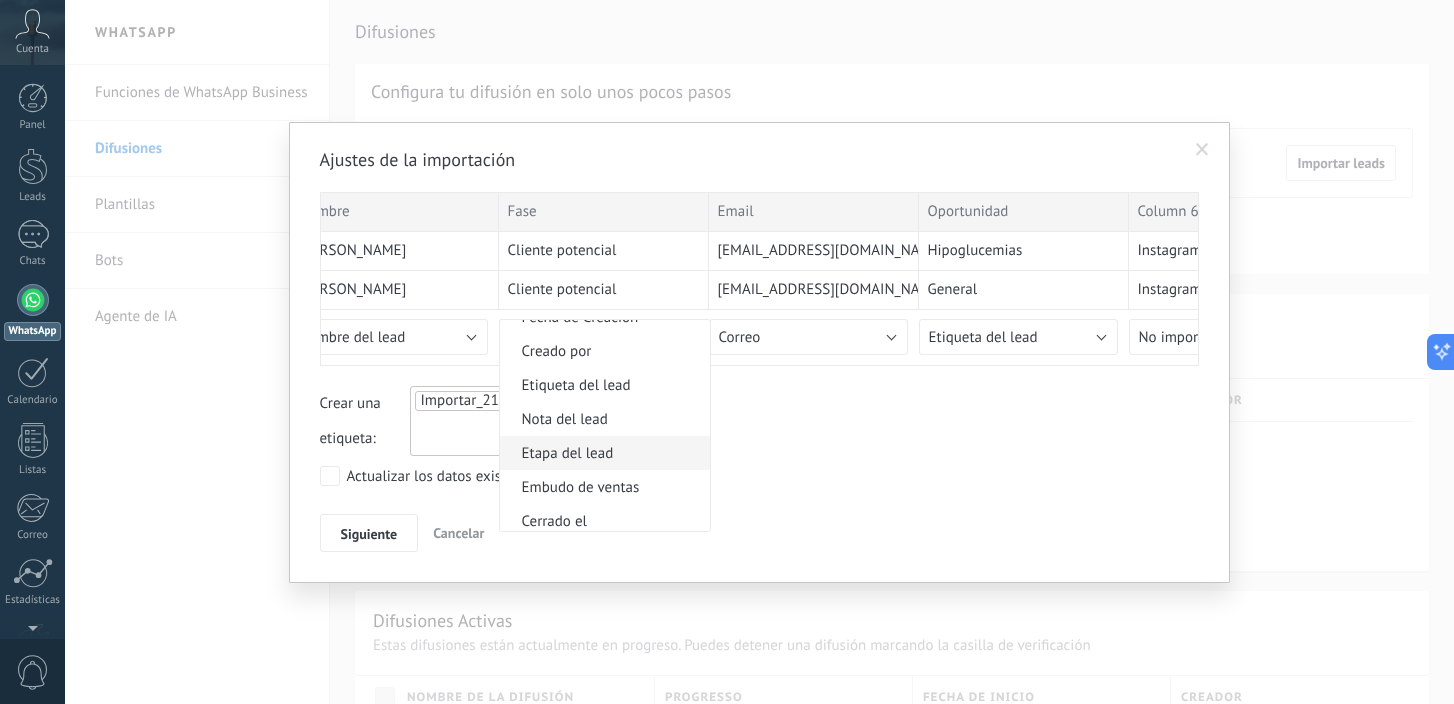 click on "Etapa del lead" at bounding box center [602, 453] 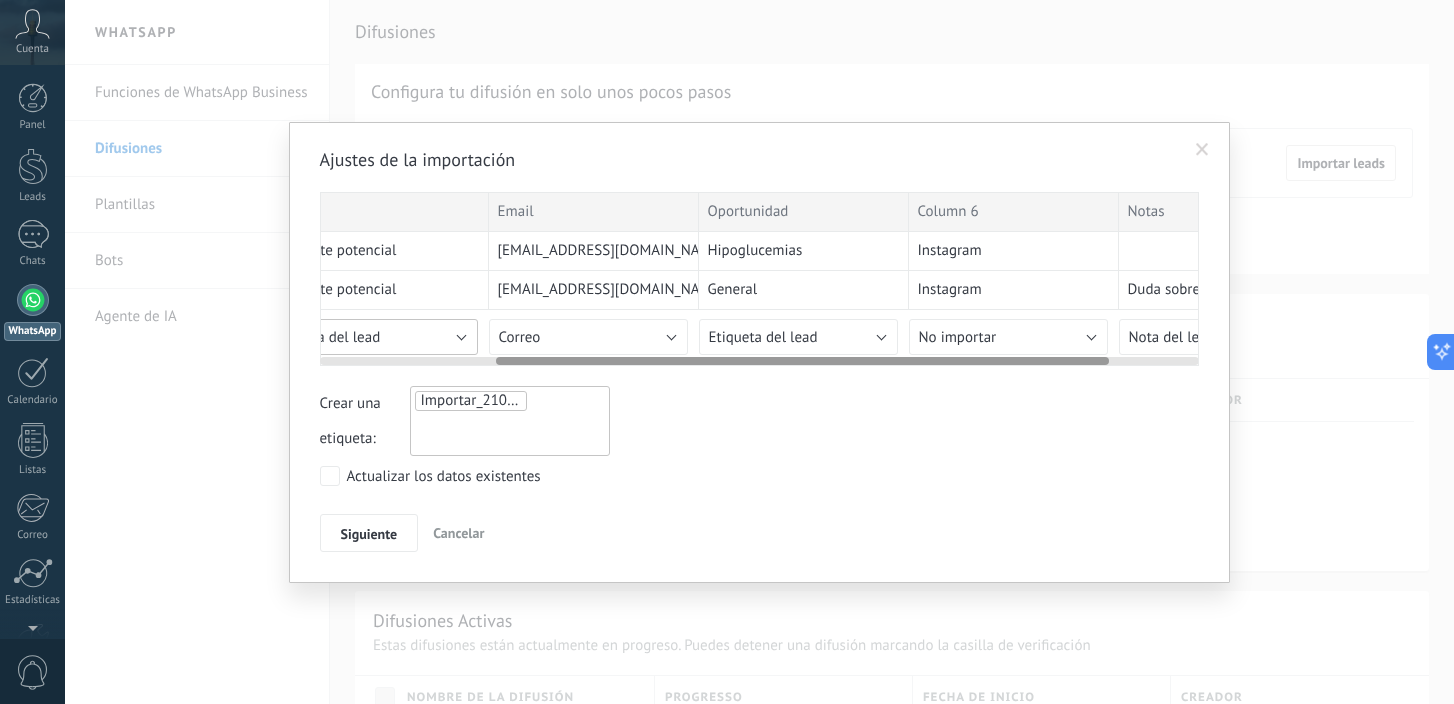 scroll, scrollTop: 0, scrollLeft: 253, axis: horizontal 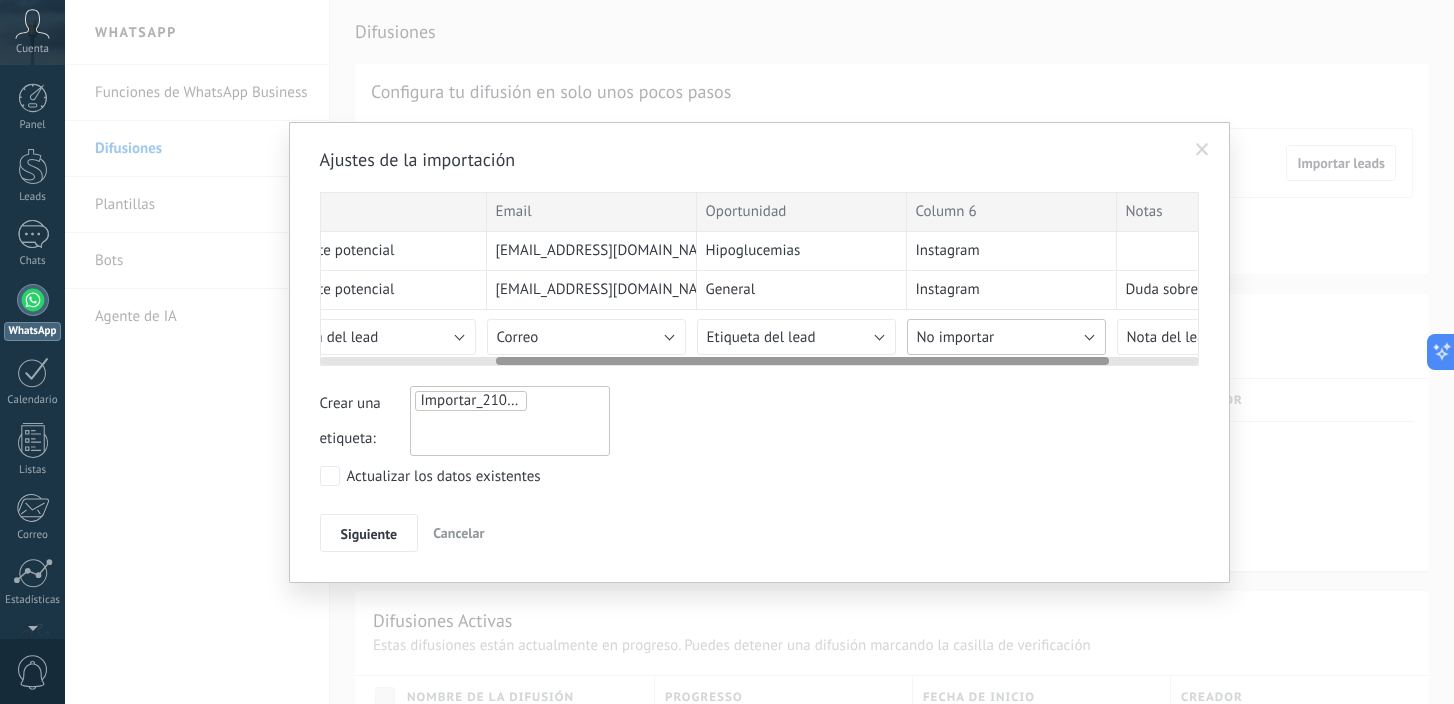 click on "No importar" at bounding box center (956, 337) 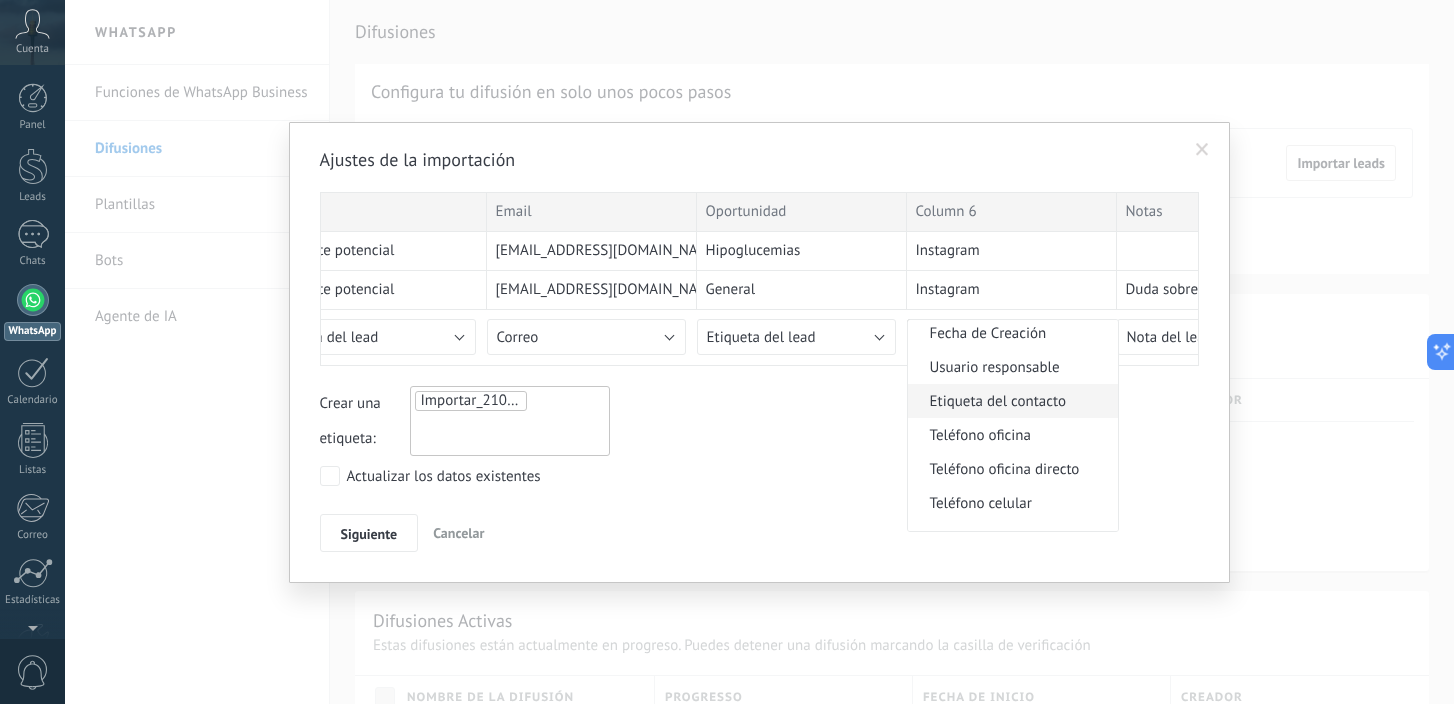 scroll, scrollTop: 329, scrollLeft: 0, axis: vertical 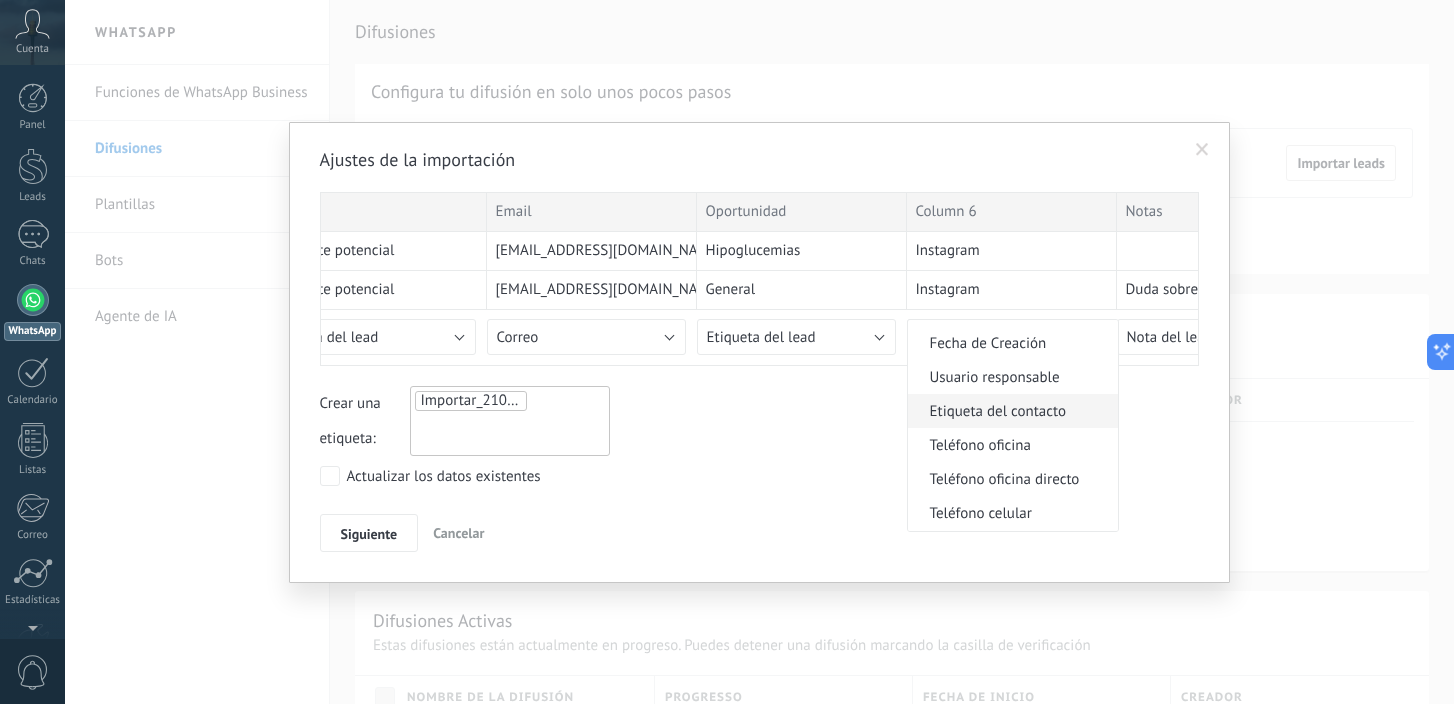 click on "Etiqueta del contacto" at bounding box center (1010, 411) 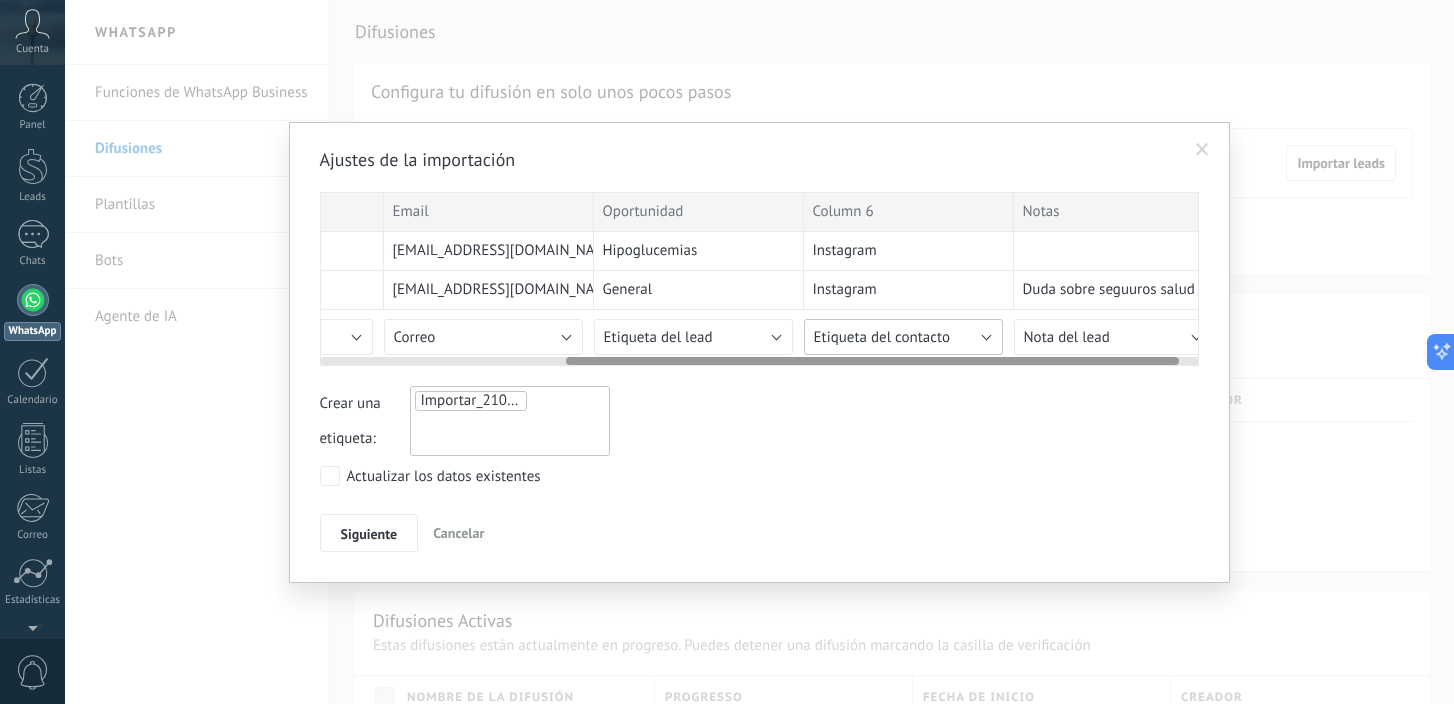scroll, scrollTop: 0, scrollLeft: 363, axis: horizontal 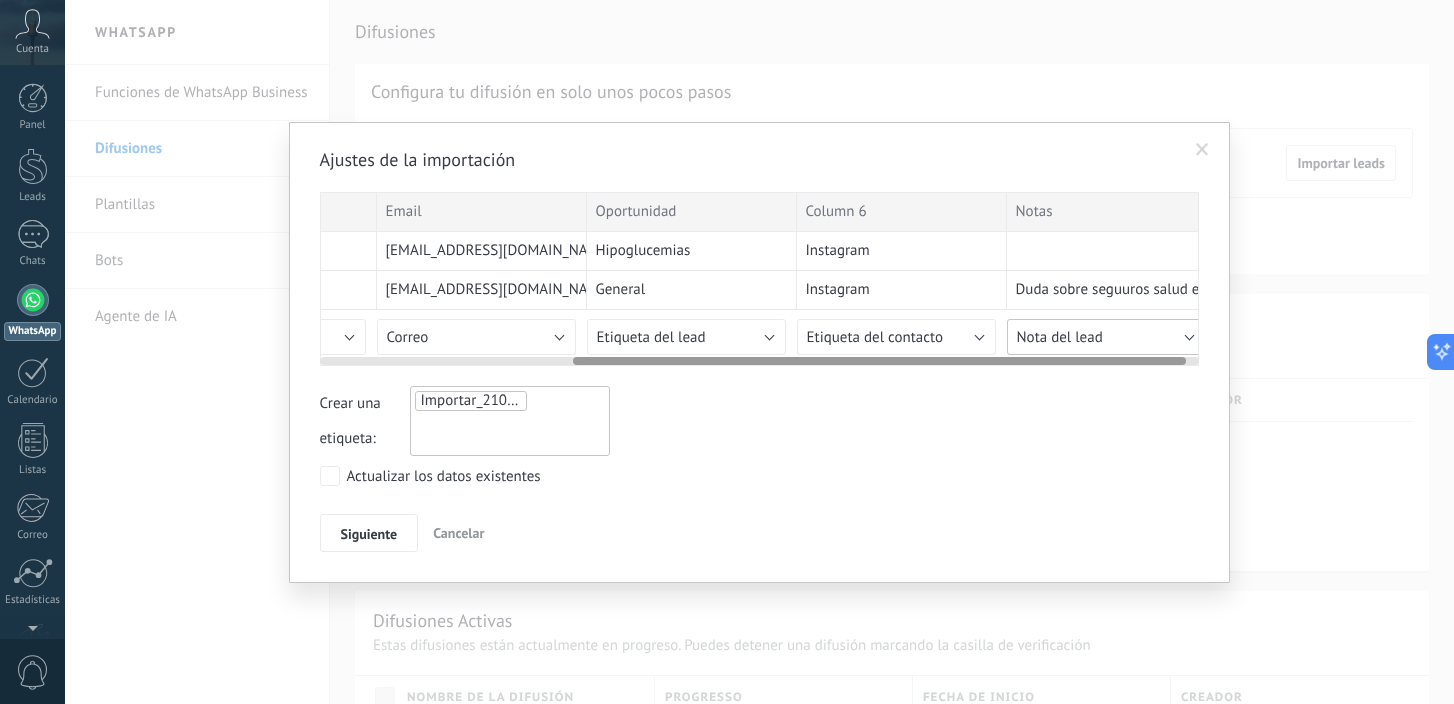click on "Nota del lead" at bounding box center [1060, 337] 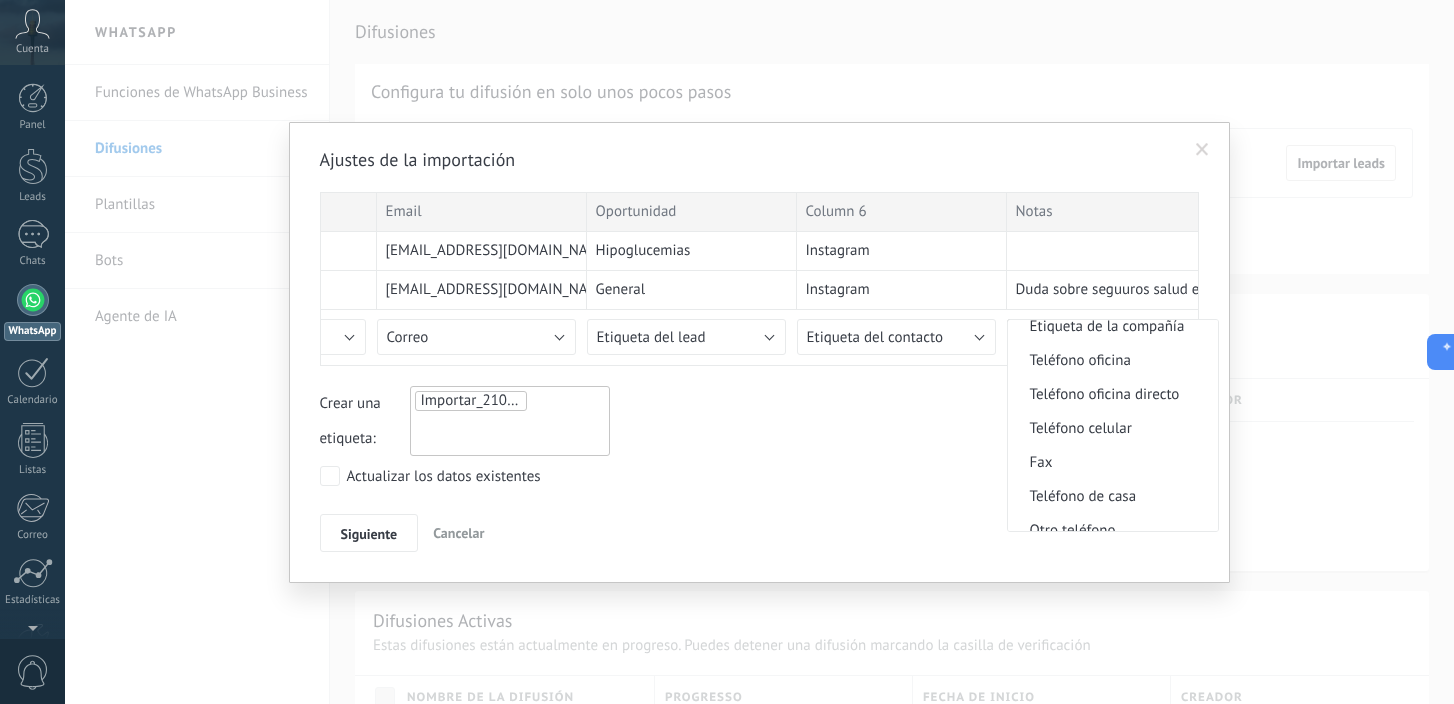 scroll, scrollTop: 2152, scrollLeft: 0, axis: vertical 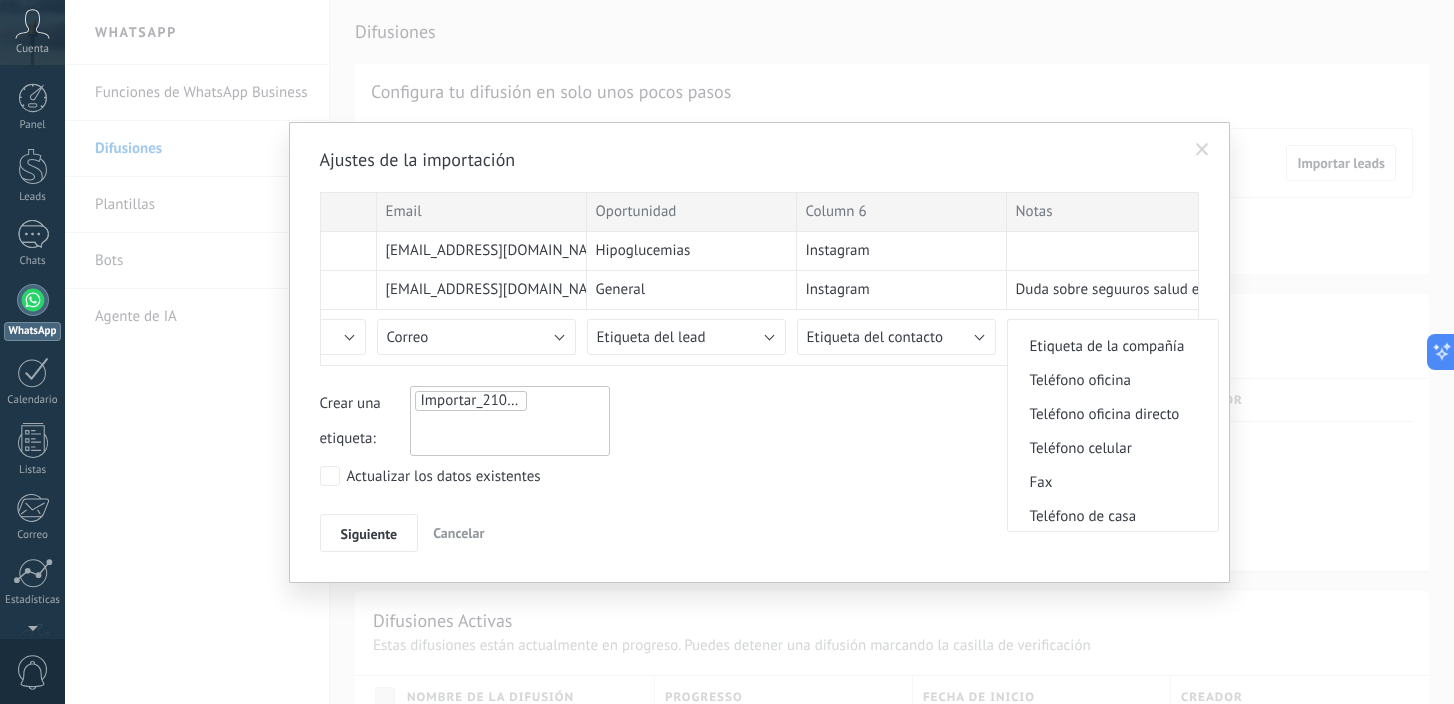 type 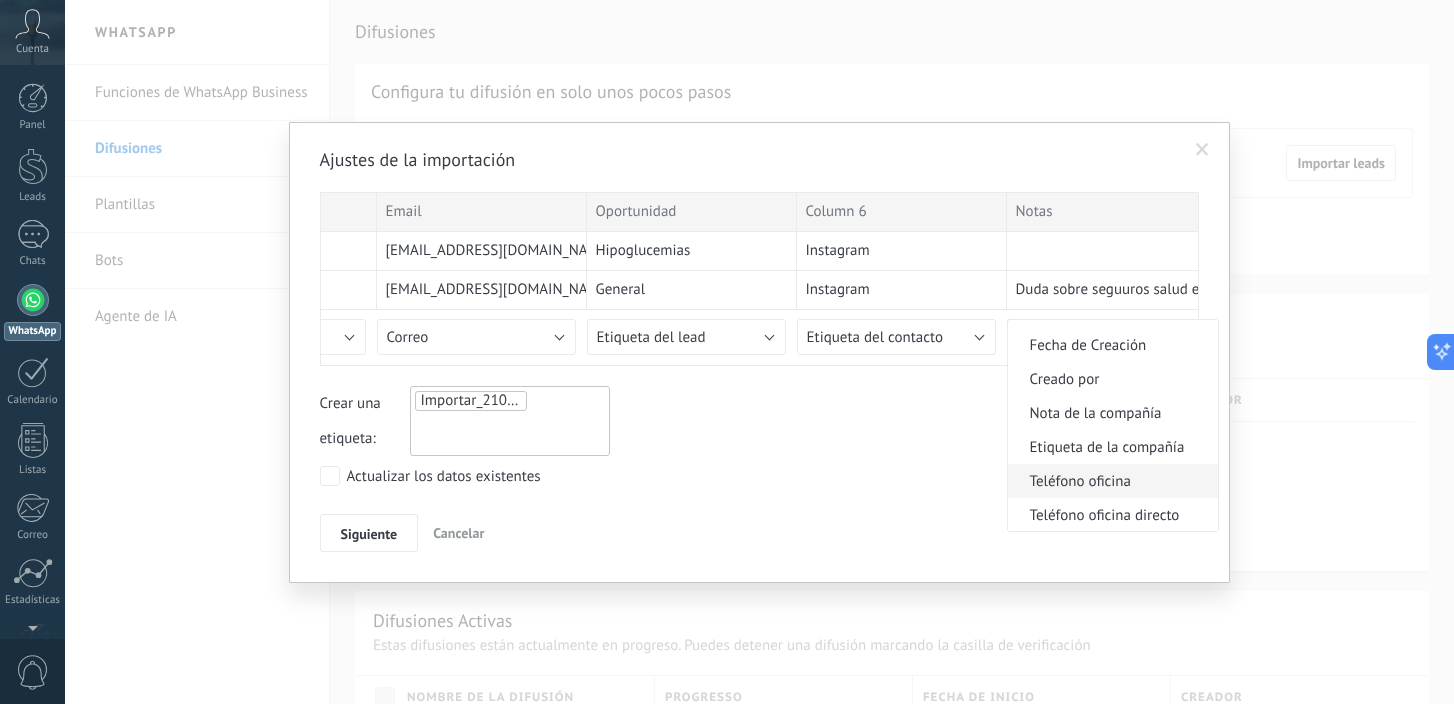 scroll, scrollTop: 1987, scrollLeft: 0, axis: vertical 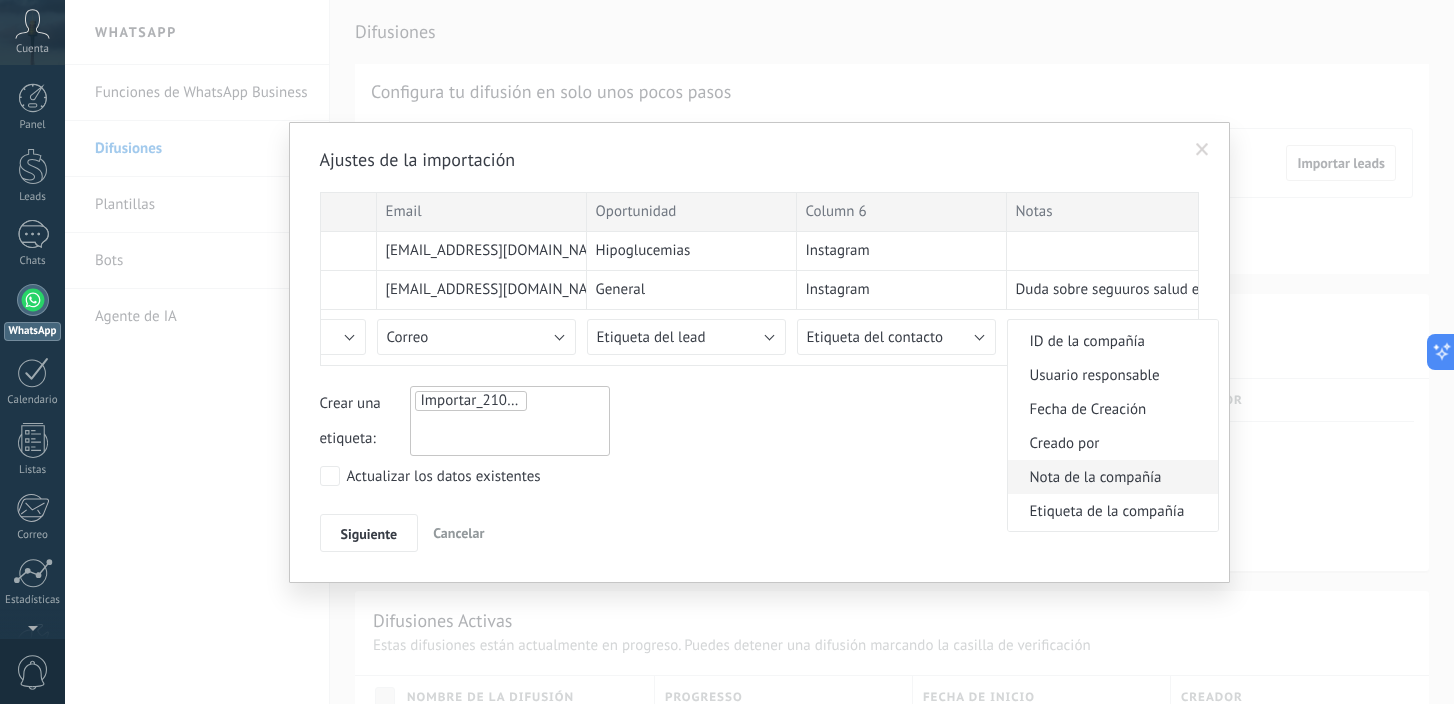 click on "Nota de la compañía" at bounding box center (1110, 477) 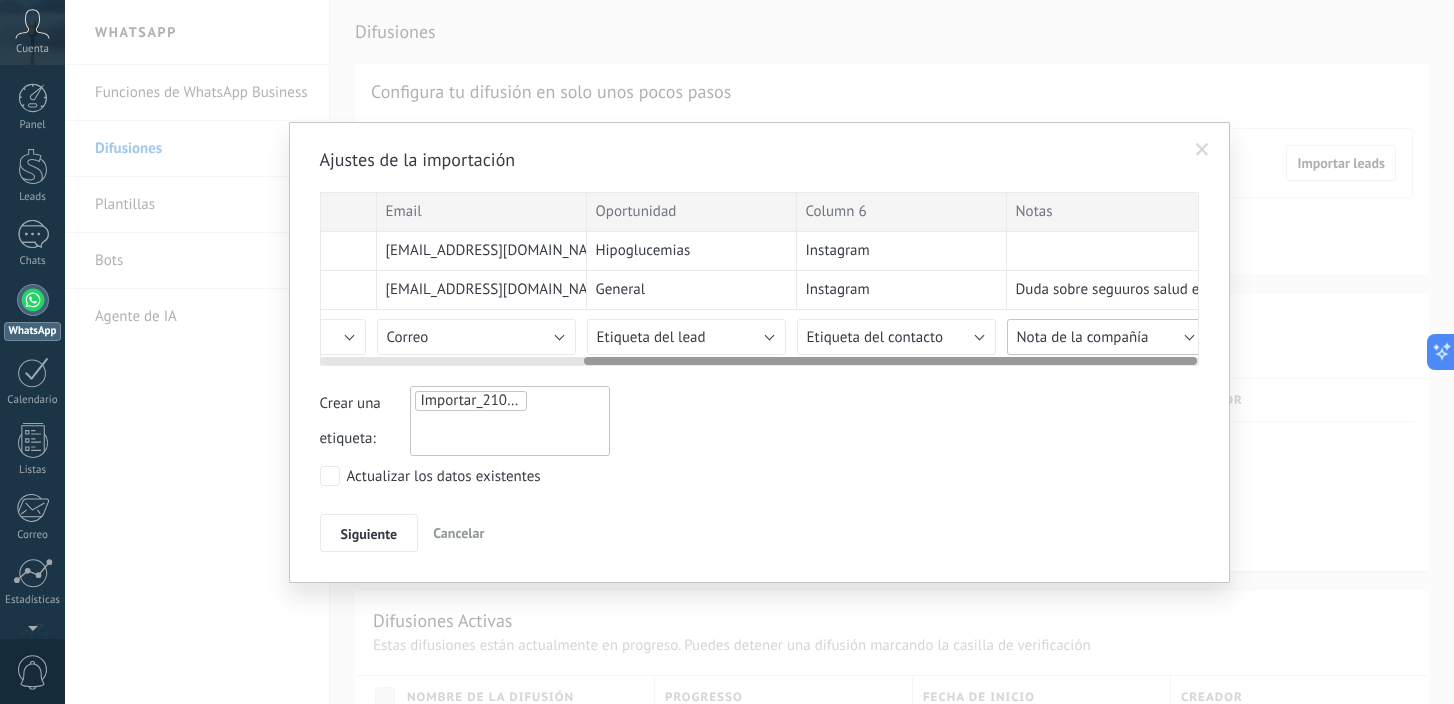 scroll, scrollTop: 0, scrollLeft: 381, axis: horizontal 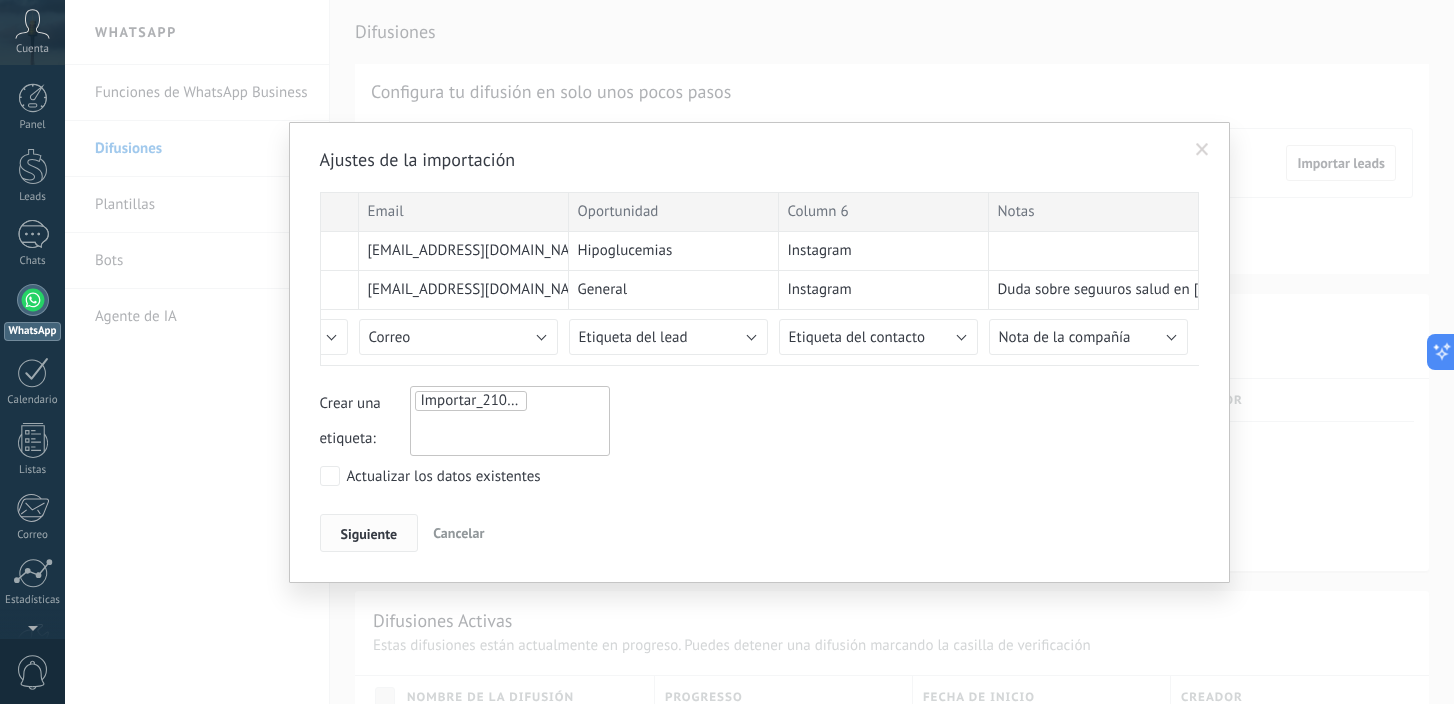 click on "Siguiente" at bounding box center [369, 534] 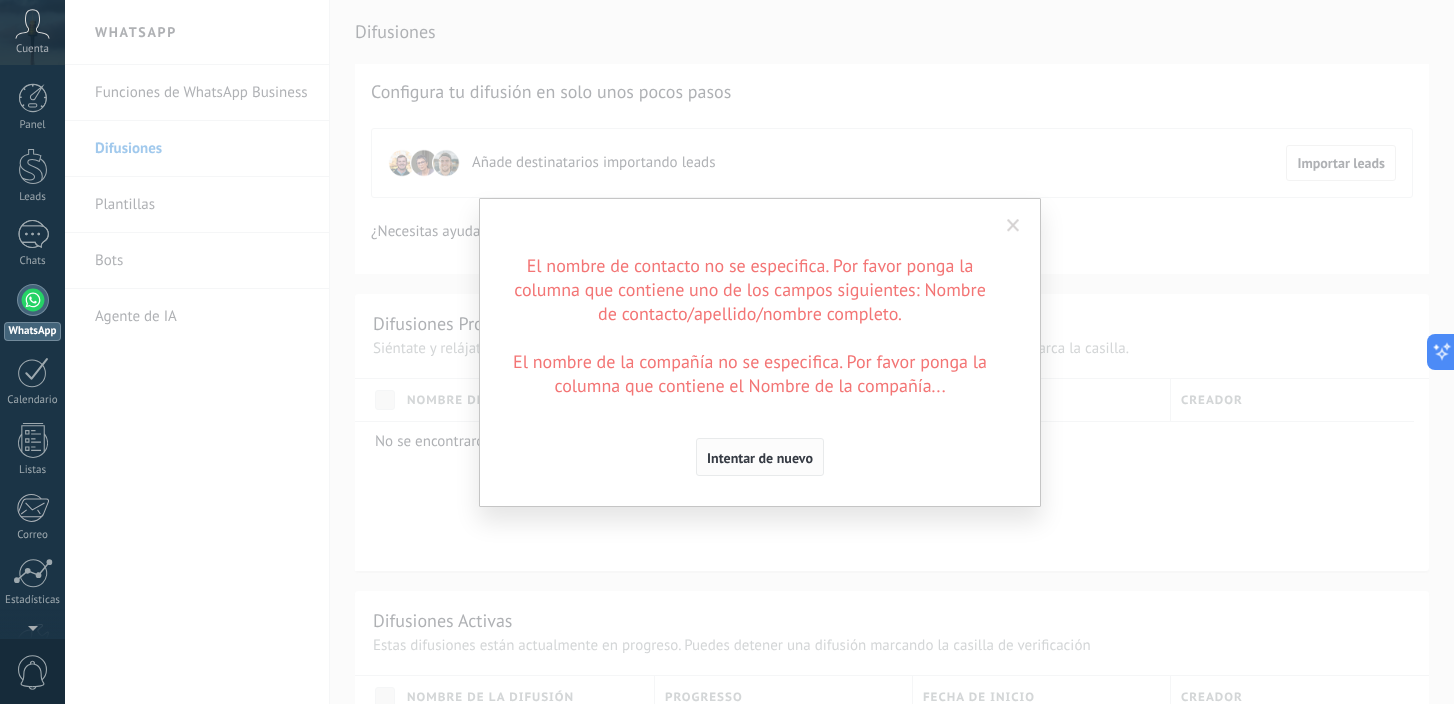 click on "Intentar de nuevo" at bounding box center [760, 458] 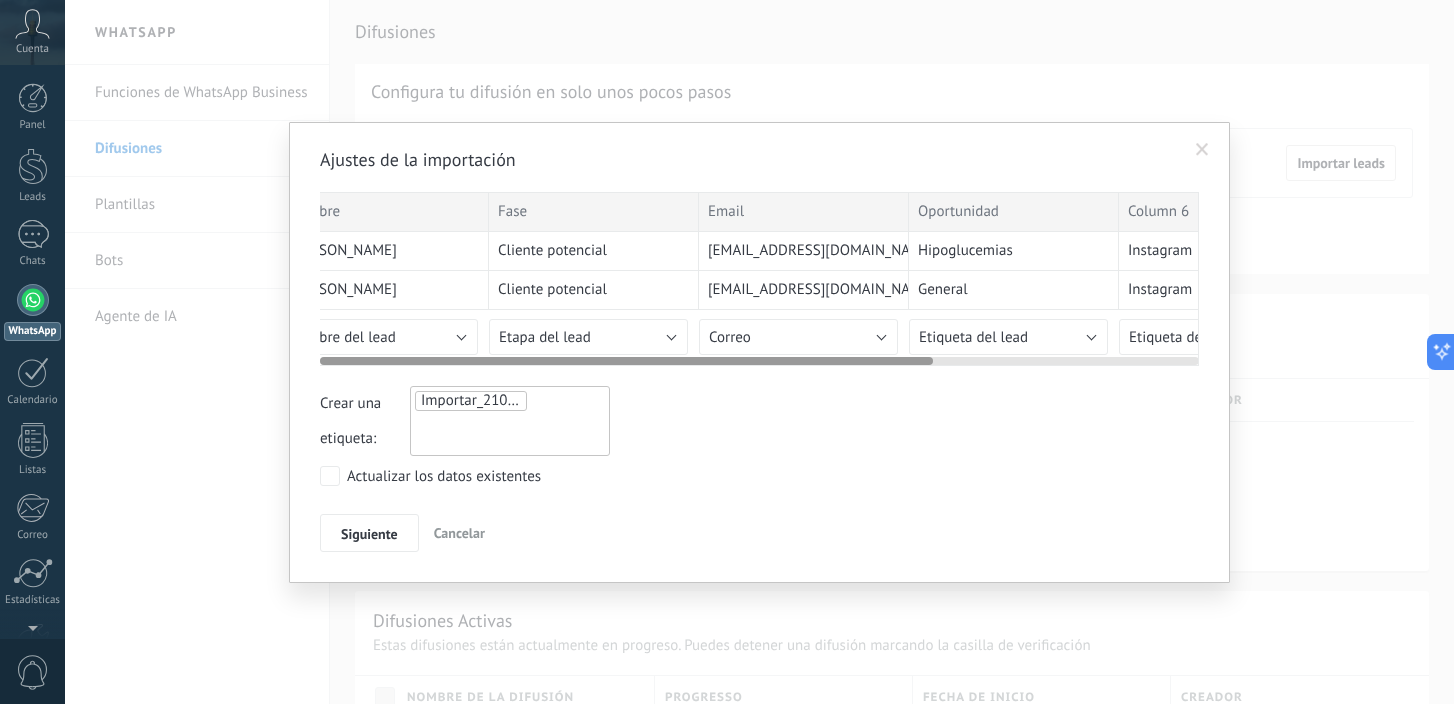 scroll, scrollTop: 0, scrollLeft: 0, axis: both 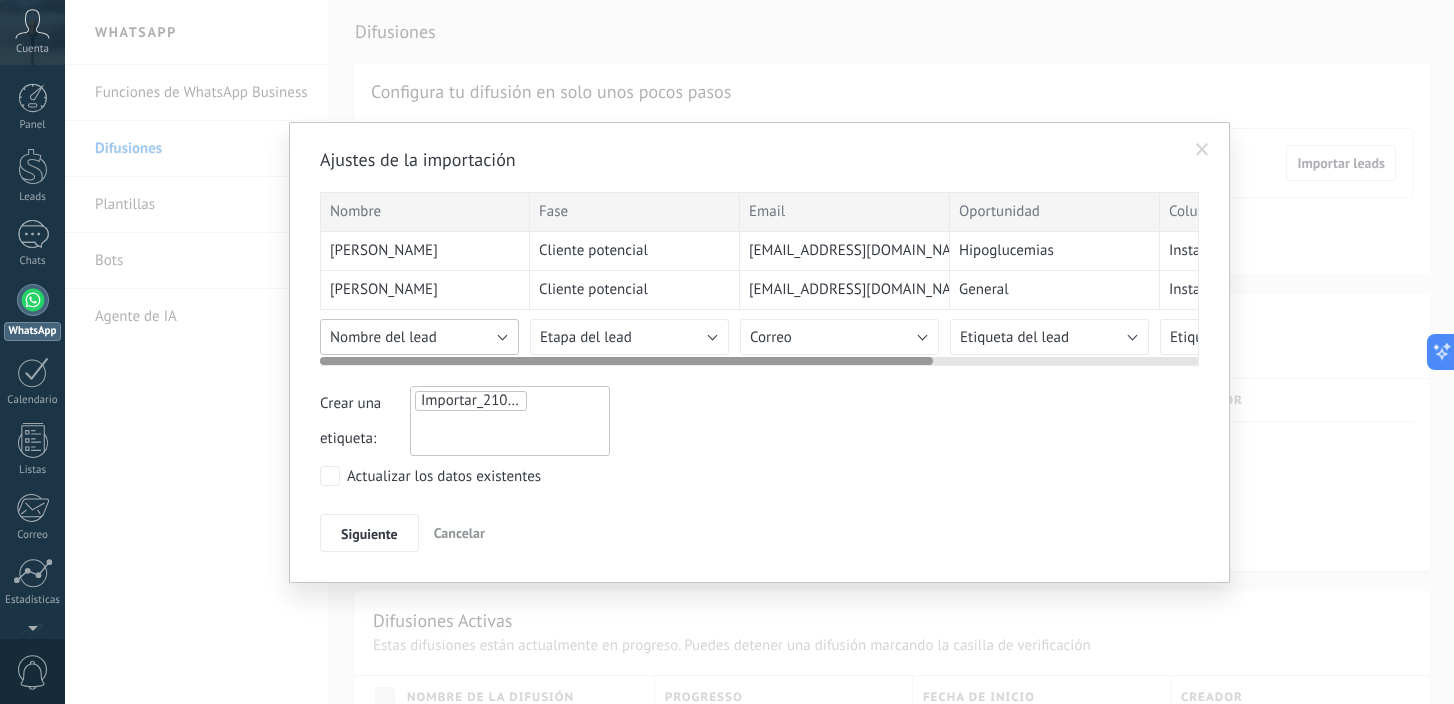 click on "Nombre del lead" at bounding box center (419, 337) 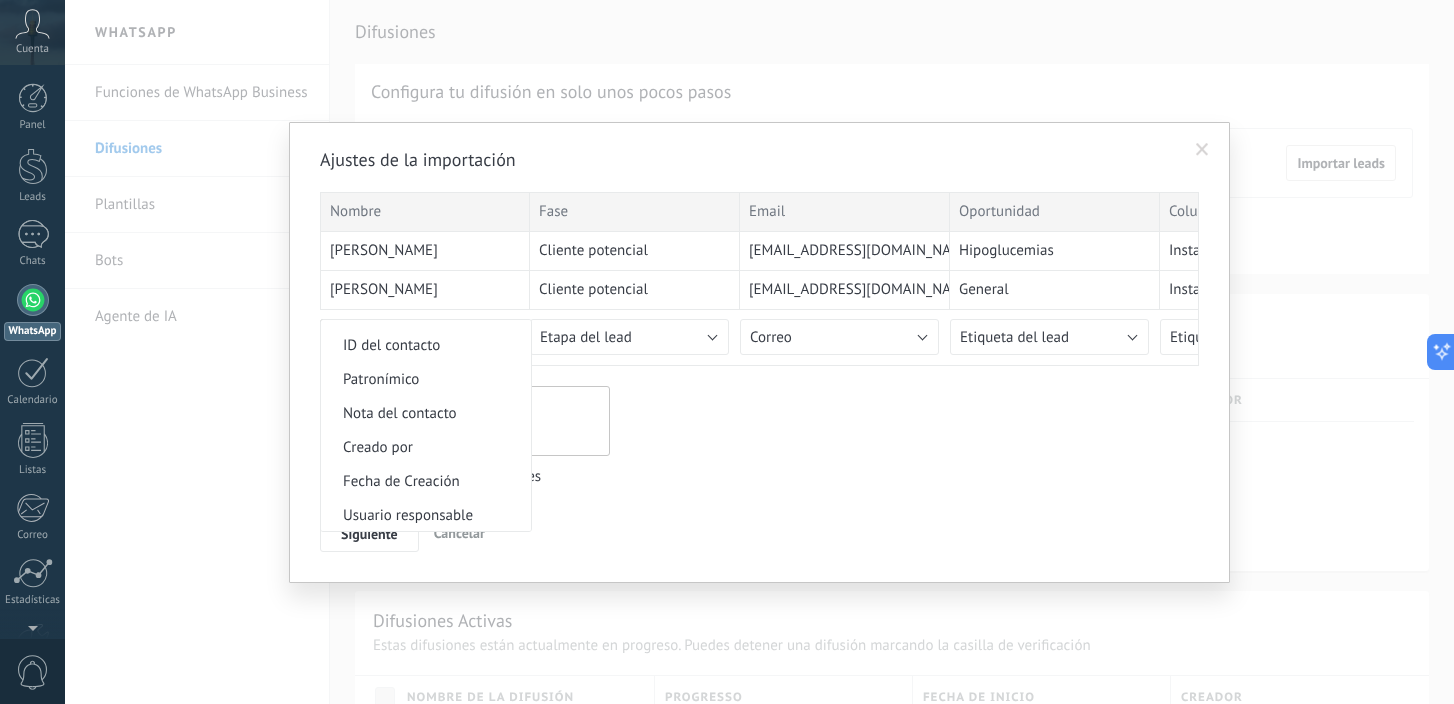scroll, scrollTop: 156, scrollLeft: 0, axis: vertical 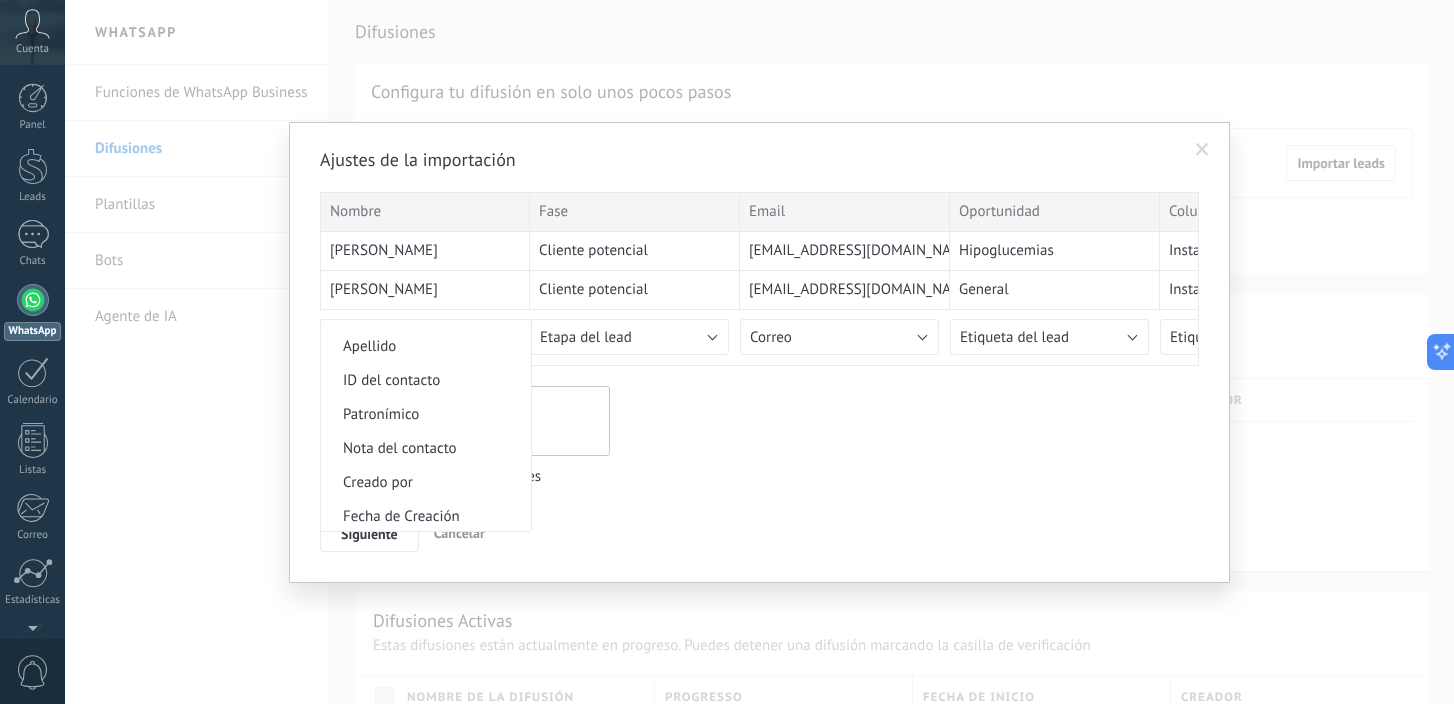click on "Nota del contacto" at bounding box center (426, 448) 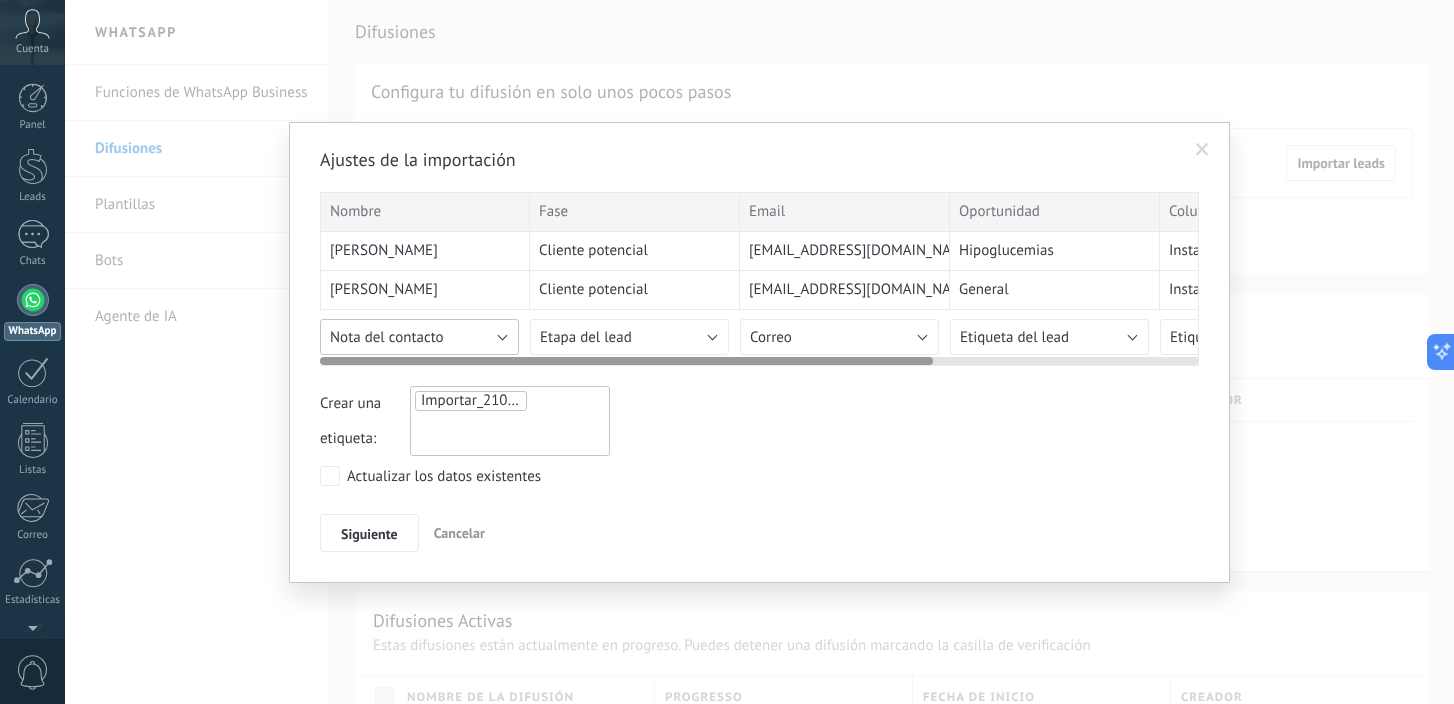 click on "Nota del contacto" at bounding box center (387, 337) 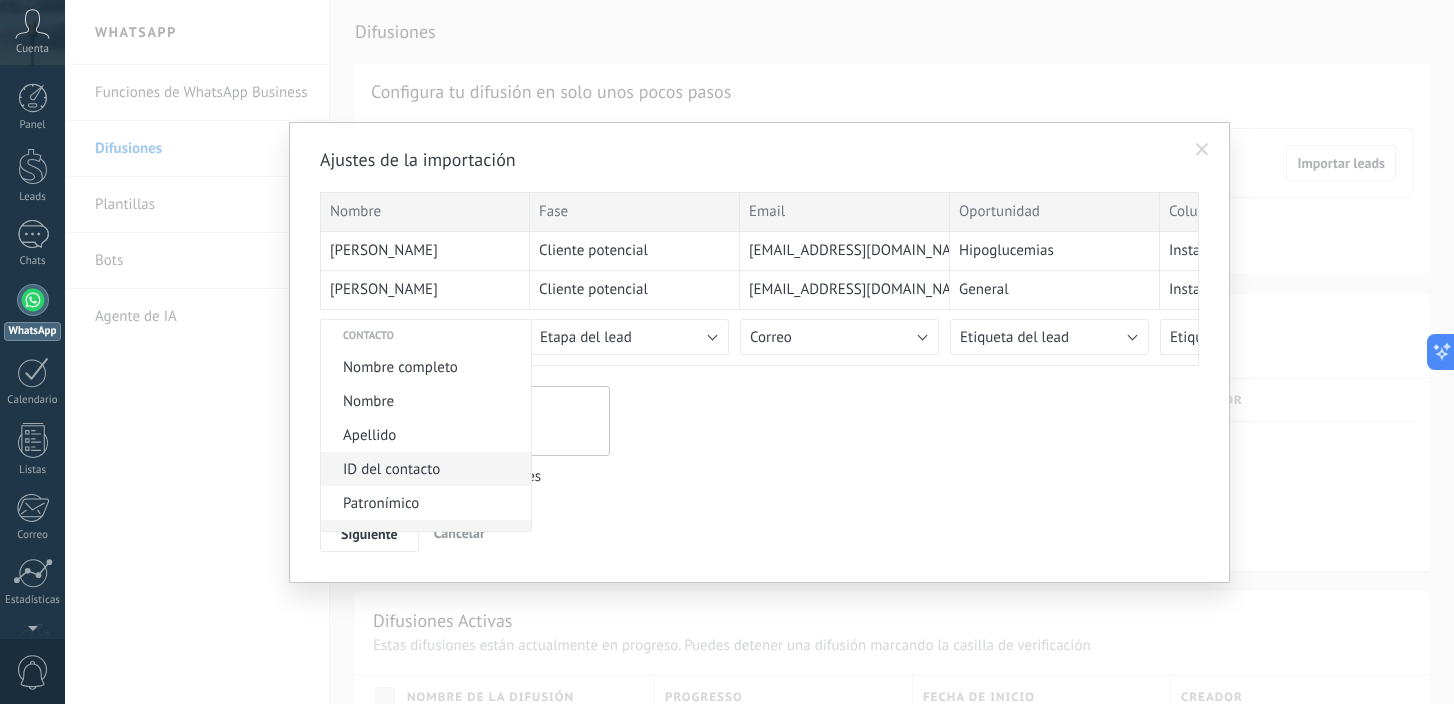 scroll, scrollTop: 62, scrollLeft: 0, axis: vertical 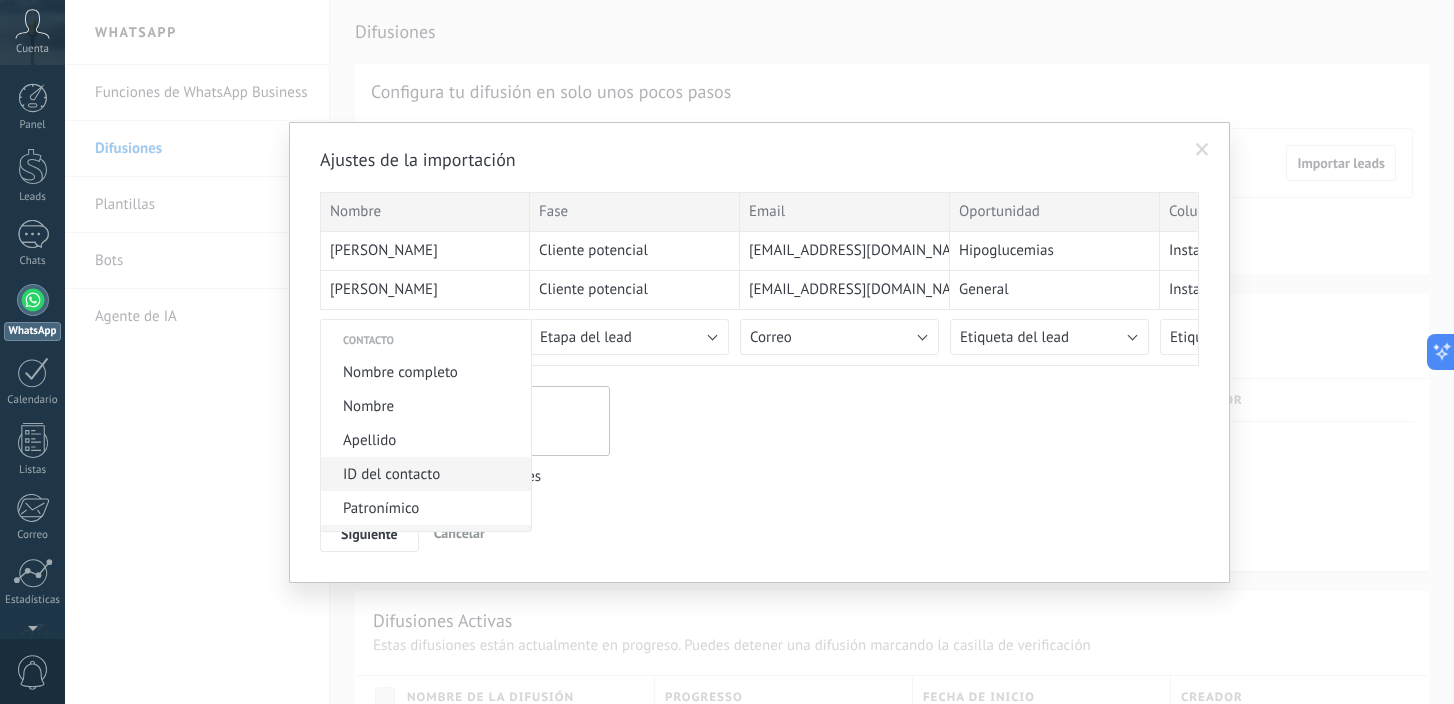 click on "Nombre completo" at bounding box center (423, 372) 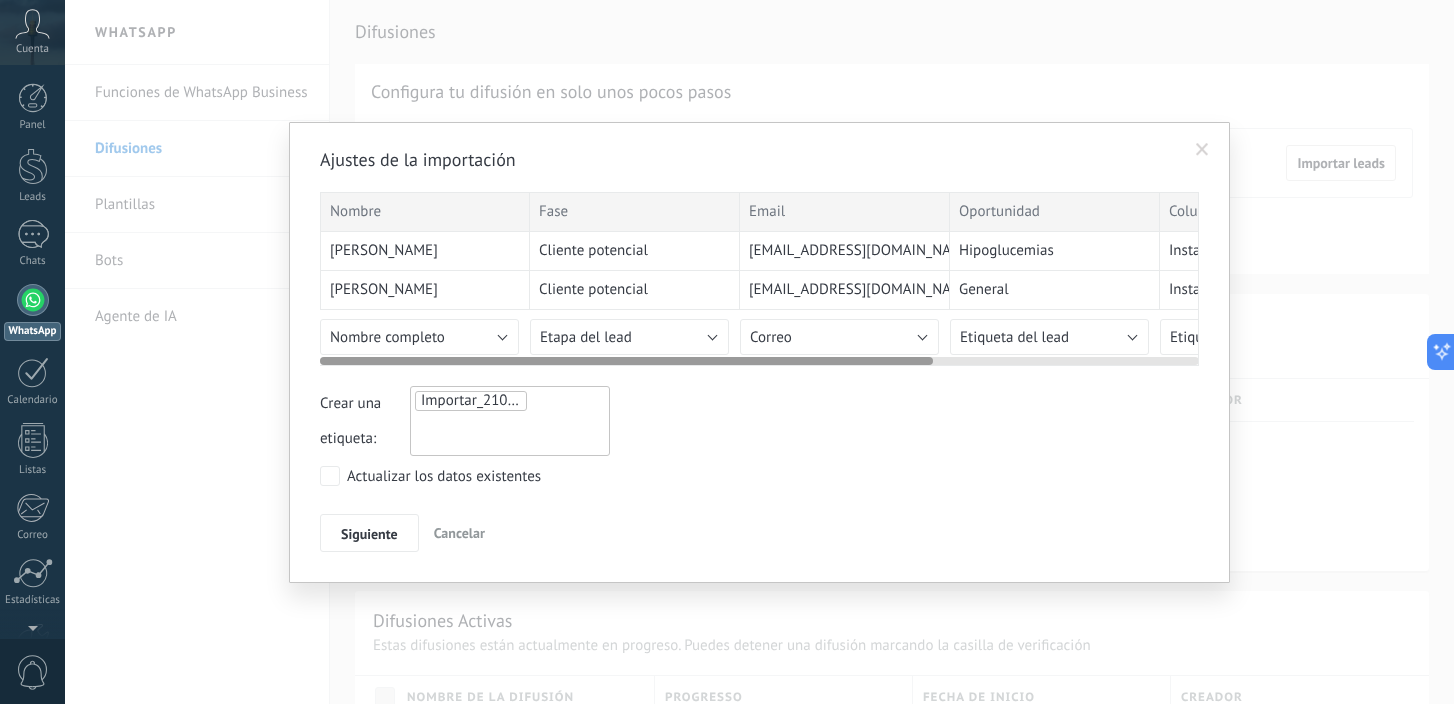 click at bounding box center [759, 357] 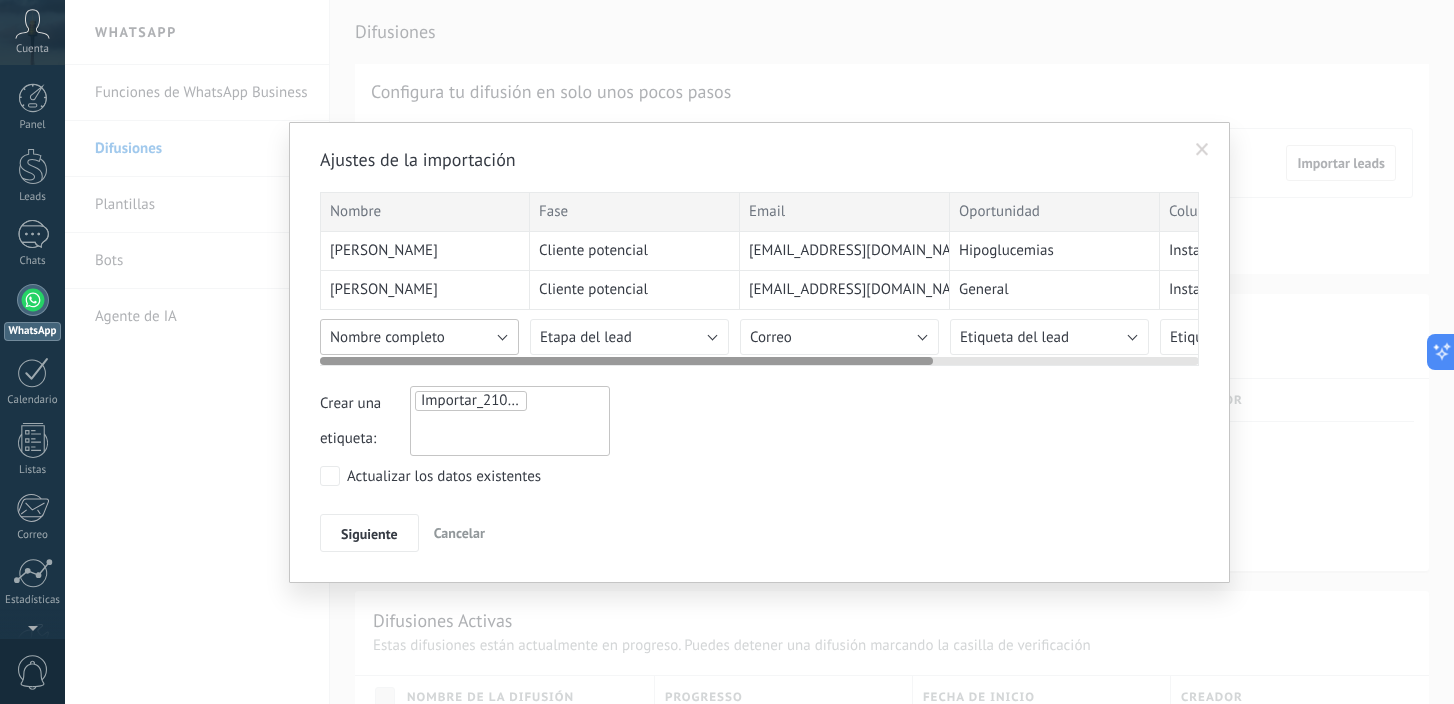 click on "Nombre completo" at bounding box center (387, 337) 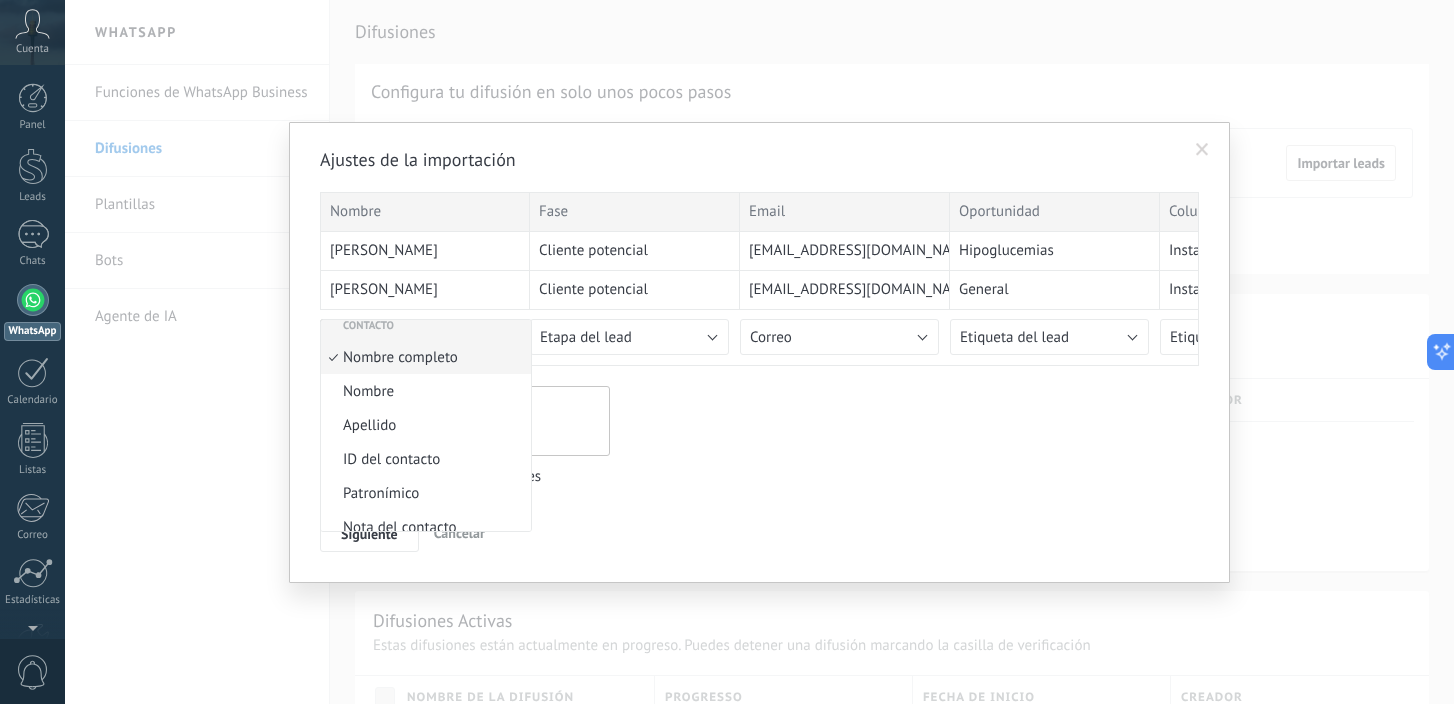 scroll, scrollTop: 87, scrollLeft: 0, axis: vertical 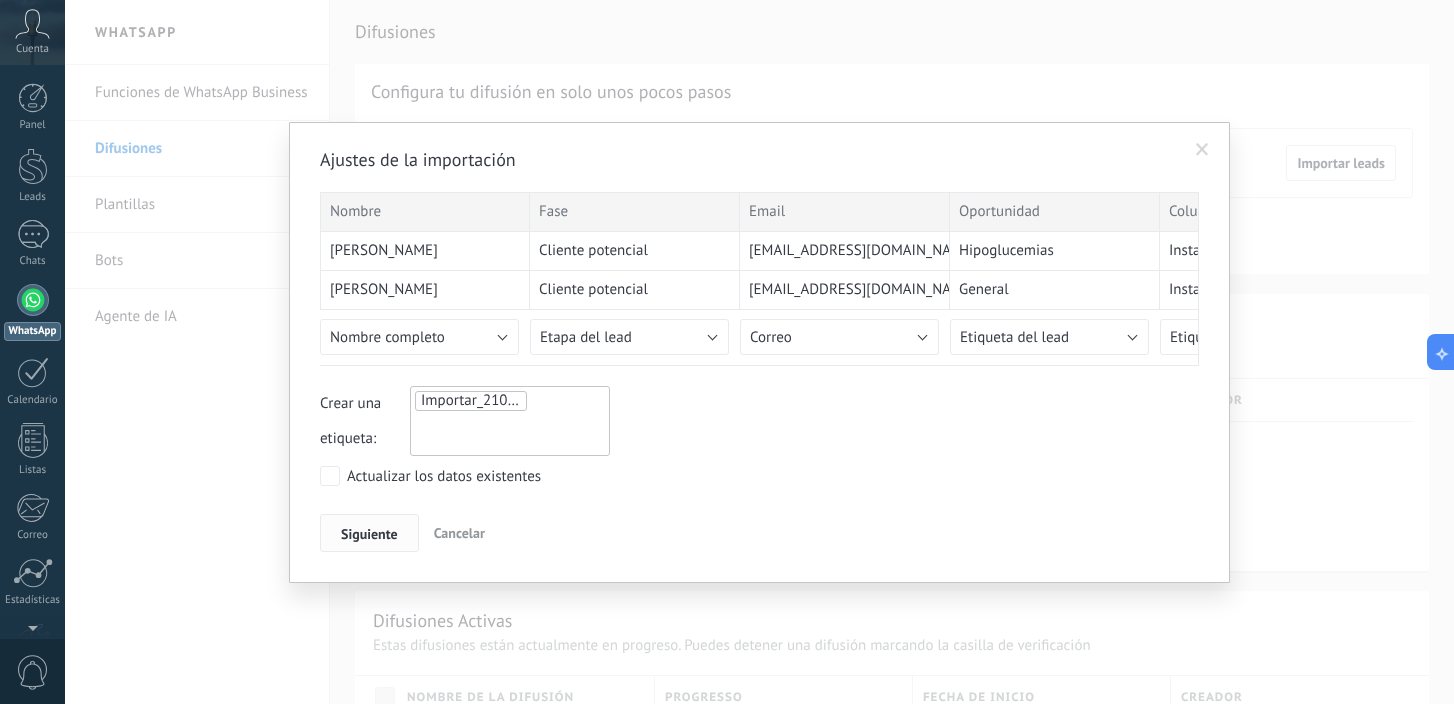 click on "Siguiente" at bounding box center [369, 534] 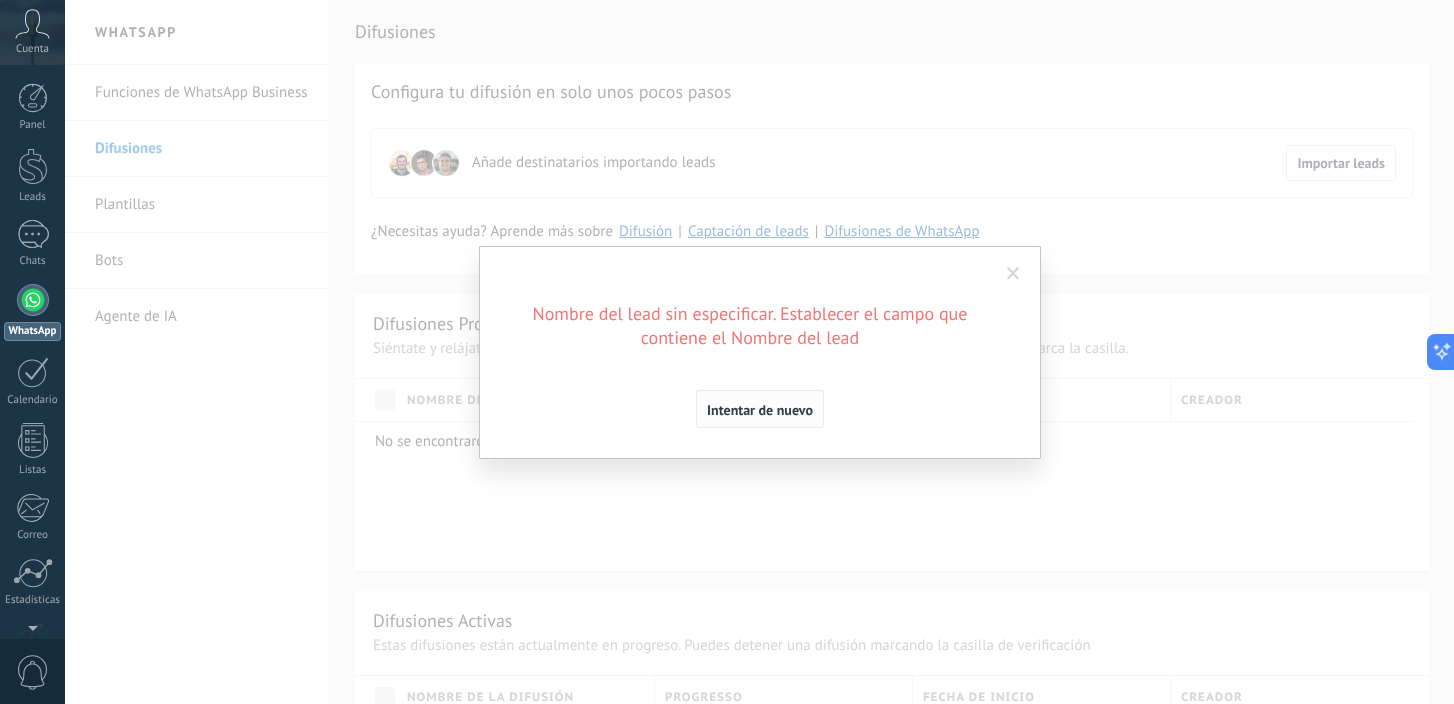 click on "Intentar de nuevo" at bounding box center (760, 410) 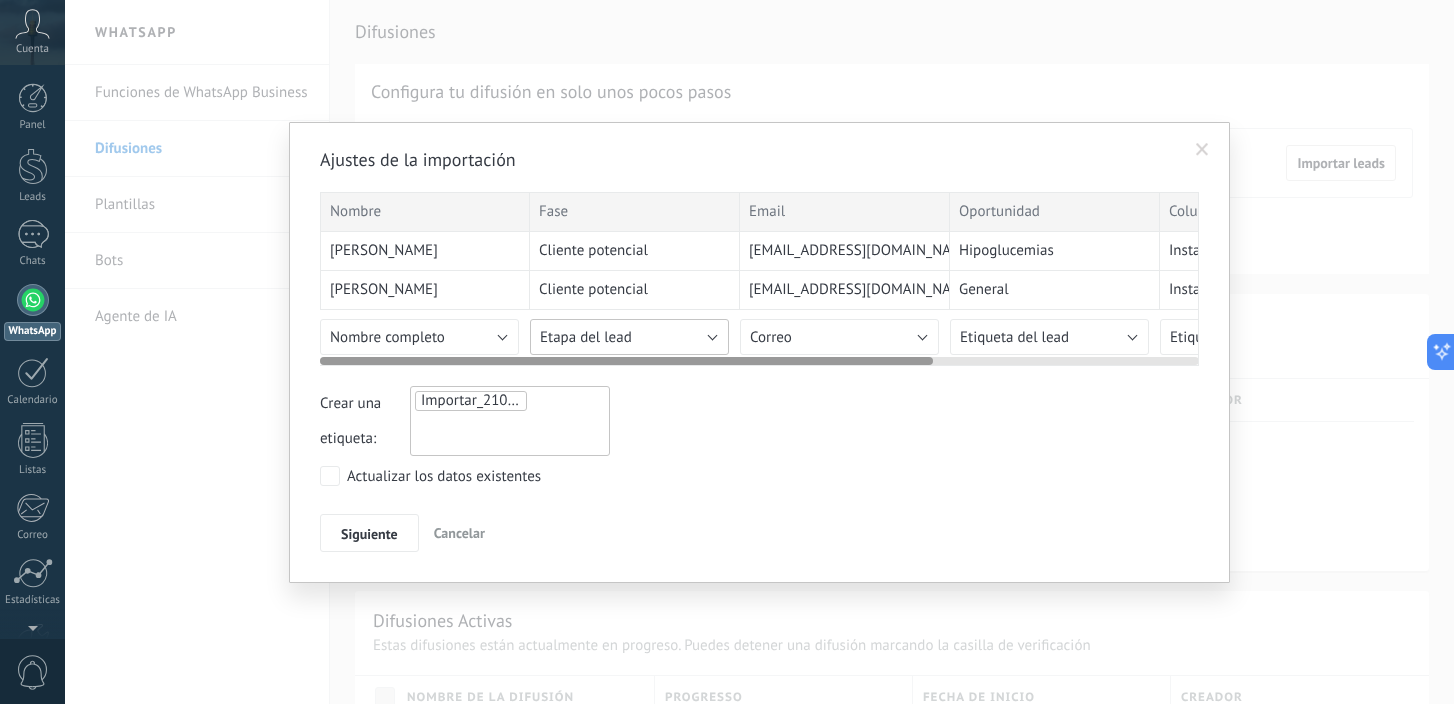 click on "Etapa del lead" at bounding box center [629, 337] 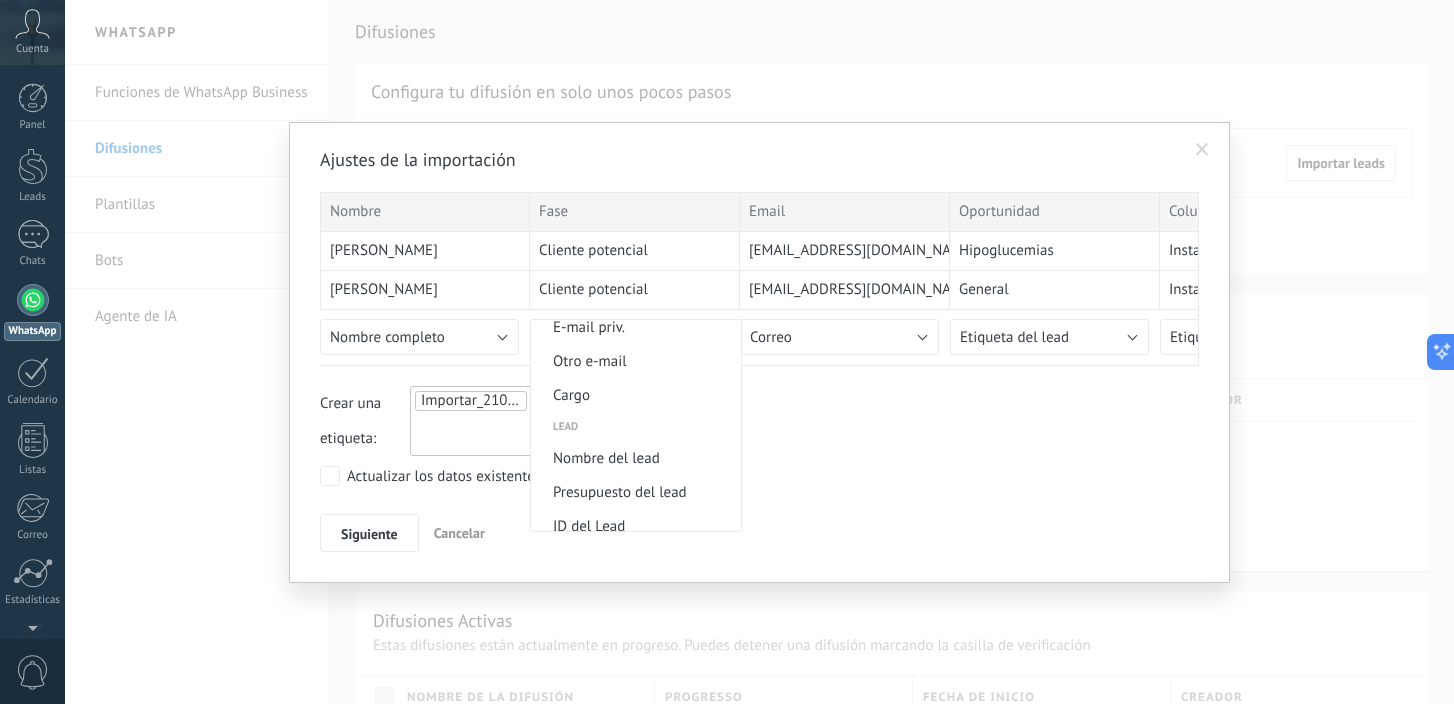 scroll, scrollTop: 713, scrollLeft: 0, axis: vertical 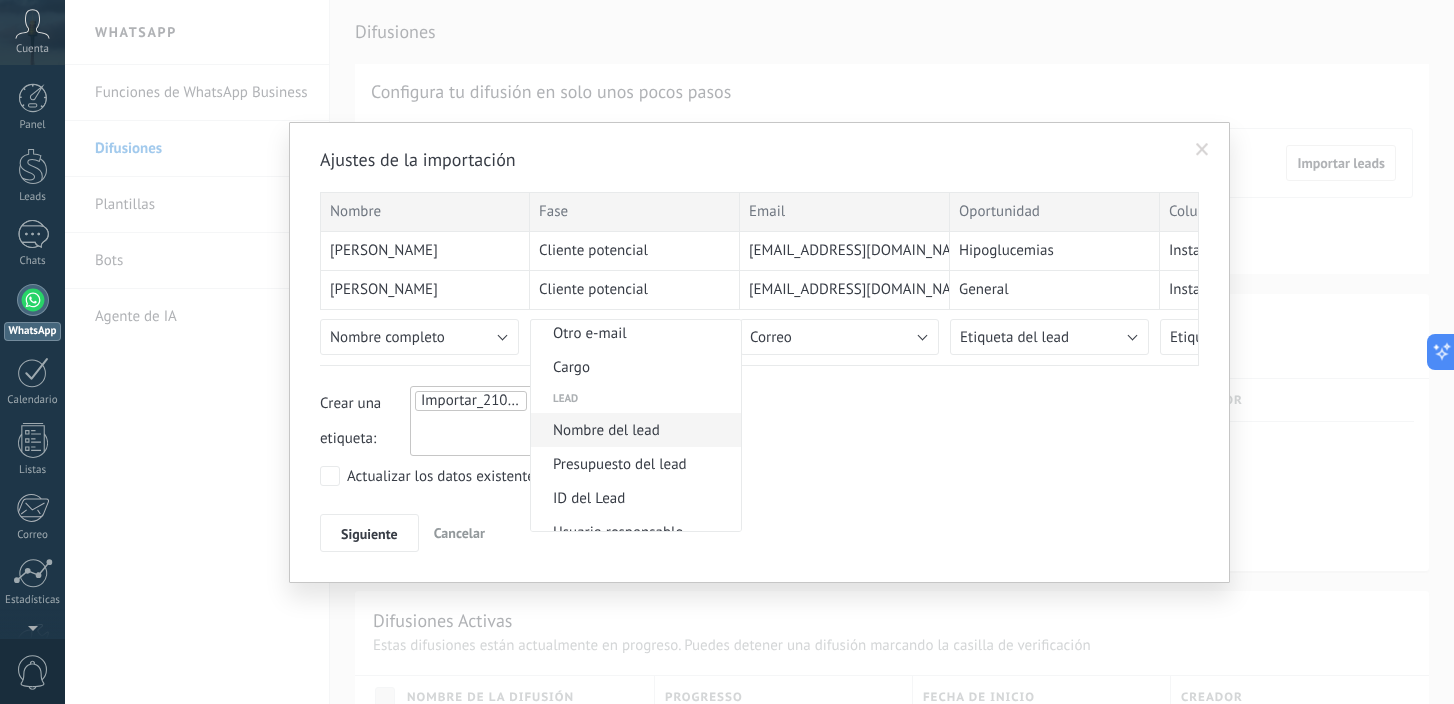 click on "Nombre del lead" at bounding box center (636, 430) 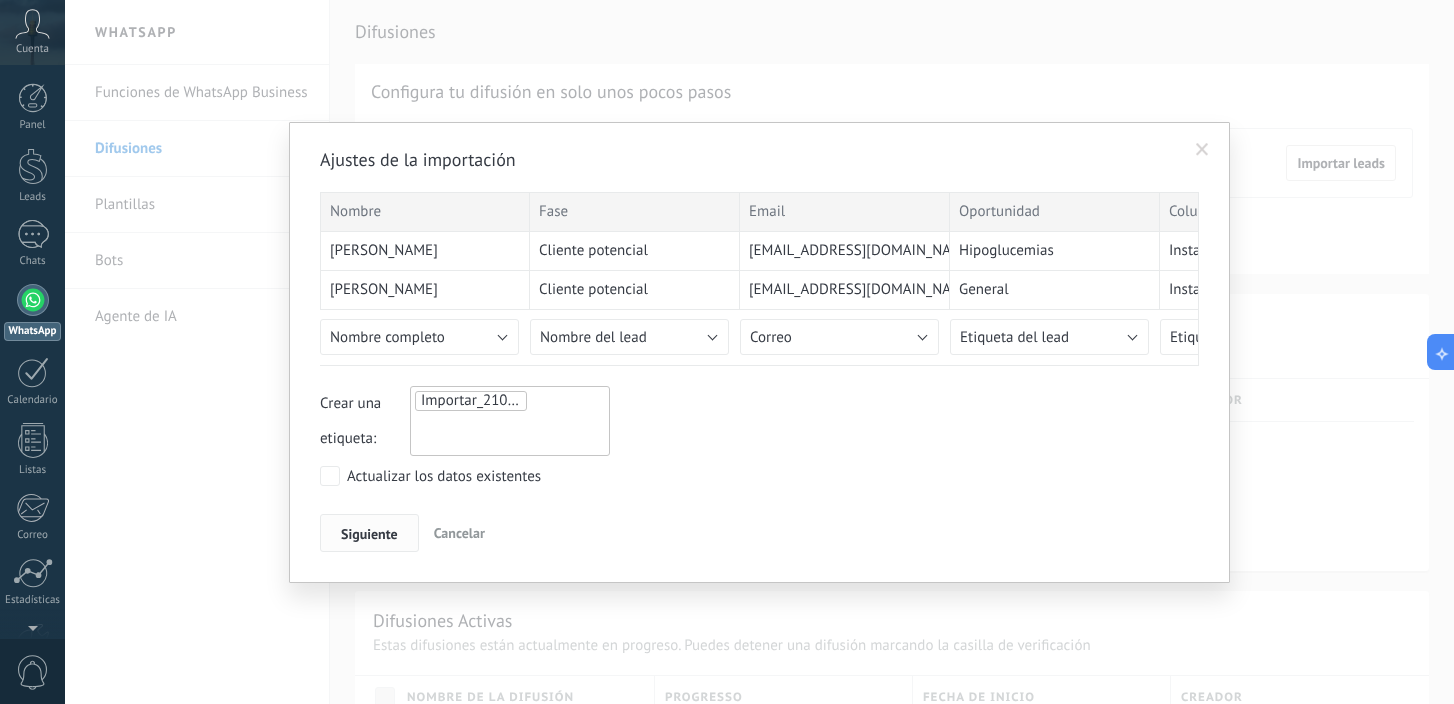 click on "Siguiente" at bounding box center (369, 534) 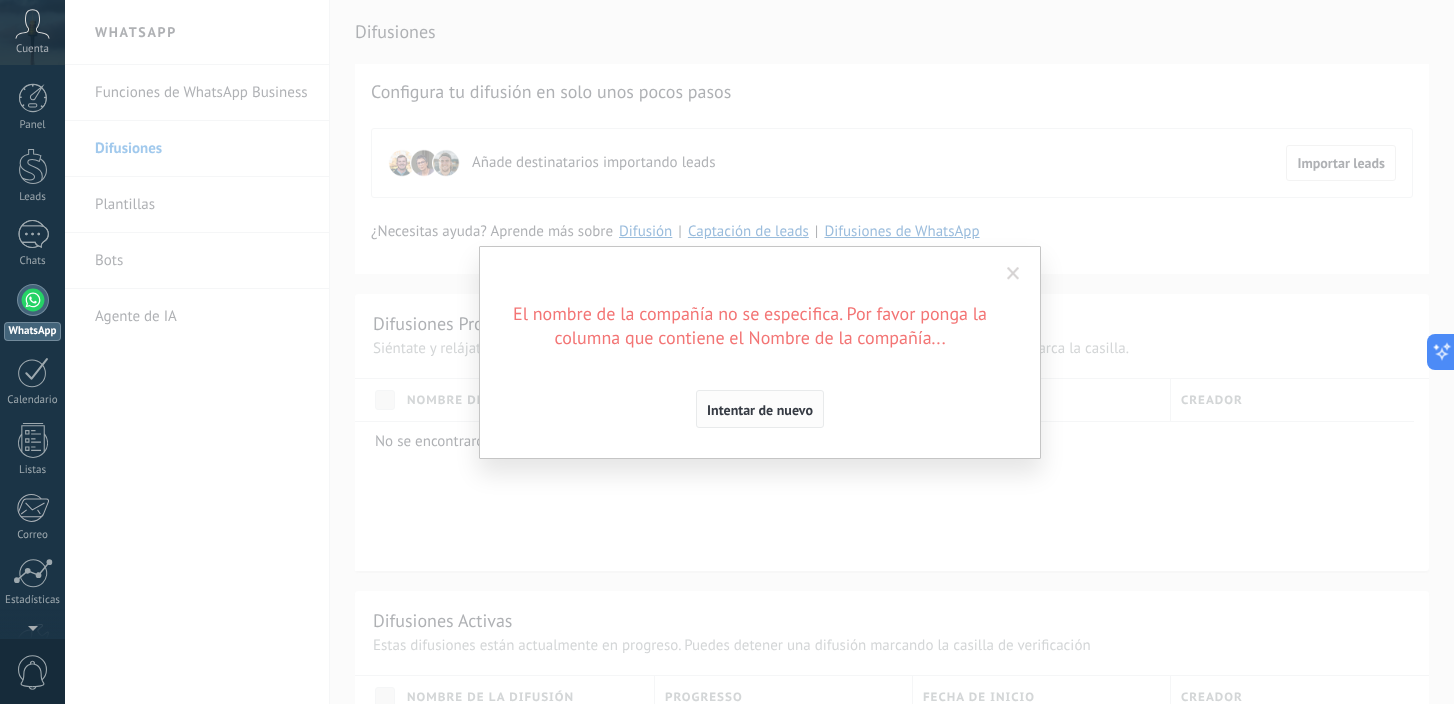 click on "Intentar de nuevo" at bounding box center [760, 410] 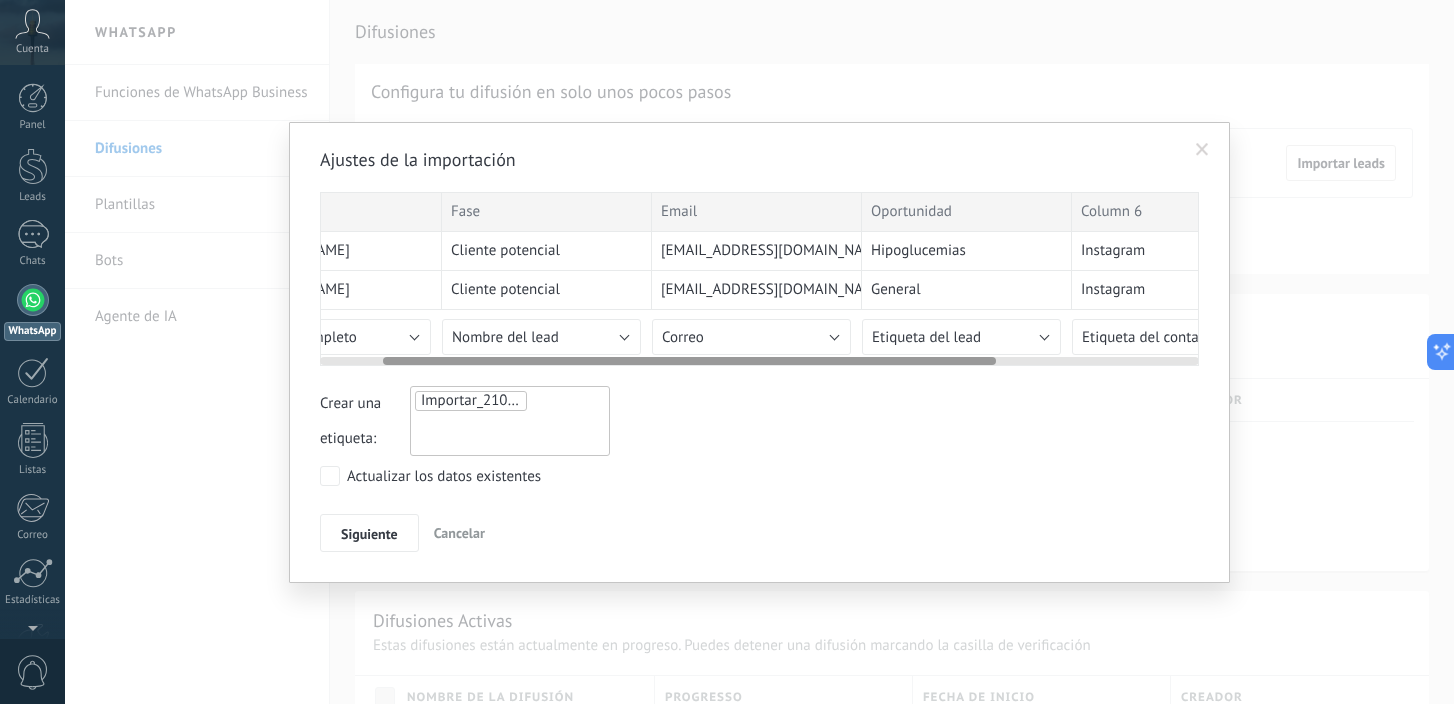 scroll, scrollTop: 0, scrollLeft: 381, axis: horizontal 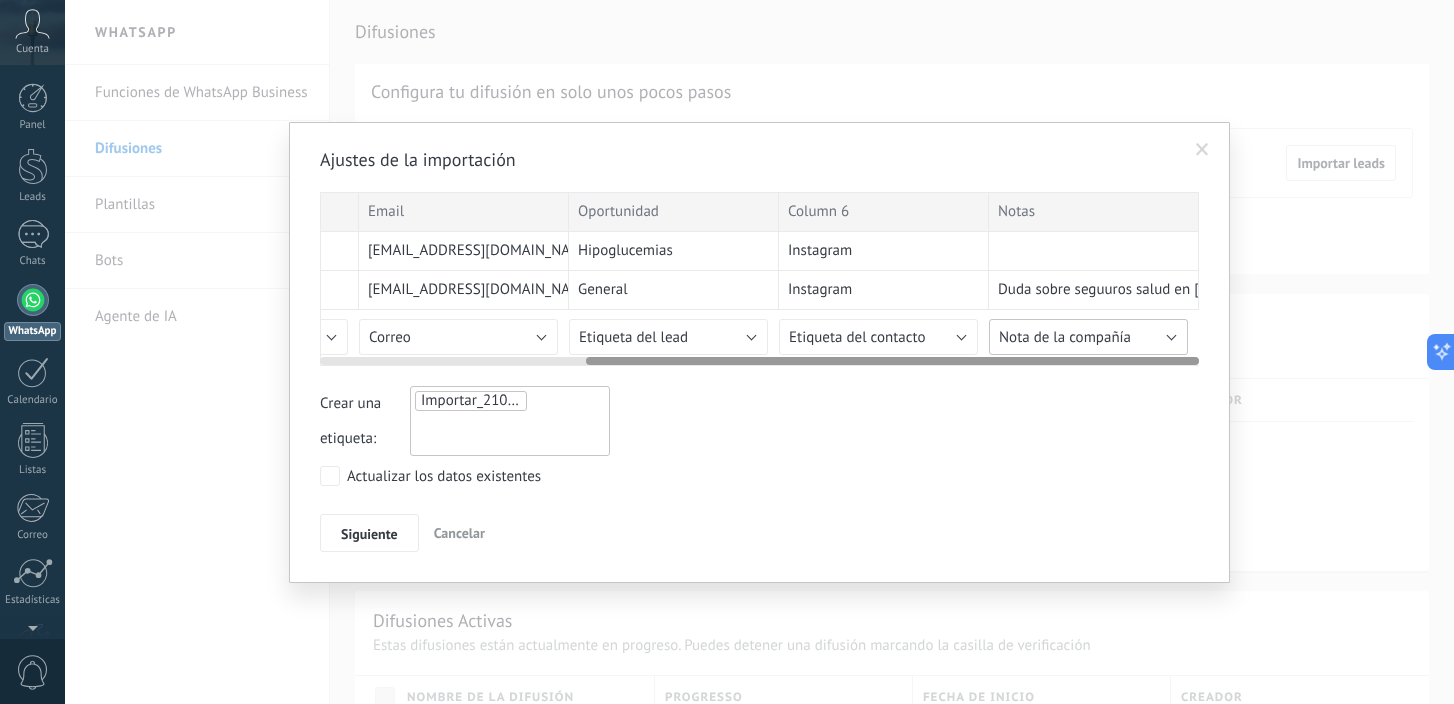click on "Nota de la compañía" at bounding box center [1065, 337] 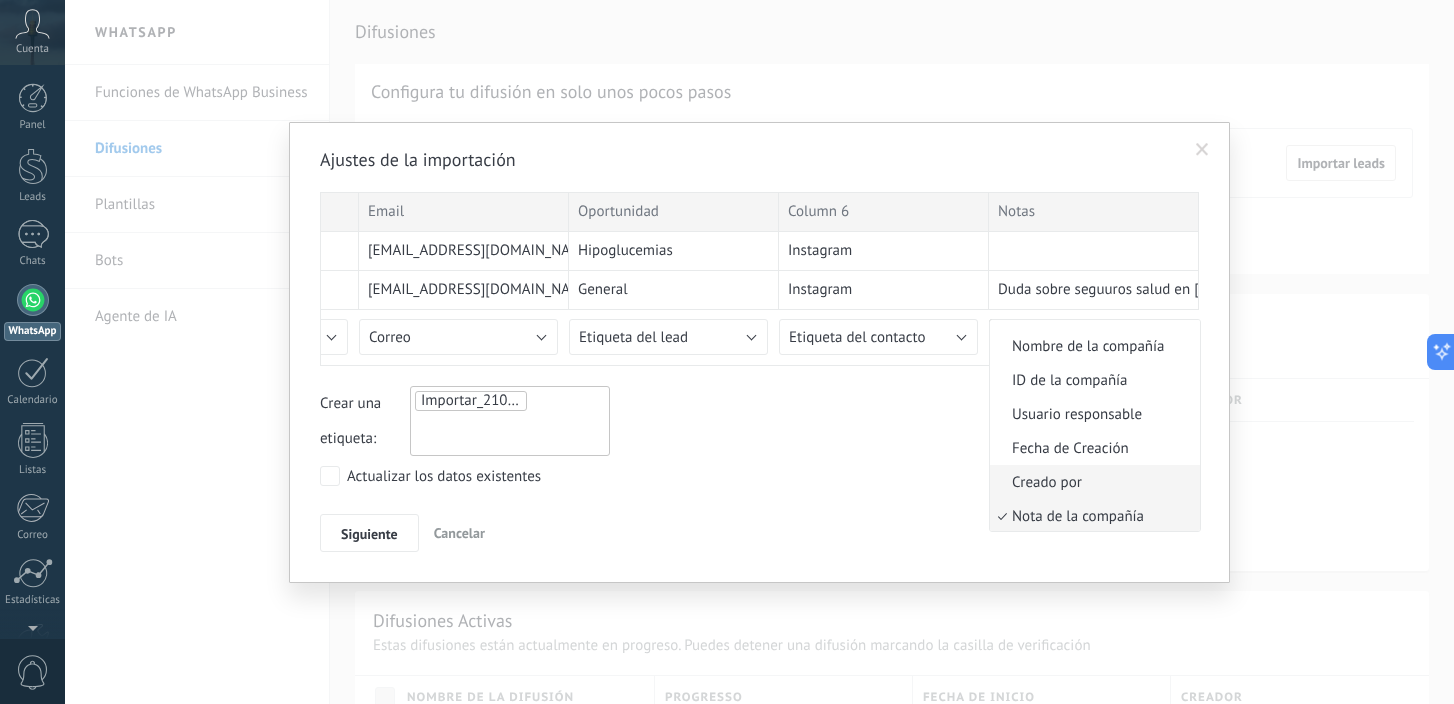 scroll, scrollTop: 1945, scrollLeft: 0, axis: vertical 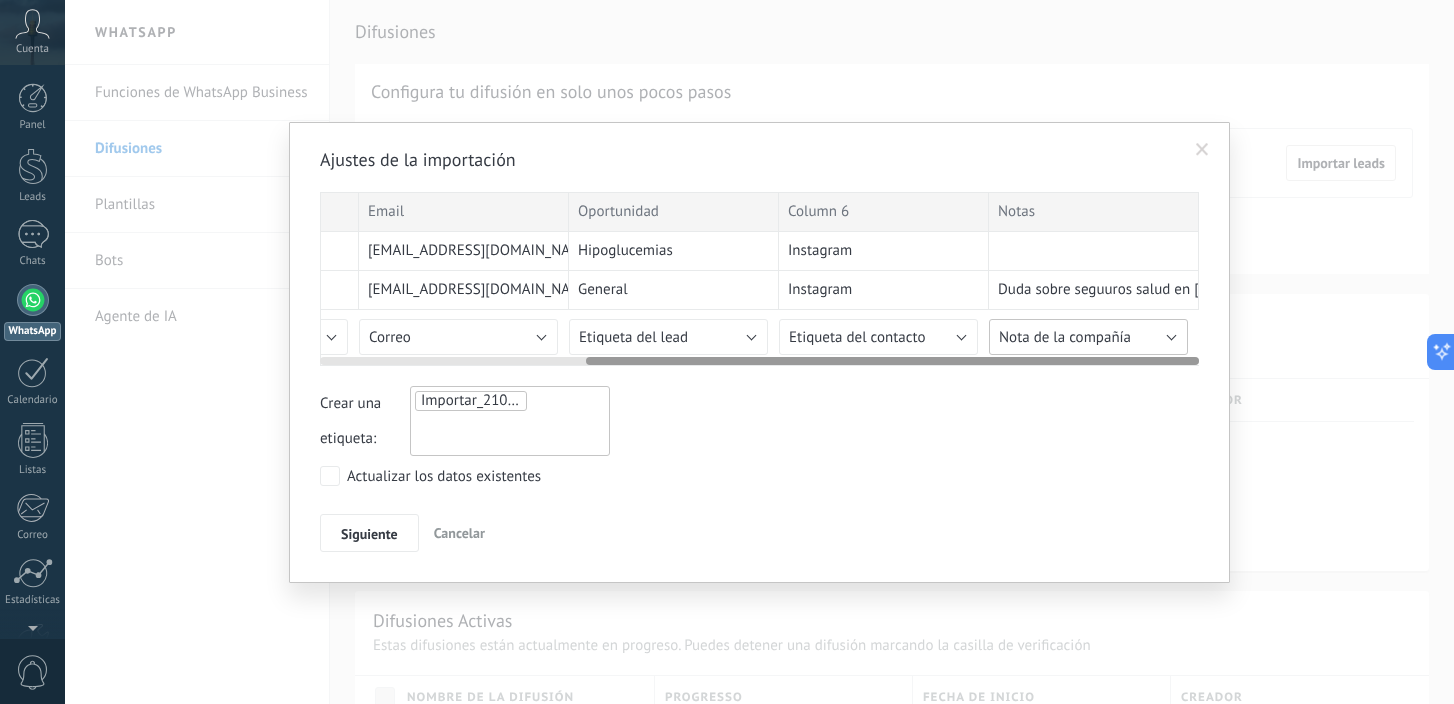click on "Nota de la compañía" at bounding box center [1065, 337] 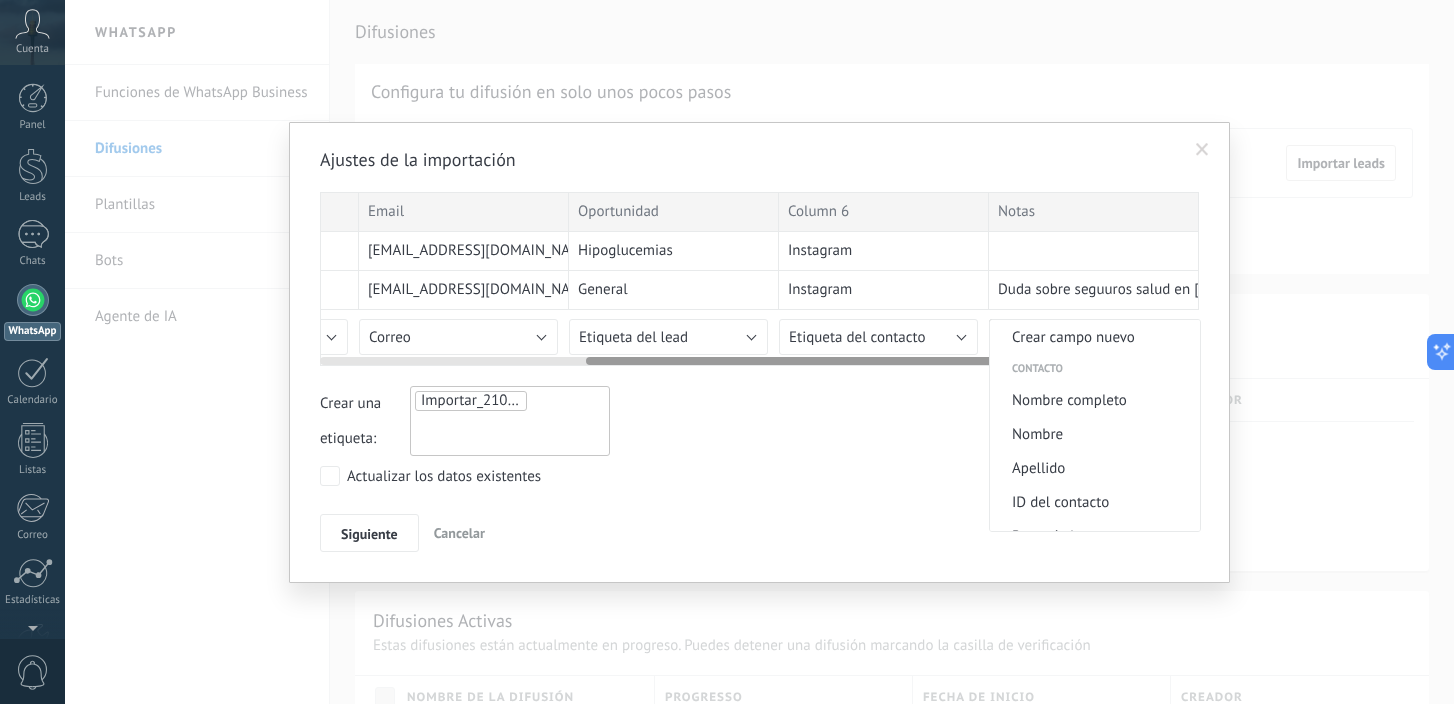 scroll, scrollTop: 0, scrollLeft: 0, axis: both 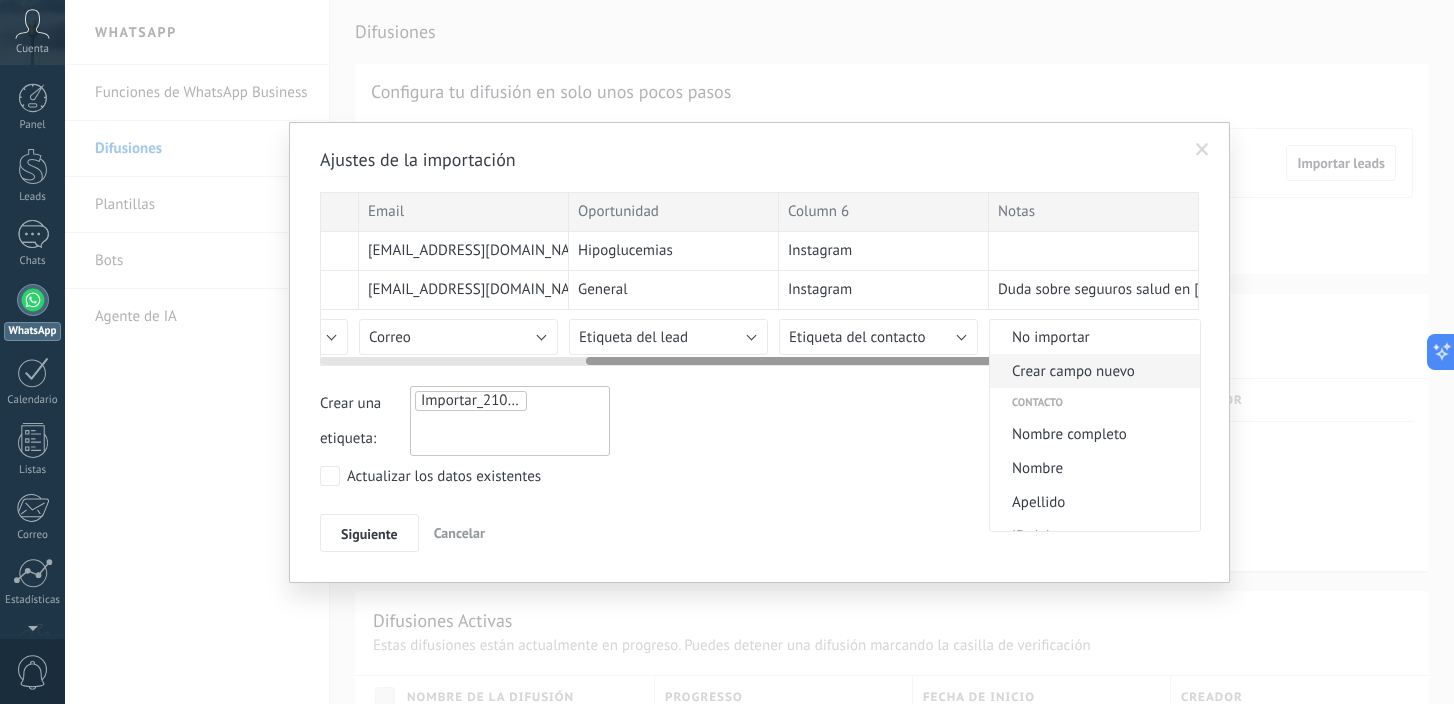 click on "Crear campo nuevo" at bounding box center [1092, 371] 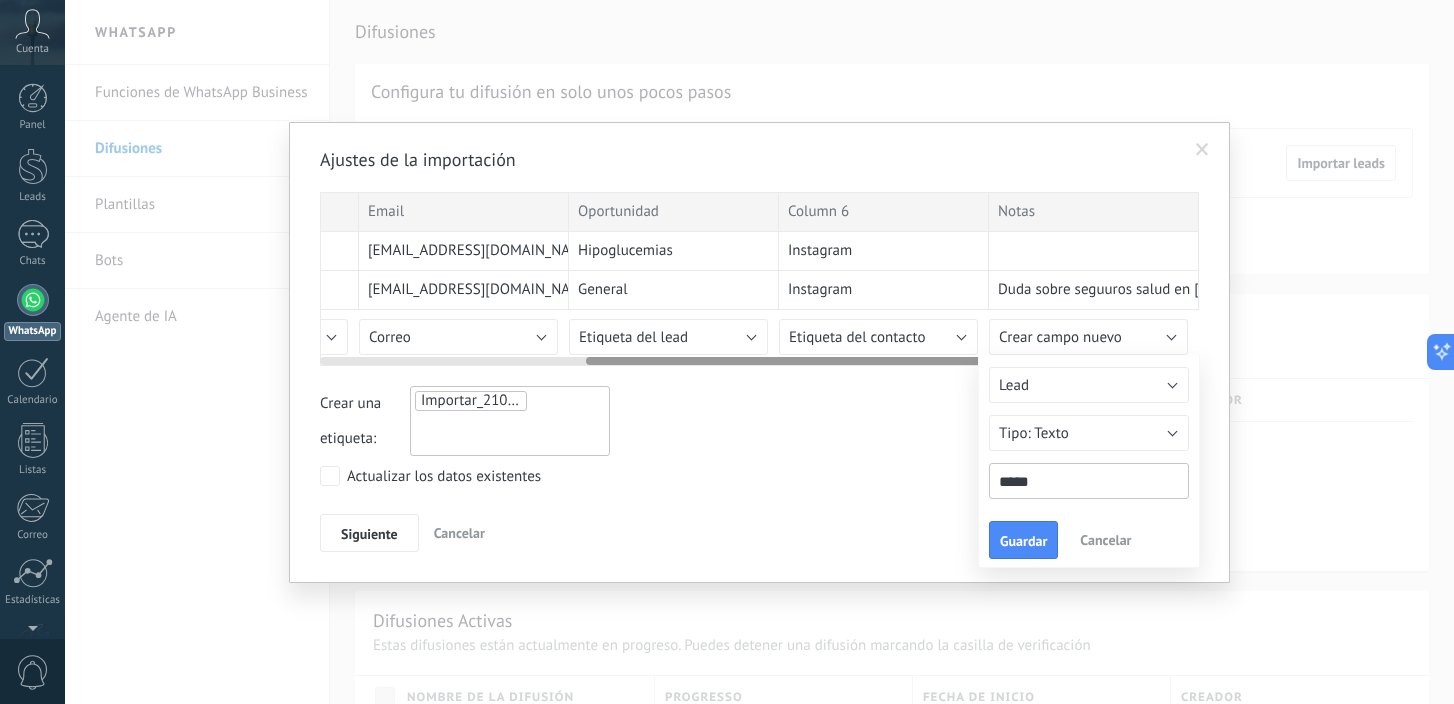 type on "*****" 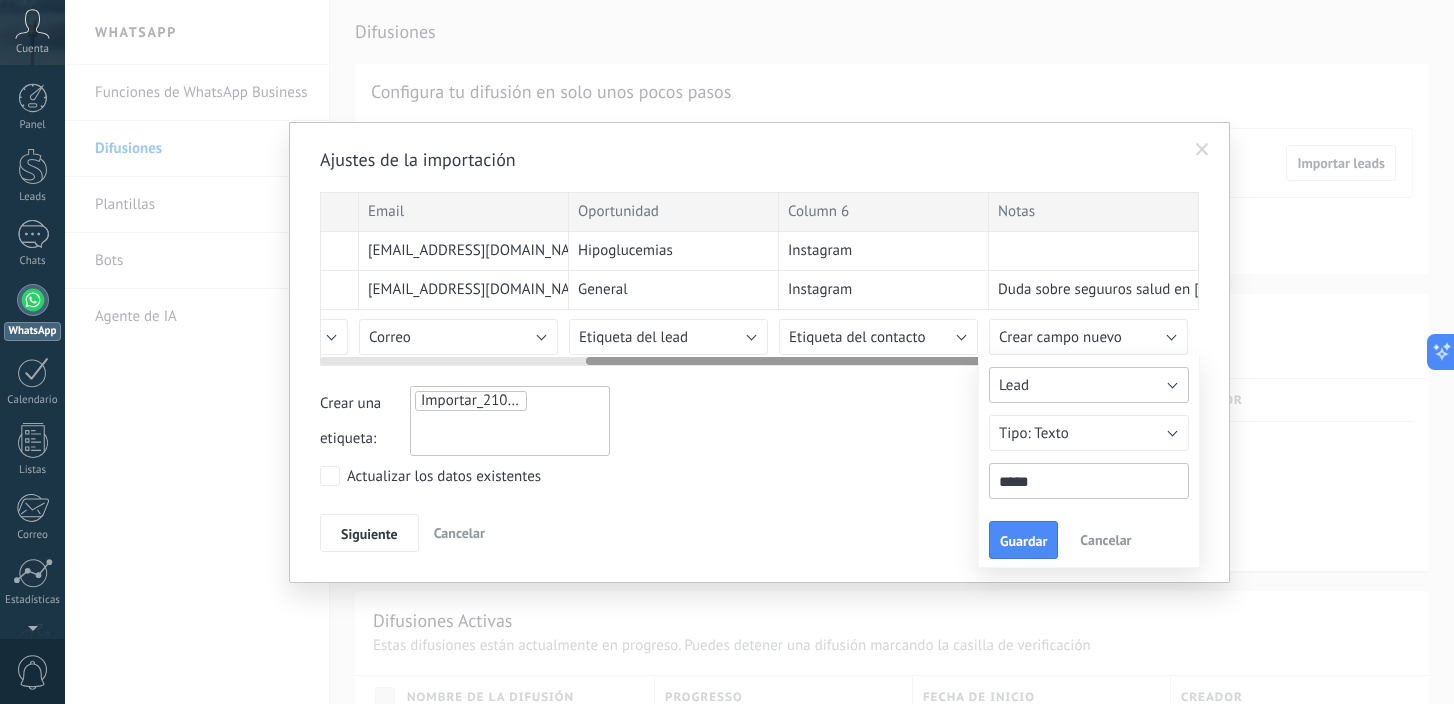 click on "Lead" at bounding box center (1089, 385) 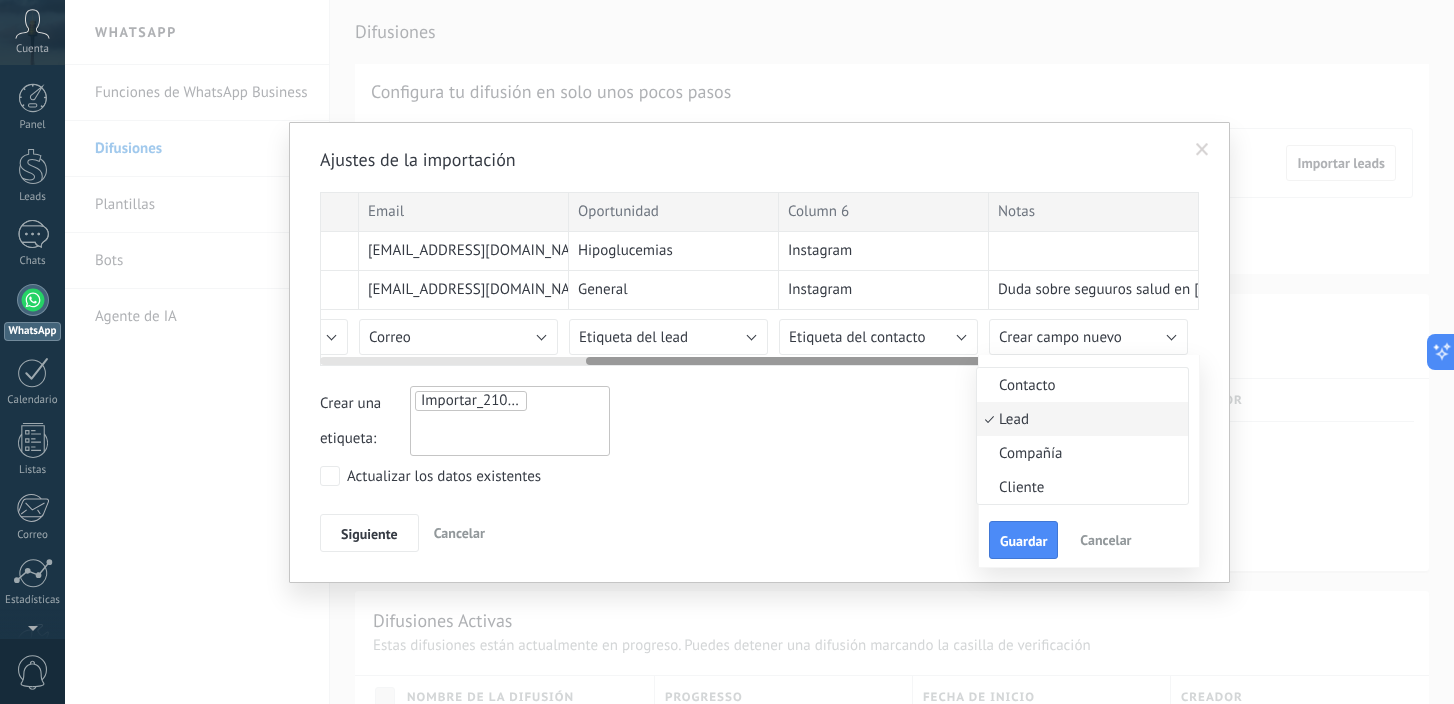 click on "Crear una etiqueta:   Importar_21072025_1812" at bounding box center [759, 421] 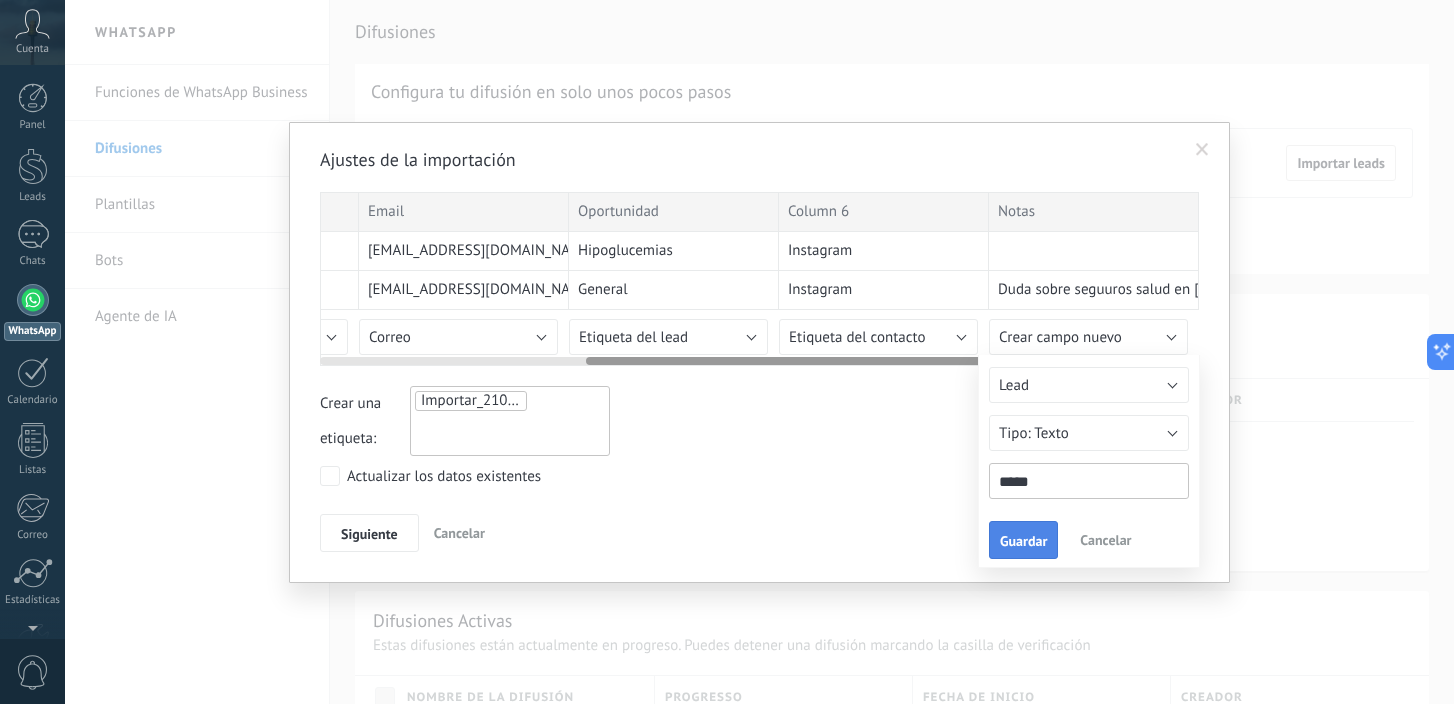 click on "Guardar" at bounding box center [1023, 541] 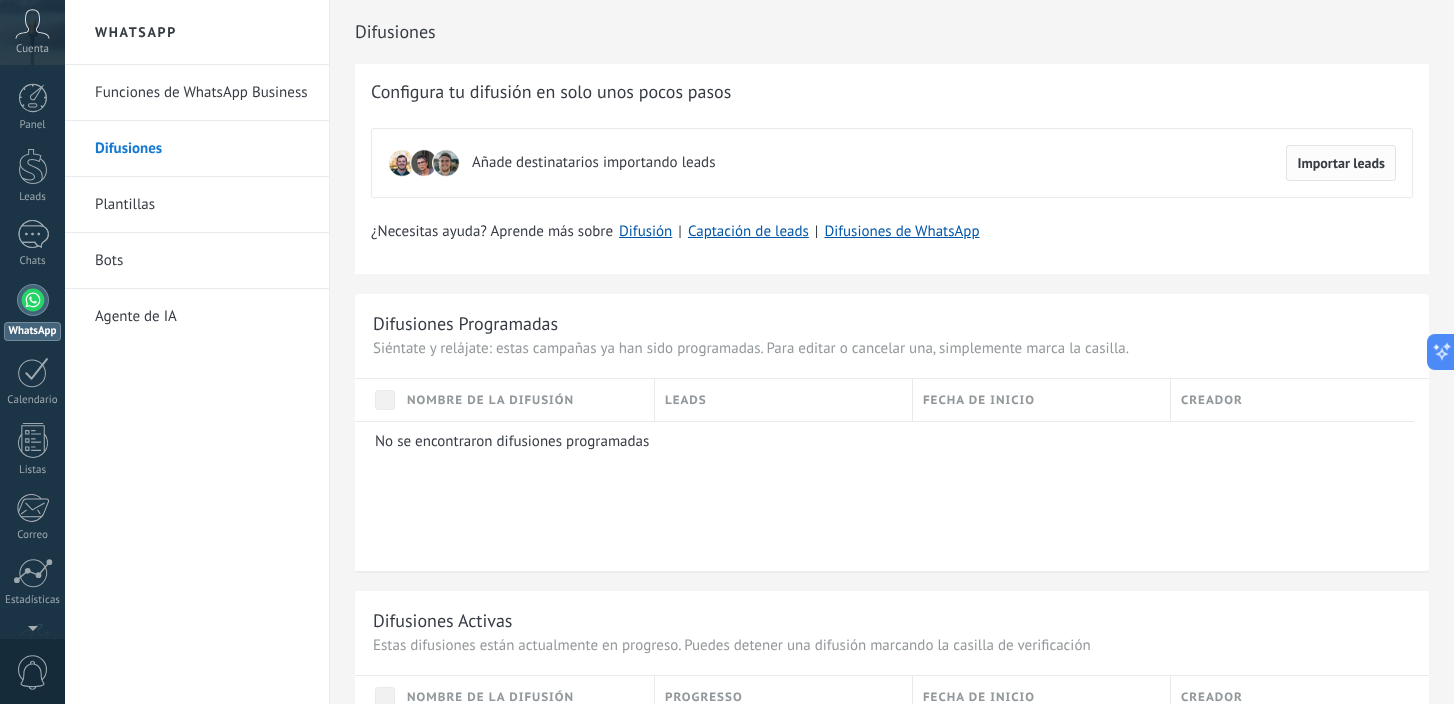 click on "Importar leads" at bounding box center [1341, 163] 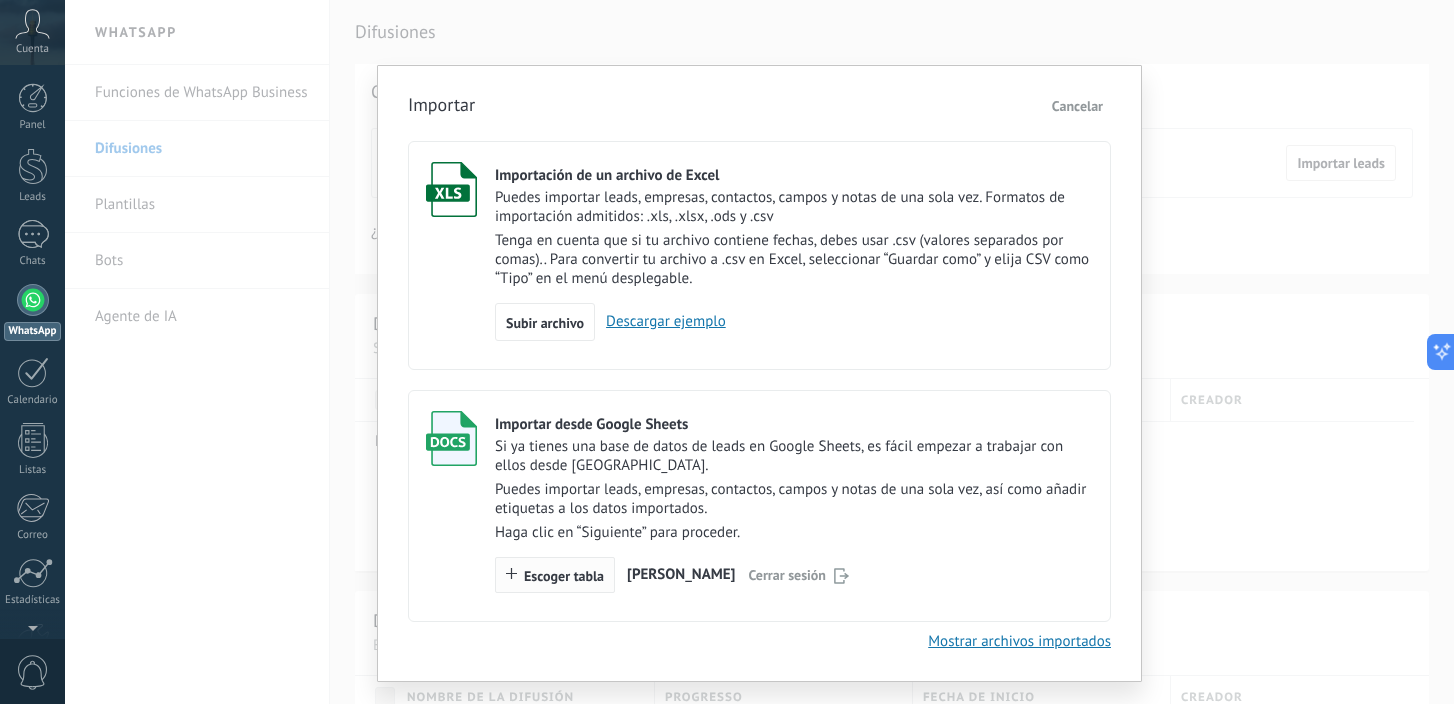 click on "Escoger tabla" at bounding box center [564, 576] 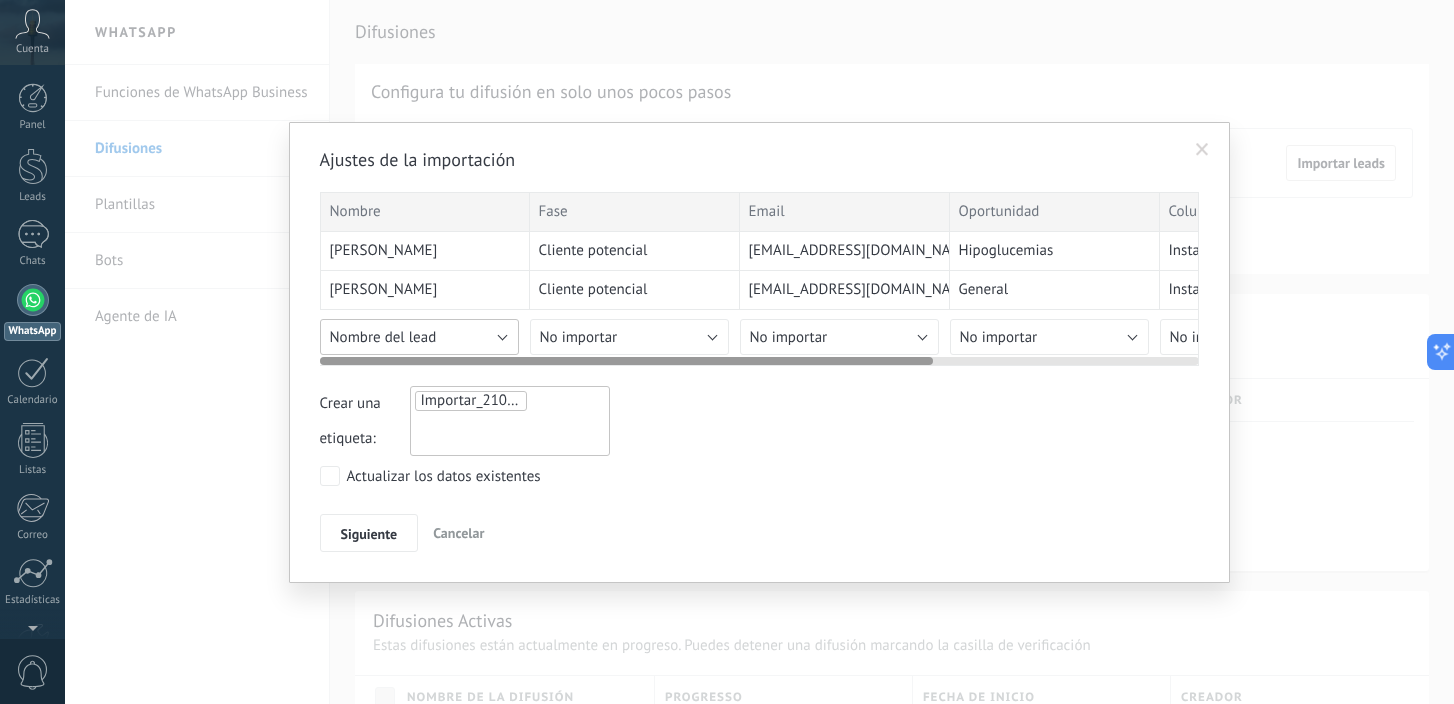 click on "Nombre del lead" at bounding box center (383, 337) 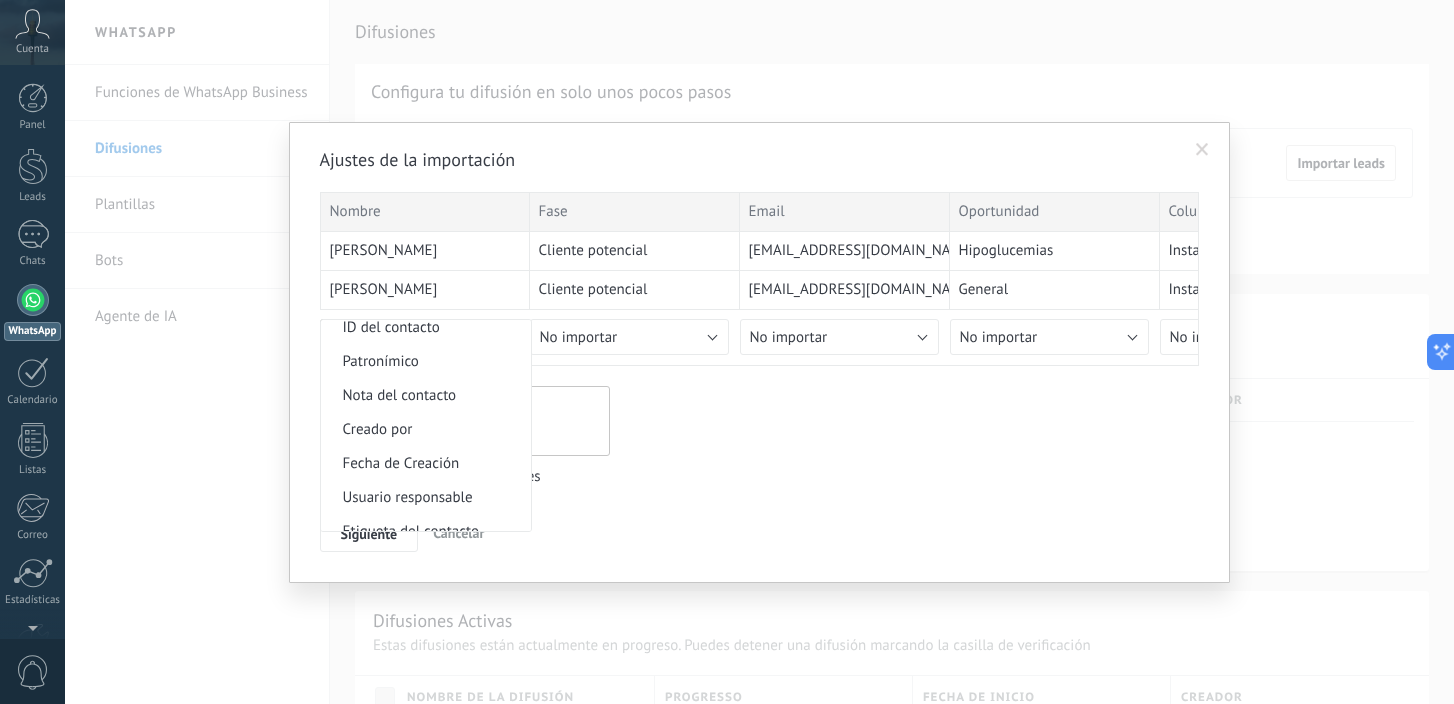 scroll, scrollTop: 0, scrollLeft: 0, axis: both 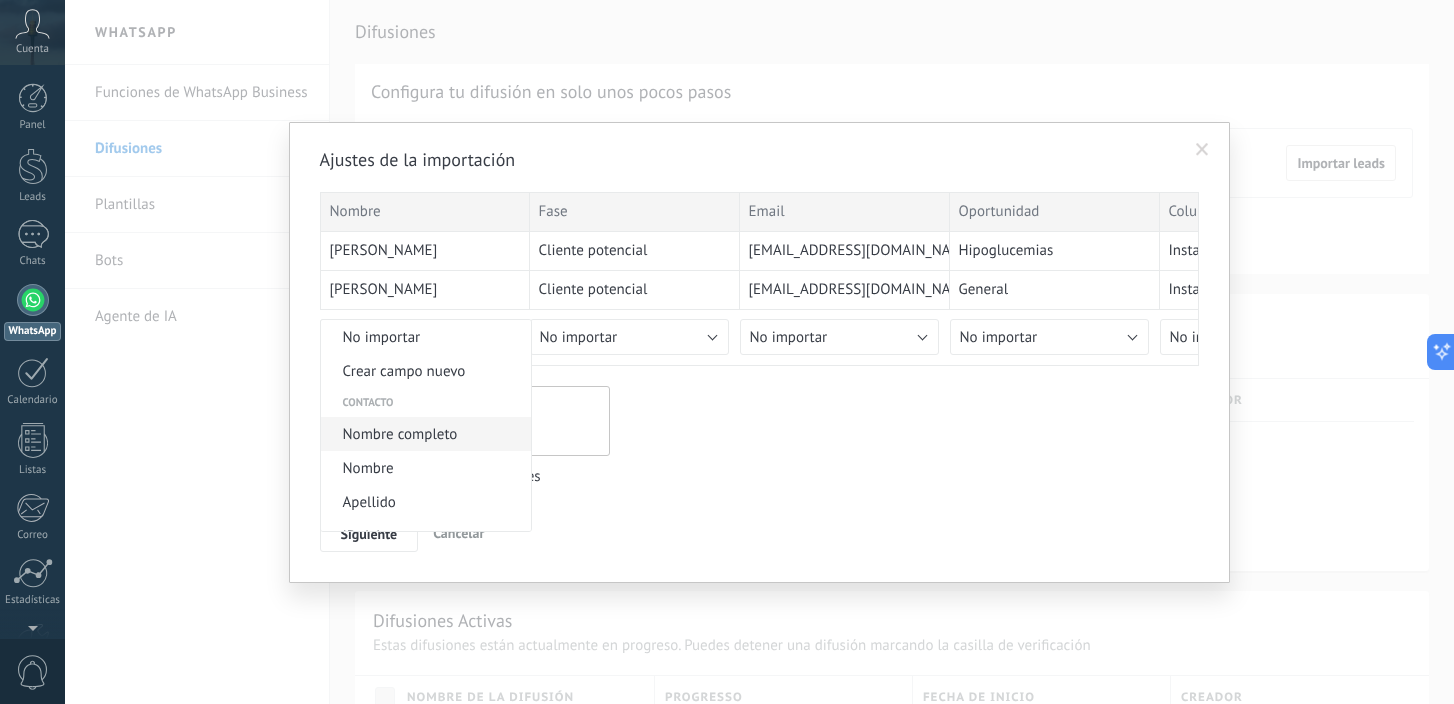 click on "Nombre completo" at bounding box center (423, 434) 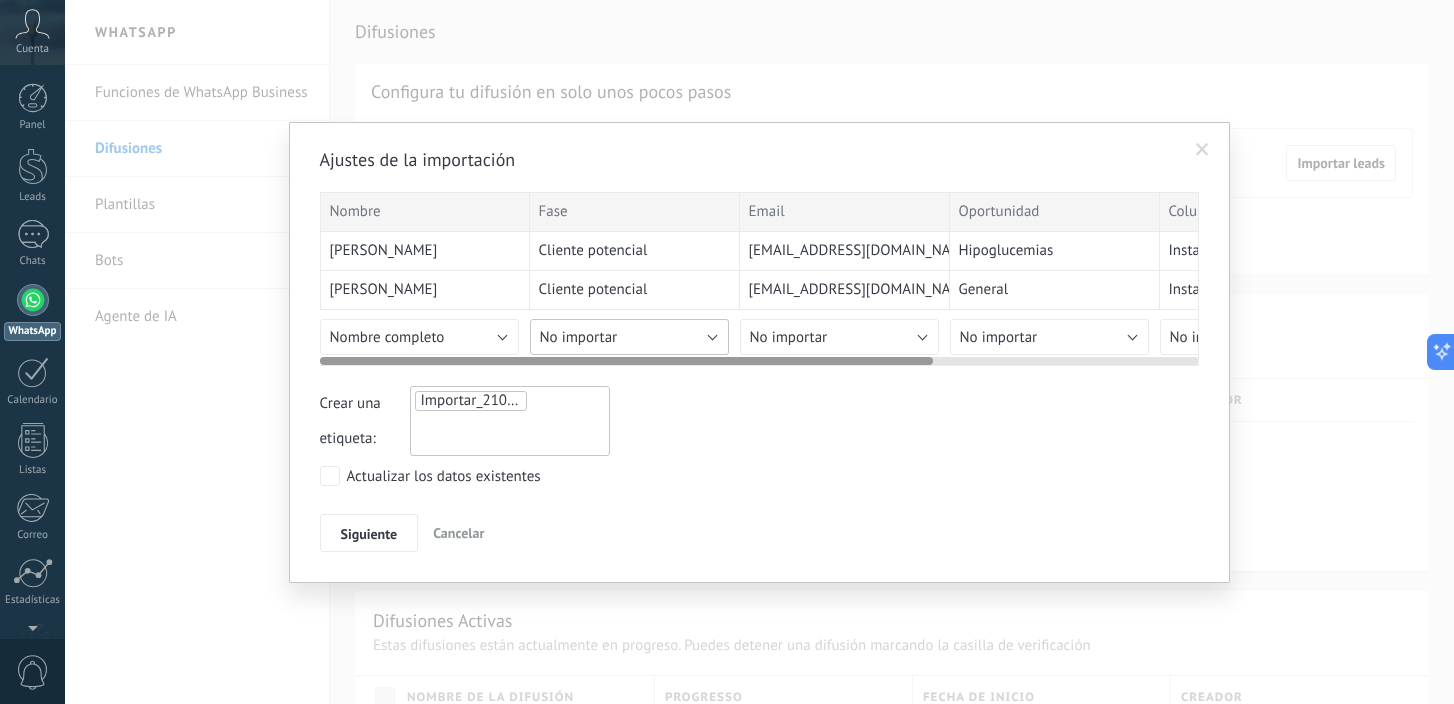click on "No importar" at bounding box center [629, 337] 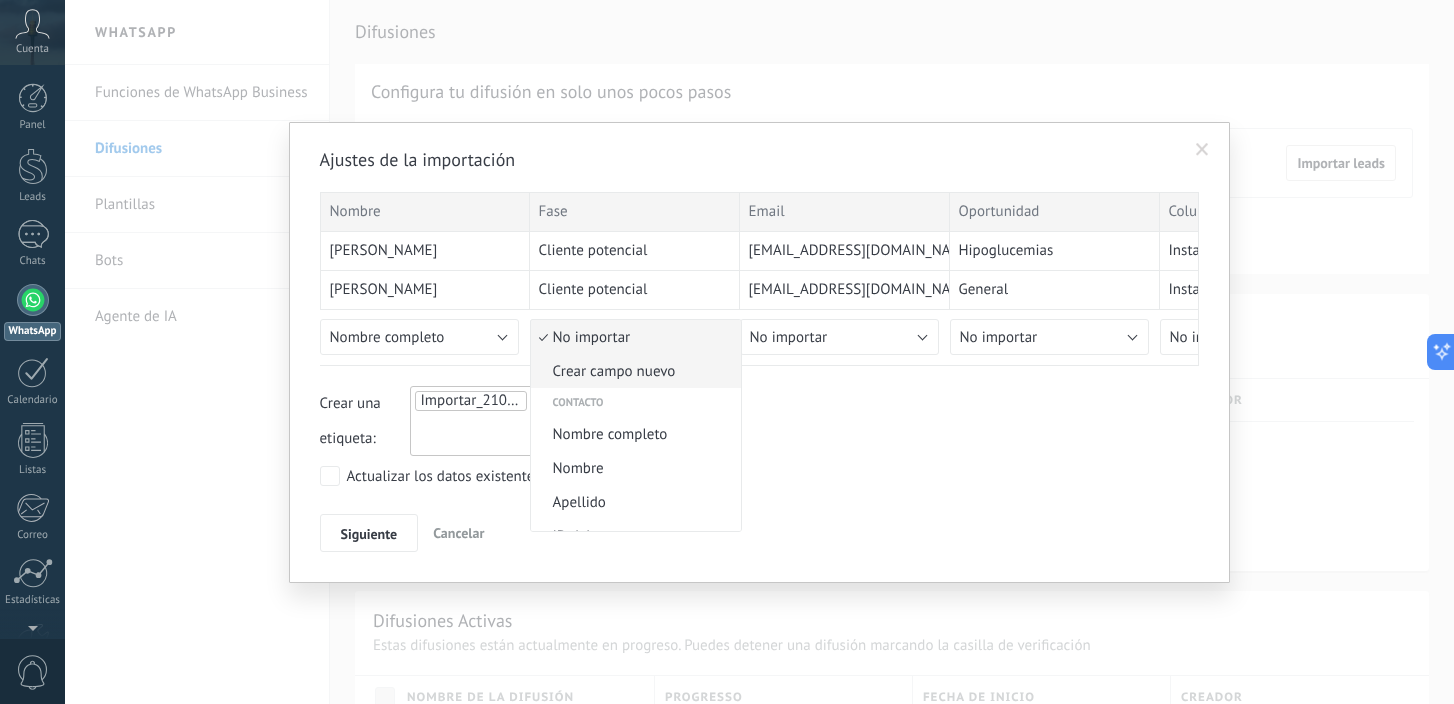 click on "Crear campo nuevo" at bounding box center [633, 371] 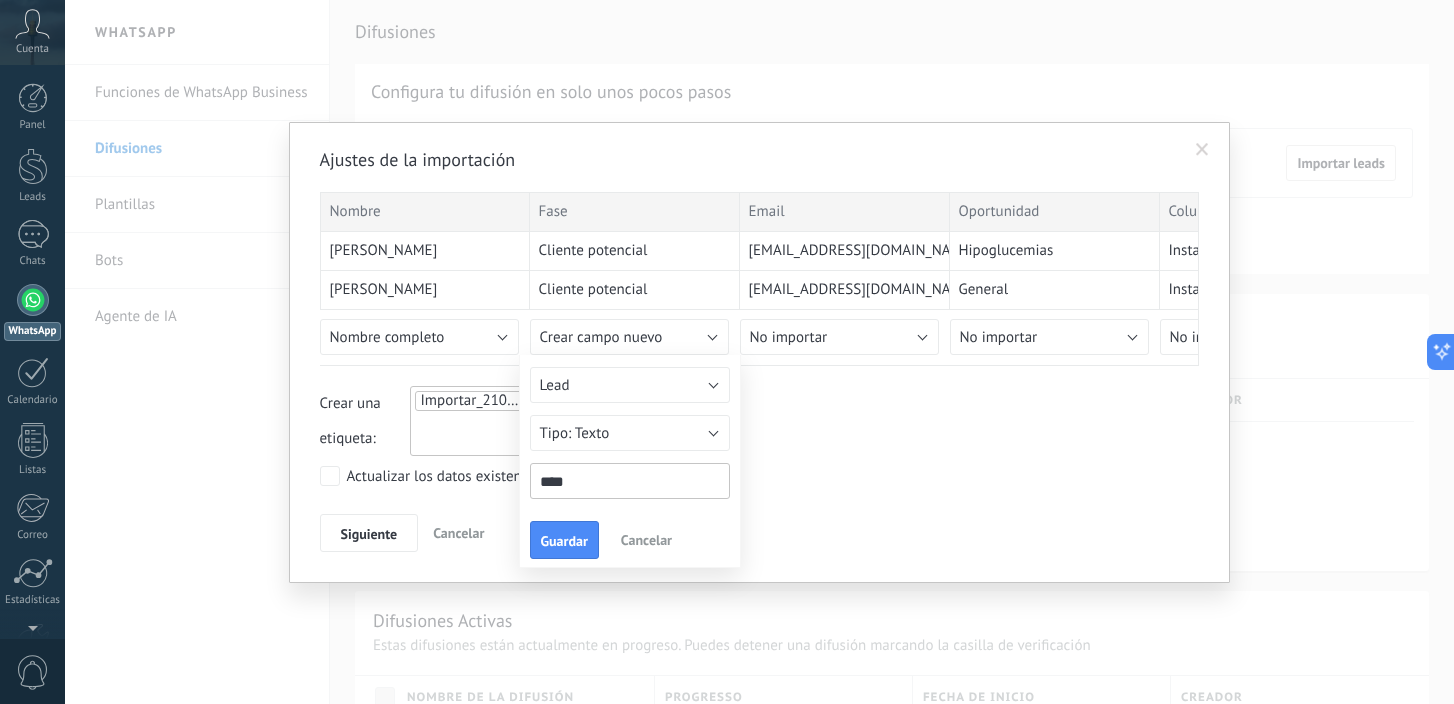 type on "****" 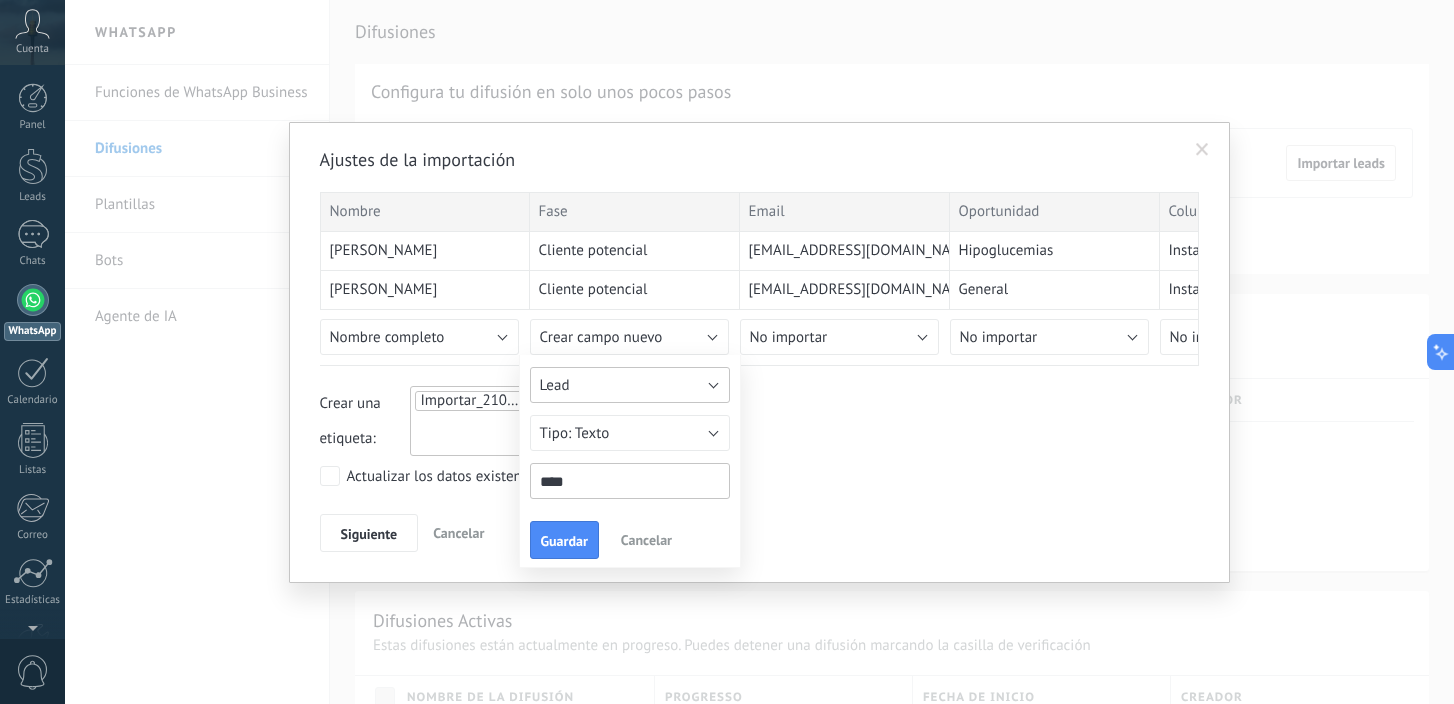 click on "Lead" at bounding box center [630, 385] 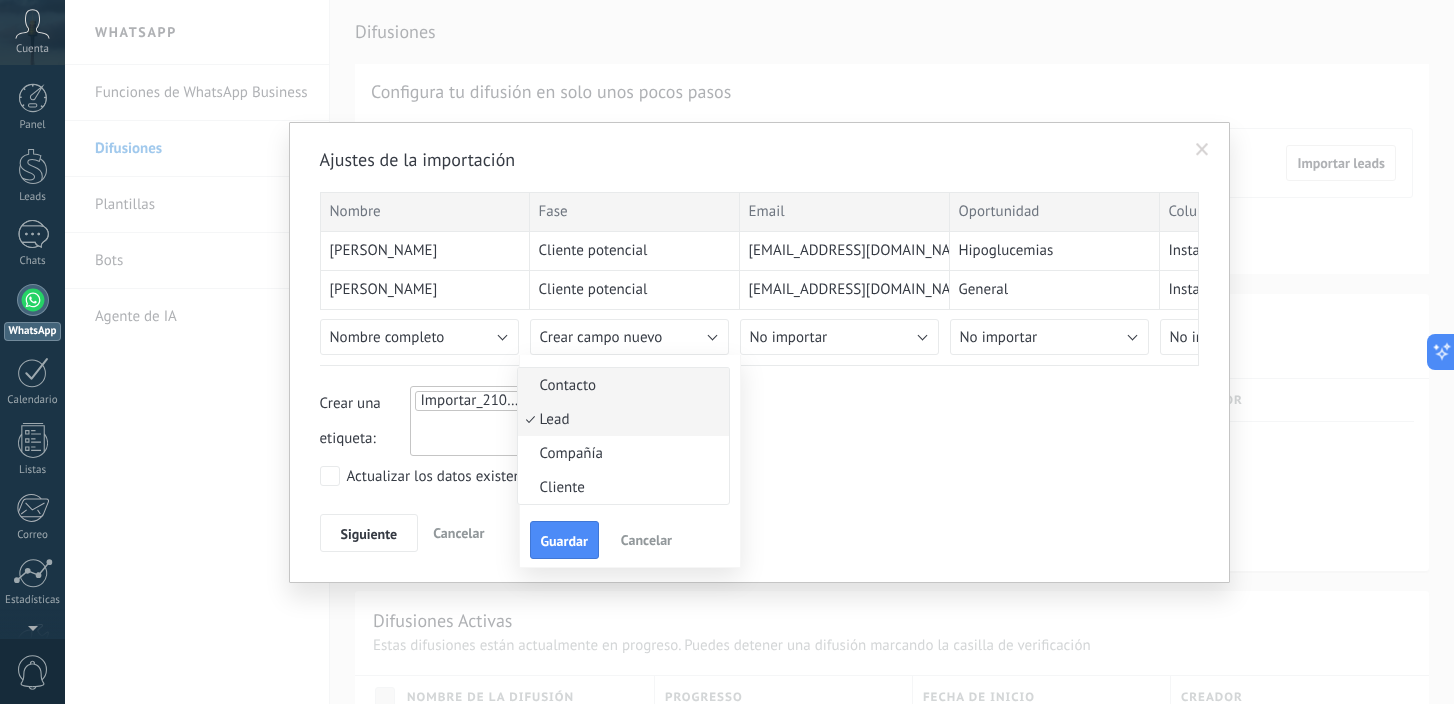 click on "Contacto" at bounding box center [620, 385] 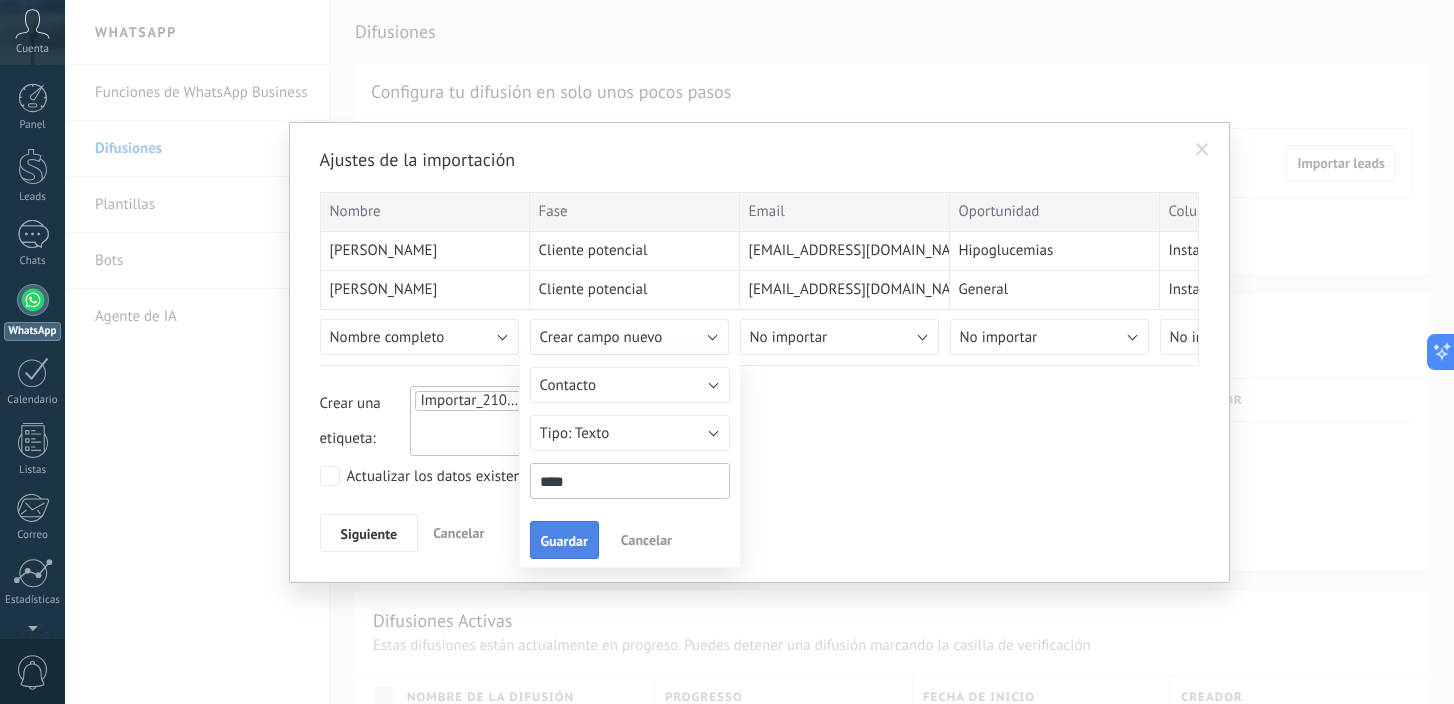 click on "Guardar" at bounding box center [564, 541] 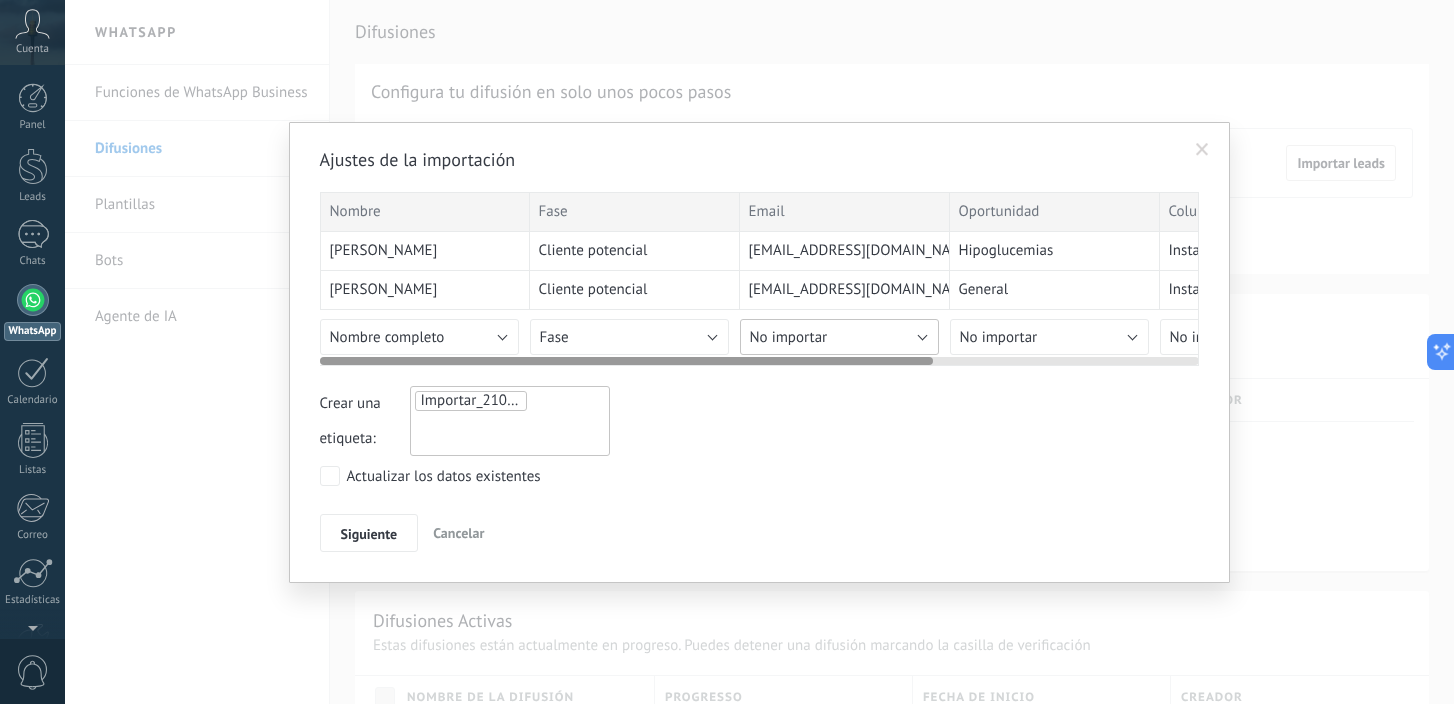 click on "No importar" at bounding box center [839, 337] 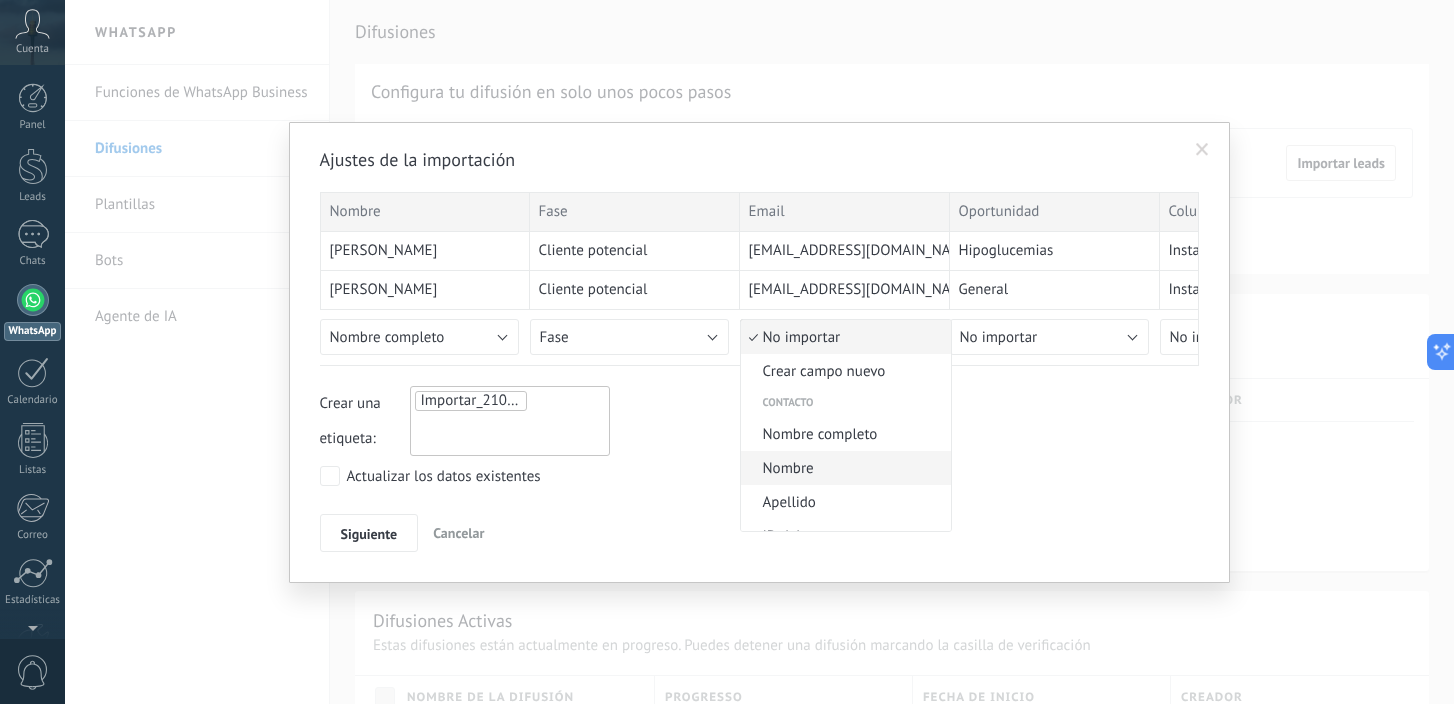 type 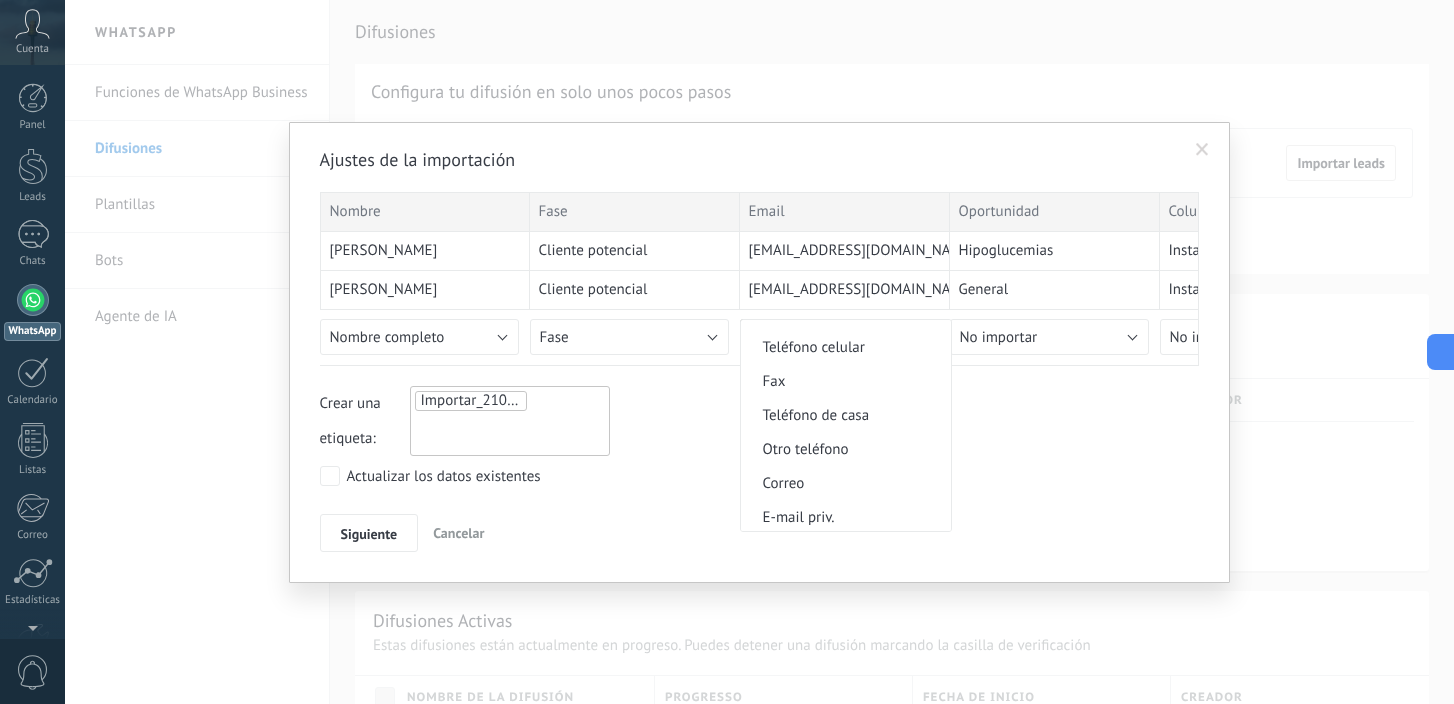 scroll, scrollTop: 510, scrollLeft: 0, axis: vertical 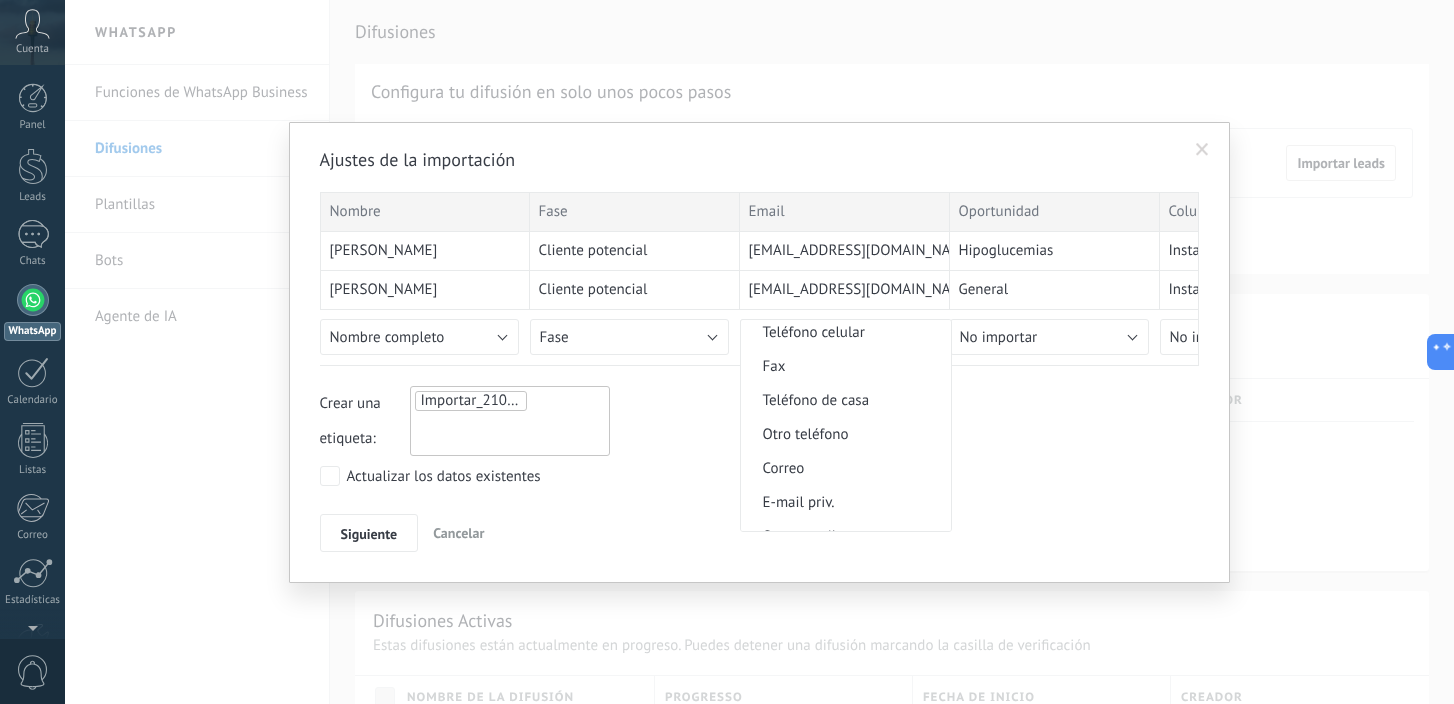 click on "Correo" at bounding box center (846, 468) 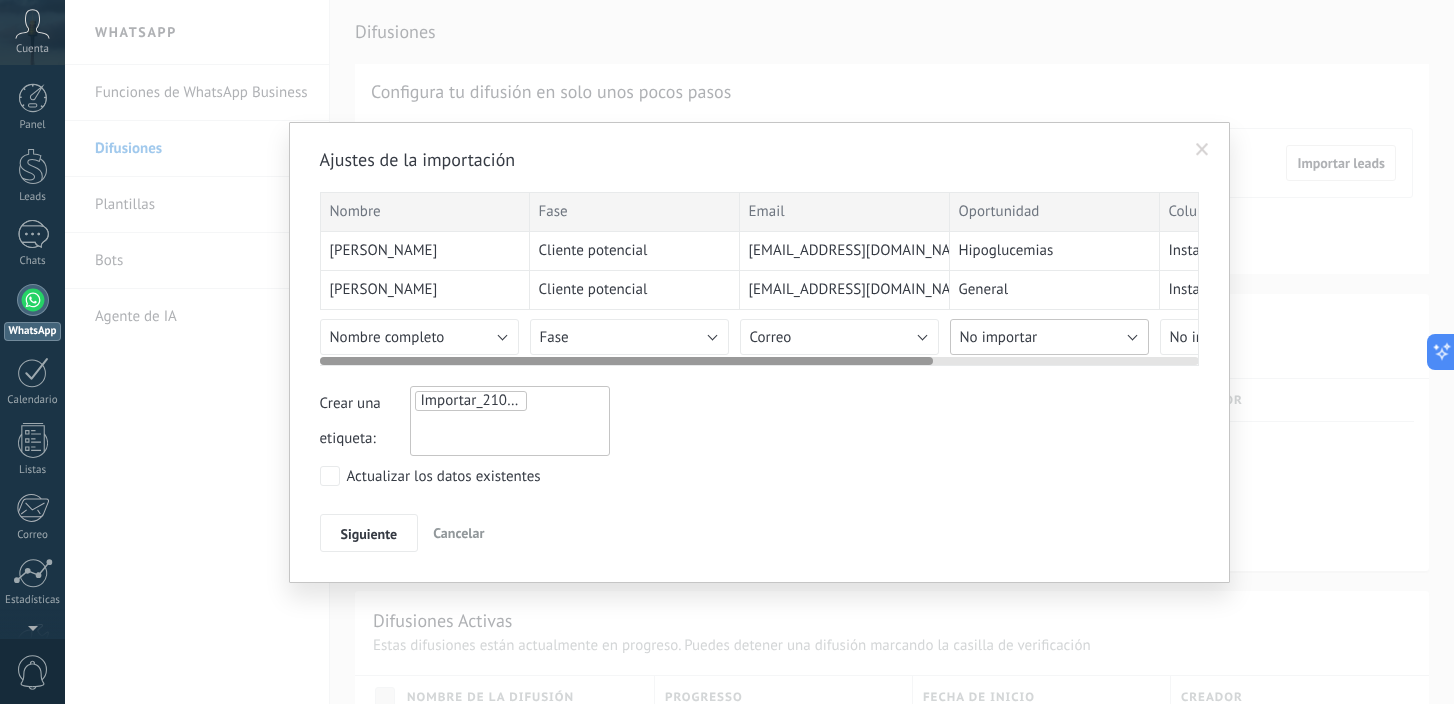 click on "No importar" at bounding box center [999, 337] 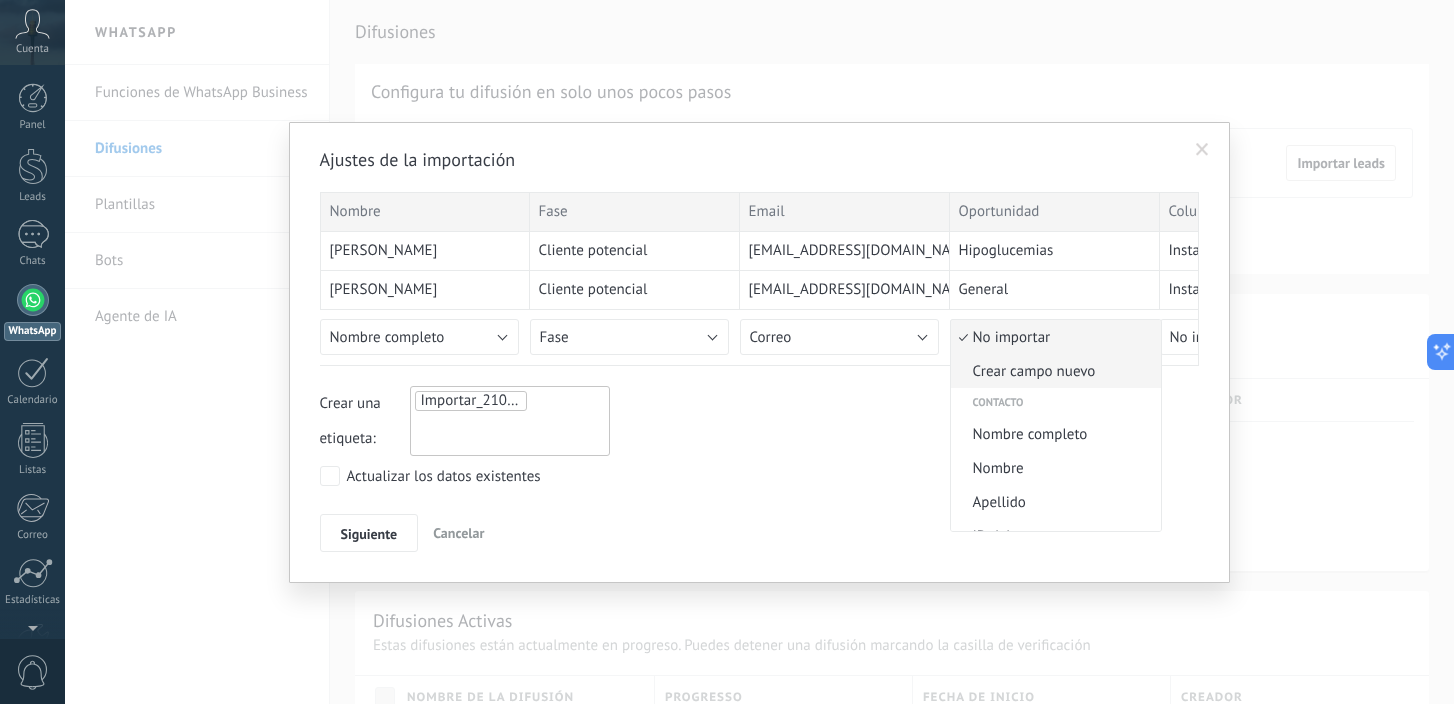 click on "Crear campo nuevo" at bounding box center (1056, 371) 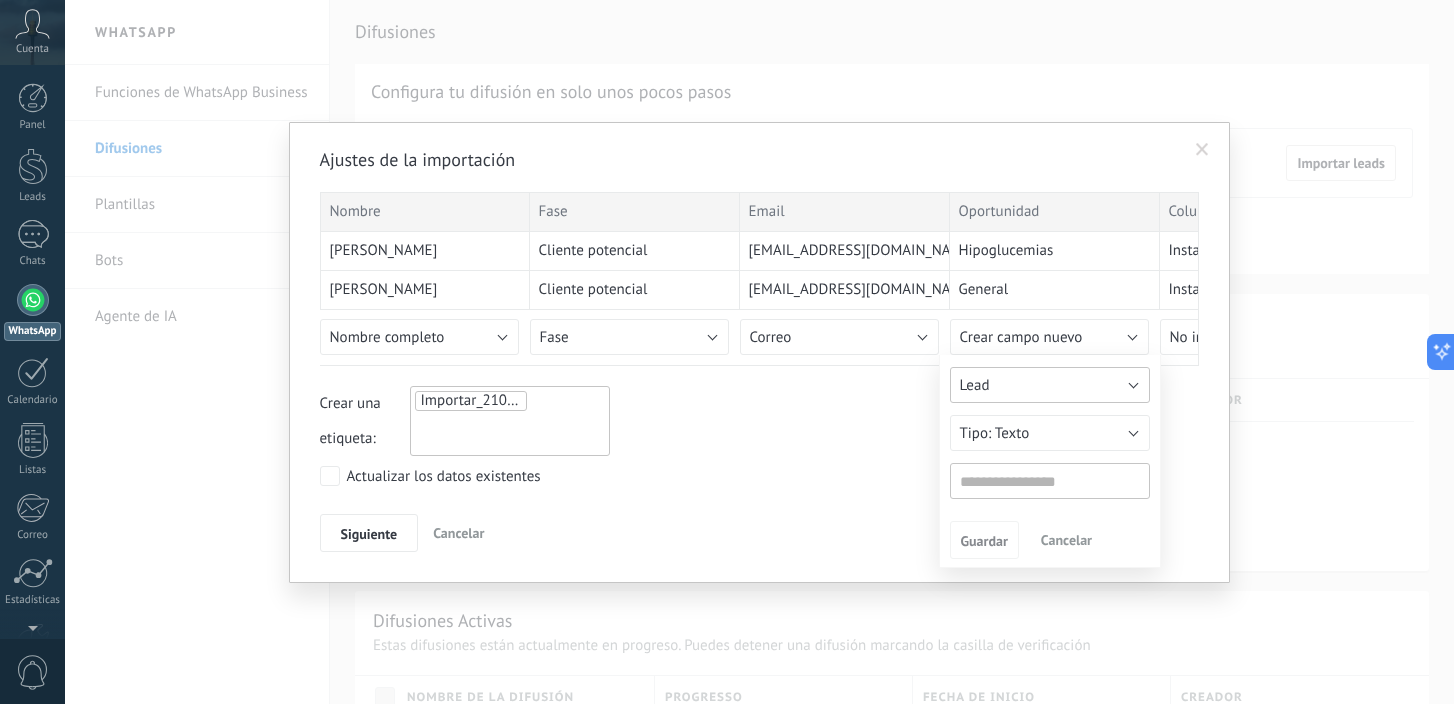 click on "Lead" at bounding box center (1050, 385) 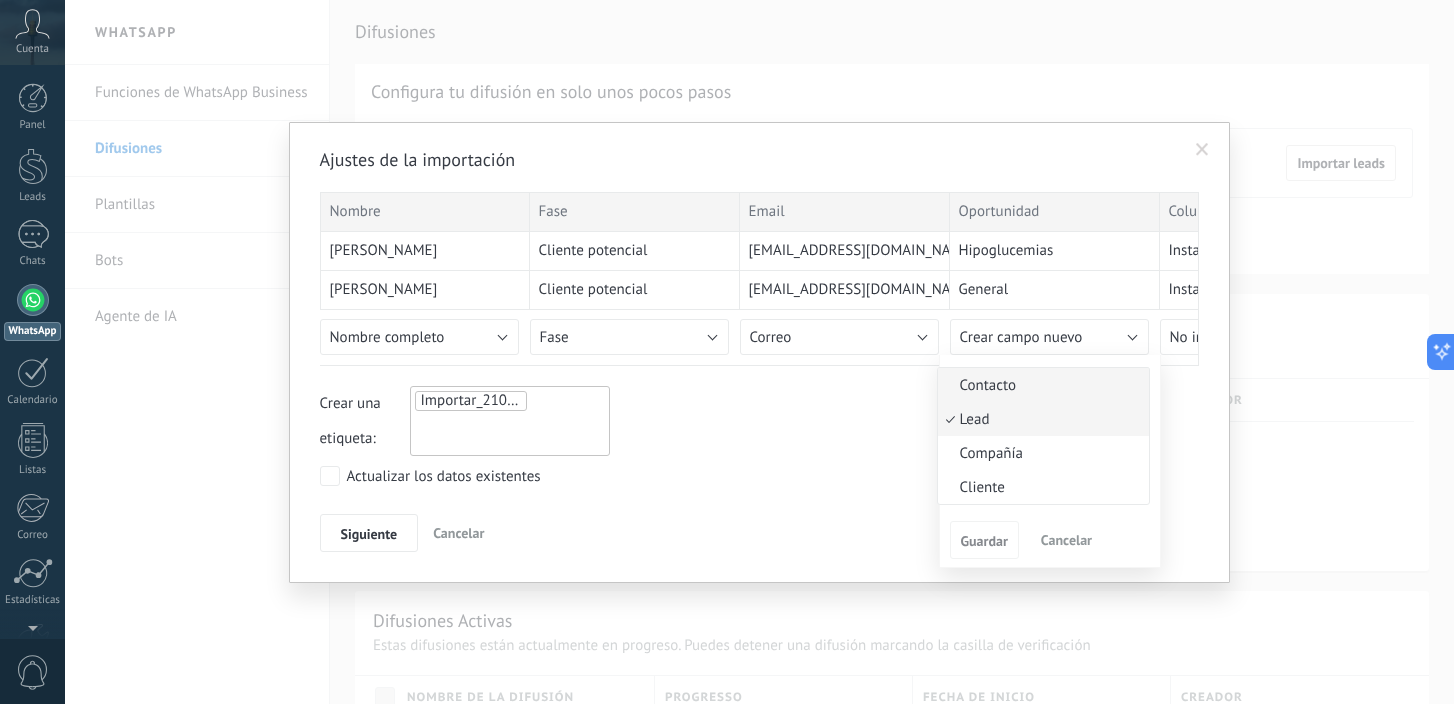 click on "Contacto" at bounding box center [1040, 385] 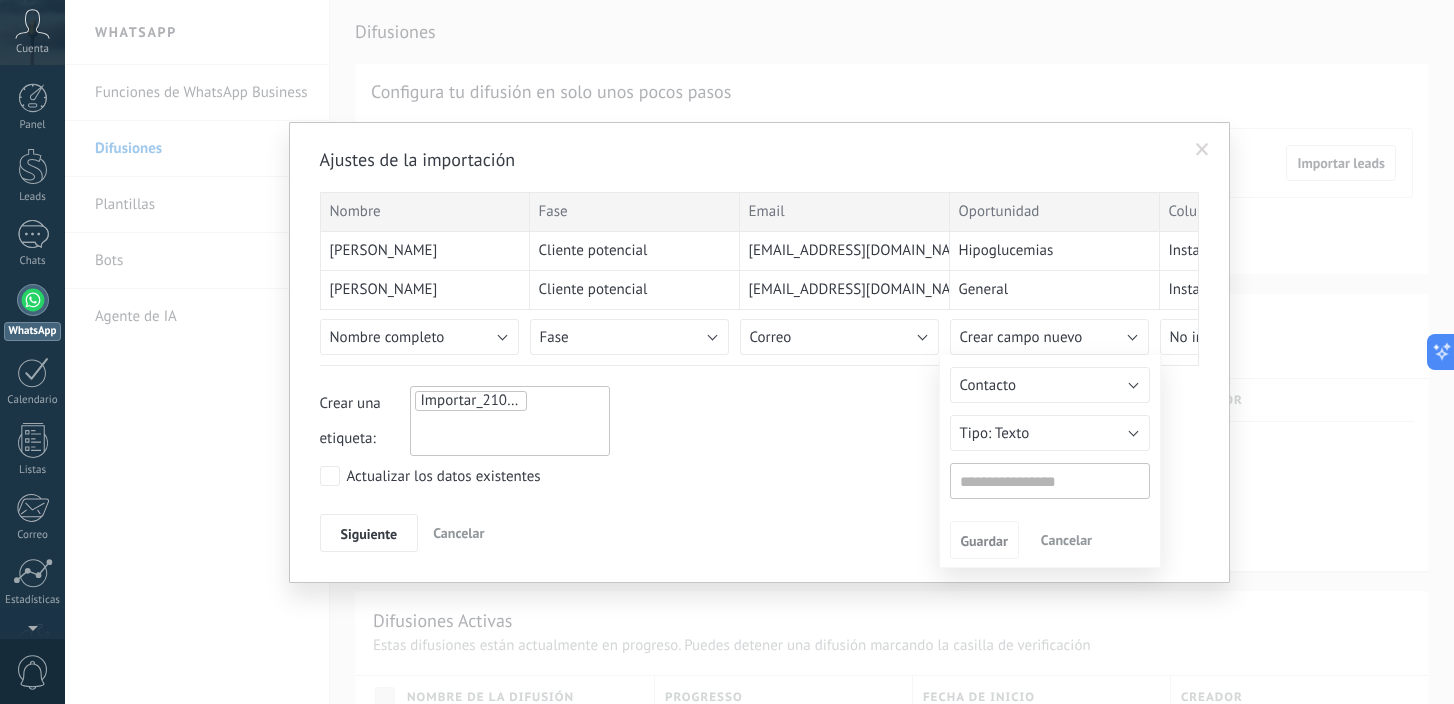 click at bounding box center [1050, 481] 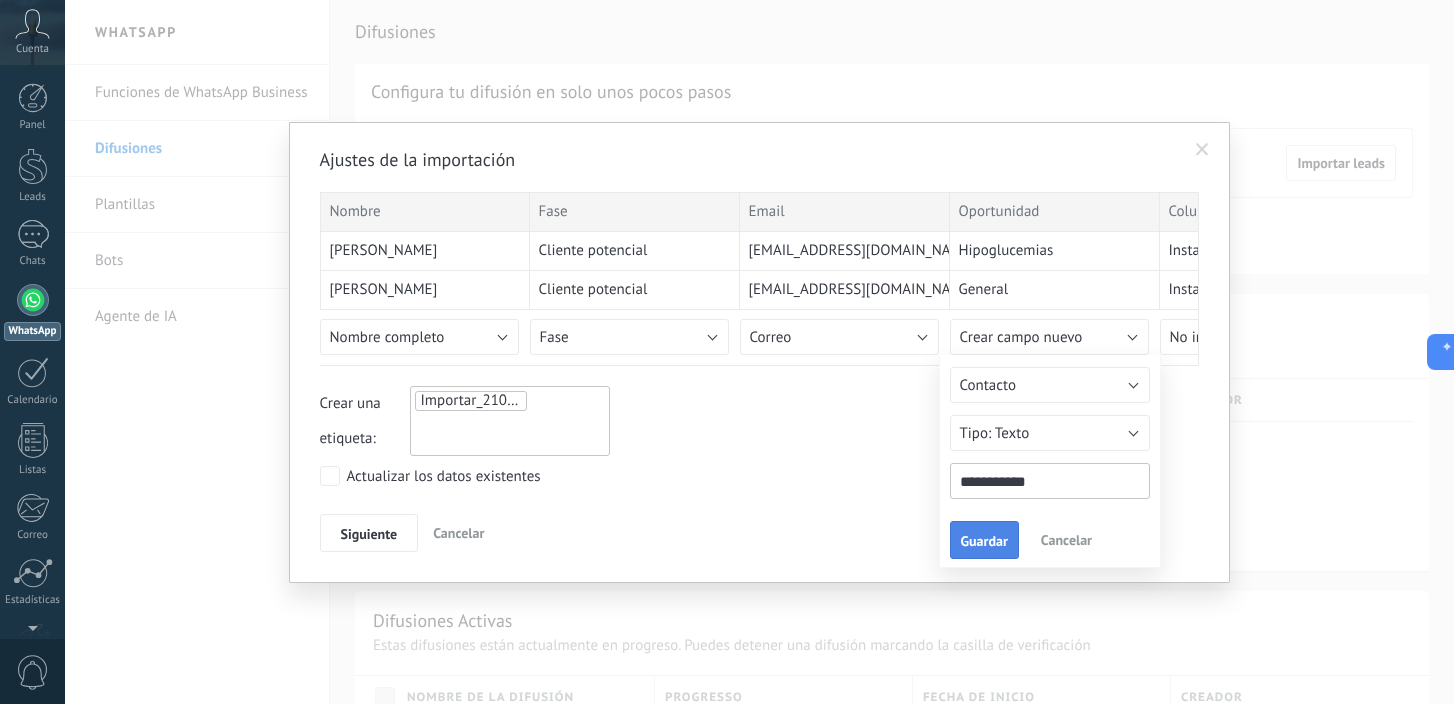 type on "**********" 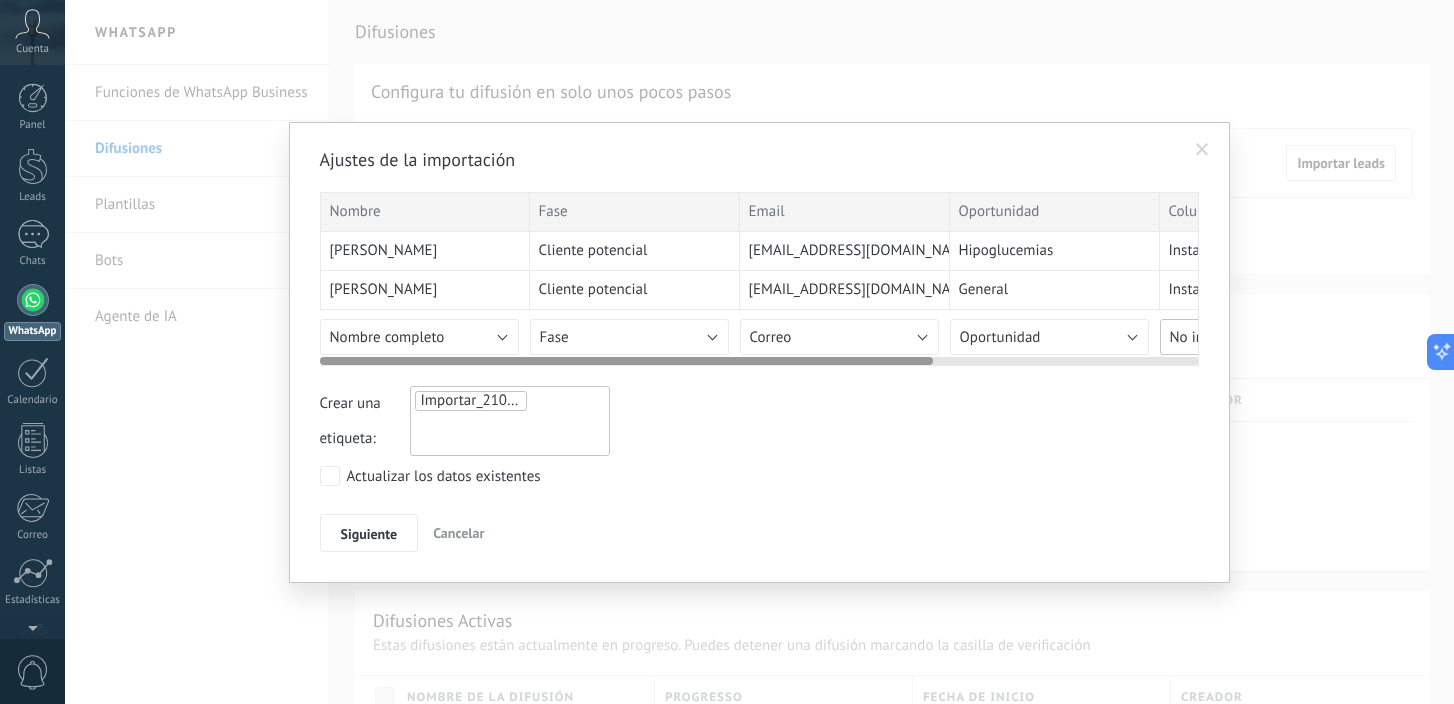 click on "No importar" at bounding box center (1209, 337) 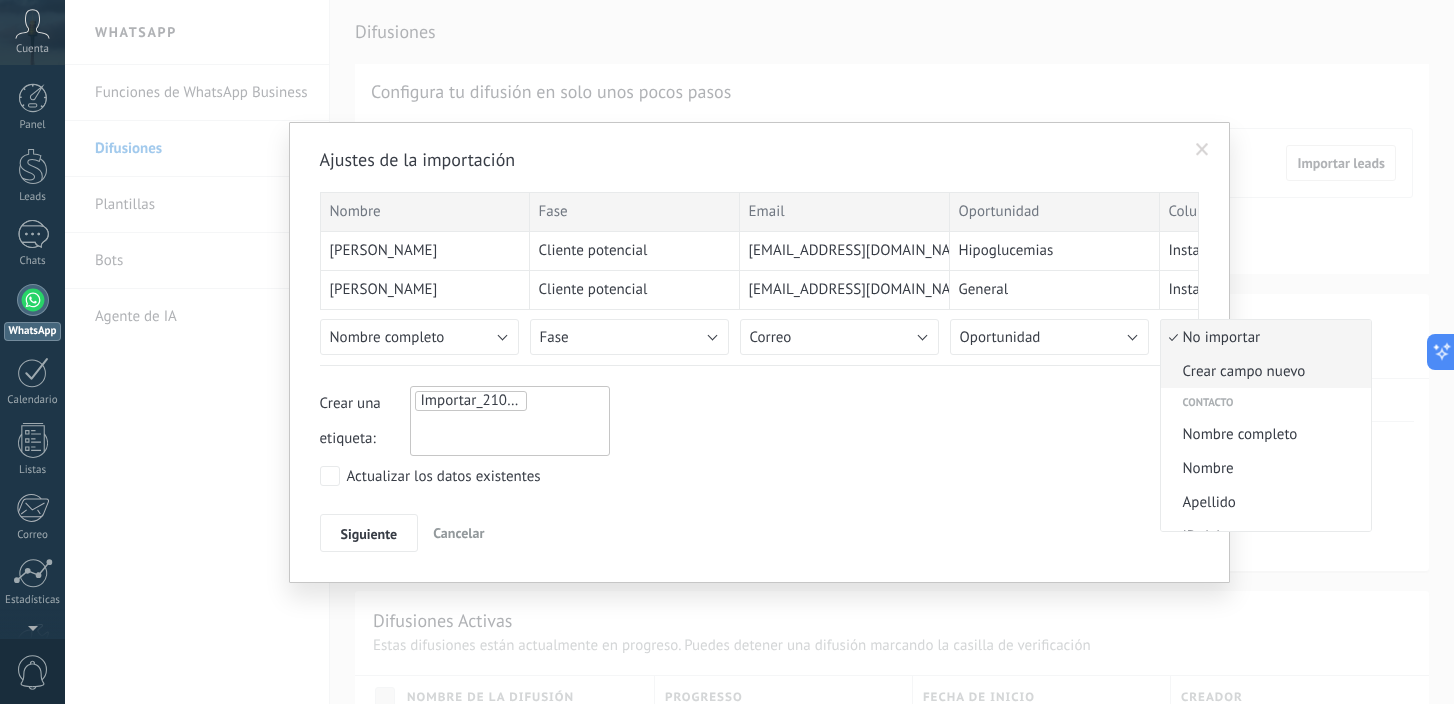 click on "Crear campo nuevo" at bounding box center [1266, 371] 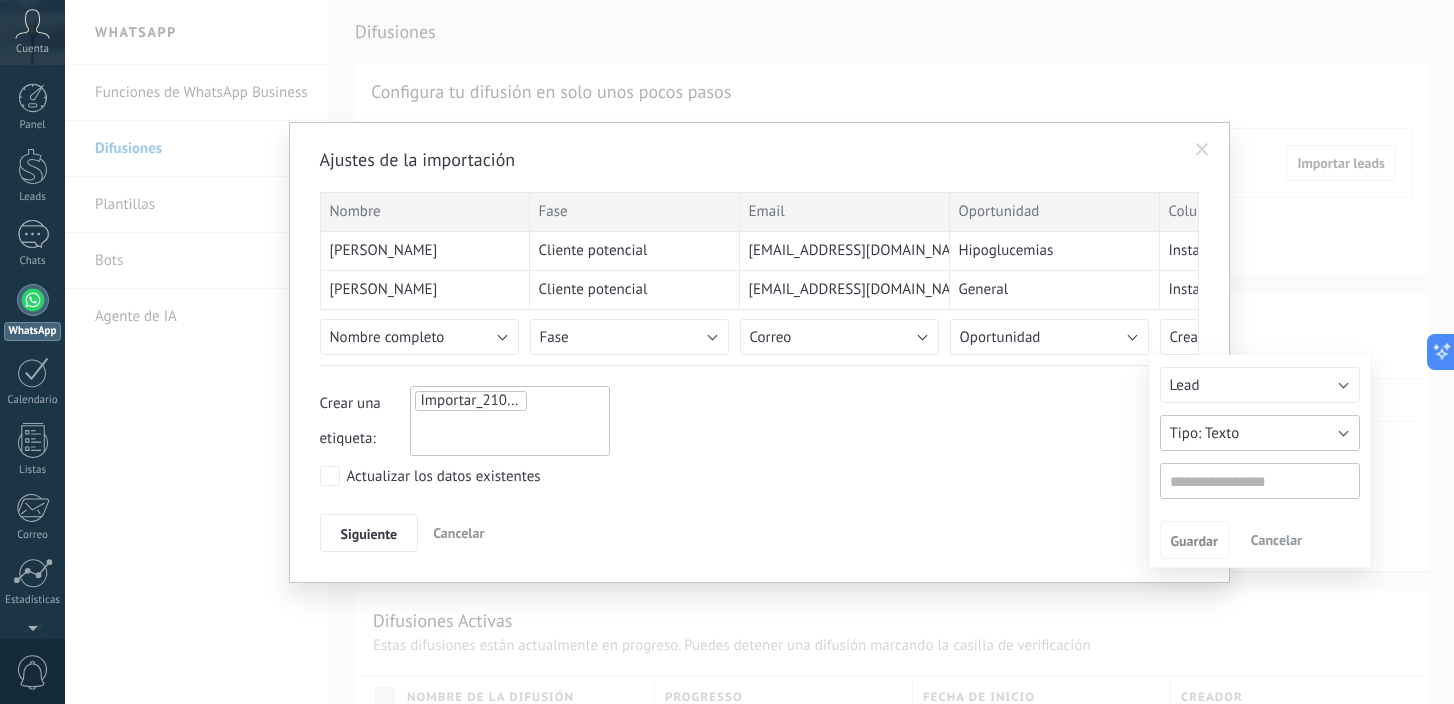 click on "Texto" at bounding box center [1260, 433] 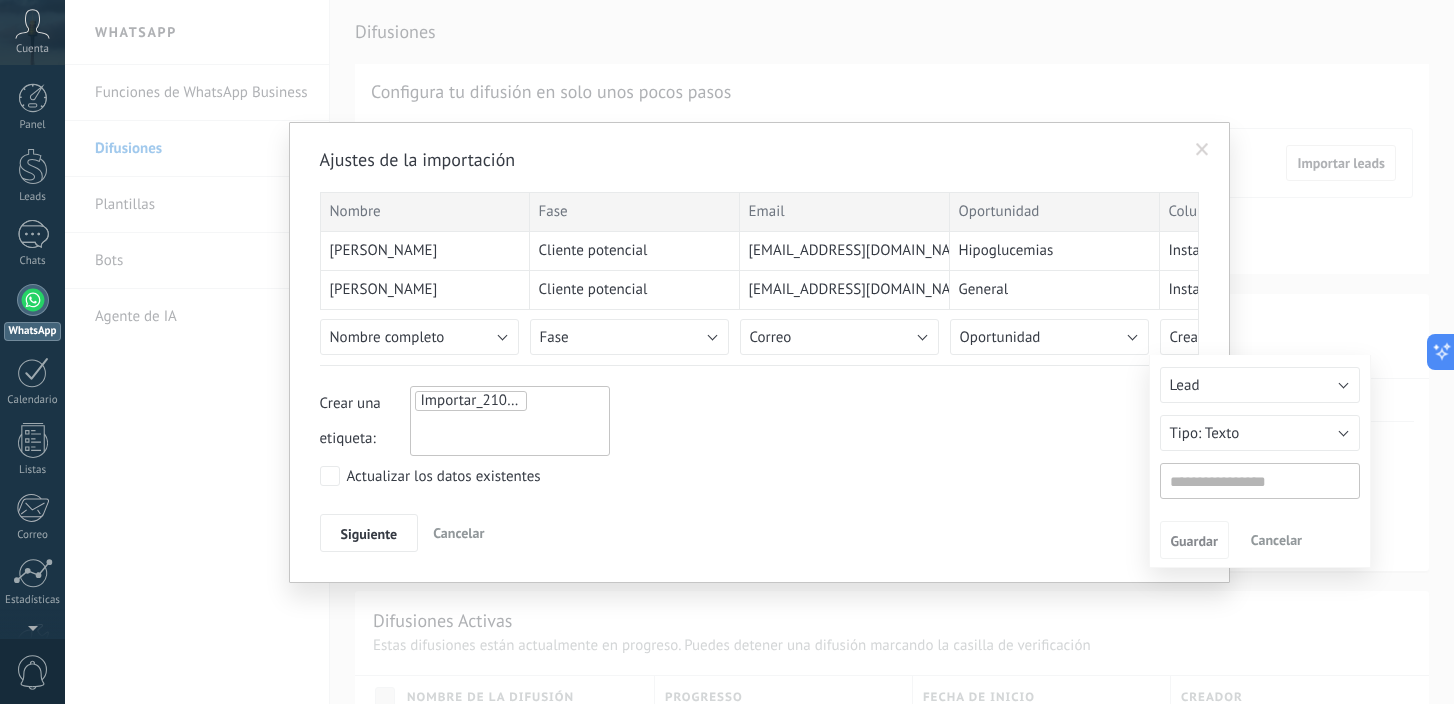 click on "Siguiente Cancelar" at bounding box center (759, 533) 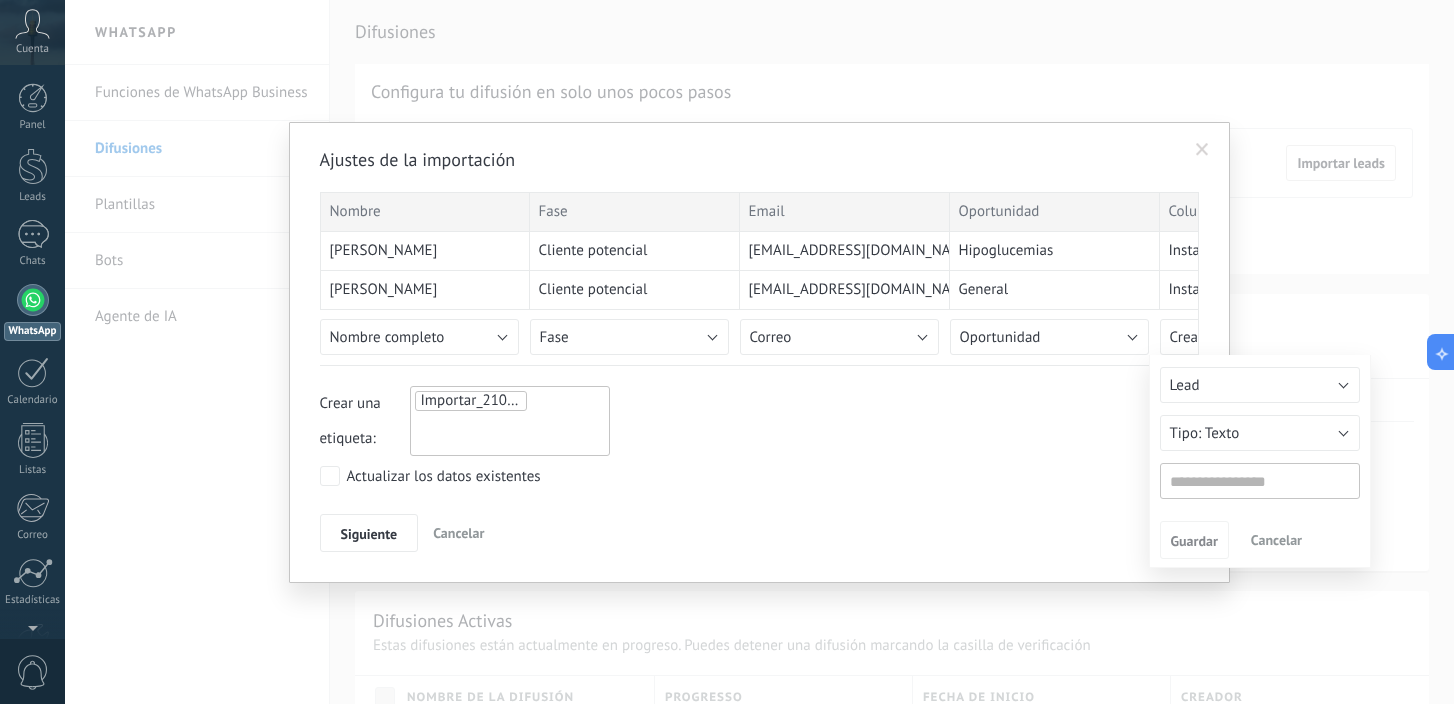 click on "Ajustes de la importación Nombre Fase Email Oportunidad Column 6 Notas [PERSON_NAME] Cliente potencial [EMAIL_ADDRESS][DOMAIN_NAME] Hipoglucemias Instagram [PERSON_NAME] Cliente potencial [EMAIL_ADDRESS][DOMAIN_NAME] General Instagram Duda sobre seguuros salud en [GEOGRAPHIC_DATA] Nombre completo No importar Crear campo nuevo Contacto Nombre completo Nombre Apellido ID del contacto Patronímico Nota del contacto Creado por Fecha de Creación Usuario responsable Etiqueta del contacto Teléfono oficina Teléfono oficina directo Teléfono celular Fax Teléfono de casa Otro teléfono Correo E-mail priv. Otro e-mail Cargo Fase Oportunidad Lead Nombre del lead Presupuesto del lead ID del Lead Usuario responsable Fecha de Creación Creado por Etiqueta del lead Nota del lead Etapa del lead Embudo de ventas Cerrado el utm_content utm_medium utm_campaign utm_source utm_term utm_referrer referrer gclientid gclid fbclid Notas Razón de contacto Especialidad Especialista Fecha y hora Dirección de la clínica Descuento Número de seguro Pago" at bounding box center [759, 350] 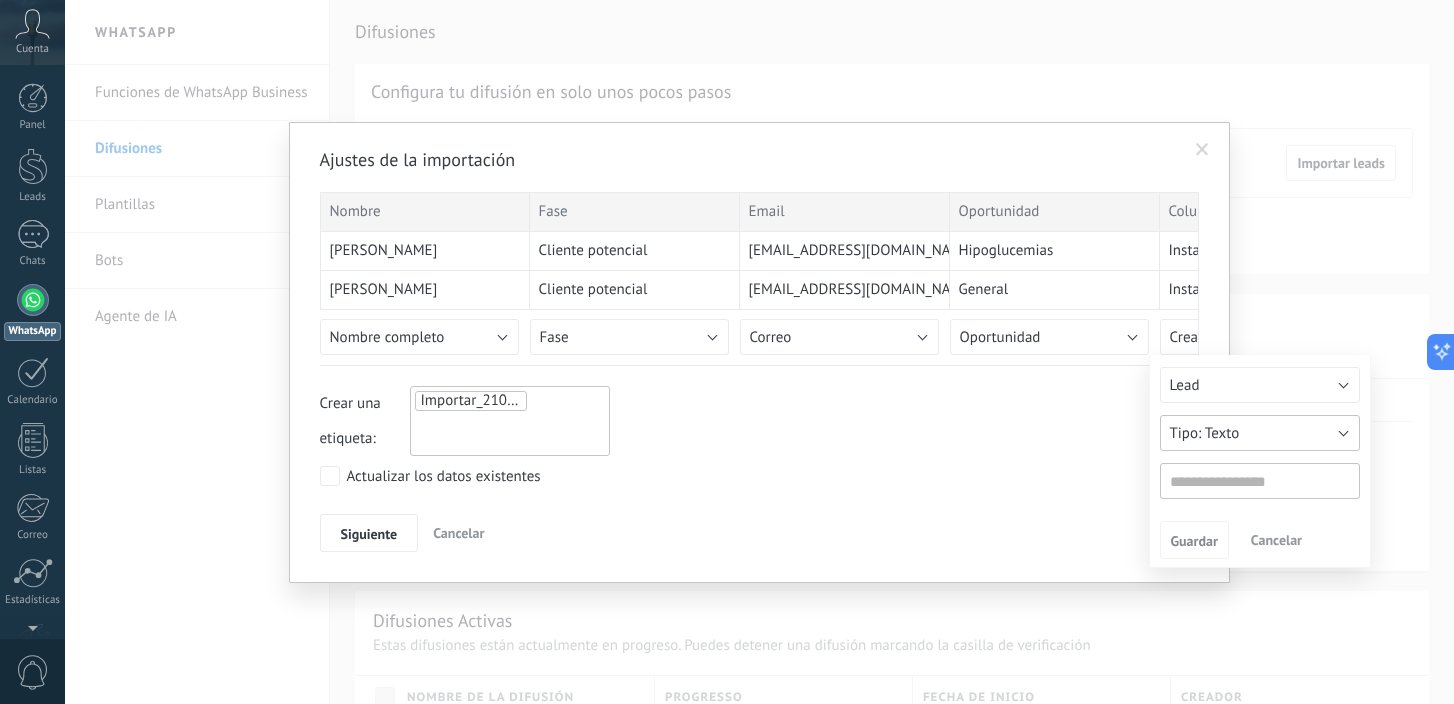 click on "Texto" at bounding box center [1222, 433] 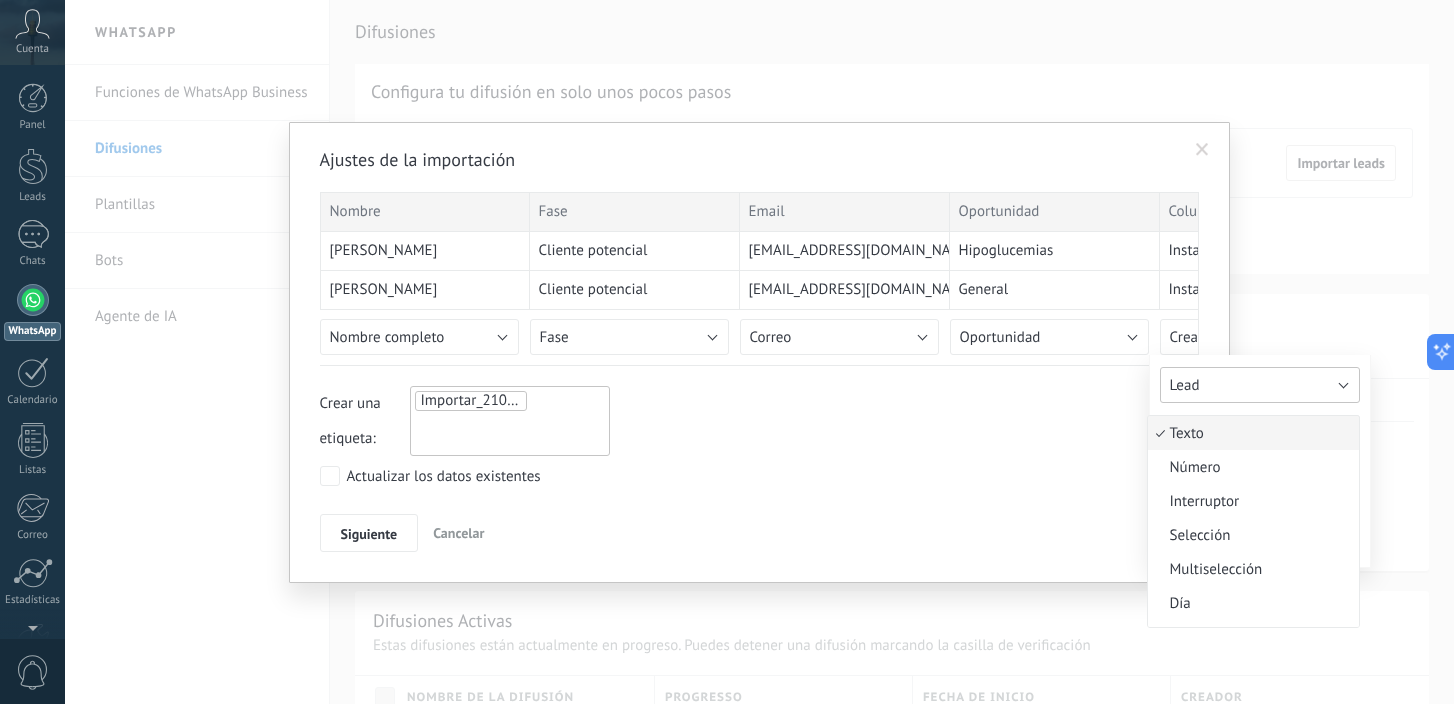 click on "Lead" at bounding box center (1185, 385) 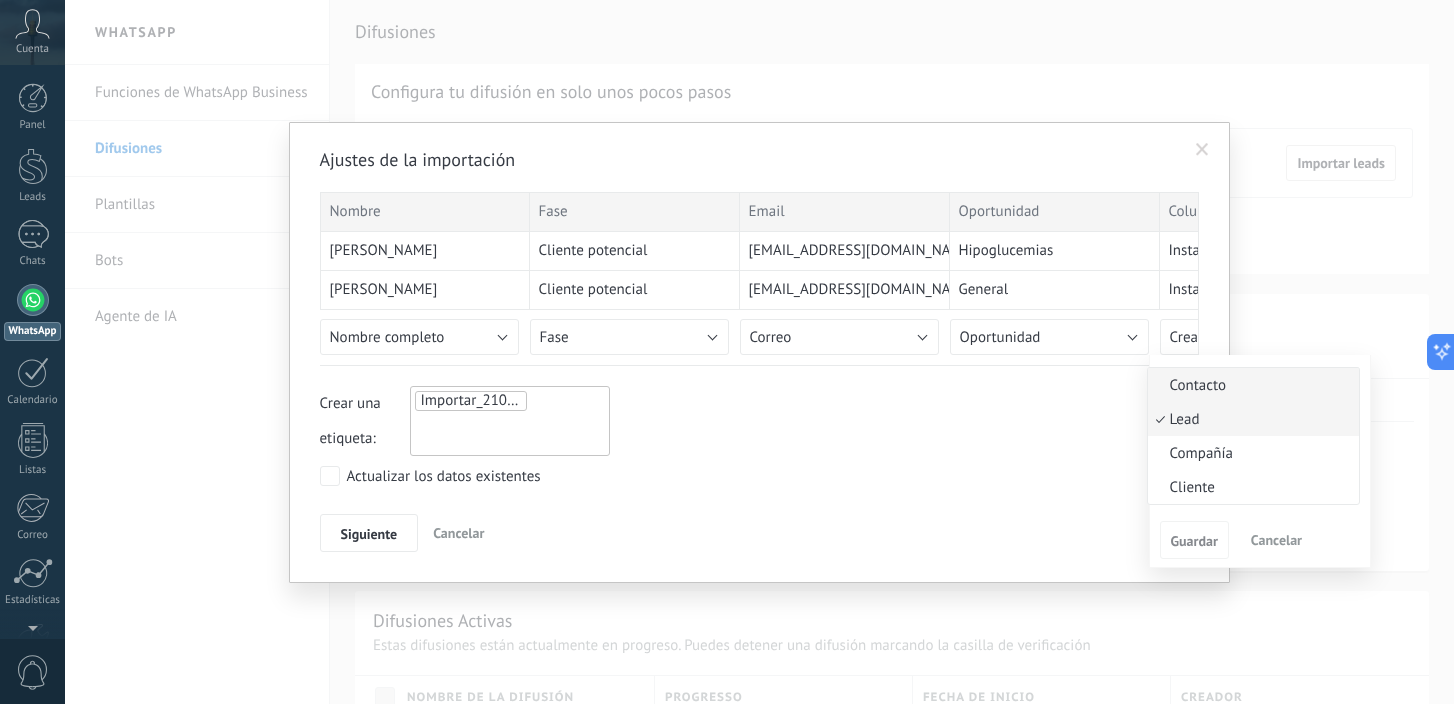 click on "Contacto" at bounding box center [1250, 385] 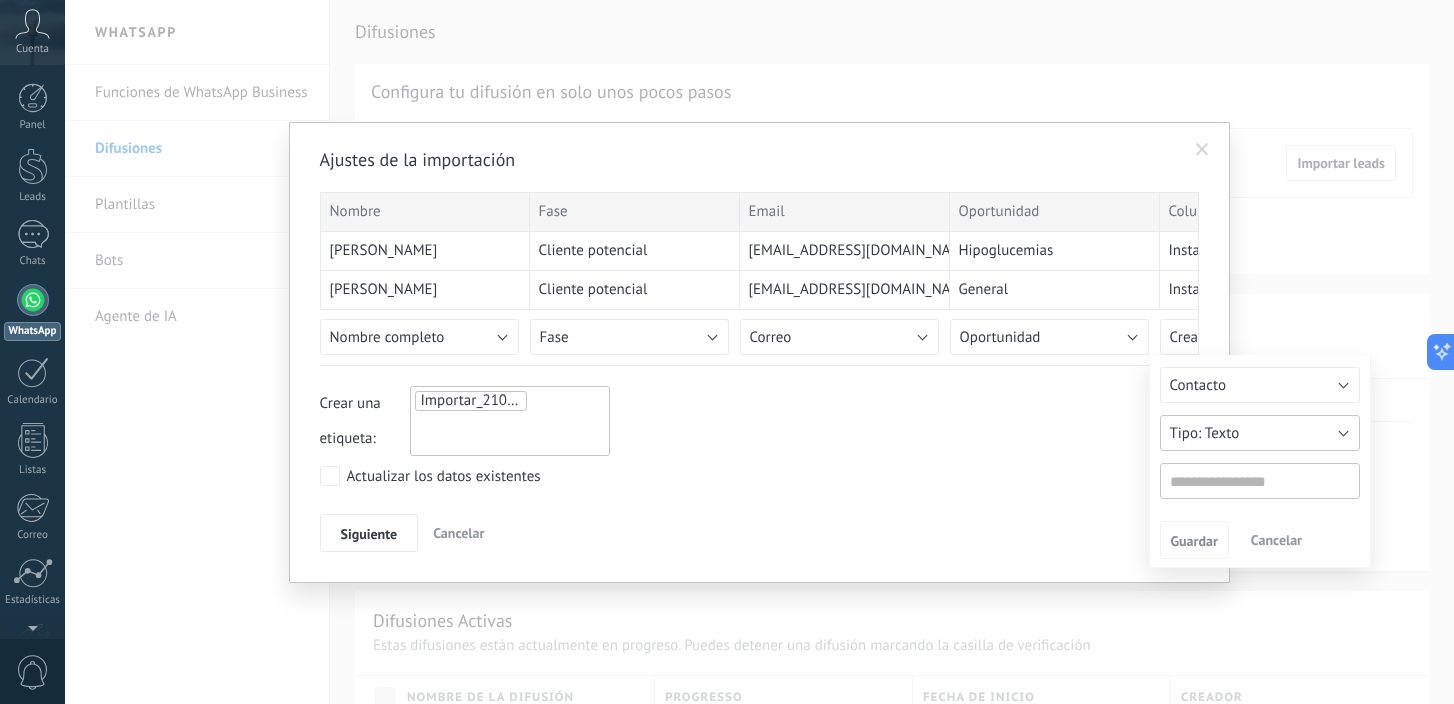 click on "Texto" at bounding box center (1260, 433) 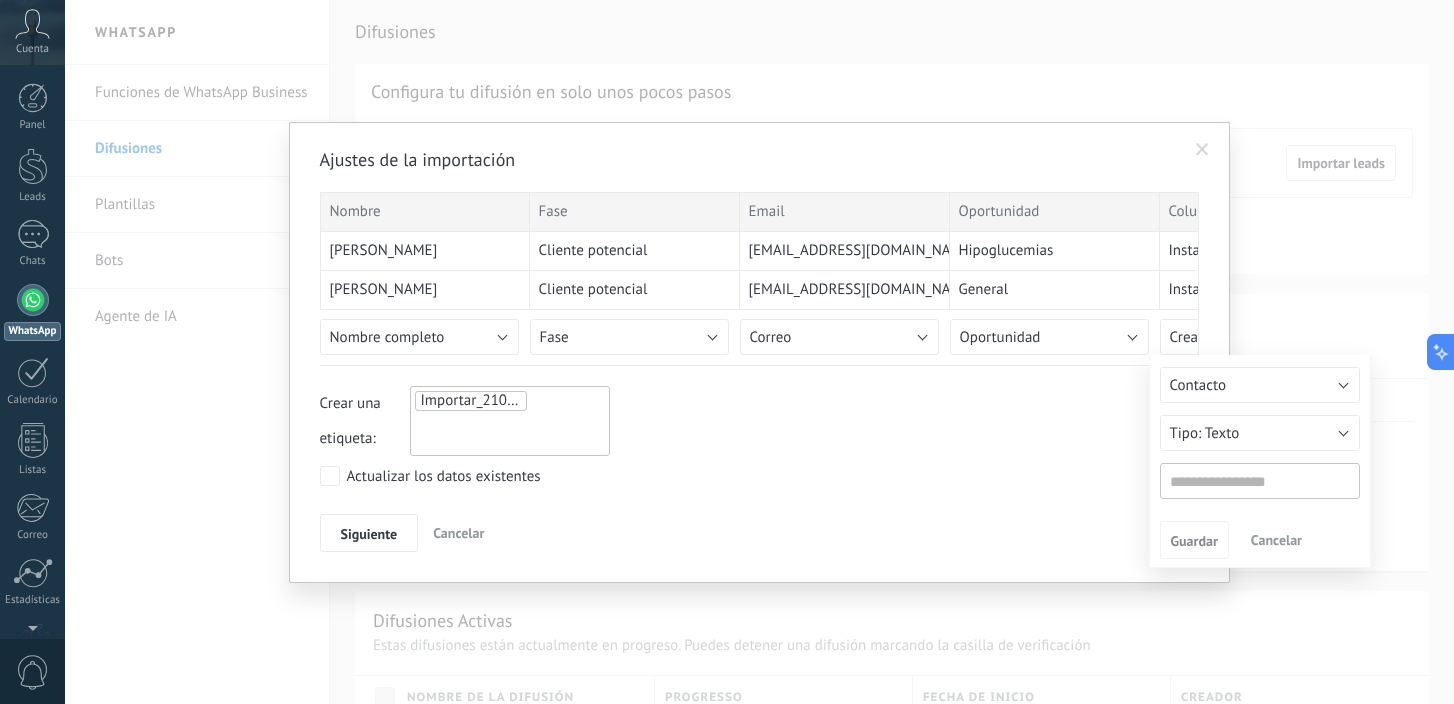 click on "Crear una etiqueta:   Importar_21072025_1815" at bounding box center [759, 421] 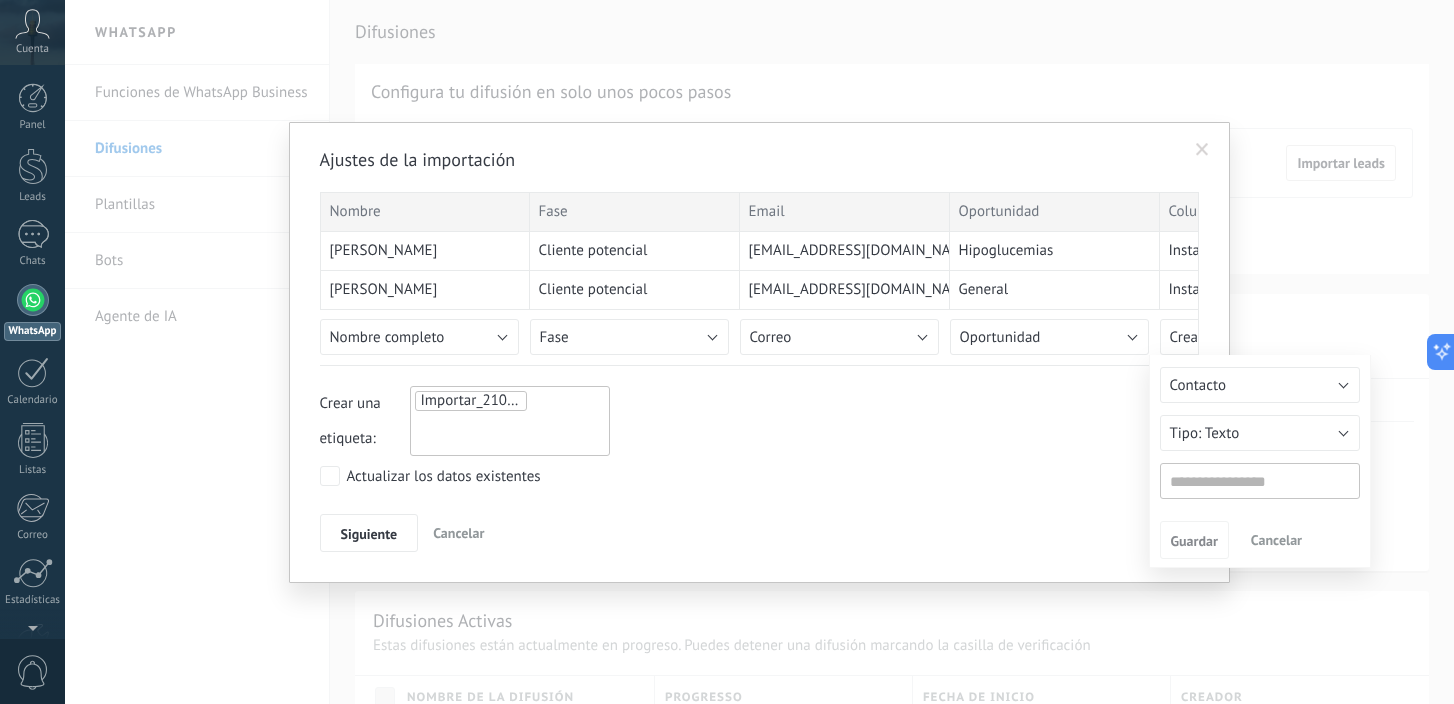 click at bounding box center (1260, 481) 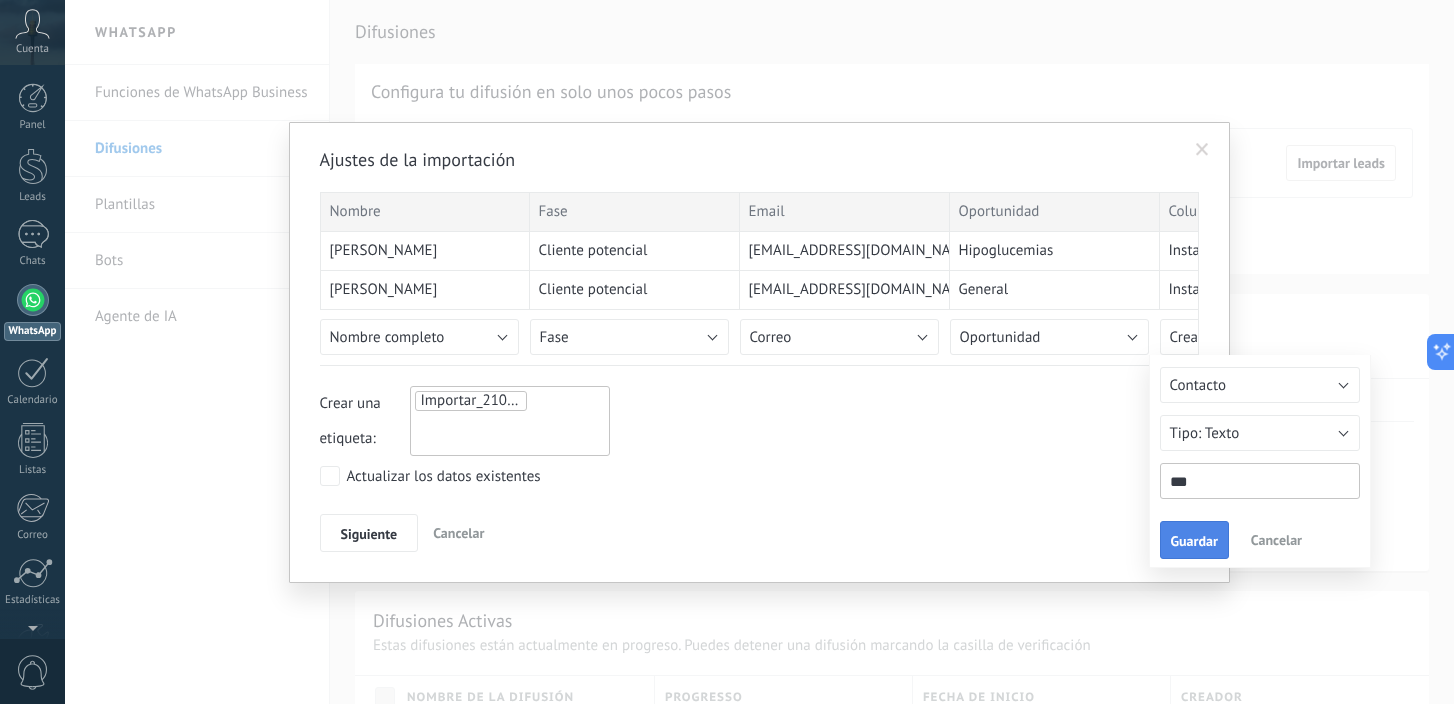 type on "***" 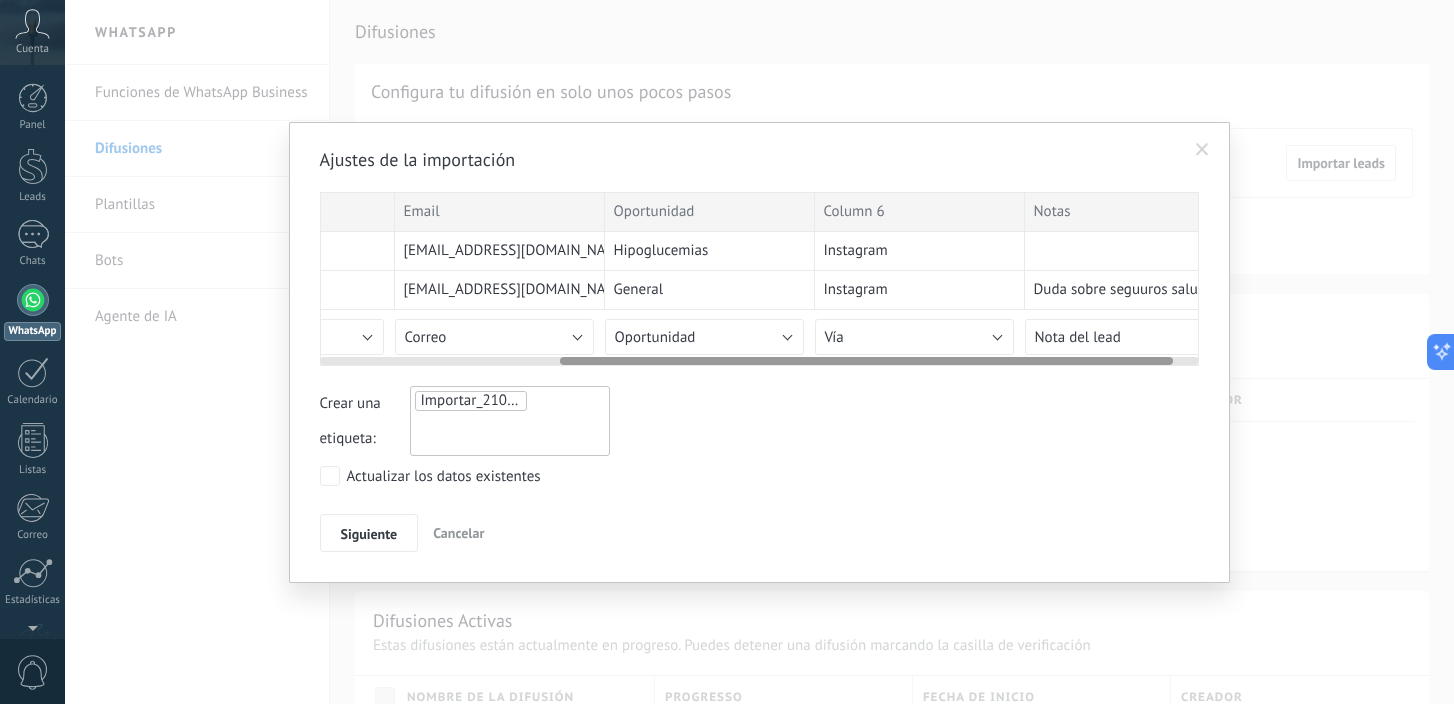 scroll, scrollTop: 0, scrollLeft: 381, axis: horizontal 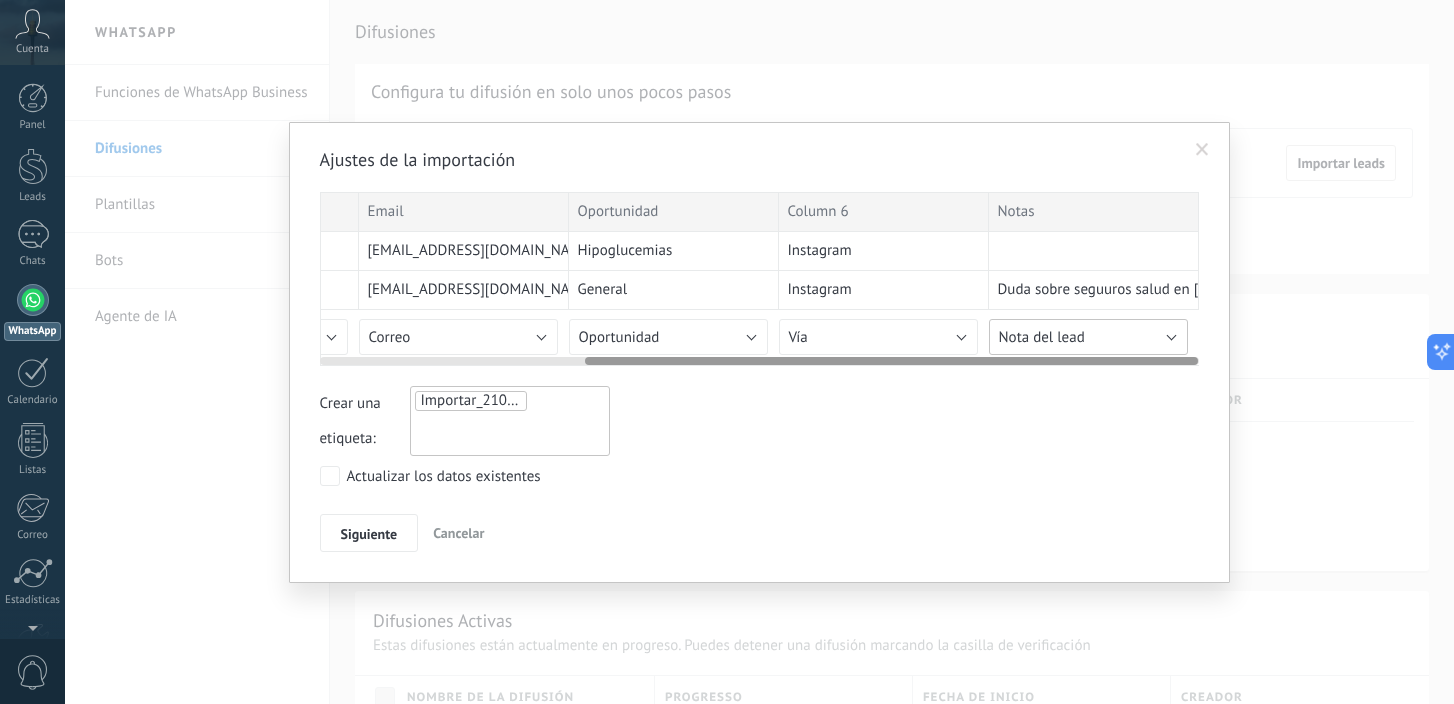 click on "Nota del lead" at bounding box center [1042, 337] 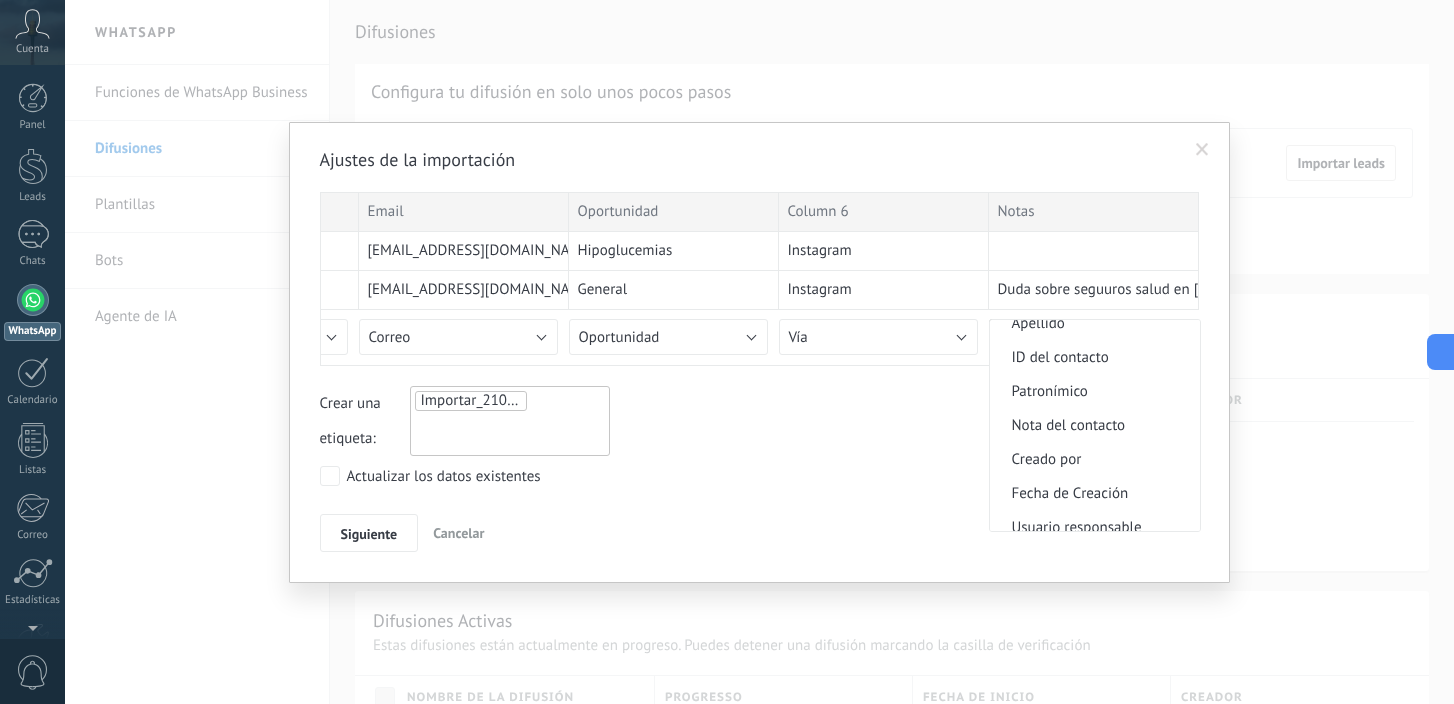 scroll, scrollTop: 175, scrollLeft: 0, axis: vertical 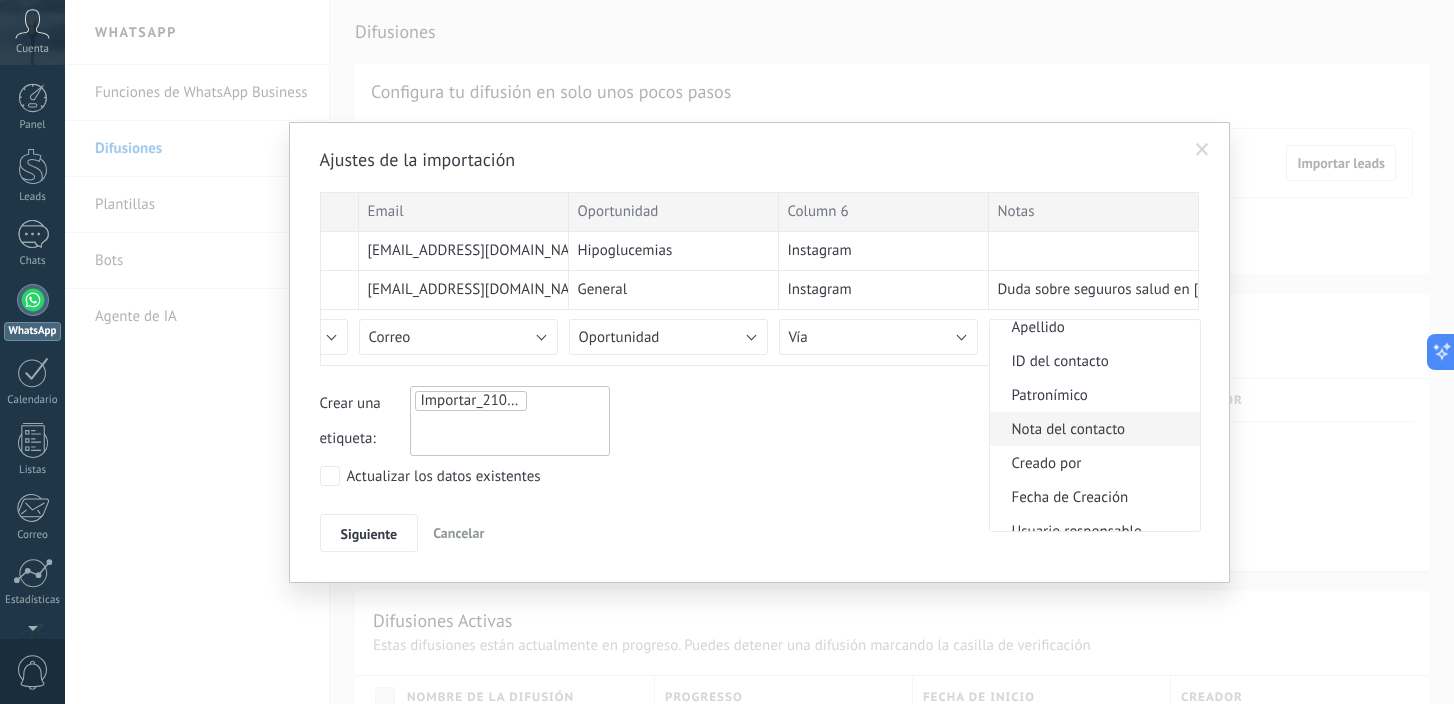 click on "Nota del contacto" at bounding box center (1092, 429) 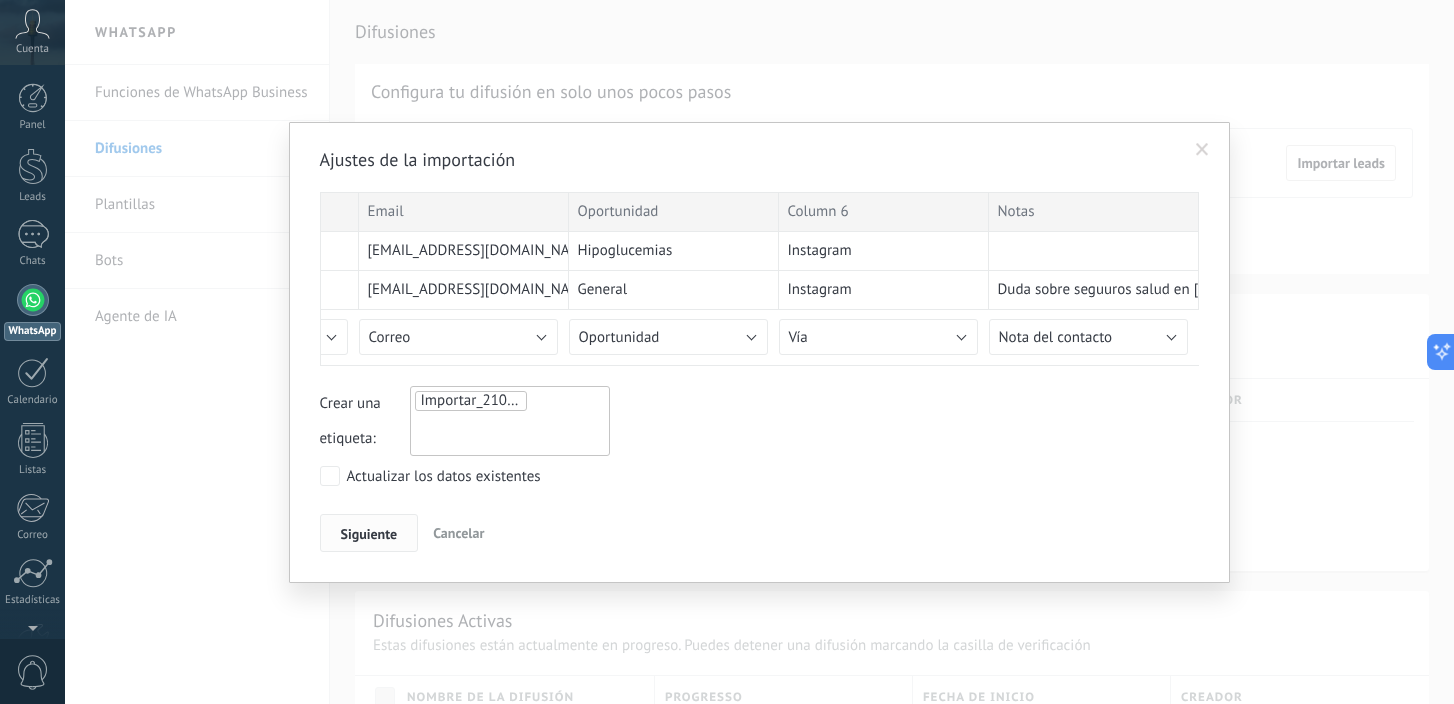 click on "Siguiente" at bounding box center [369, 534] 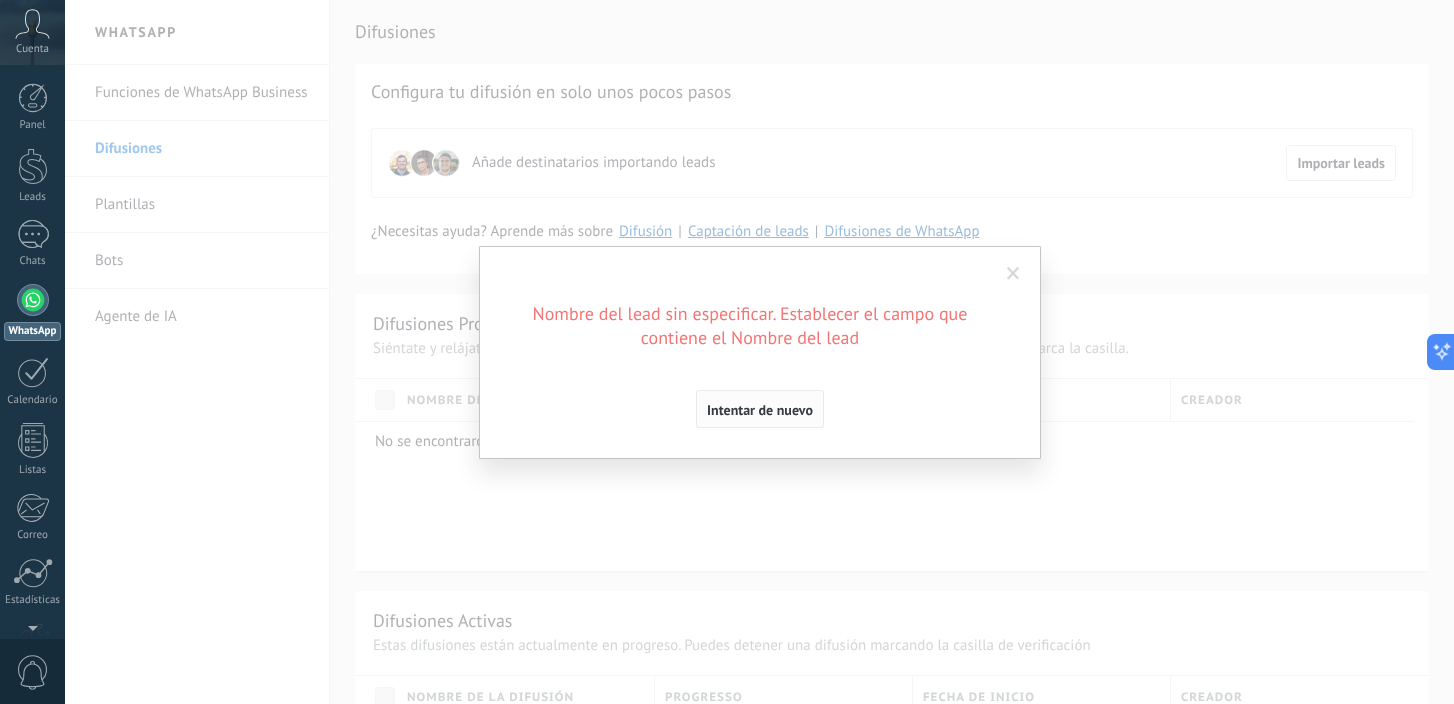 click on "Intentar de nuevo" at bounding box center (760, 410) 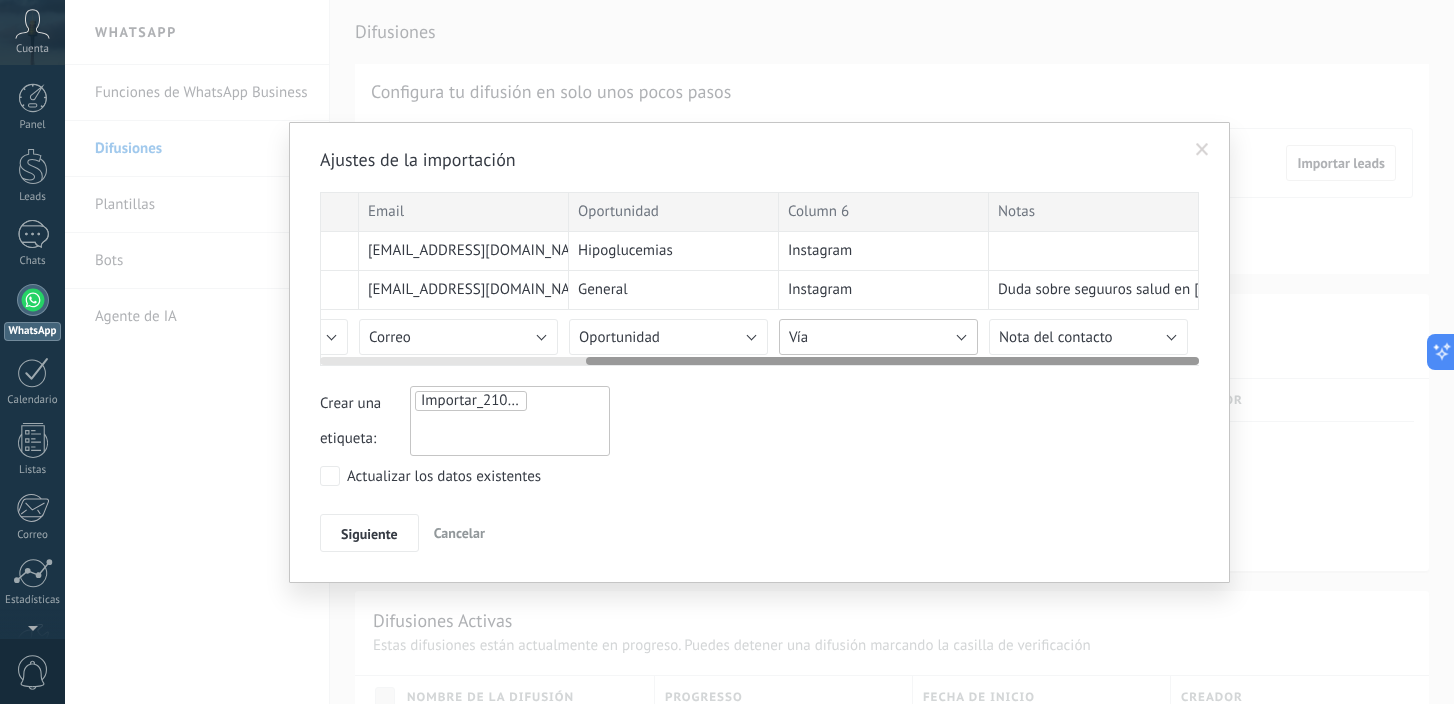 click on "Vía" at bounding box center [878, 337] 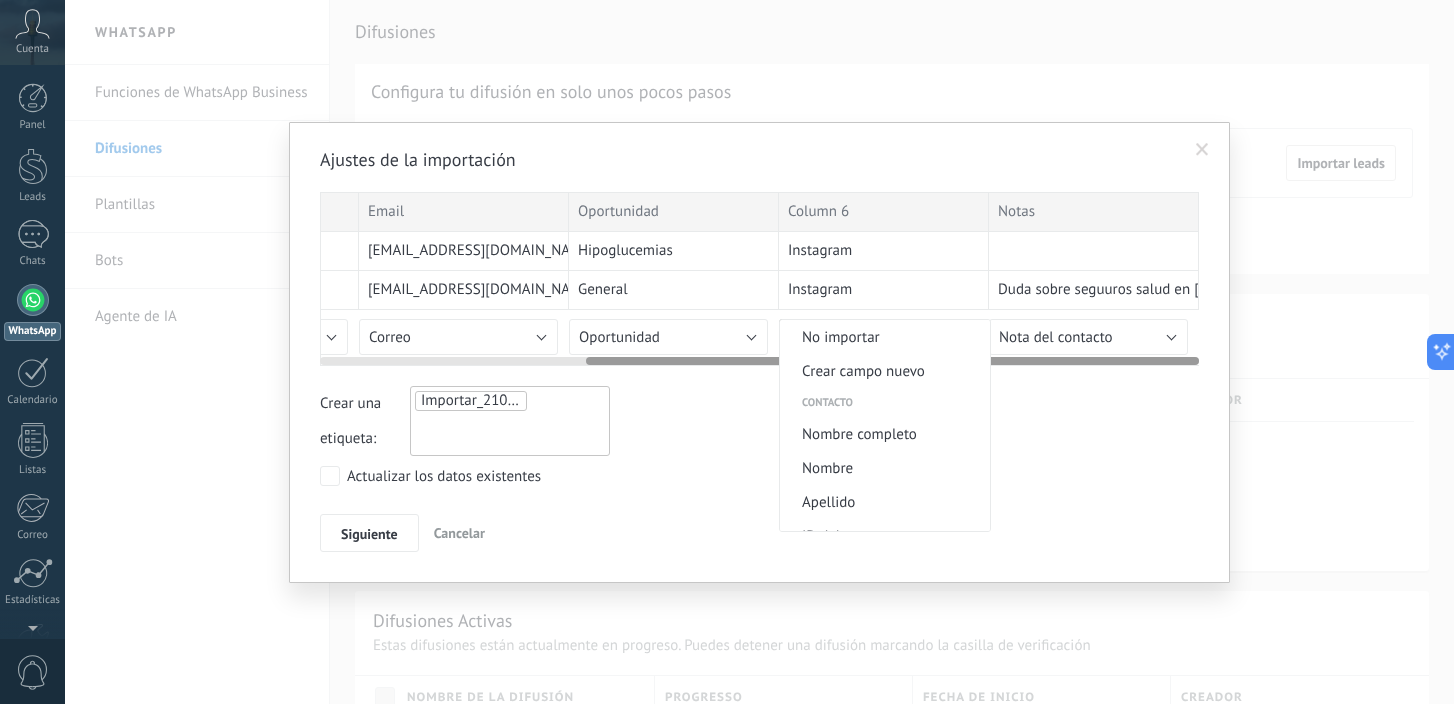 scroll, scrollTop: 792, scrollLeft: 0, axis: vertical 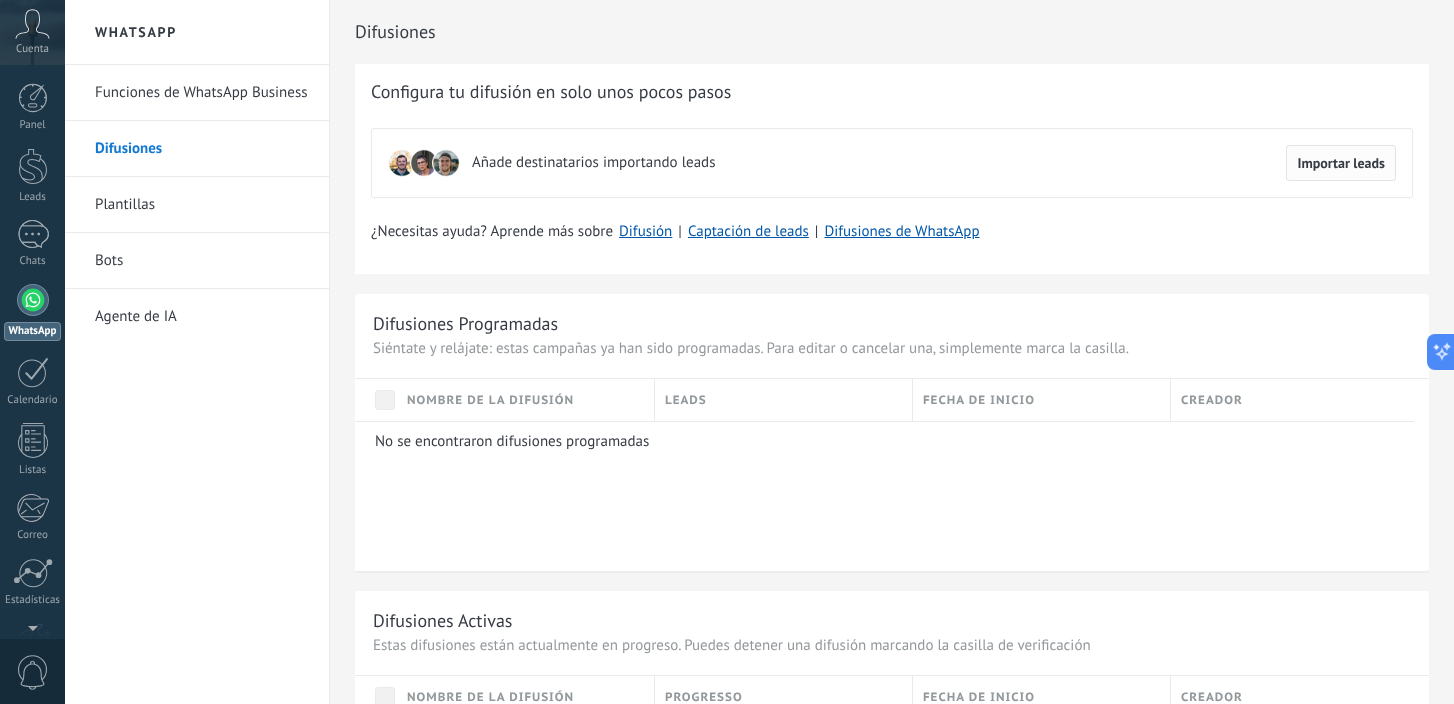 click on "Importar leads" at bounding box center (1341, 163) 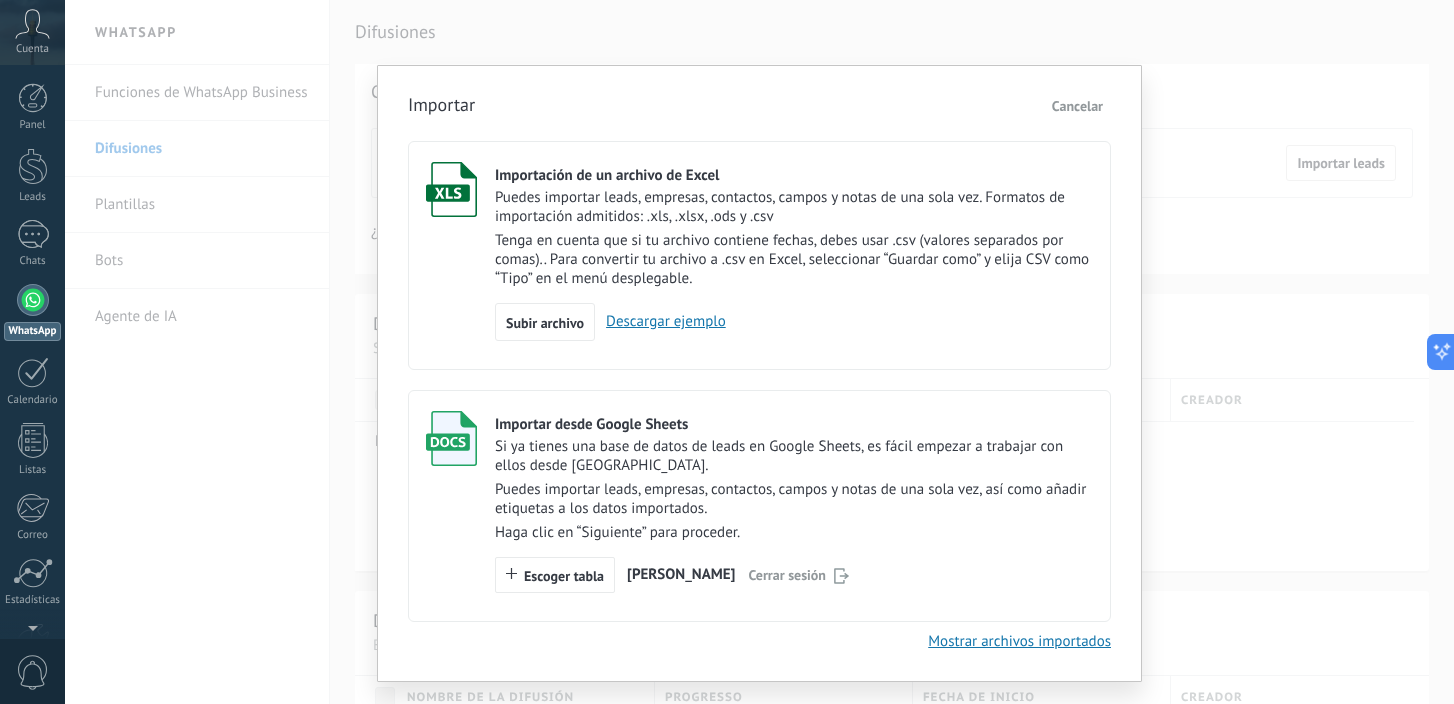 click on "Mostrar archivos importados" at bounding box center [1019, 641] 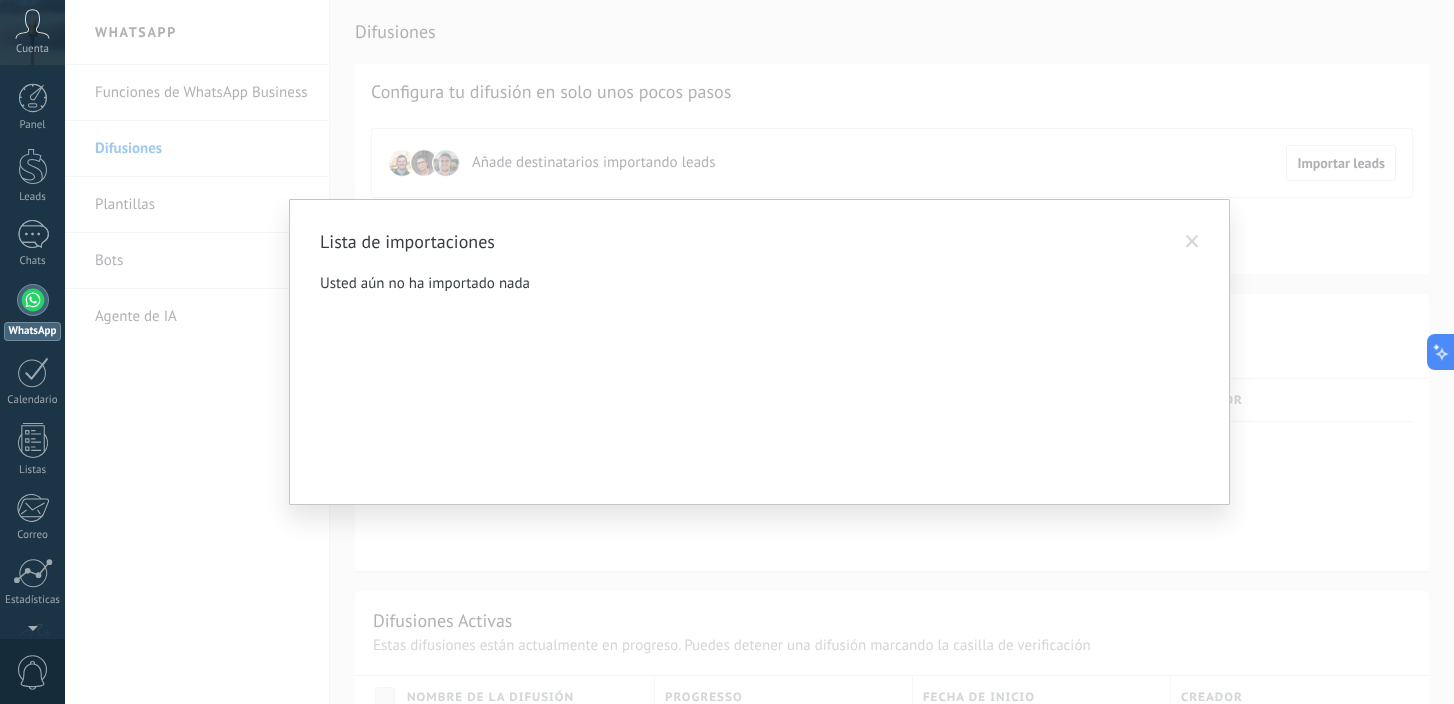 click at bounding box center (1192, 242) 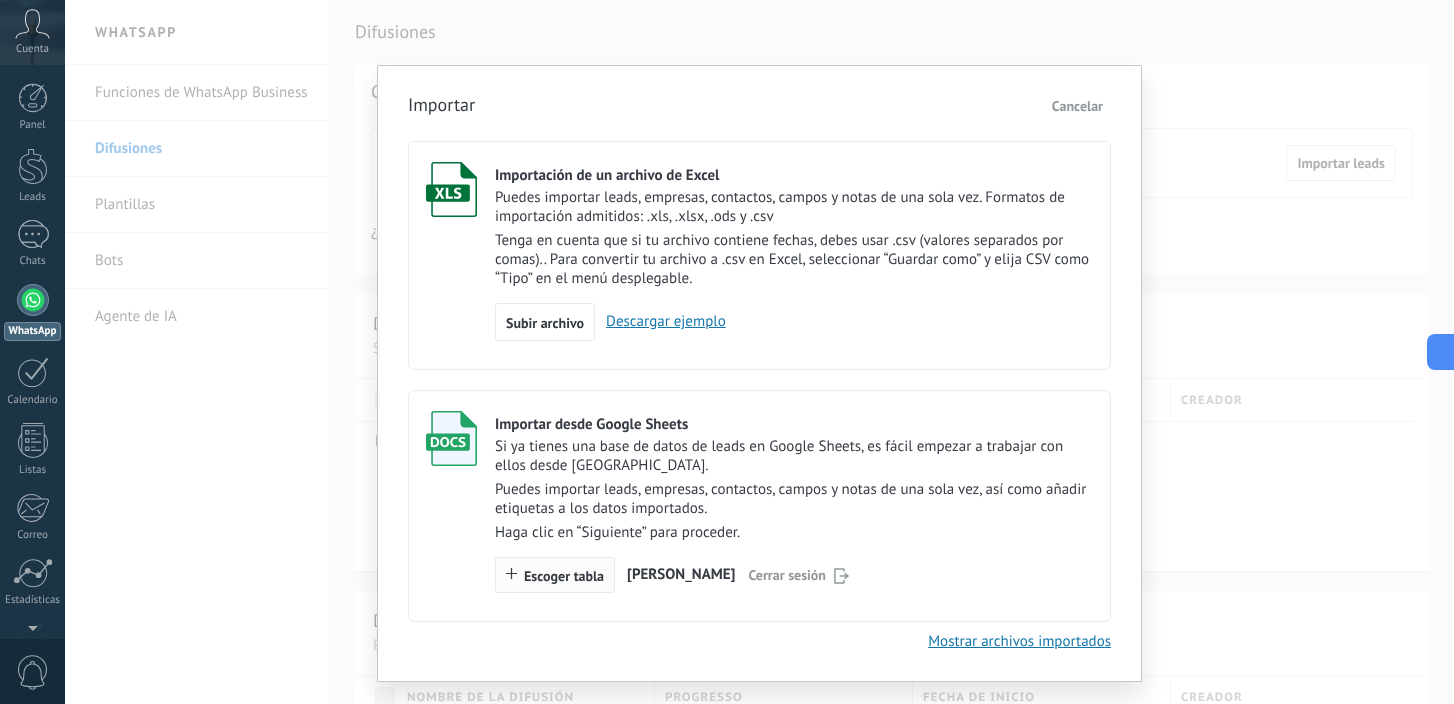 click on "Escoger tabla" at bounding box center [555, 575] 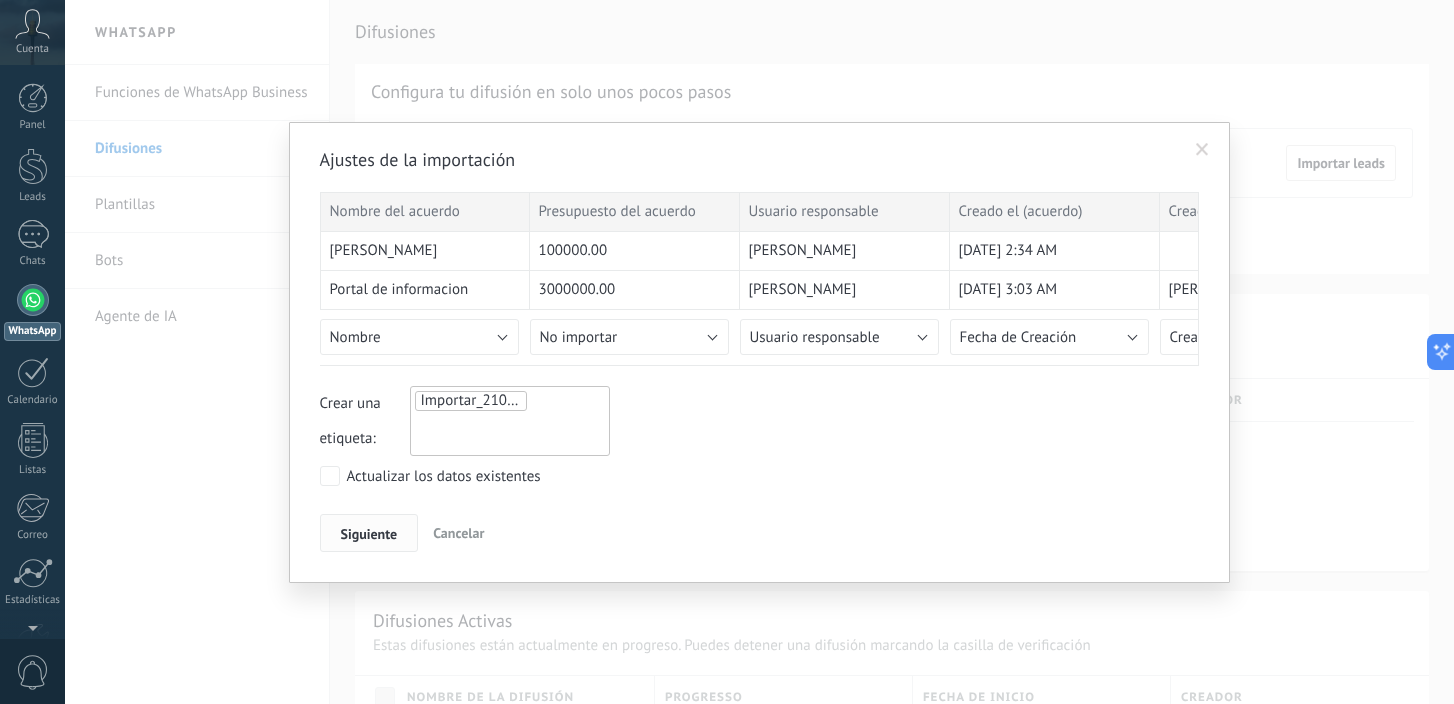 click on "Siguiente" at bounding box center [369, 534] 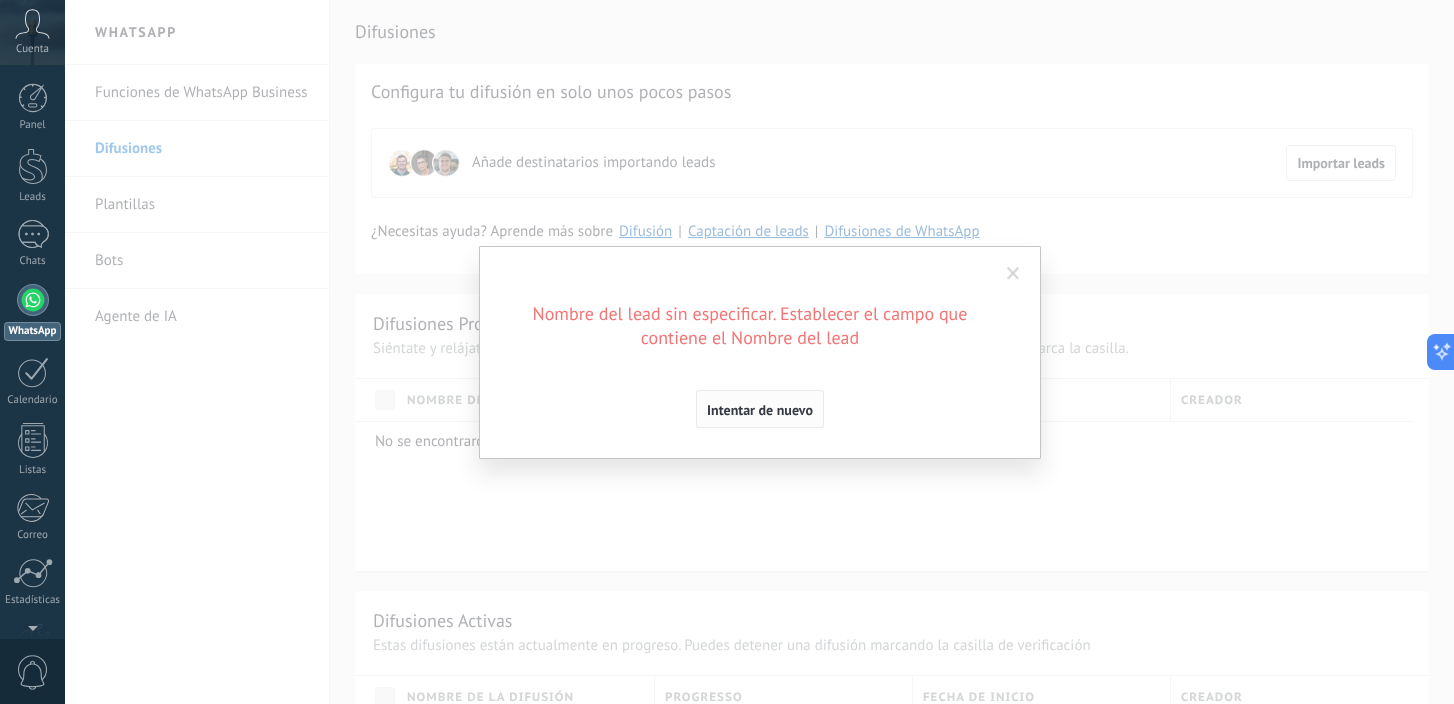click on "Intentar de nuevo" at bounding box center (760, 410) 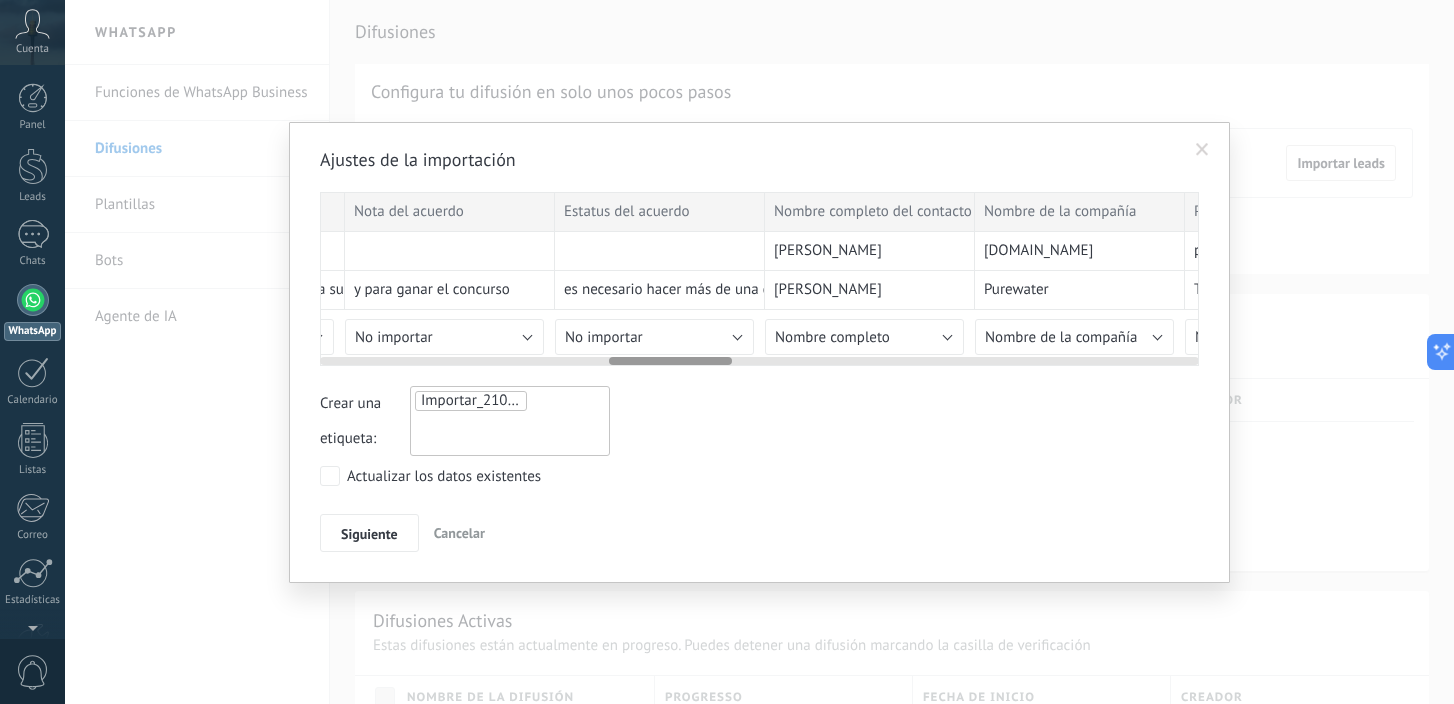 scroll, scrollTop: 0, scrollLeft: 2073, axis: horizontal 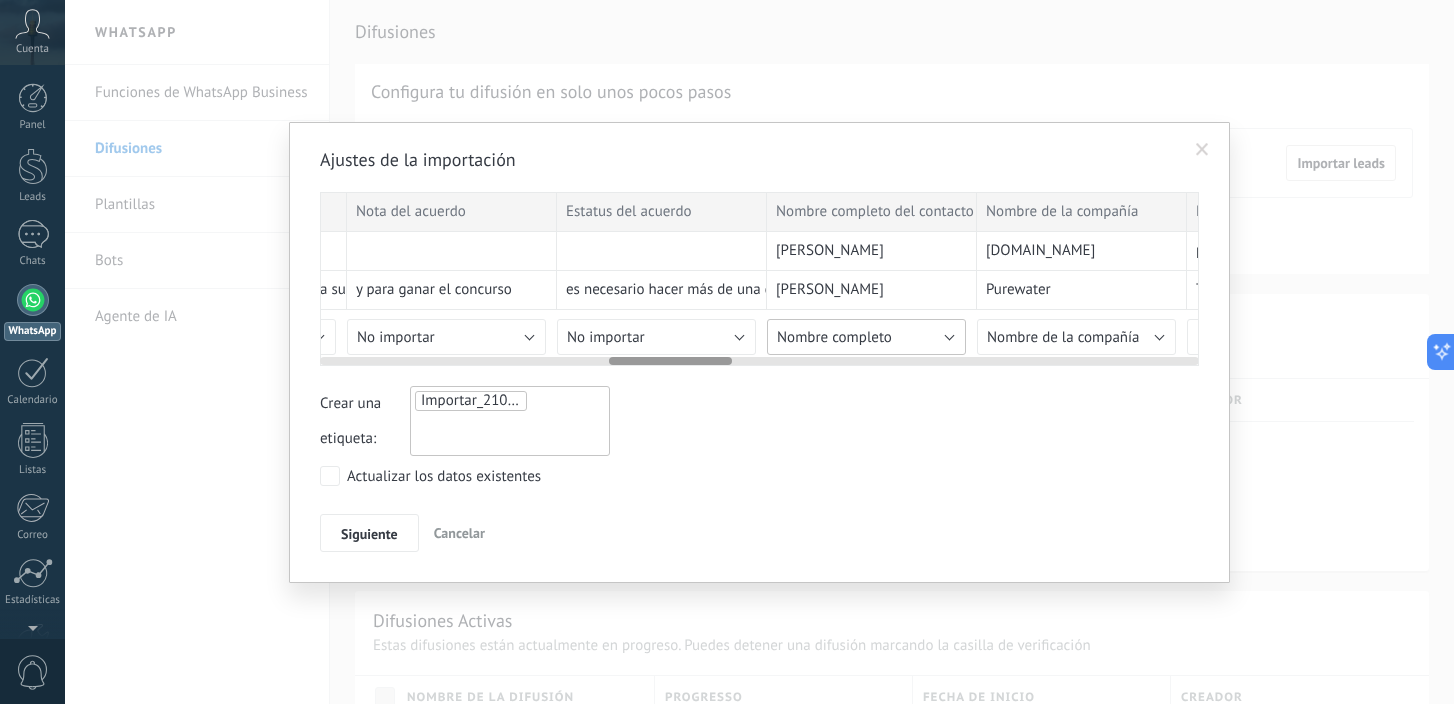 click on "Nombre completo" at bounding box center [834, 337] 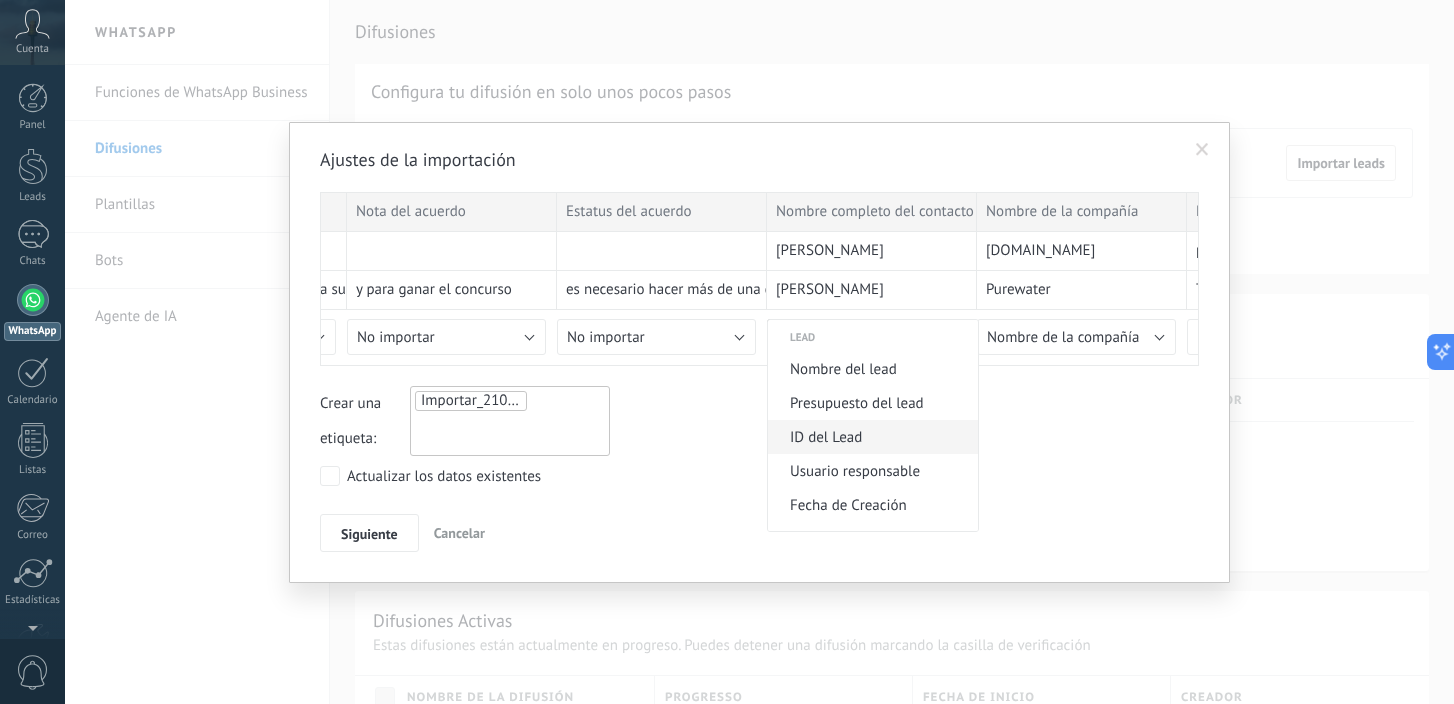scroll, scrollTop: 861, scrollLeft: 0, axis: vertical 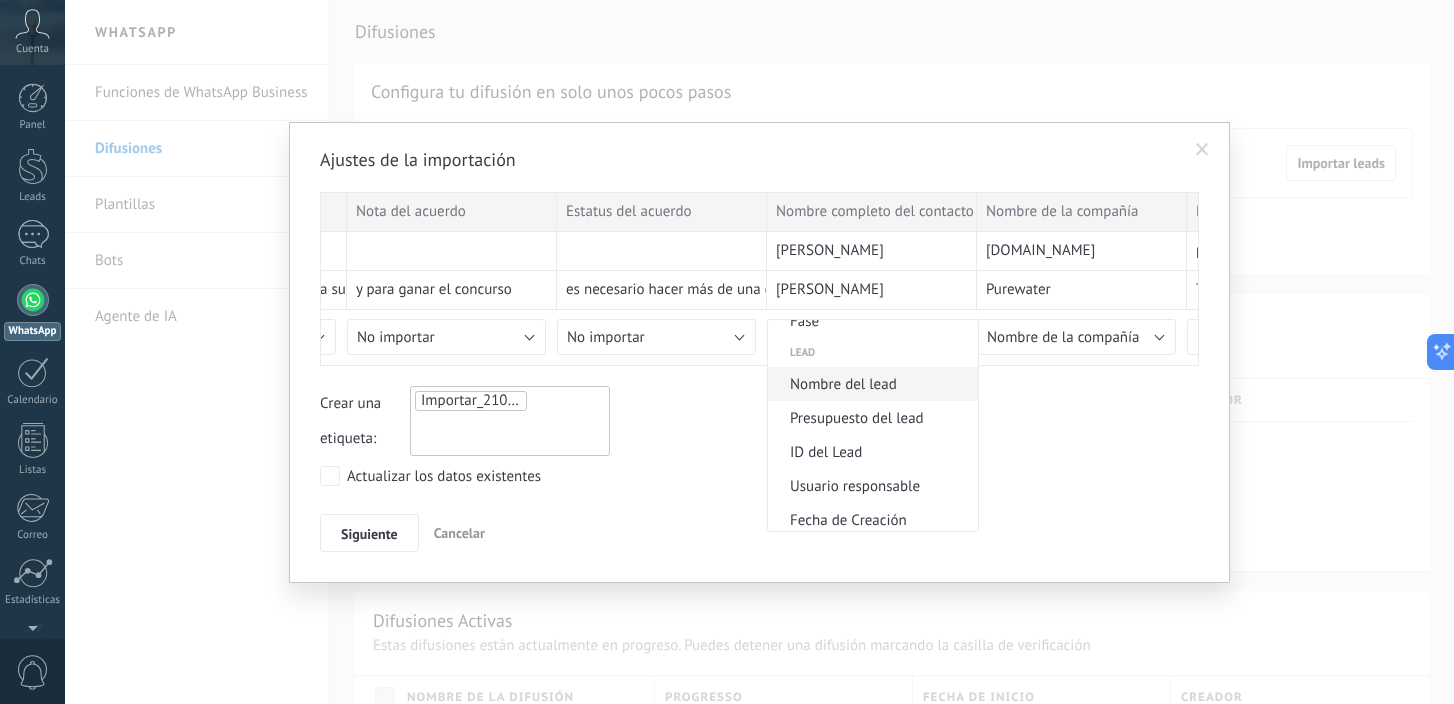 click on "Nombre del lead" at bounding box center [870, 384] 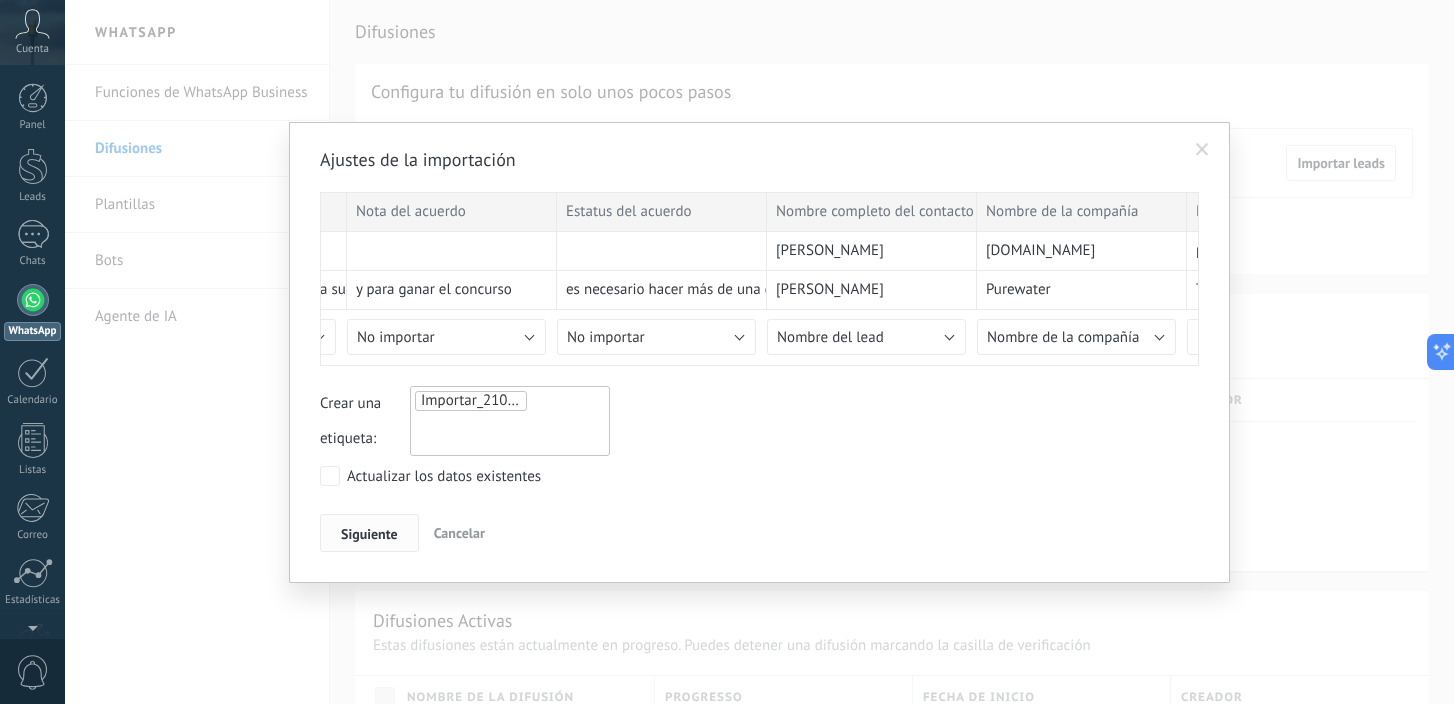 click on "Siguiente" at bounding box center (369, 534) 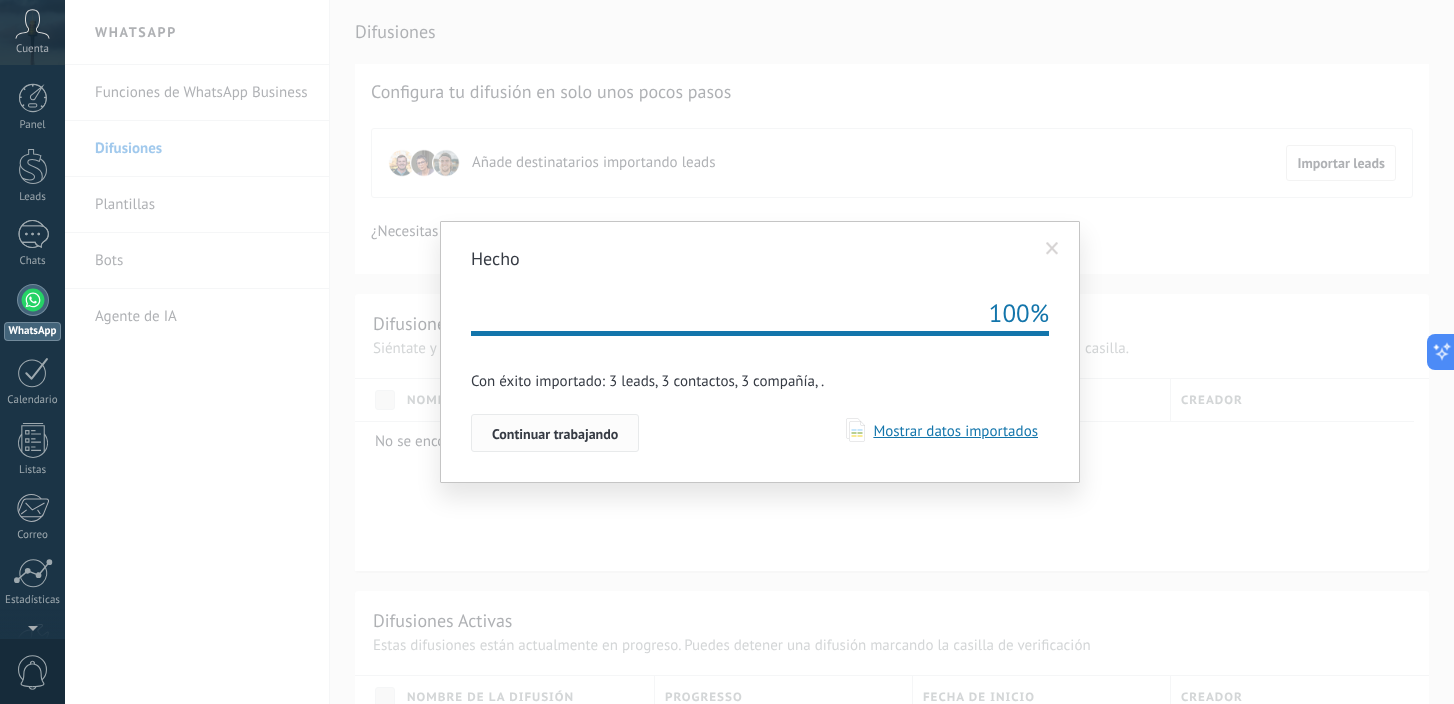 click on "Continuar trabajando" at bounding box center [555, 434] 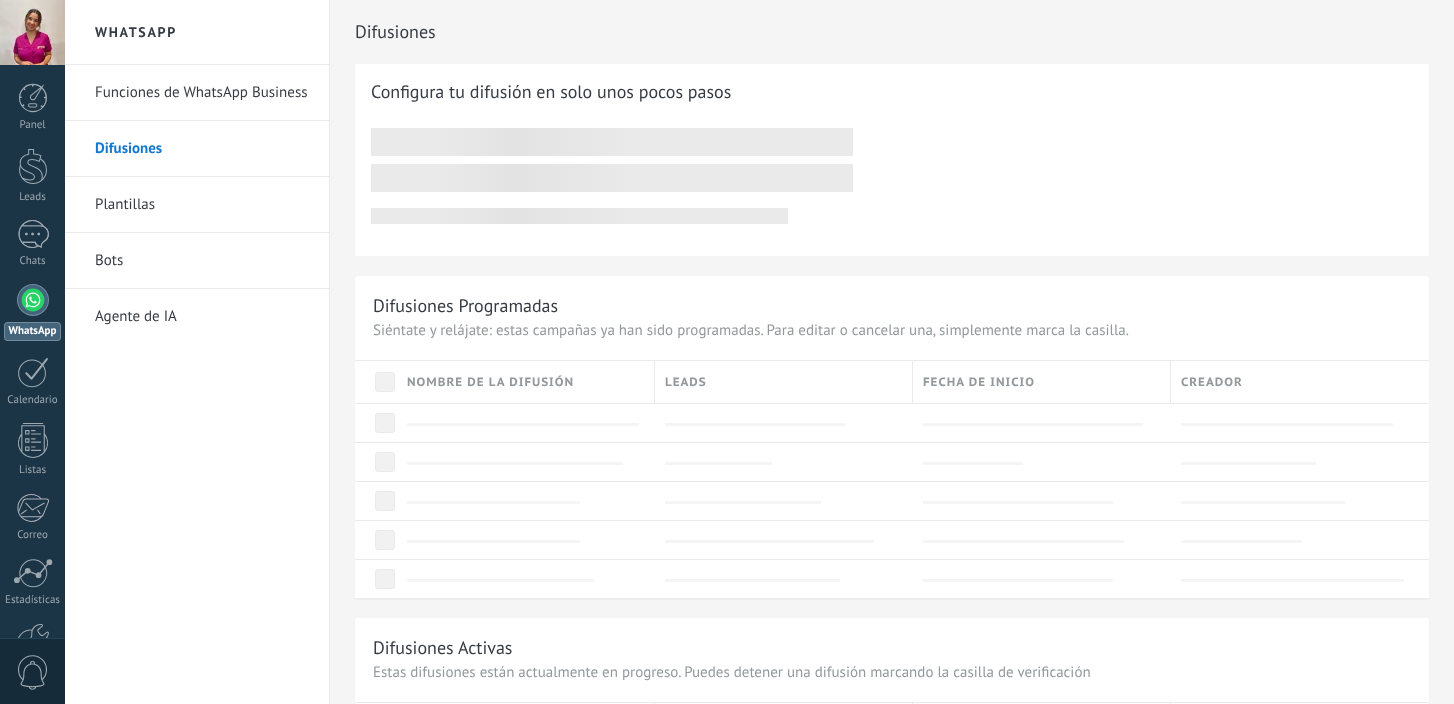 scroll, scrollTop: 0, scrollLeft: 0, axis: both 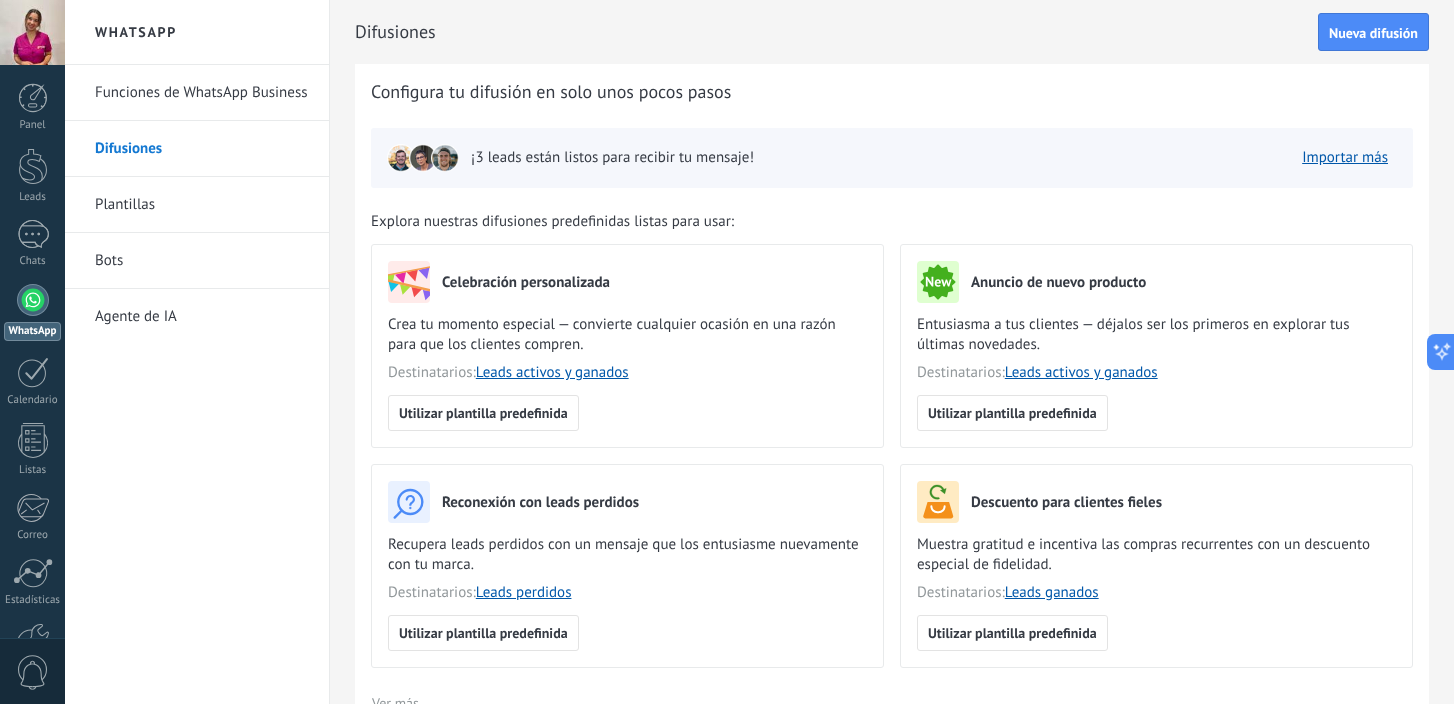 click on "Funciones de WhatsApp Business" at bounding box center [202, 93] 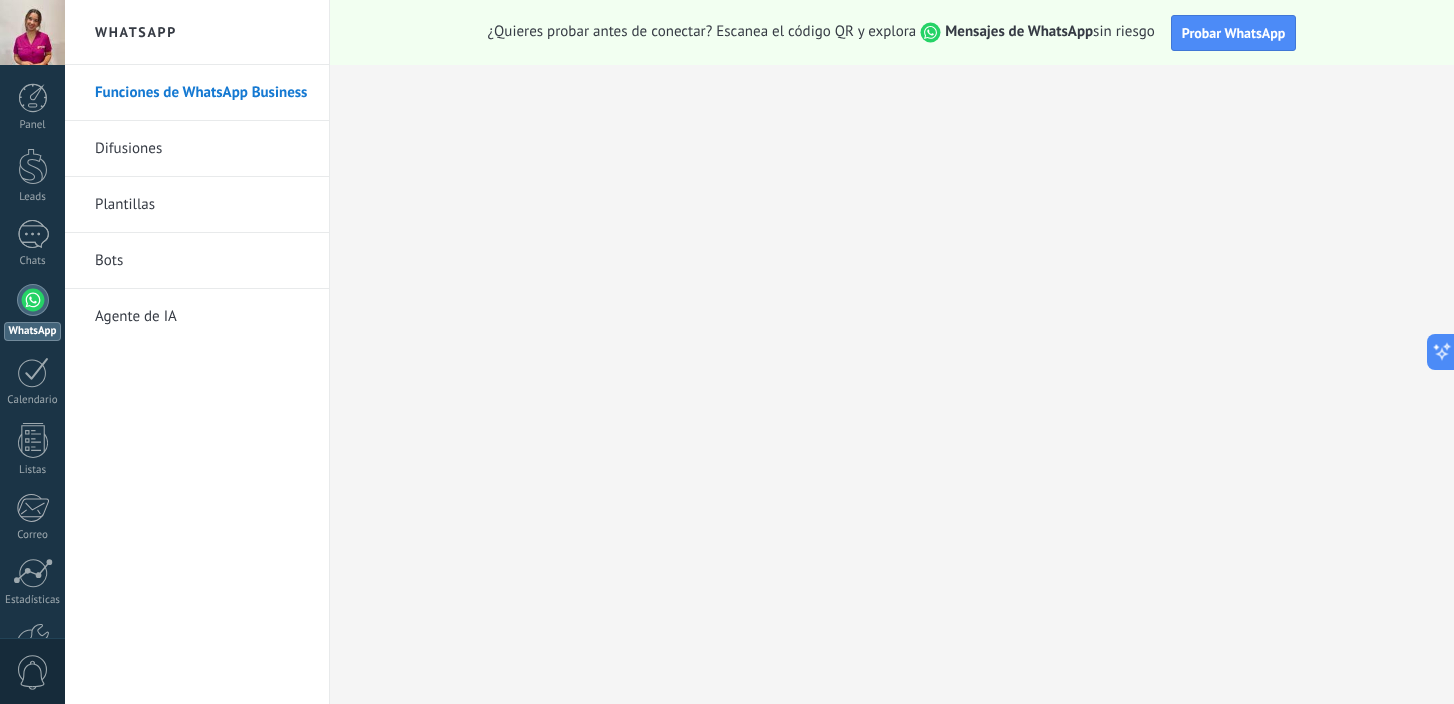click on "Difusiones" at bounding box center [202, 149] 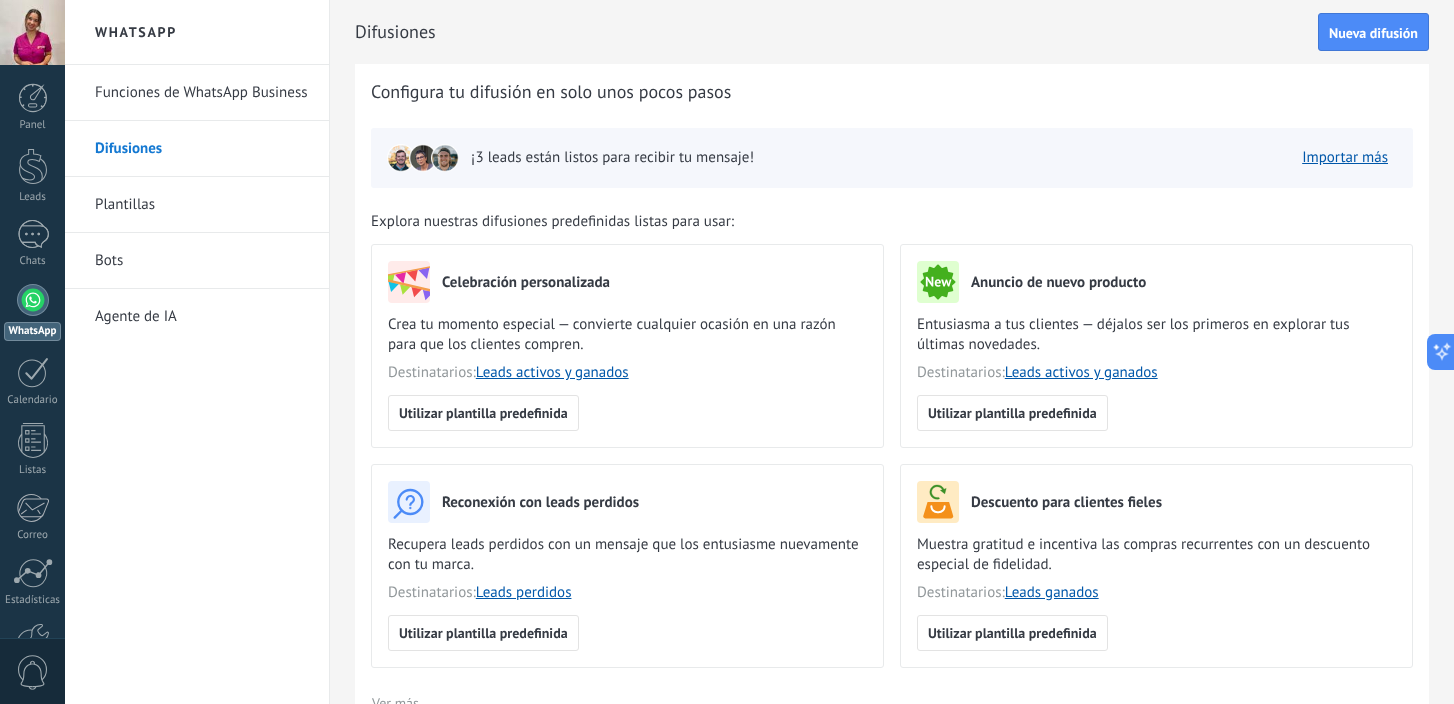 click on "Plantillas" at bounding box center [202, 205] 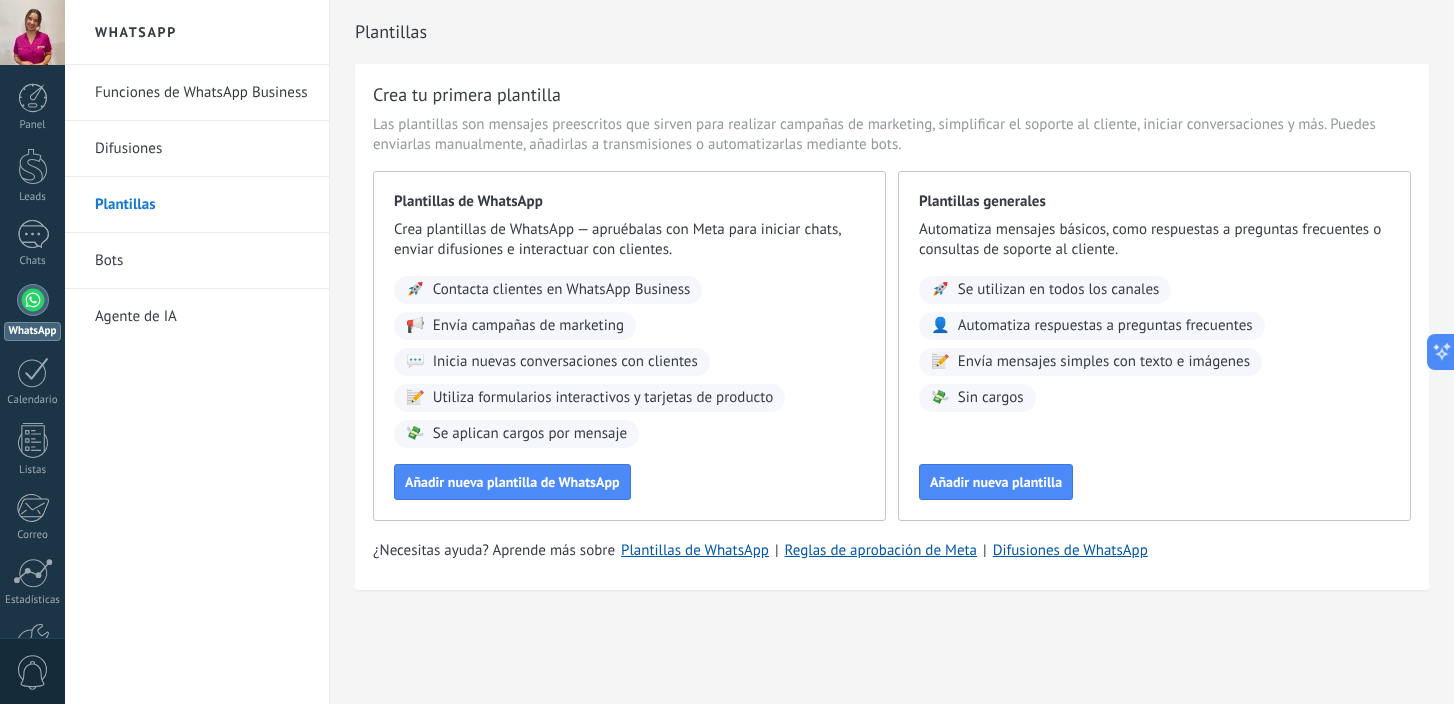 click on "Bots" at bounding box center (202, 261) 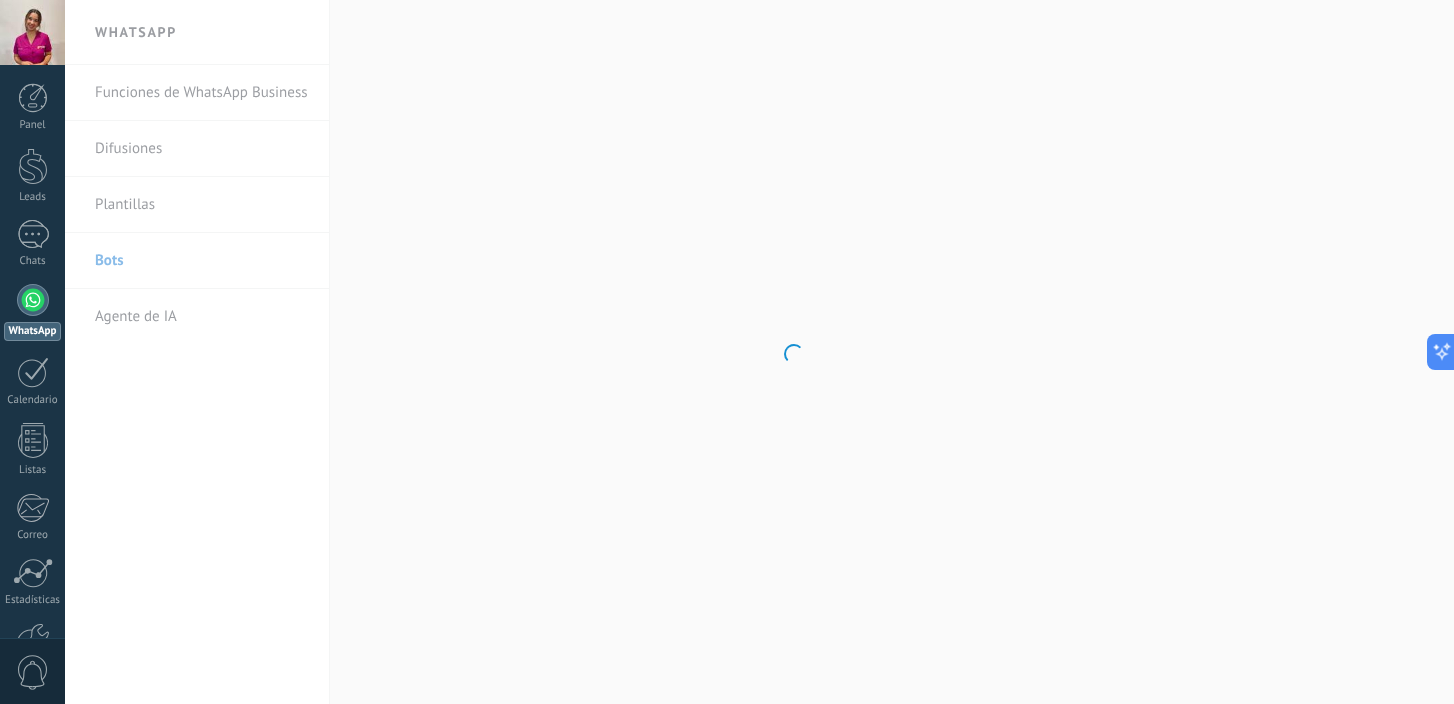 click on ".abccls-1,.abccls-2{fill-rule:evenodd}.abccls-2{fill:#fff} .abfcls-1{fill:none}.abfcls-2{fill:#fff} .abncls-1{isolation:isolate}.abncls-2{opacity:.06}.abncls-2,.abncls-3,.abncls-6{mix-blend-mode:multiply}.abncls-3{opacity:.15}.abncls-4,.abncls-8{fill:#fff}.abncls-5{fill:url(#abnlinear-gradient)}.abncls-6{opacity:.04}.abncls-7{fill:url(#abnlinear-gradient-2)}.abncls-8{fill-rule:evenodd} .abqst0{fill:#ffa200} .abwcls-1{fill:#252525} .cls-1{isolation:isolate} .acicls-1{fill:none} .aclcls-1{fill:#232323} .acnst0{display:none} .addcls-1,.addcls-2{fill:none;stroke-miterlimit:10}.addcls-1{stroke:#dfe0e5}.addcls-2{stroke:#a1a7ab} .adecls-1,.adecls-2{fill:none;stroke-miterlimit:10}.adecls-1{stroke:#dfe0e5}.adecls-2{stroke:#a1a7ab} .adqcls-1{fill:#8591a5;fill-rule:evenodd} .aeccls-1{fill:#5c9f37} .aeecls-1{fill:#f86161} .aejcls-1{fill:#8591a5;fill-rule:evenodd} .aekcls-1{fill-rule:evenodd} .aelcls-1{fill-rule:evenodd;fill:currentColor} .aemcls-1{fill-rule:evenodd;fill:currentColor} .aencls-2{fill:#f86161;opacity:.3}" at bounding box center [727, 352] 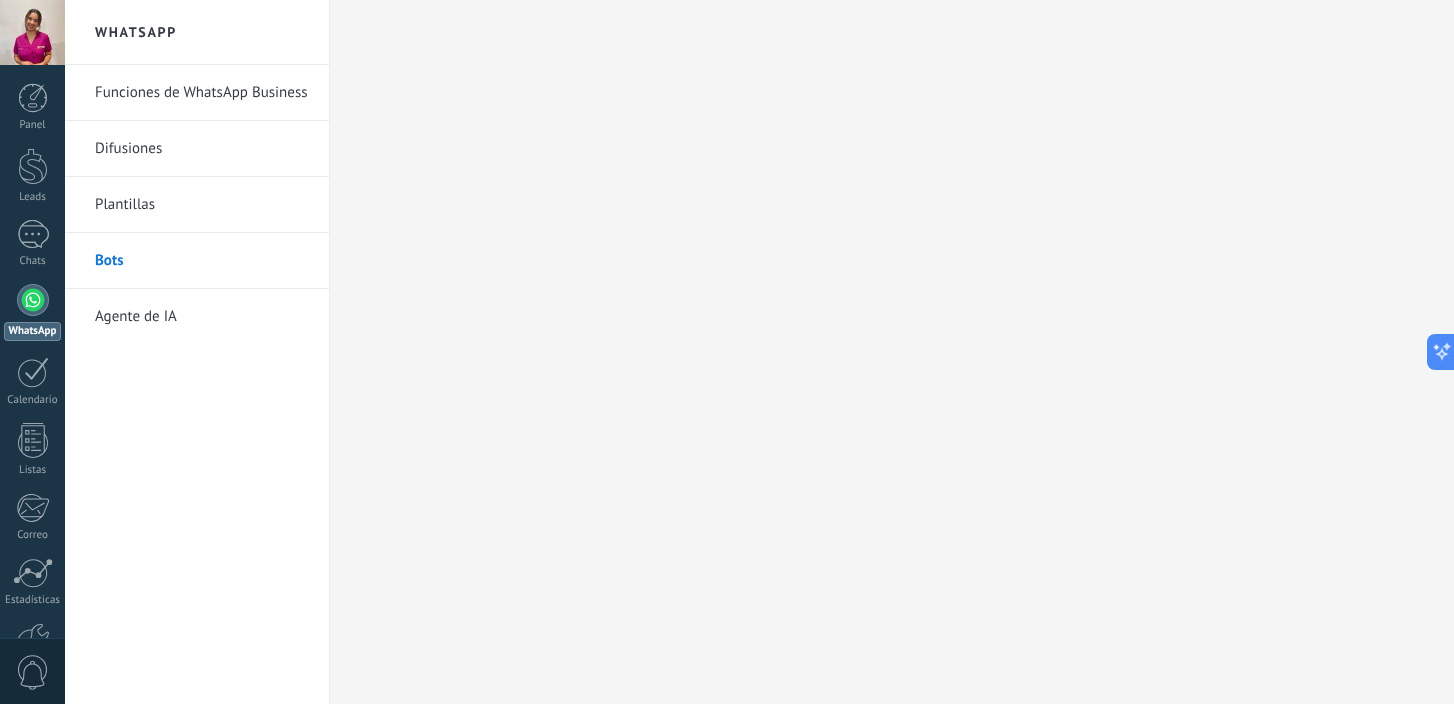 click on "Difusiones" at bounding box center (202, 149) 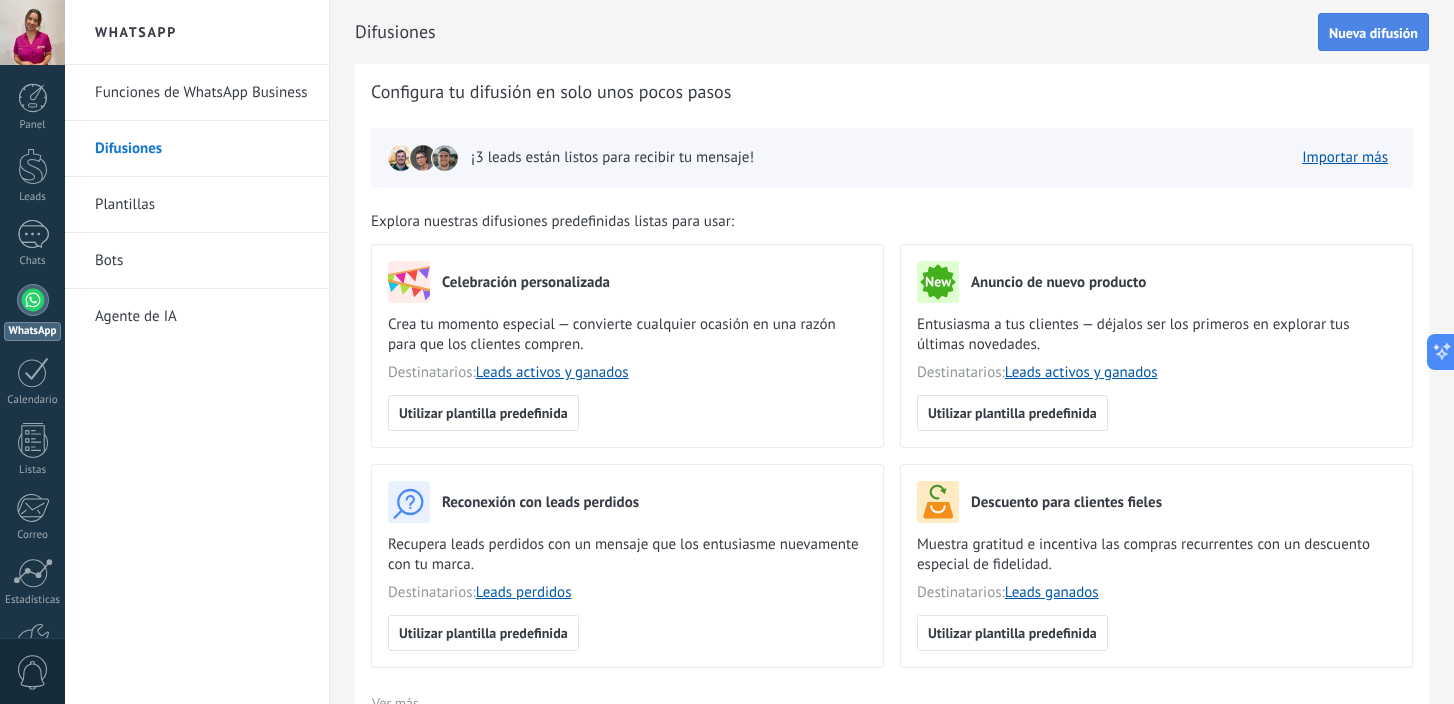 click on "Nueva difusión" at bounding box center (1373, 33) 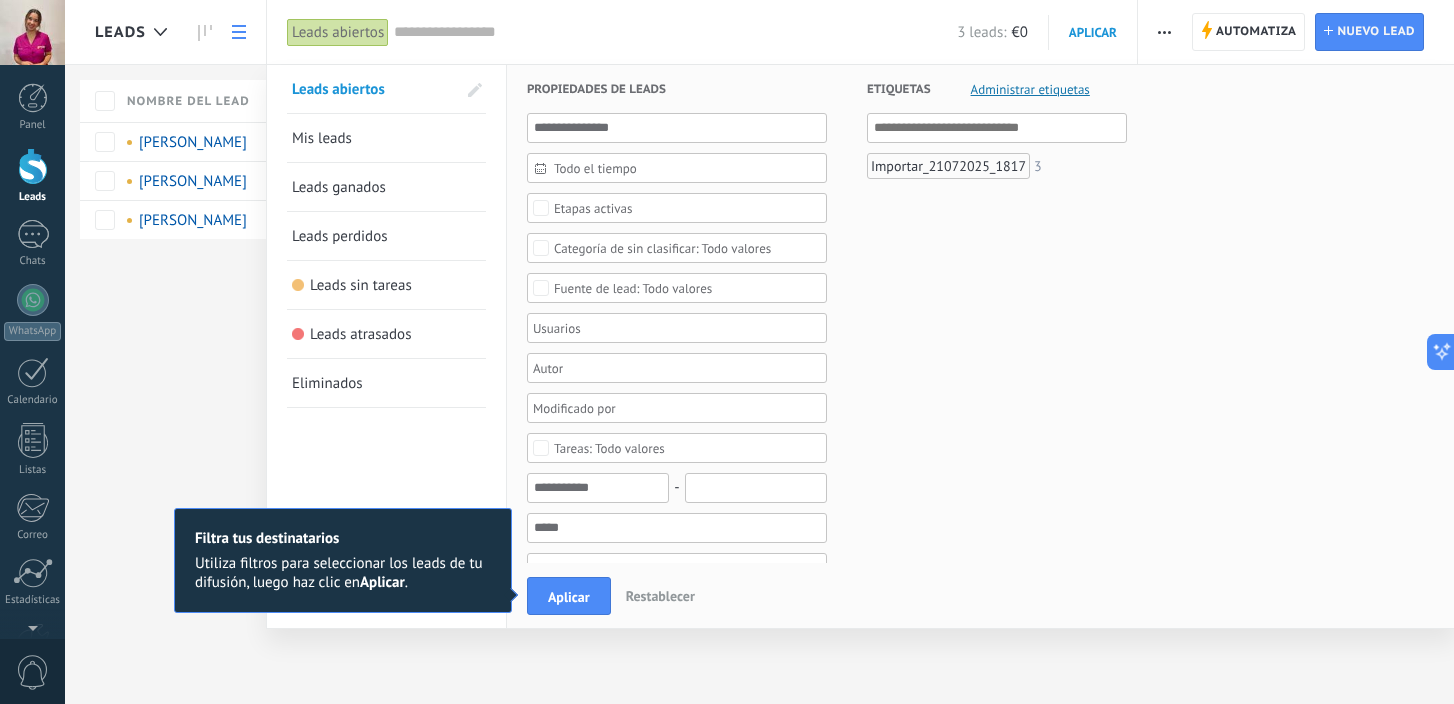 click on "Importar_21072025_1817" at bounding box center (948, 166) 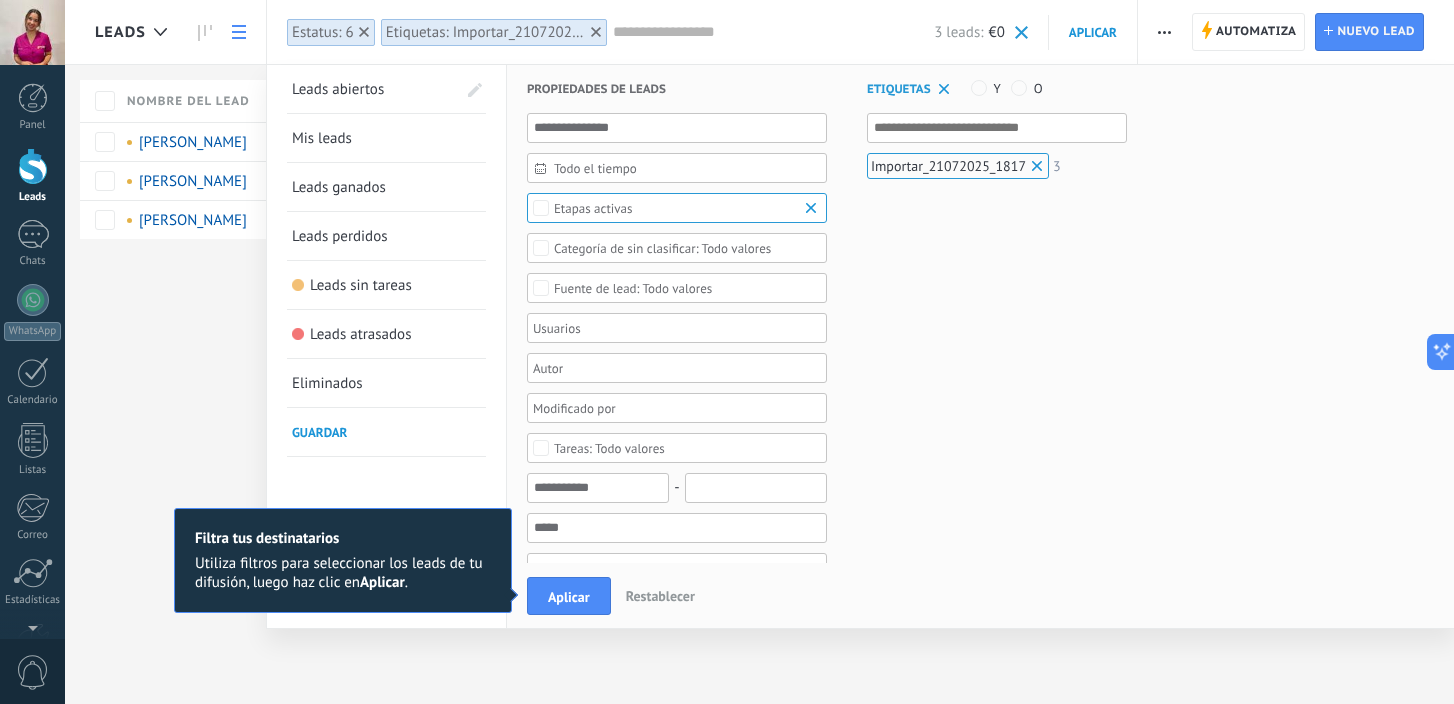 click at bounding box center (1038, 166) 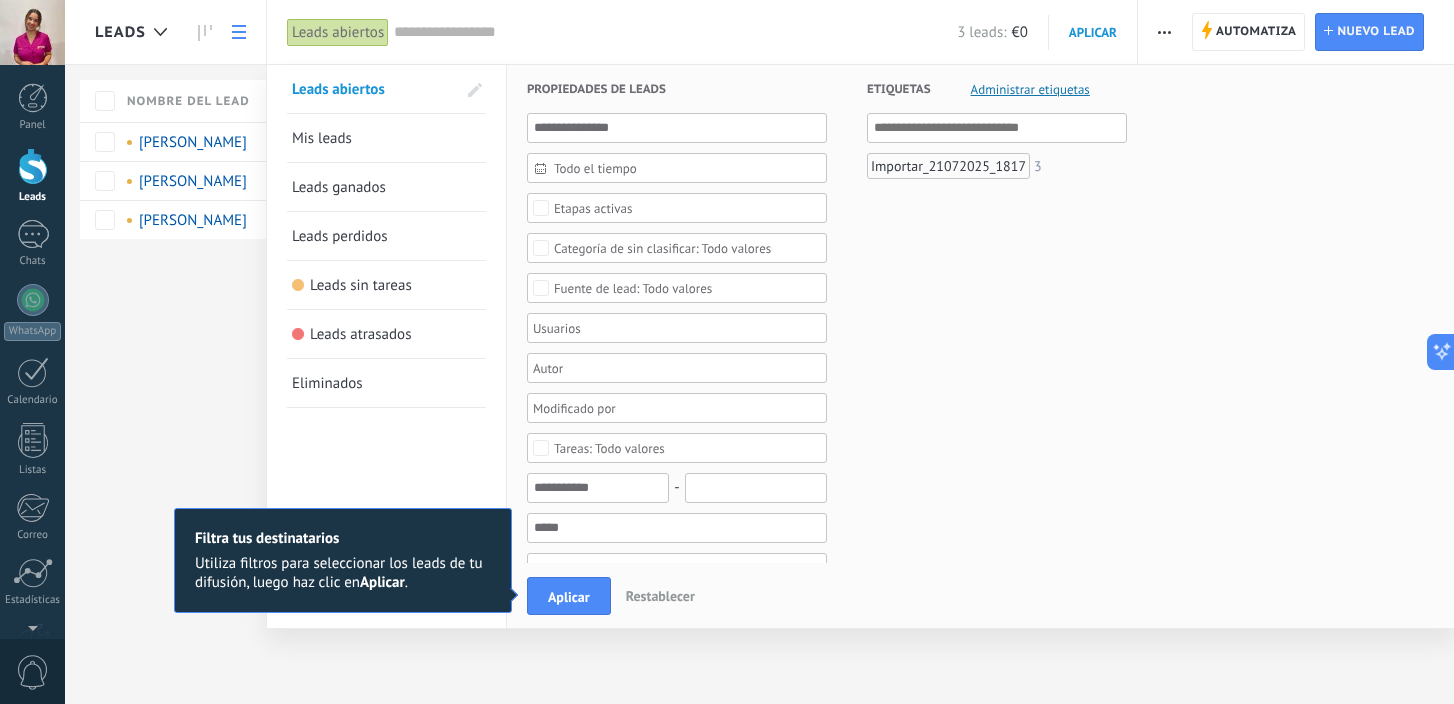 click on "Mis leads" at bounding box center [386, 138] 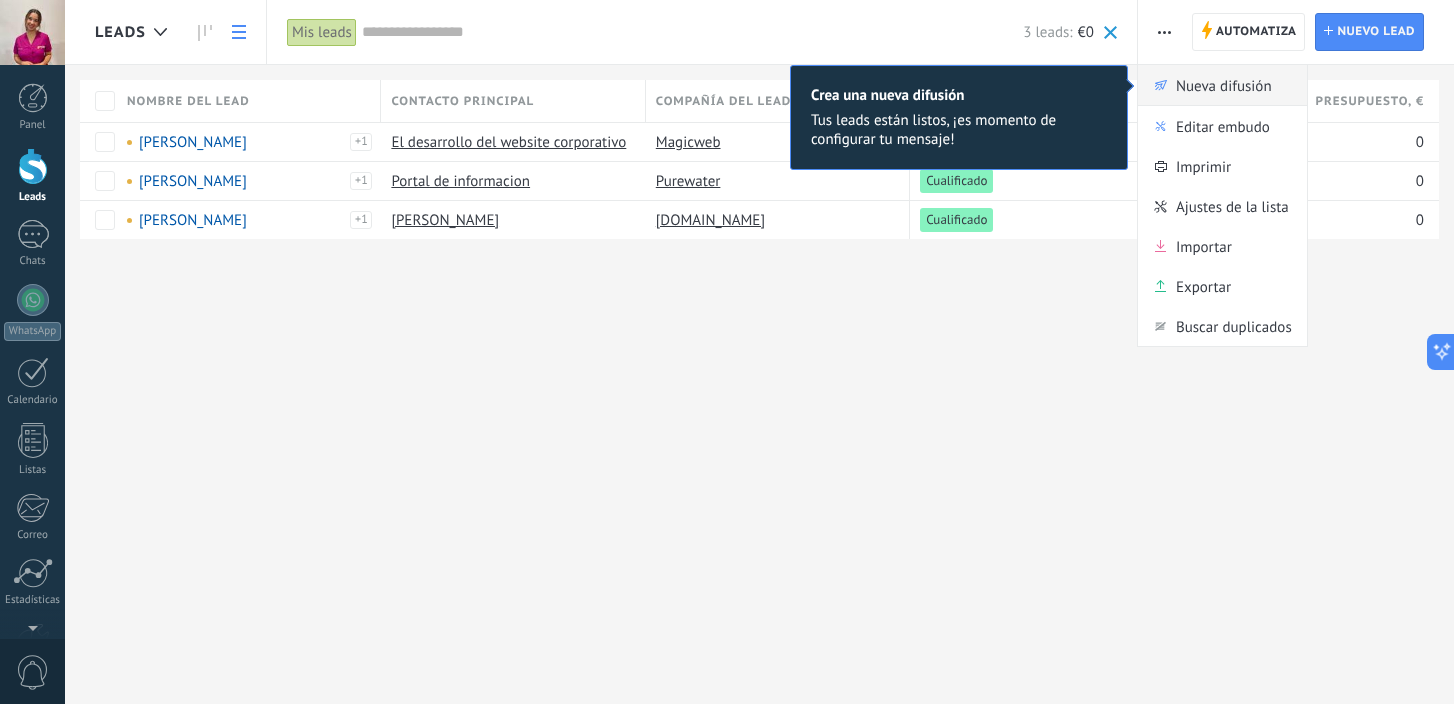 click on "Nueva difusión" at bounding box center [1224, 85] 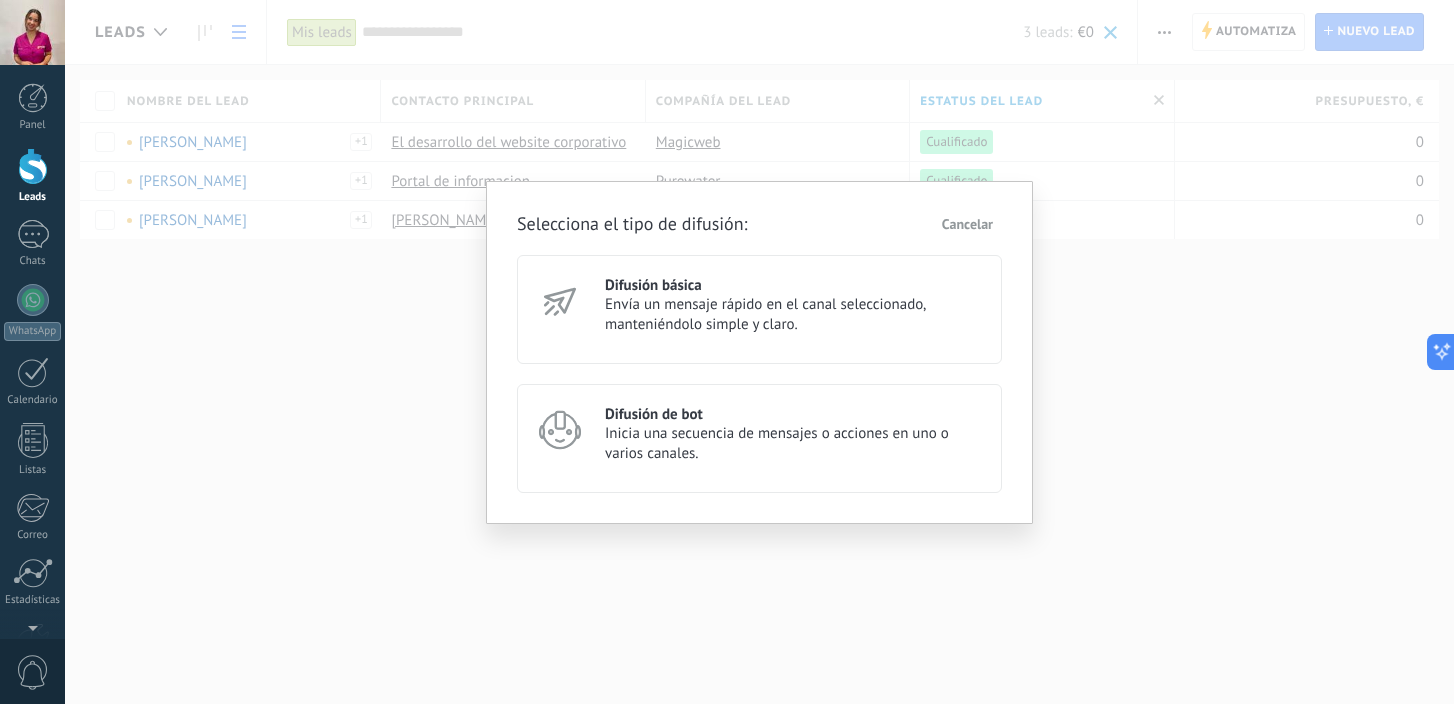 click on "Envía un mensaje rápido en el canal seleccionado, manteniéndolo simple y claro." at bounding box center (794, 315) 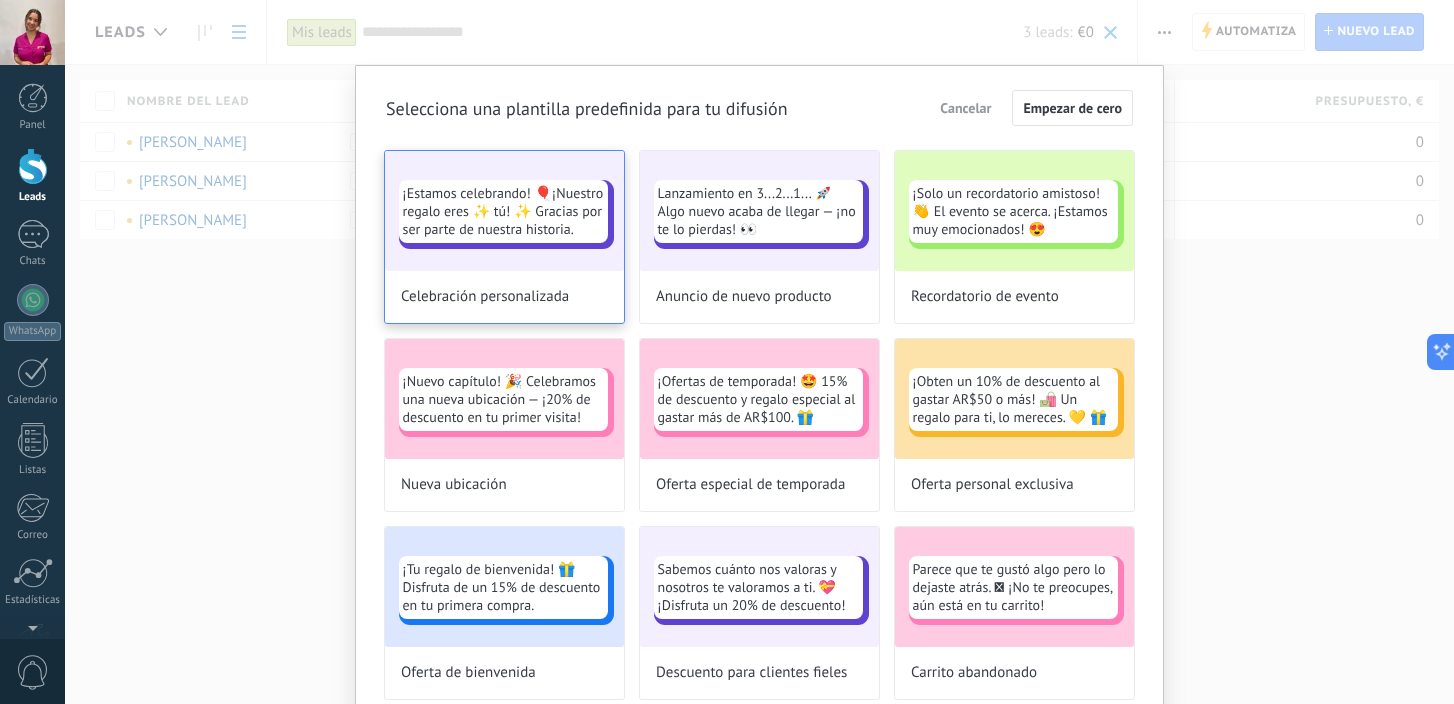 click on "¡Estamos celebrando! 🎈¡Nuestro regalo eres ✨ tú! ✨ Gracias por ser parte de nuestra historia." at bounding box center (503, 211) 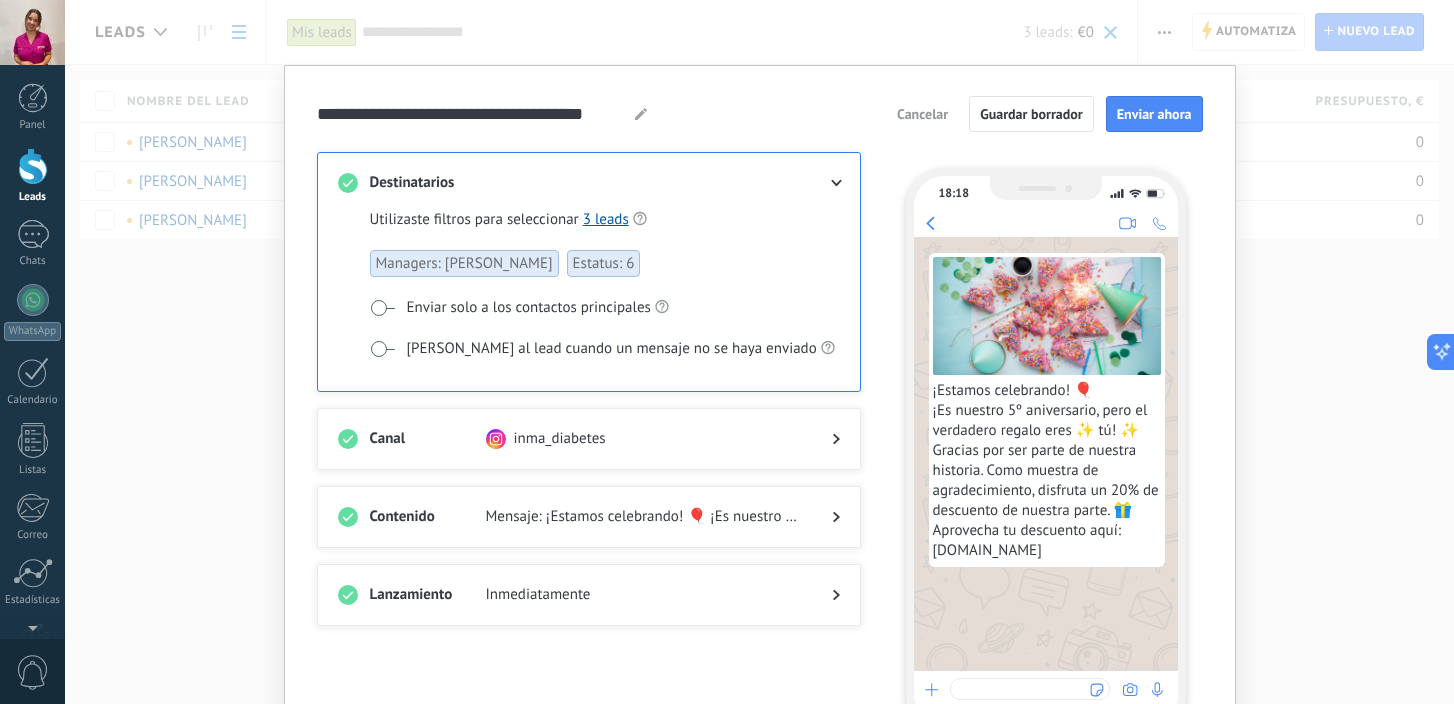 click on "Enviar solo a los contactos principales" at bounding box center (529, 308) 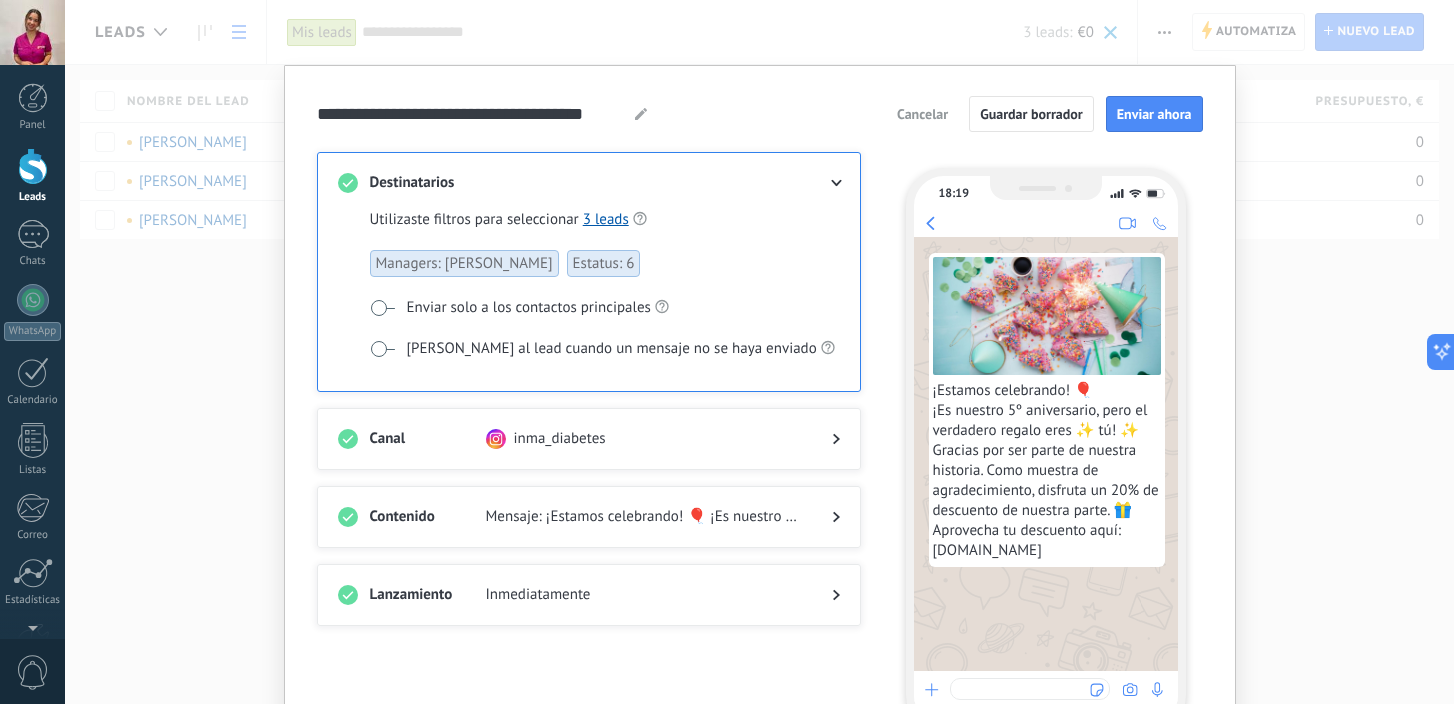 click on "inma_diabetes" at bounding box center (560, 439) 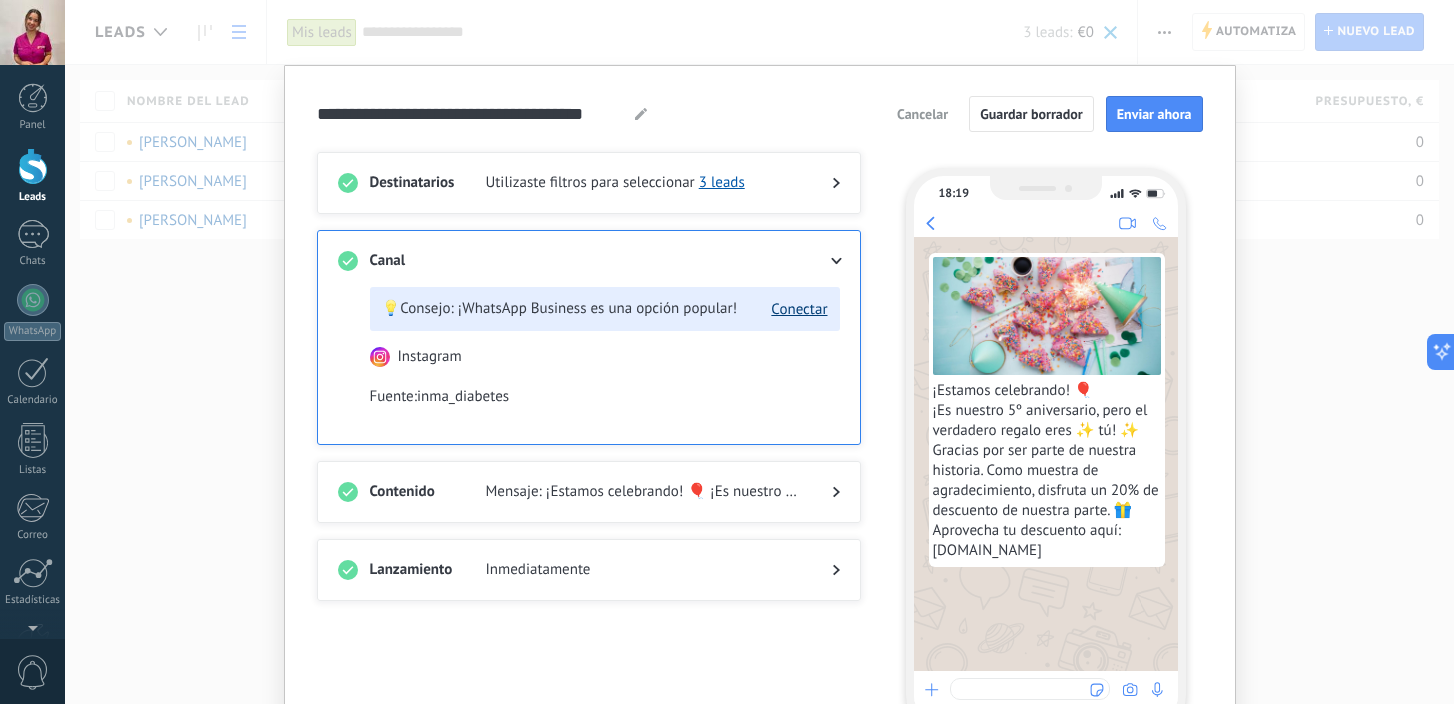 click on "Conectar" at bounding box center [799, 309] 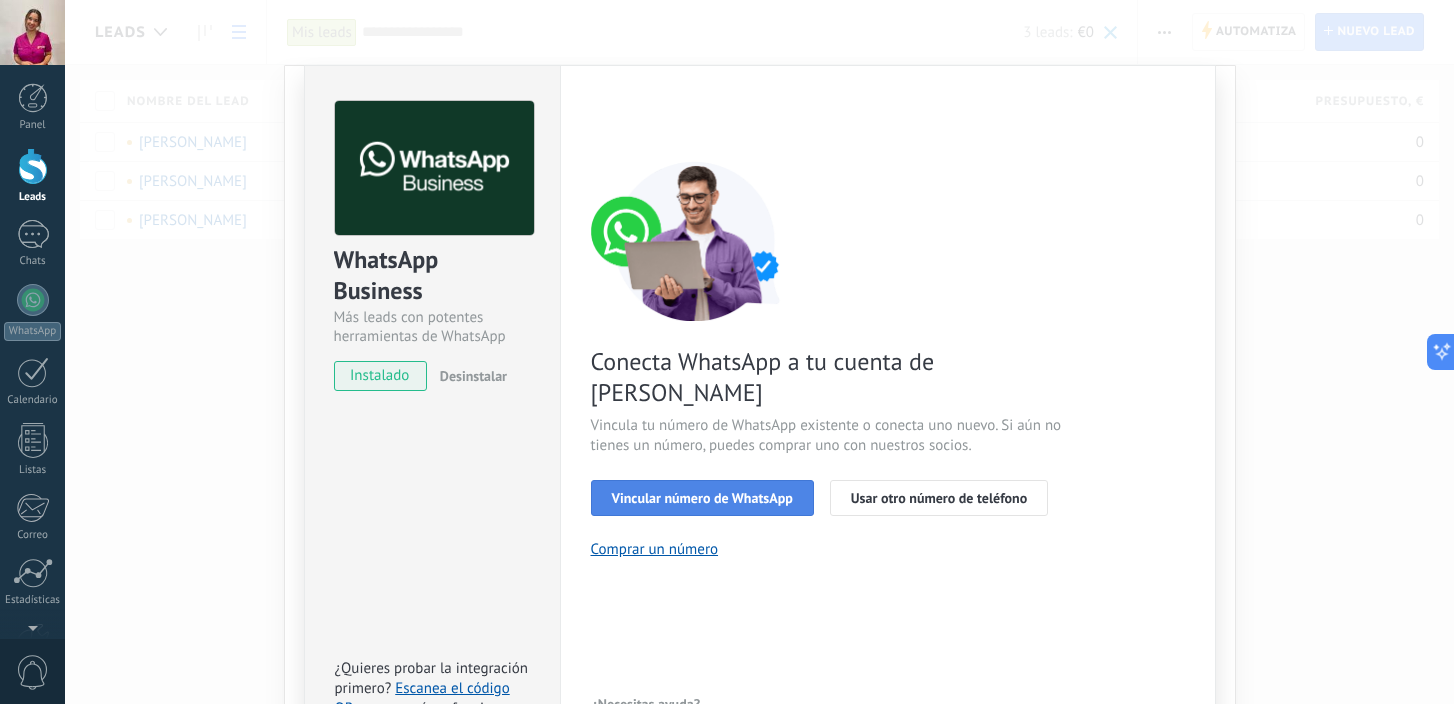 click on "Vincular número de WhatsApp" at bounding box center (702, 498) 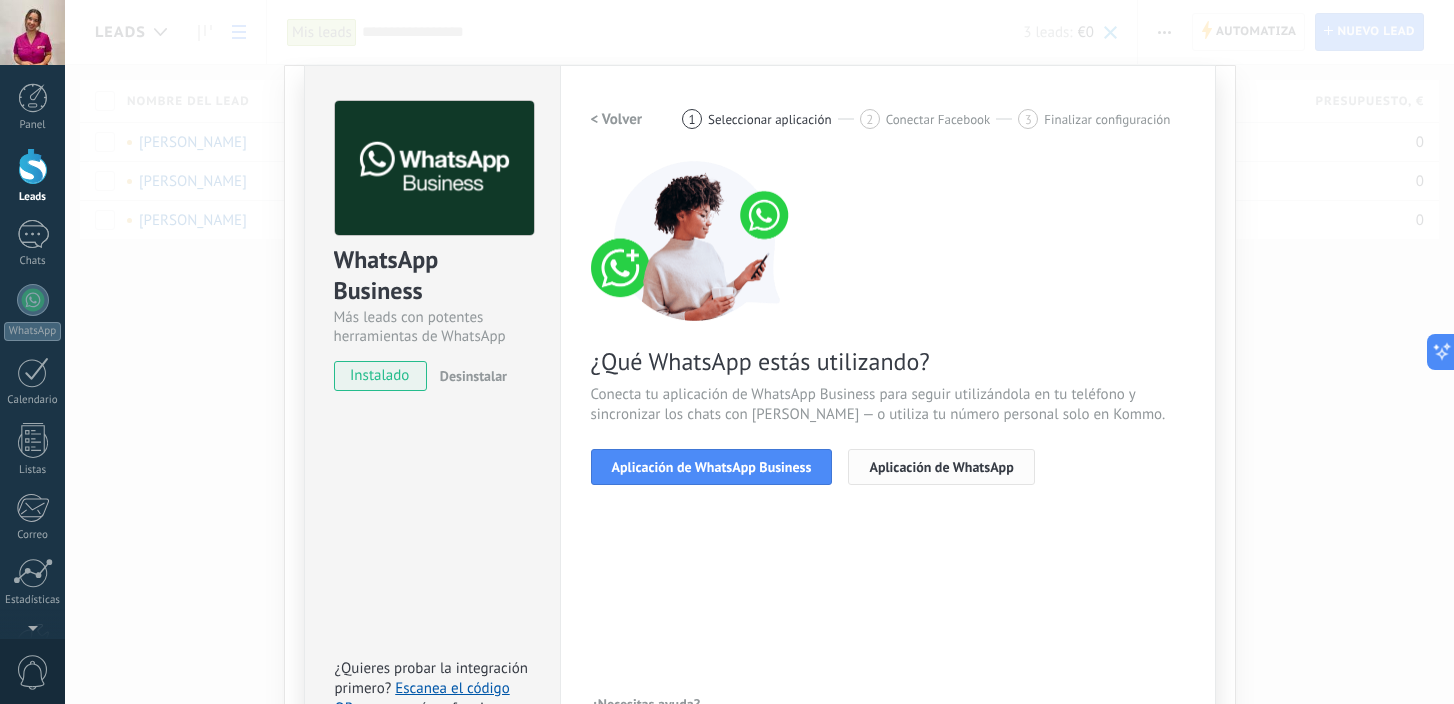click on "Aplicación de WhatsApp" at bounding box center (941, 467) 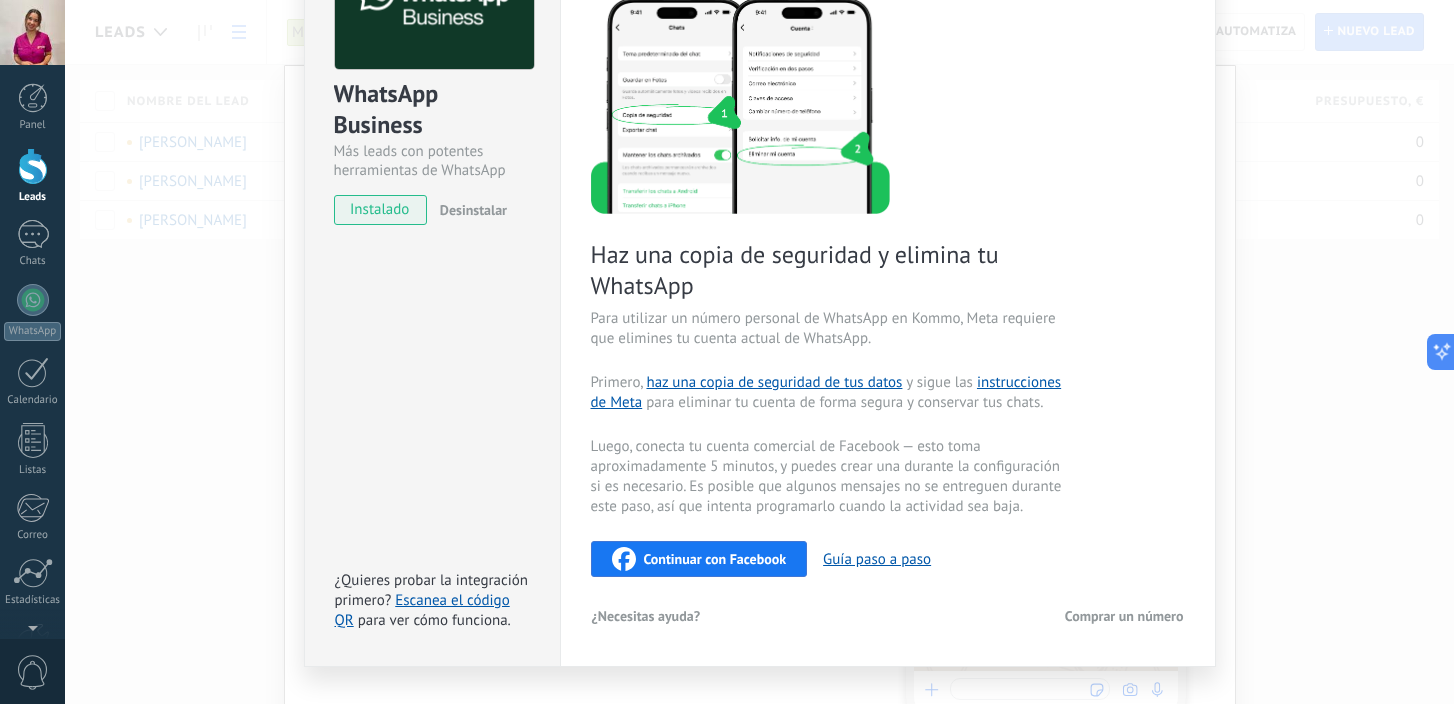 scroll, scrollTop: 168, scrollLeft: 0, axis: vertical 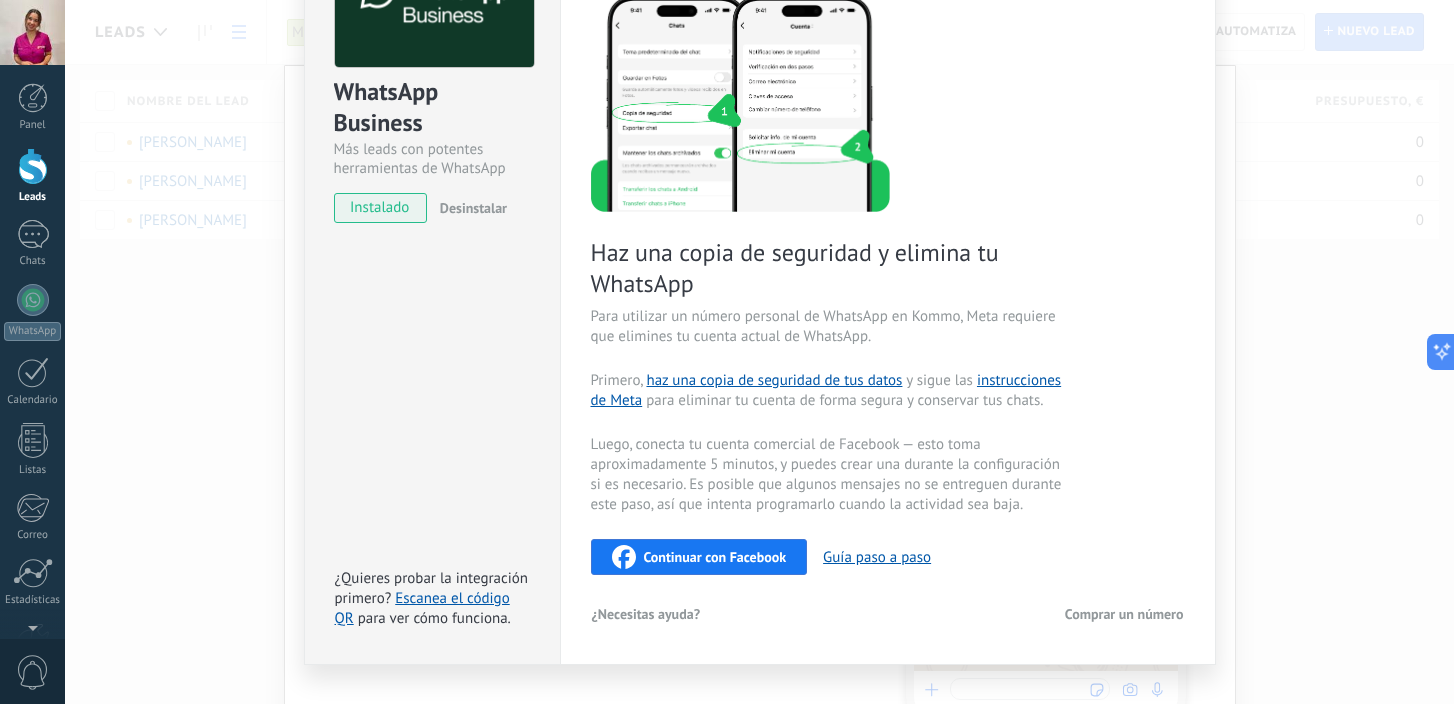 click on "Continuar con Facebook" at bounding box center (715, 557) 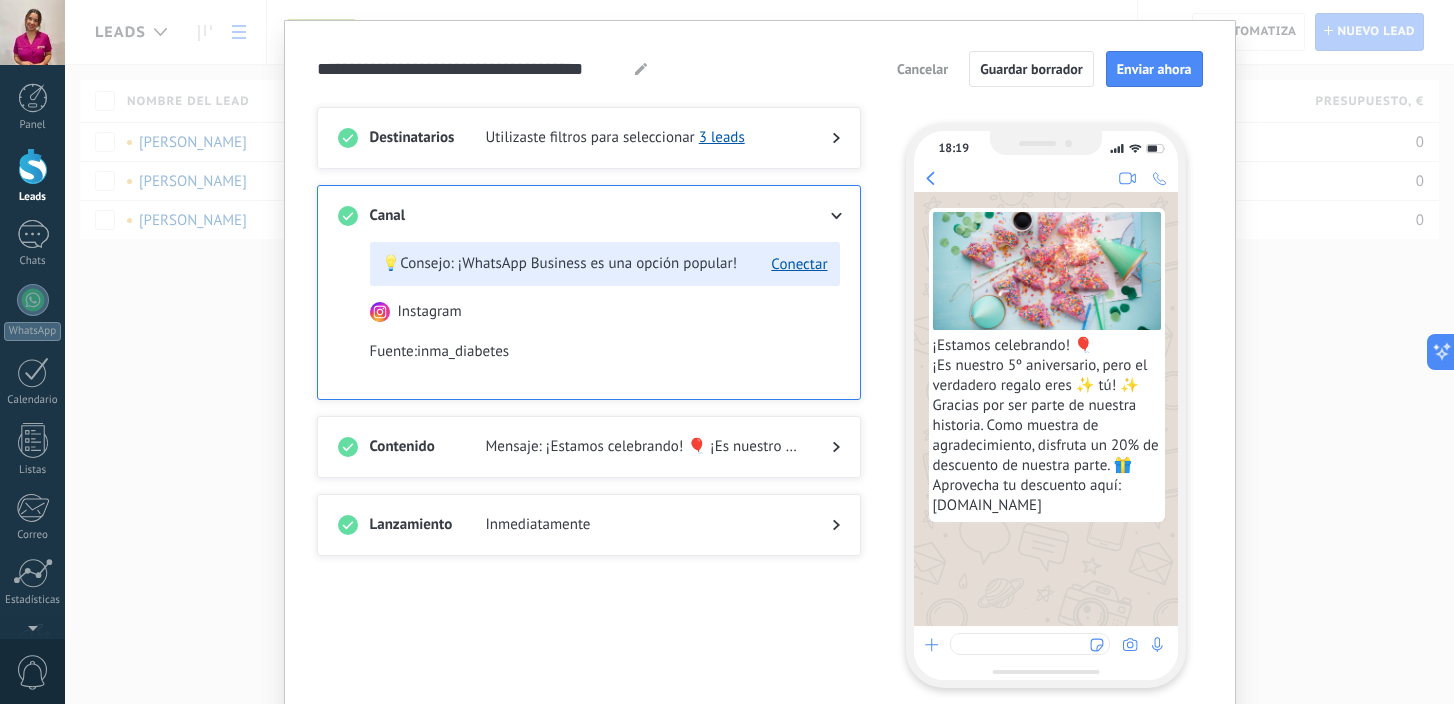 scroll, scrollTop: 54, scrollLeft: 0, axis: vertical 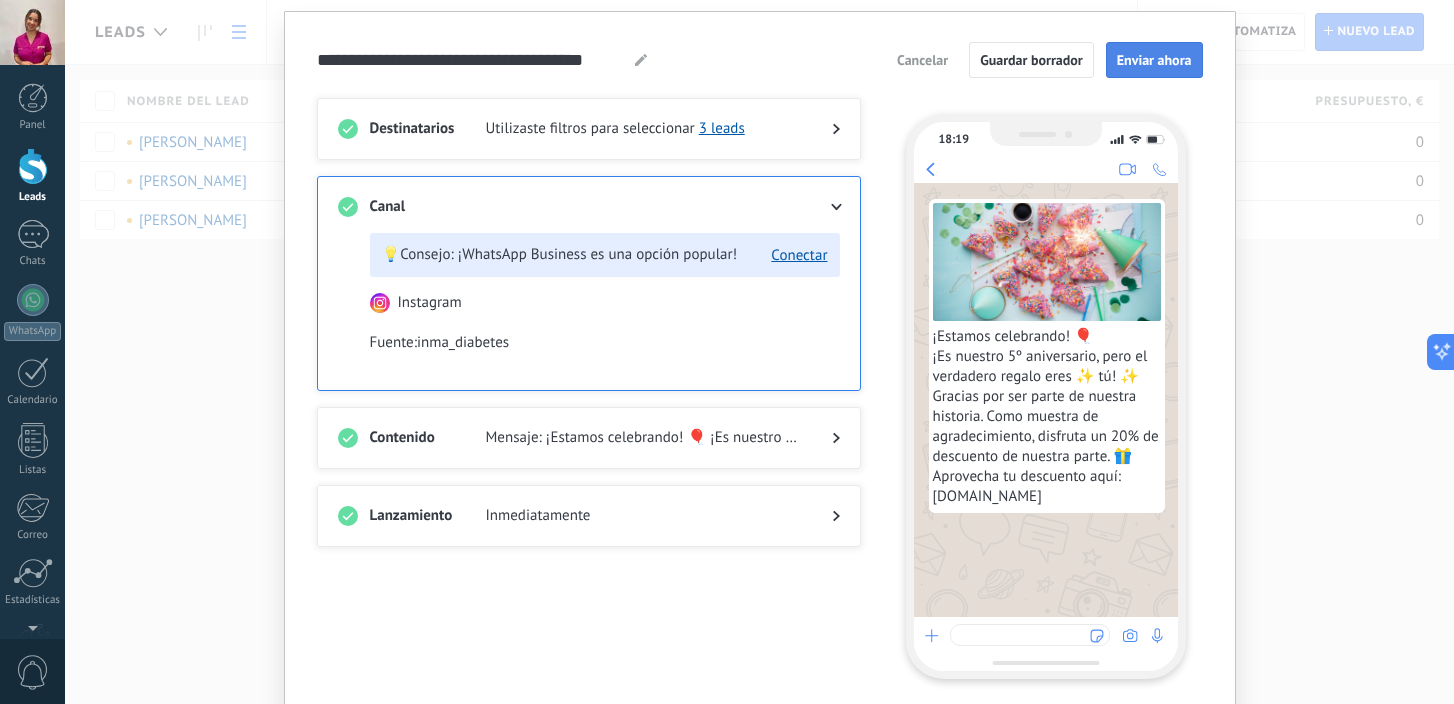 click on "Enviar ahora" at bounding box center (1154, 60) 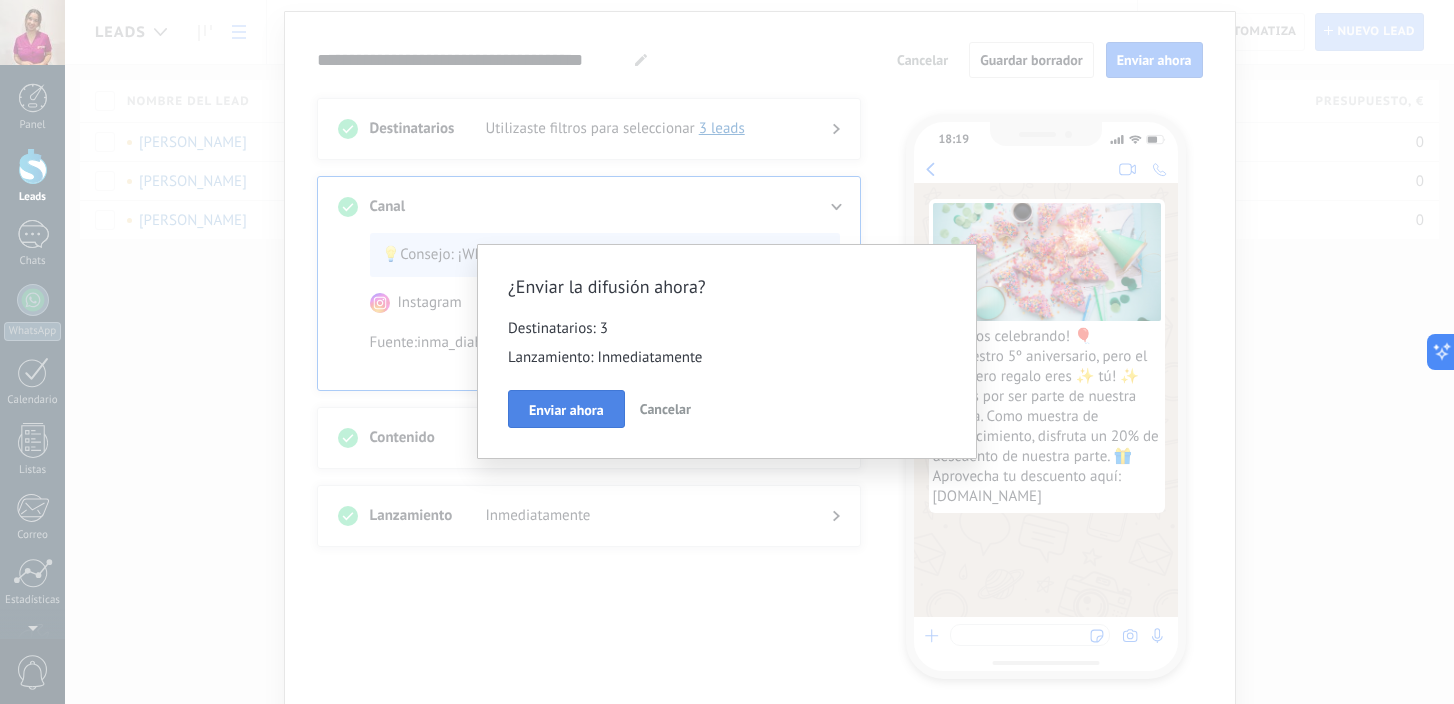 click on "Enviar ahora" at bounding box center [566, 409] 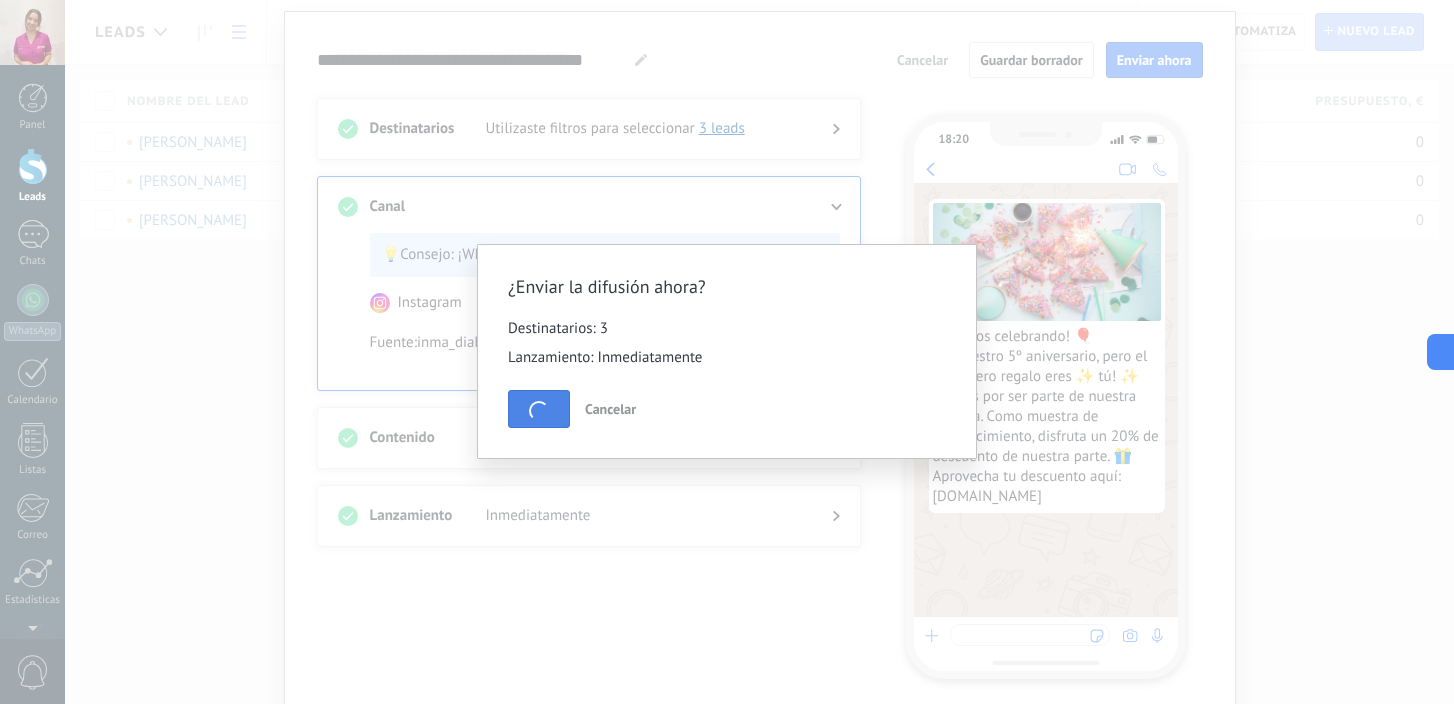 scroll, scrollTop: 0, scrollLeft: 0, axis: both 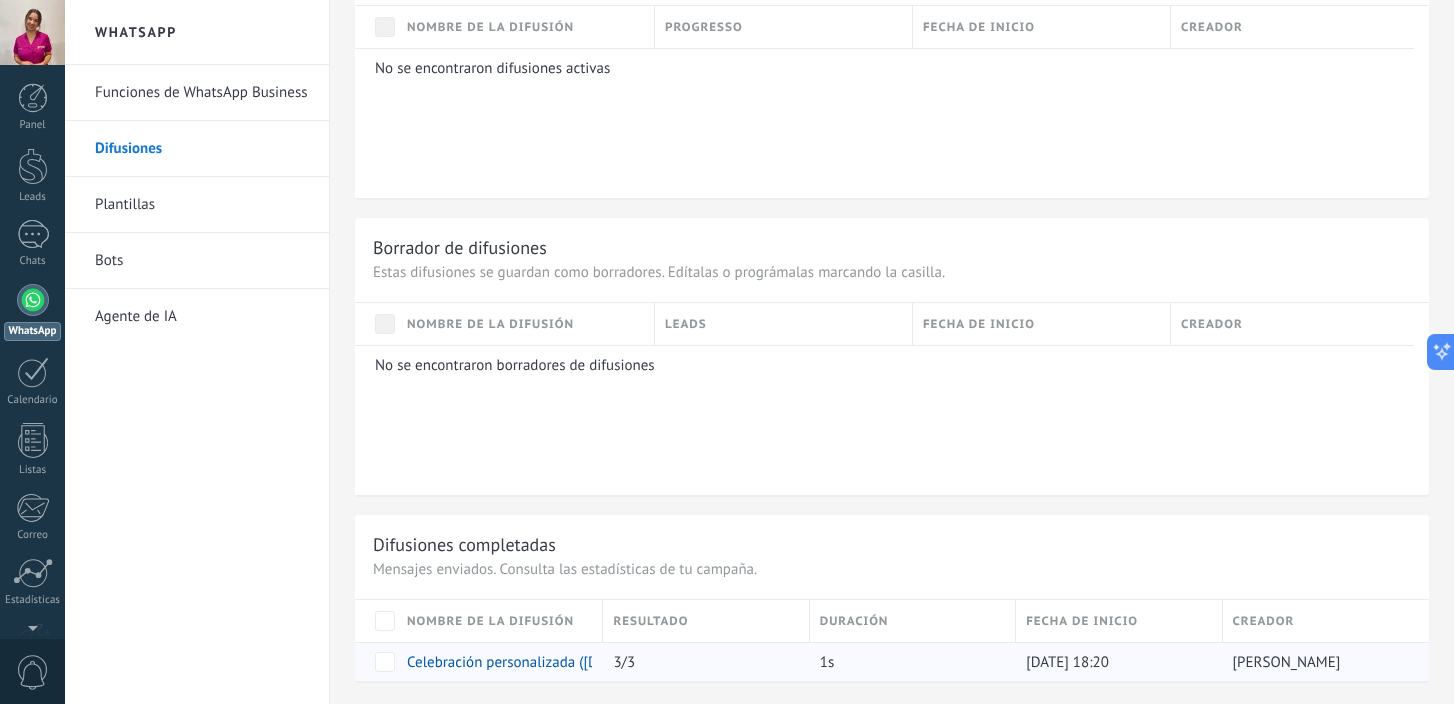 click on "Celebración personalizada (21/07/2025)" at bounding box center (518, 662) 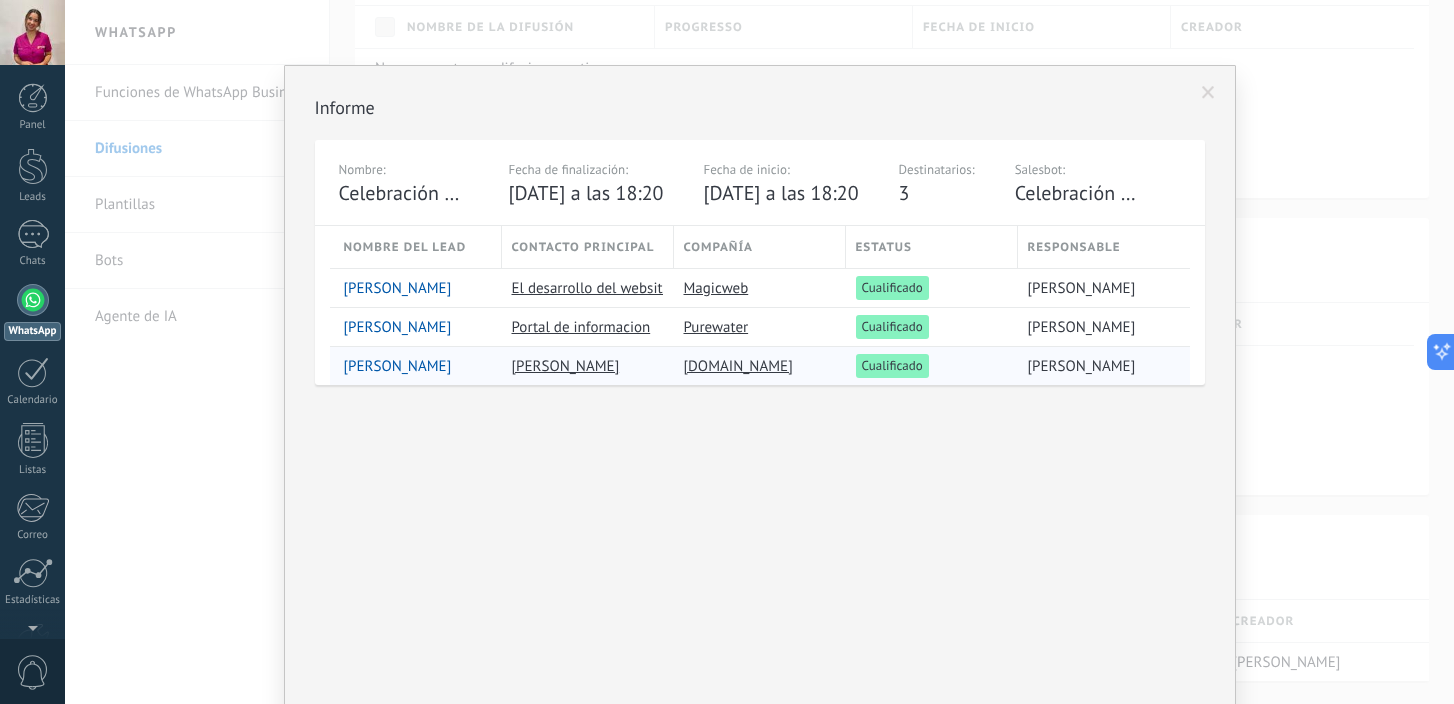 click on "[PERSON_NAME]" at bounding box center (398, 366) 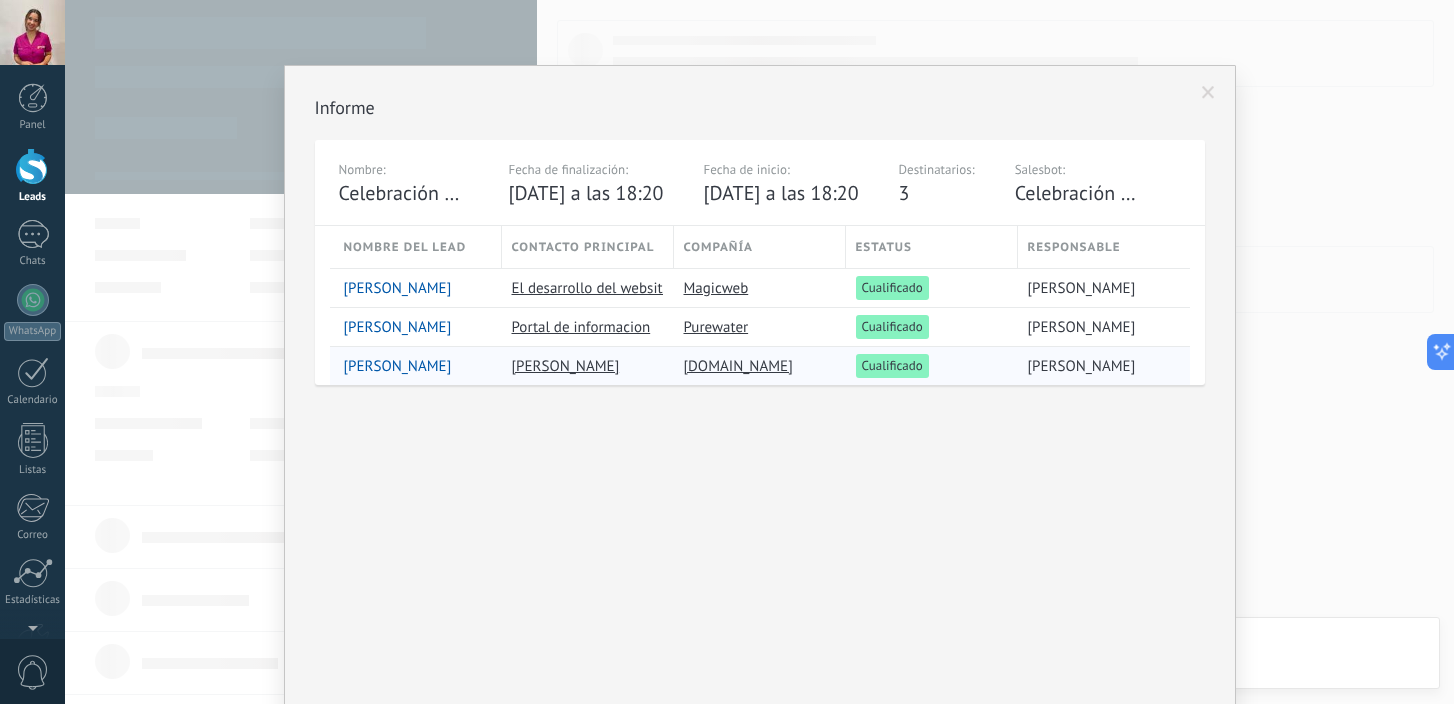 scroll, scrollTop: 0, scrollLeft: 0, axis: both 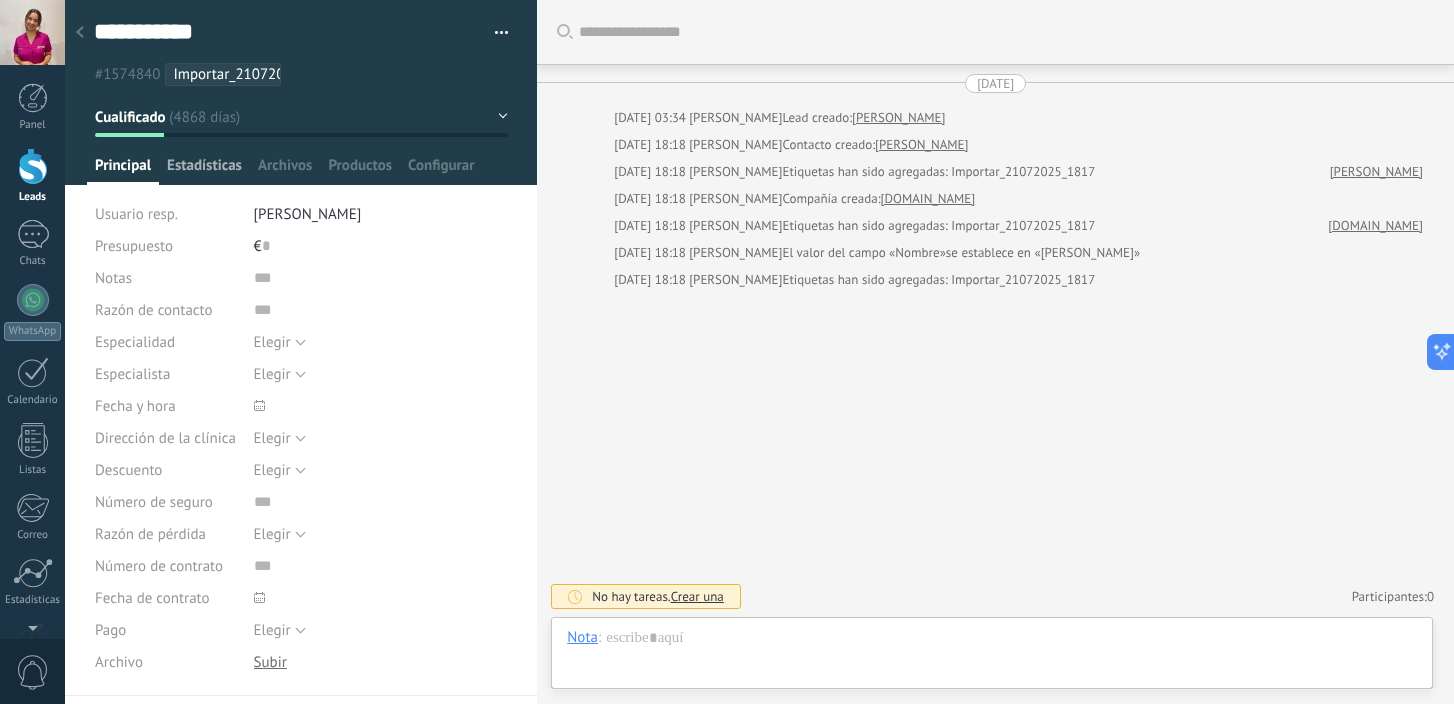click on "Estadísticas" at bounding box center (204, 170) 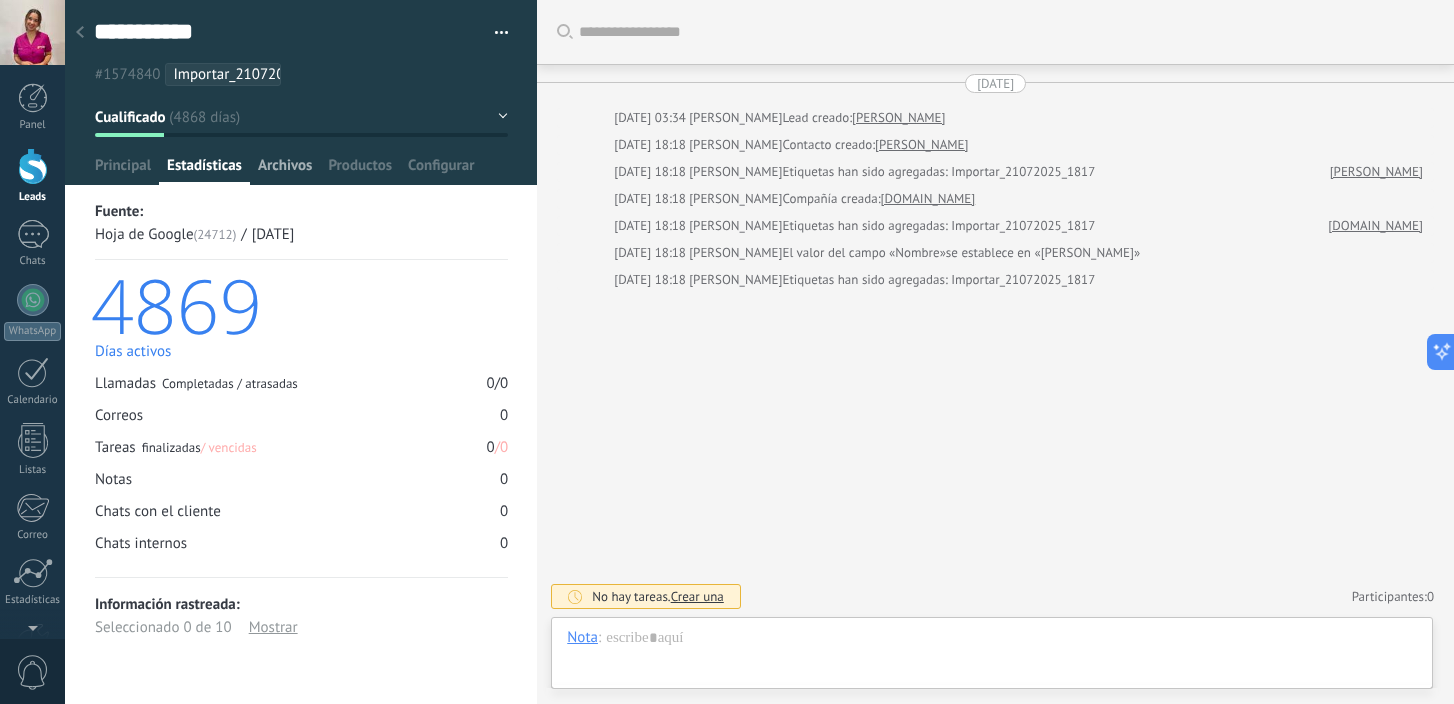 click on "Archivos" at bounding box center (285, 170) 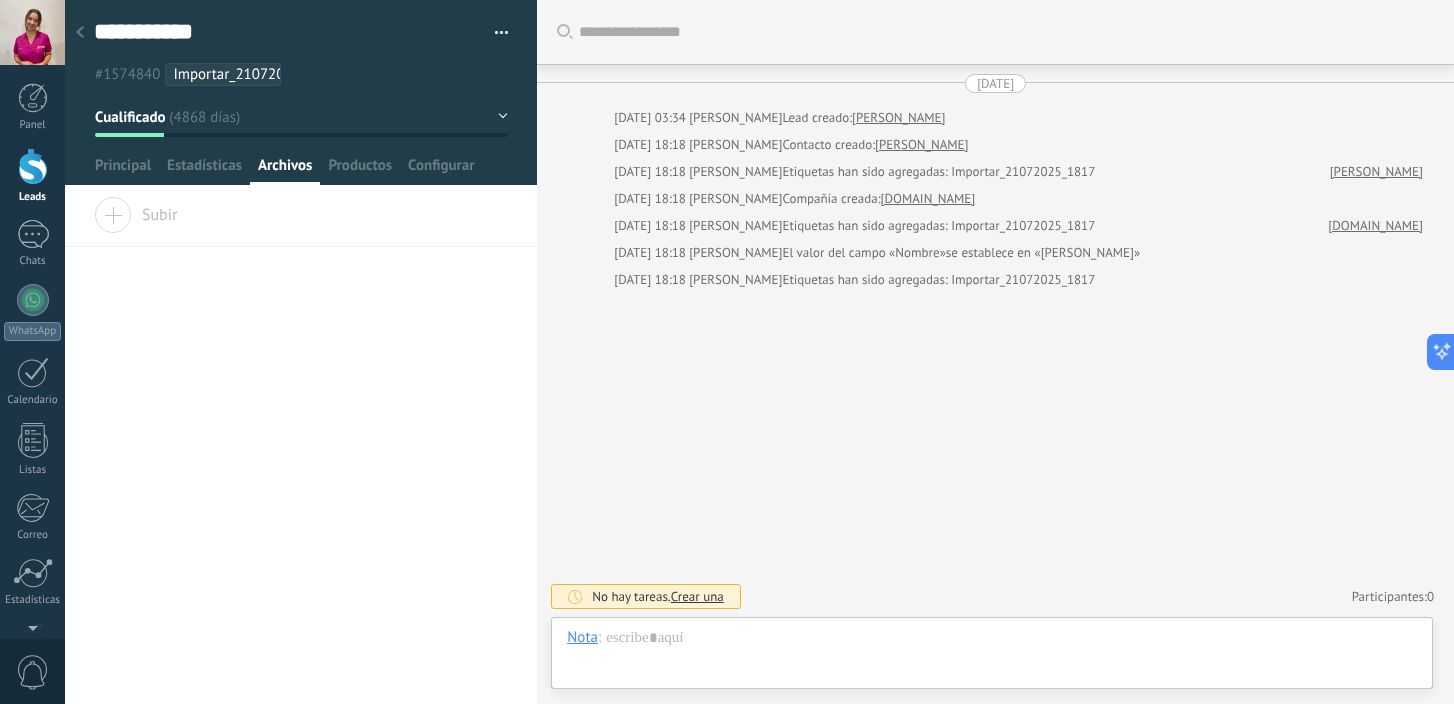 click at bounding box center (301, 92) 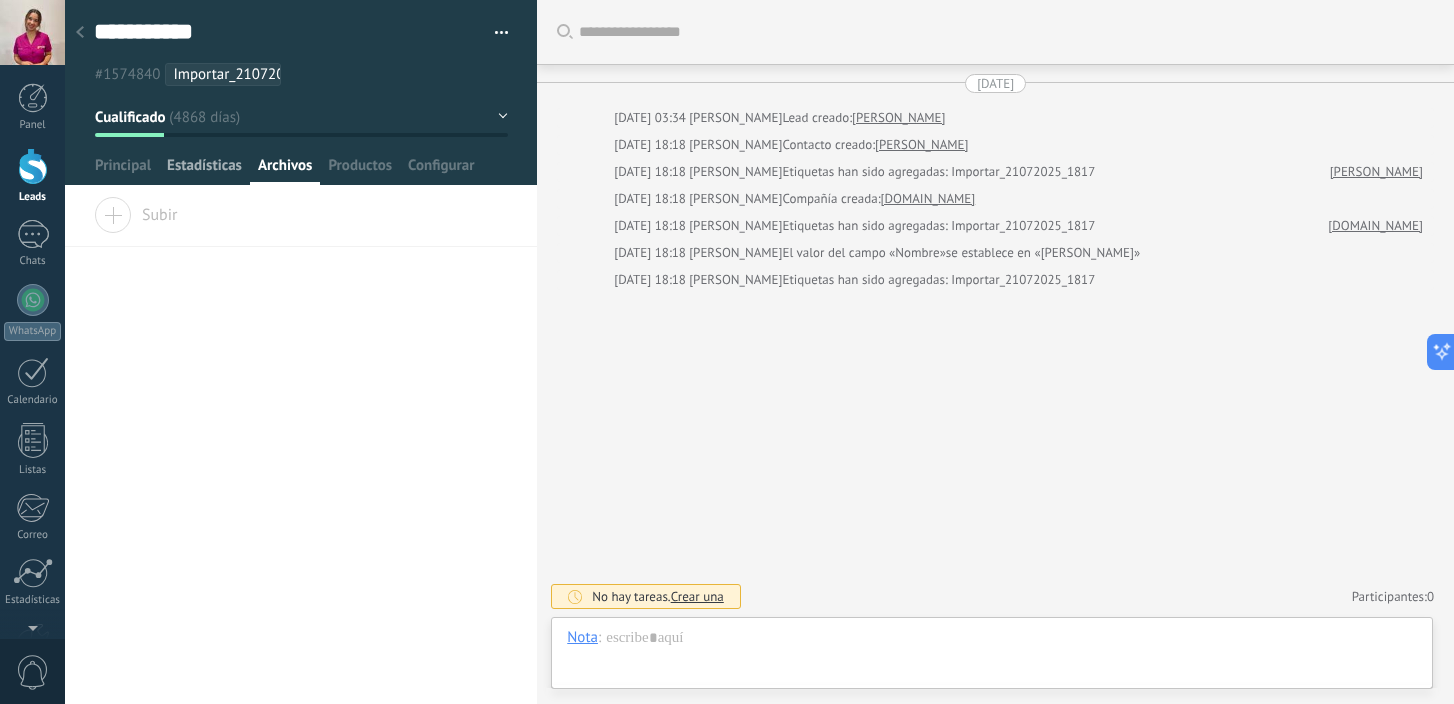 click on "Estadísticas" at bounding box center [204, 170] 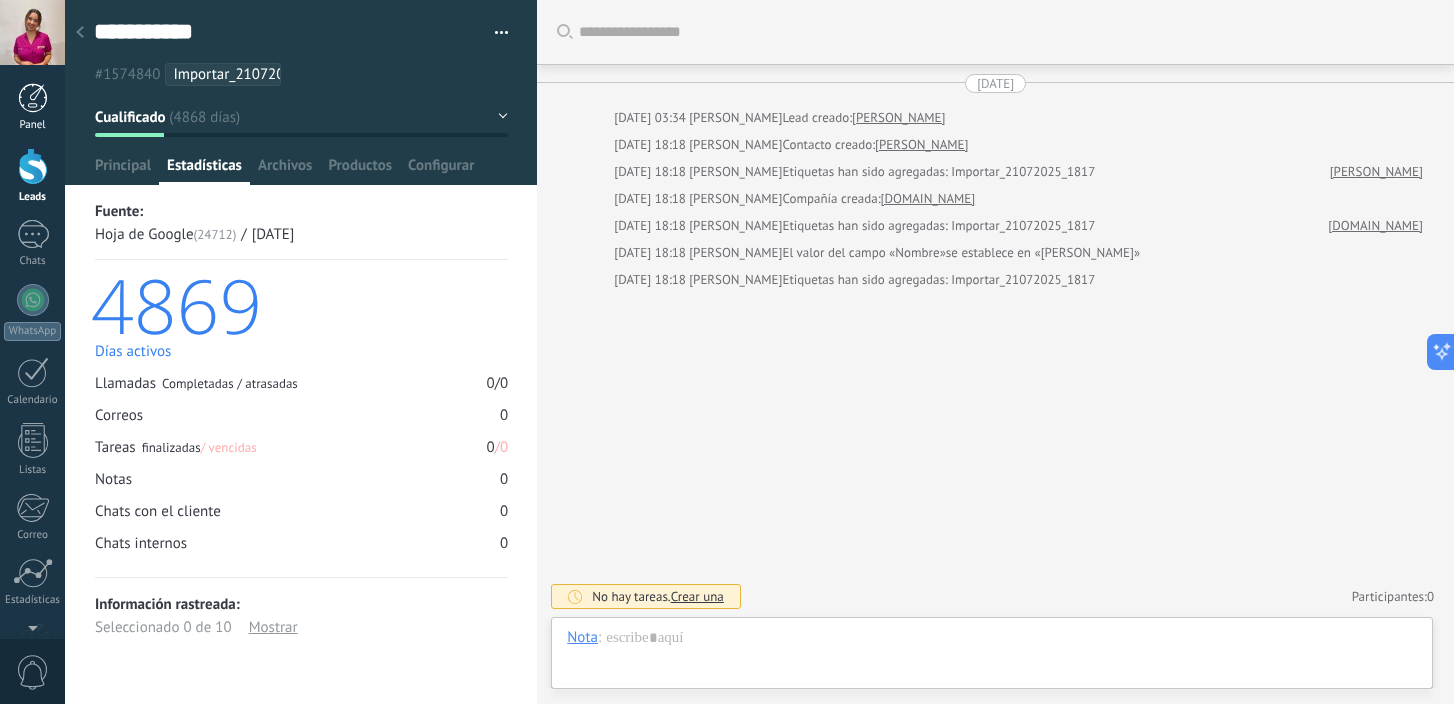 click at bounding box center (33, 98) 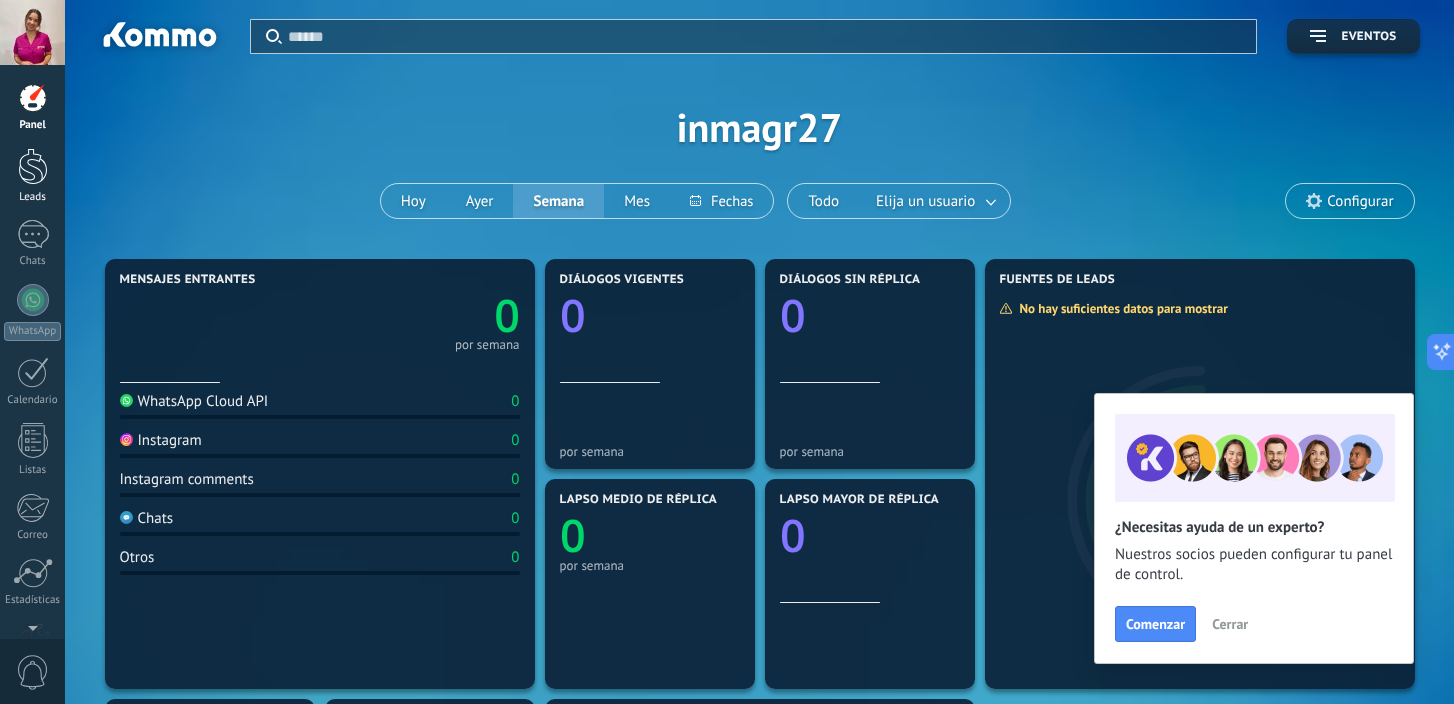 click at bounding box center (33, 166) 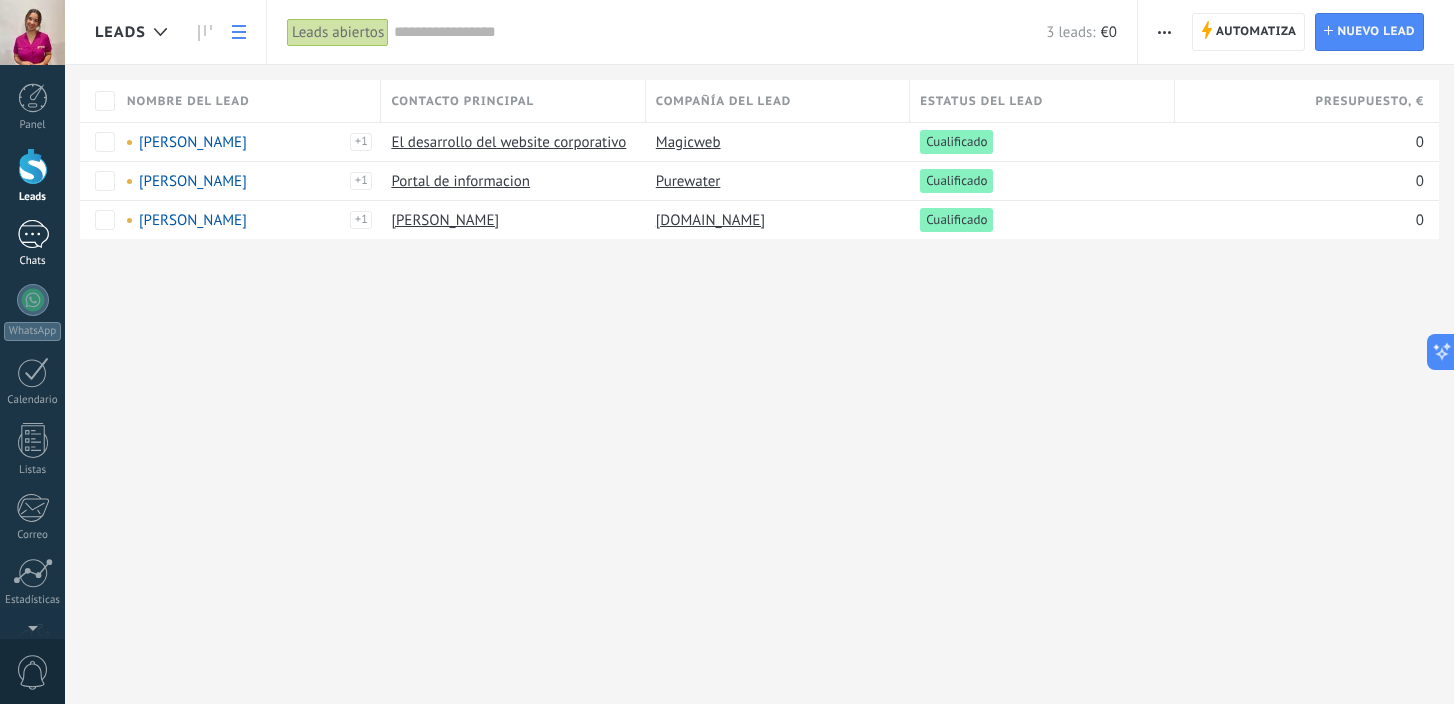 click at bounding box center [33, 234] 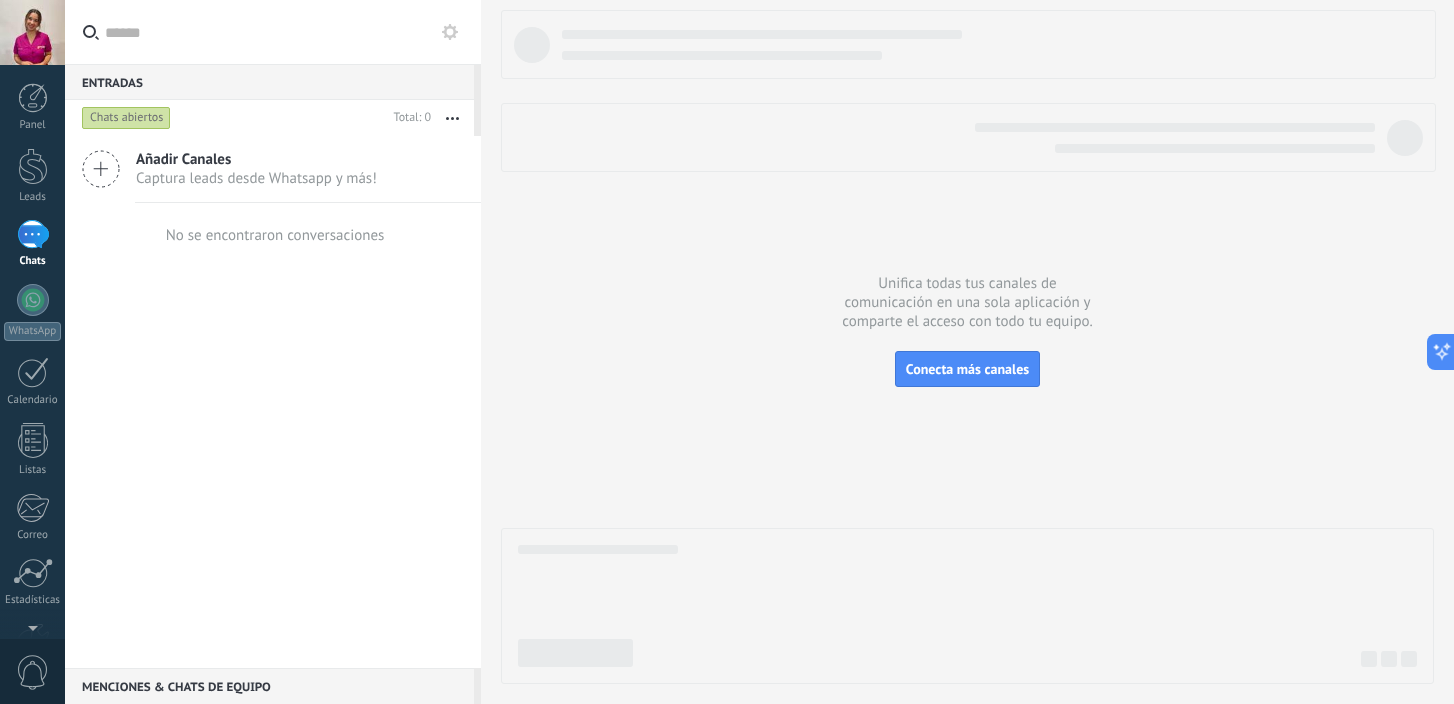 click on "Captura leads desde Whatsapp y más!" at bounding box center (256, 178) 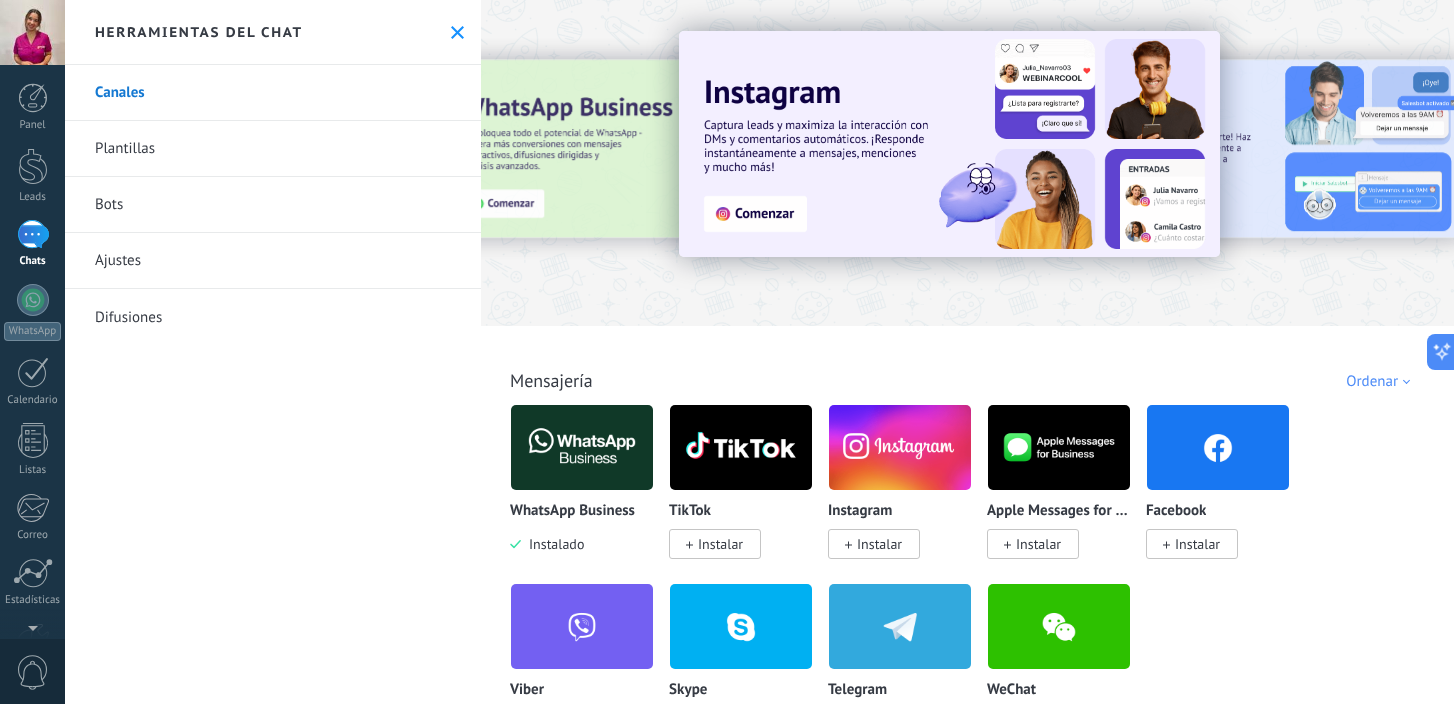 click on "Instalar" at bounding box center [879, 544] 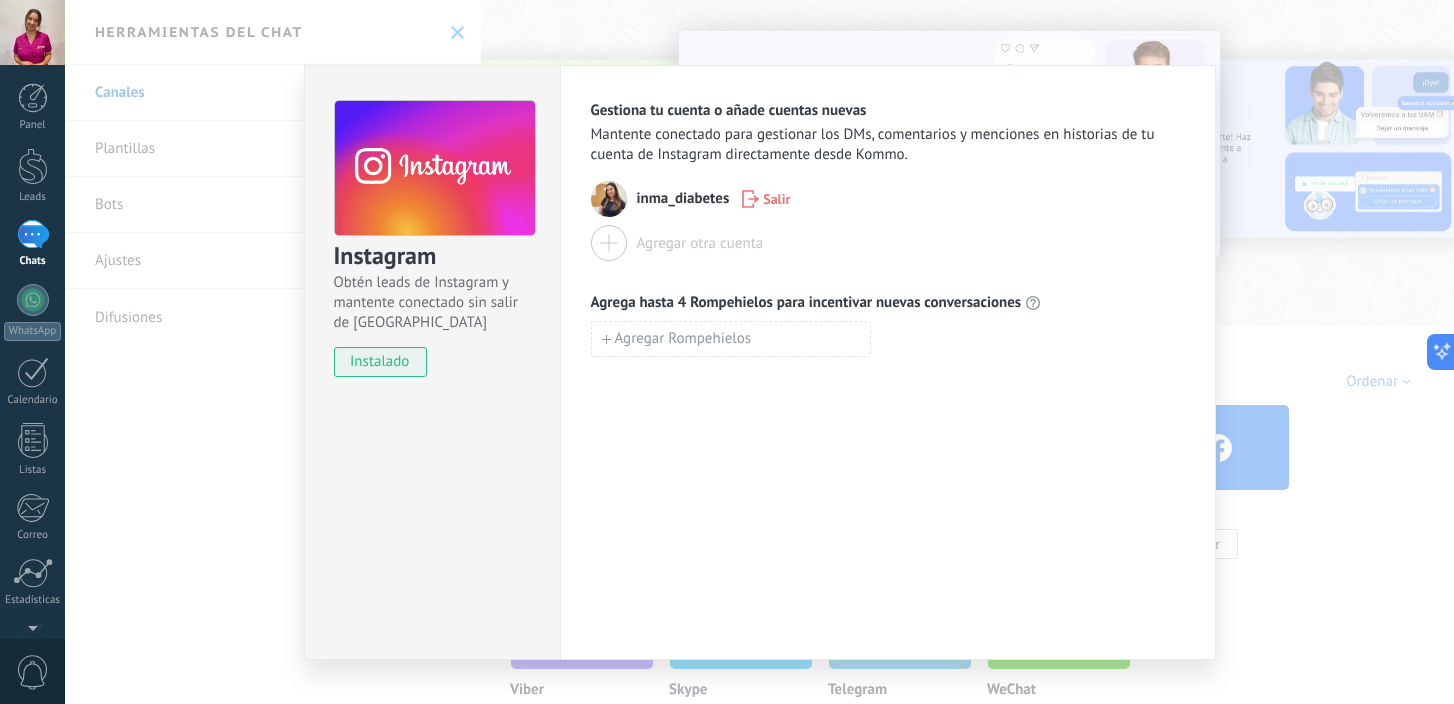 click on "Instagram Obtén leads de Instagram y mantente conectado sin salir de Kommo instalado Gestiona tu cuenta o añade cuentas nuevas Mantente conectado para gestionar los DMs, comentarios y menciones en historias de tu cuenta de Instagram directamente desde Kommo. inma_diabetes Salir Agregar otra cuenta Agrega hasta 4 Rompehielos para incentivar nuevas conversaciones Agregar Rompehielos" at bounding box center (759, 352) 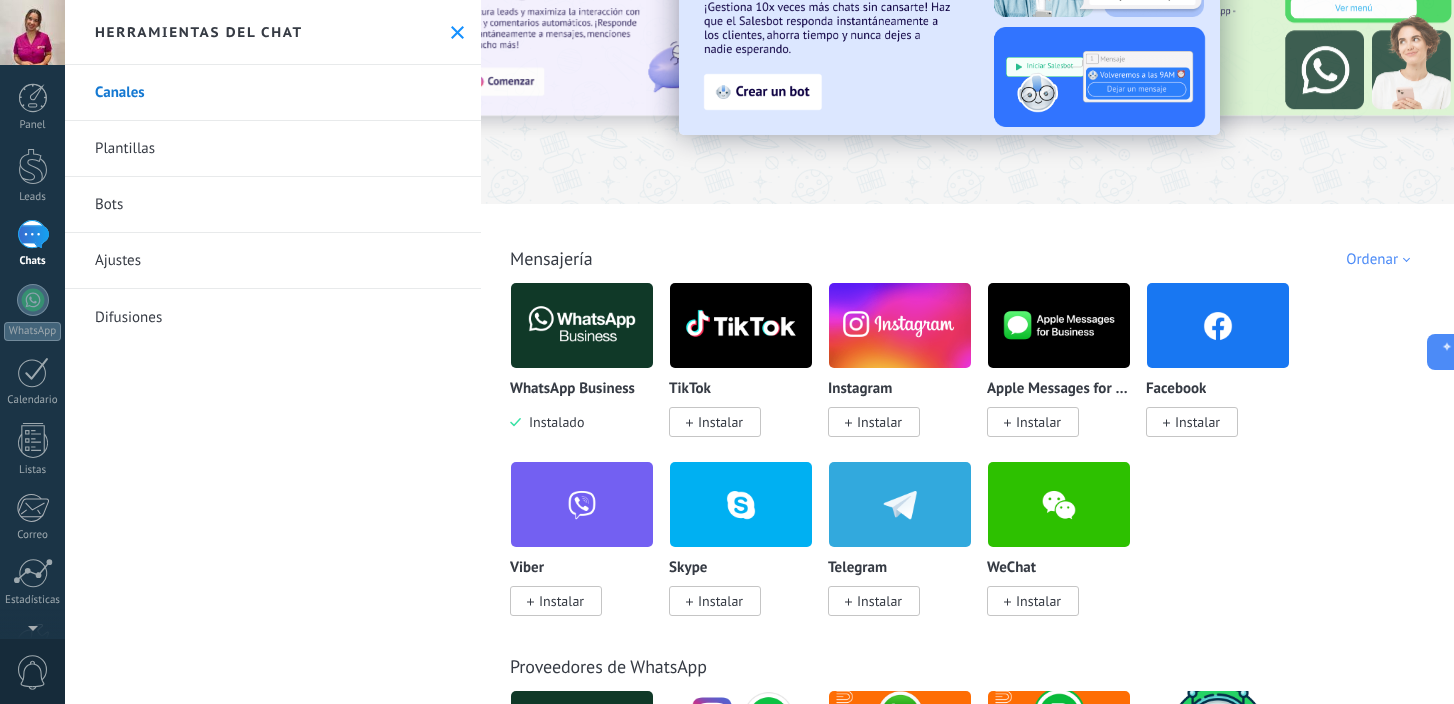 scroll, scrollTop: 0, scrollLeft: 0, axis: both 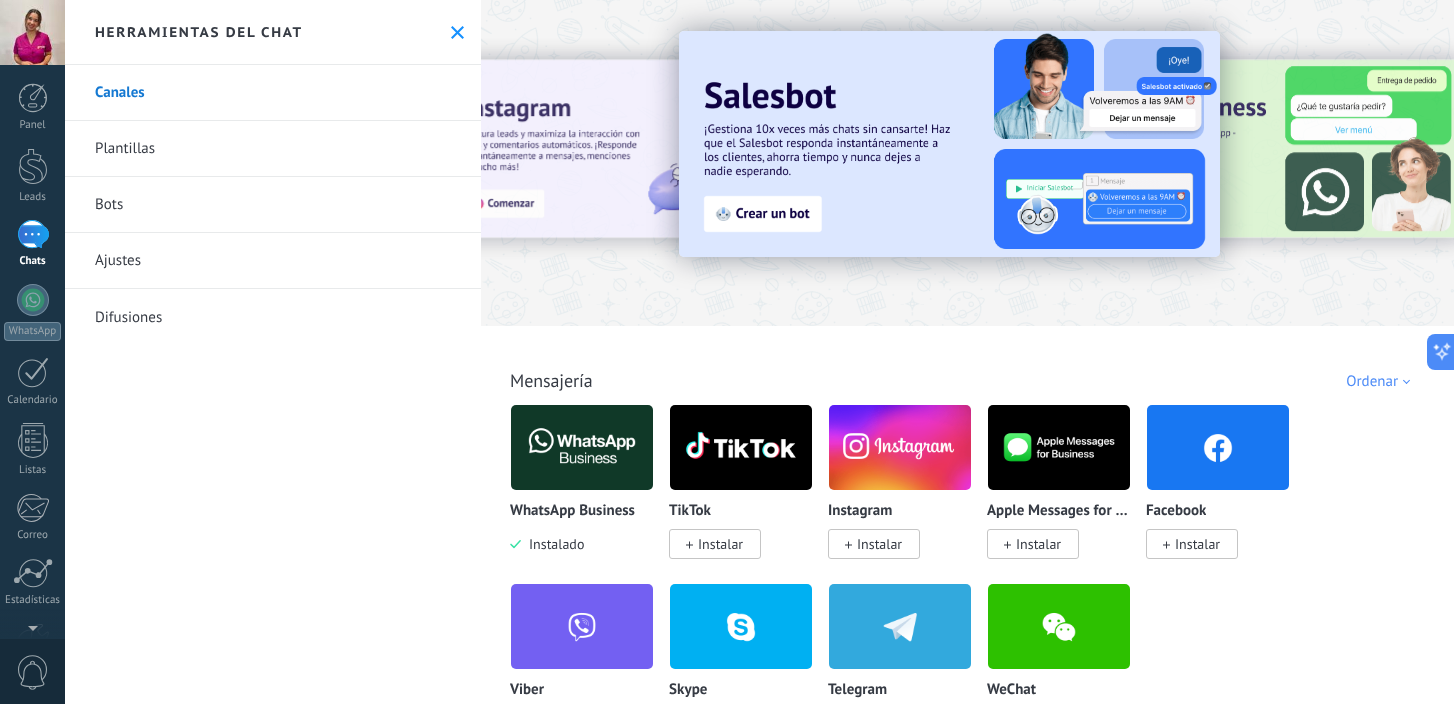 click on "Plantillas" at bounding box center [273, 149] 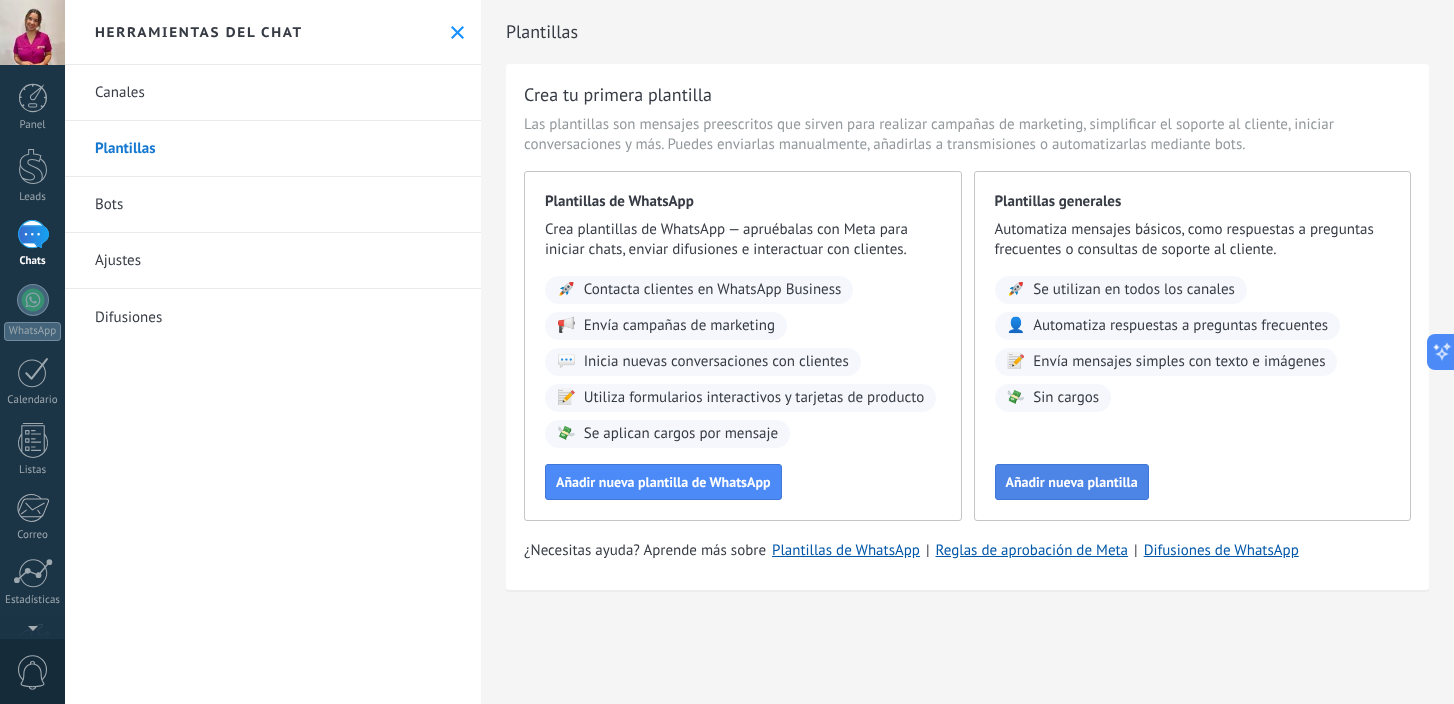 click on "Añadir nueva plantilla" at bounding box center (1072, 482) 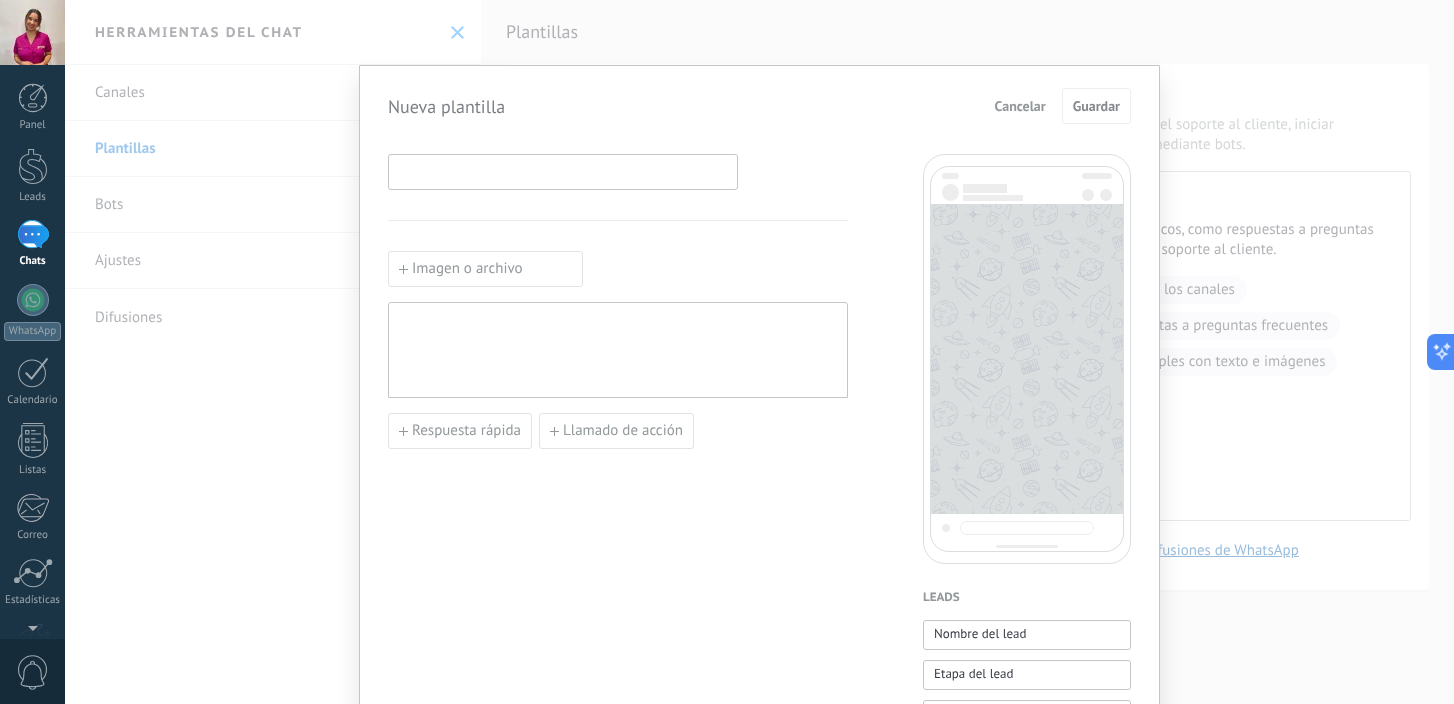 click at bounding box center (563, 171) 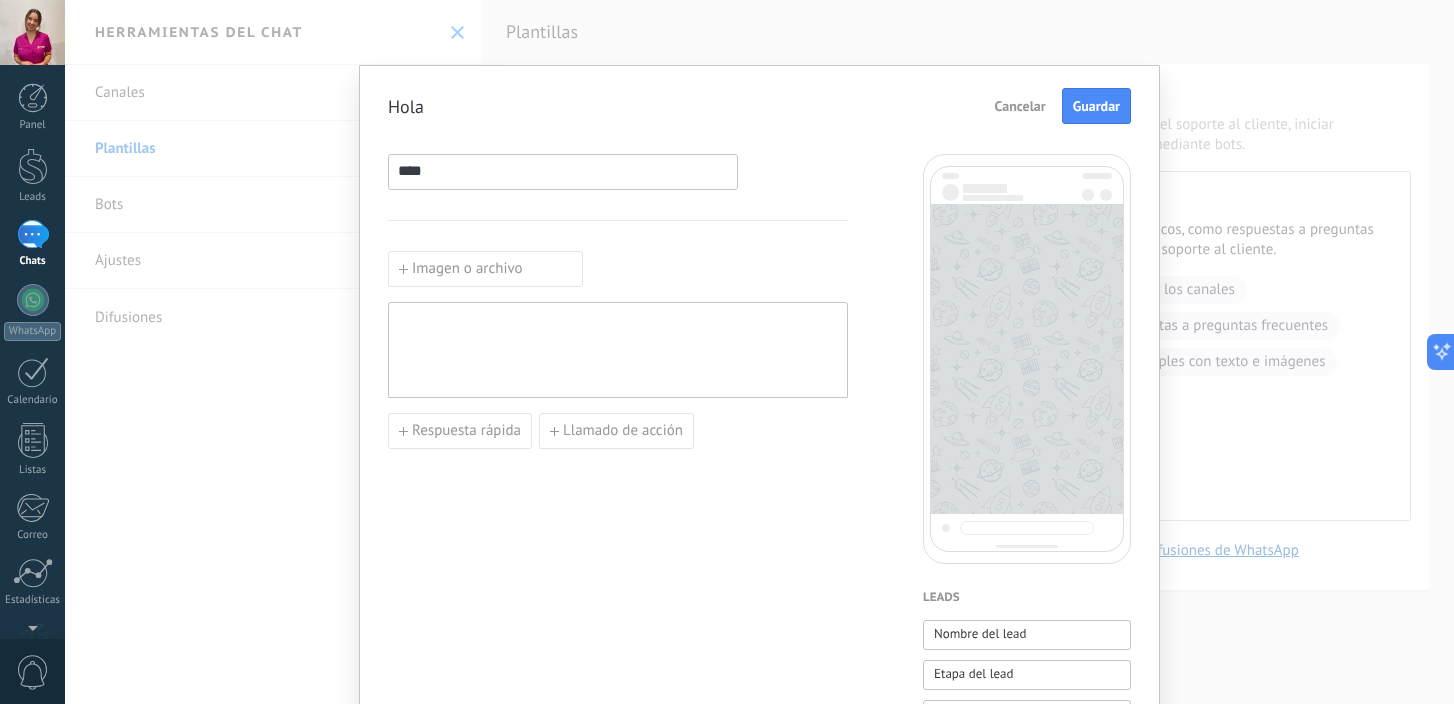 type on "****" 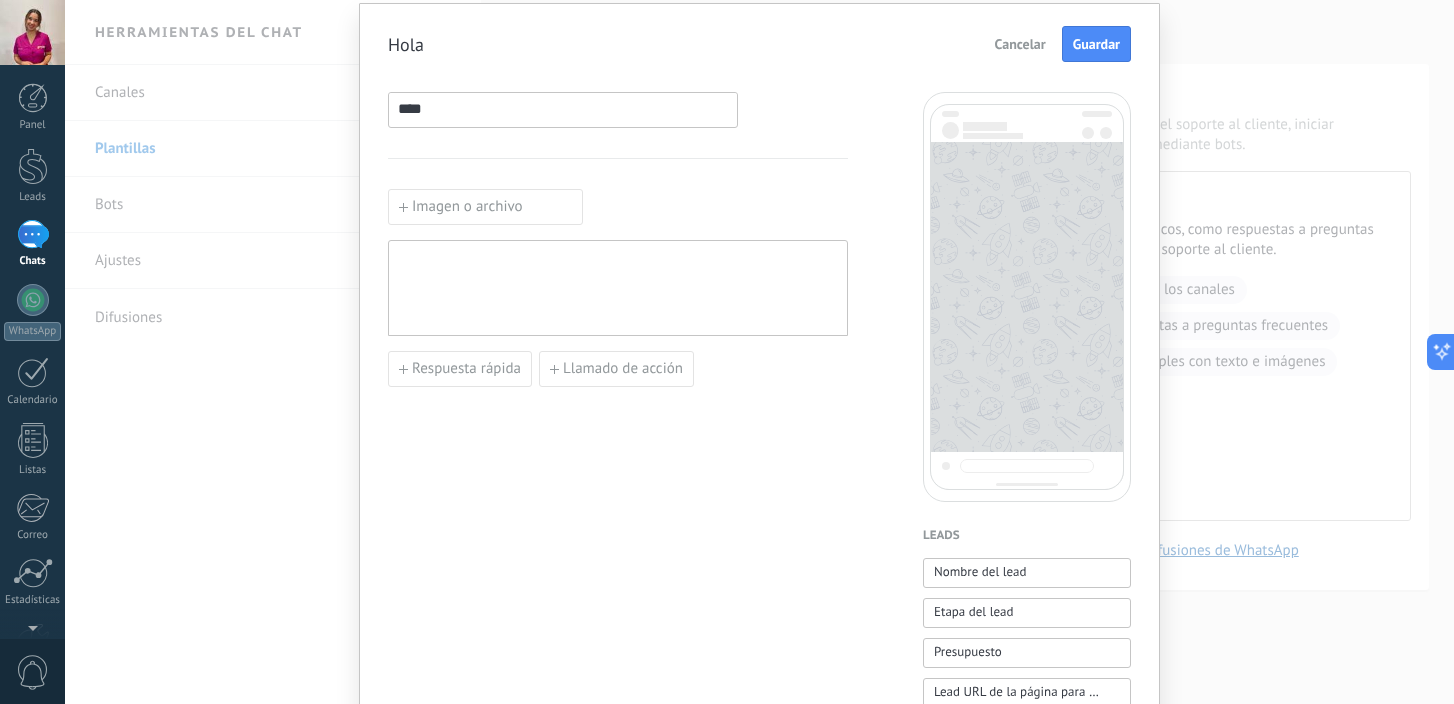 scroll, scrollTop: 67, scrollLeft: 0, axis: vertical 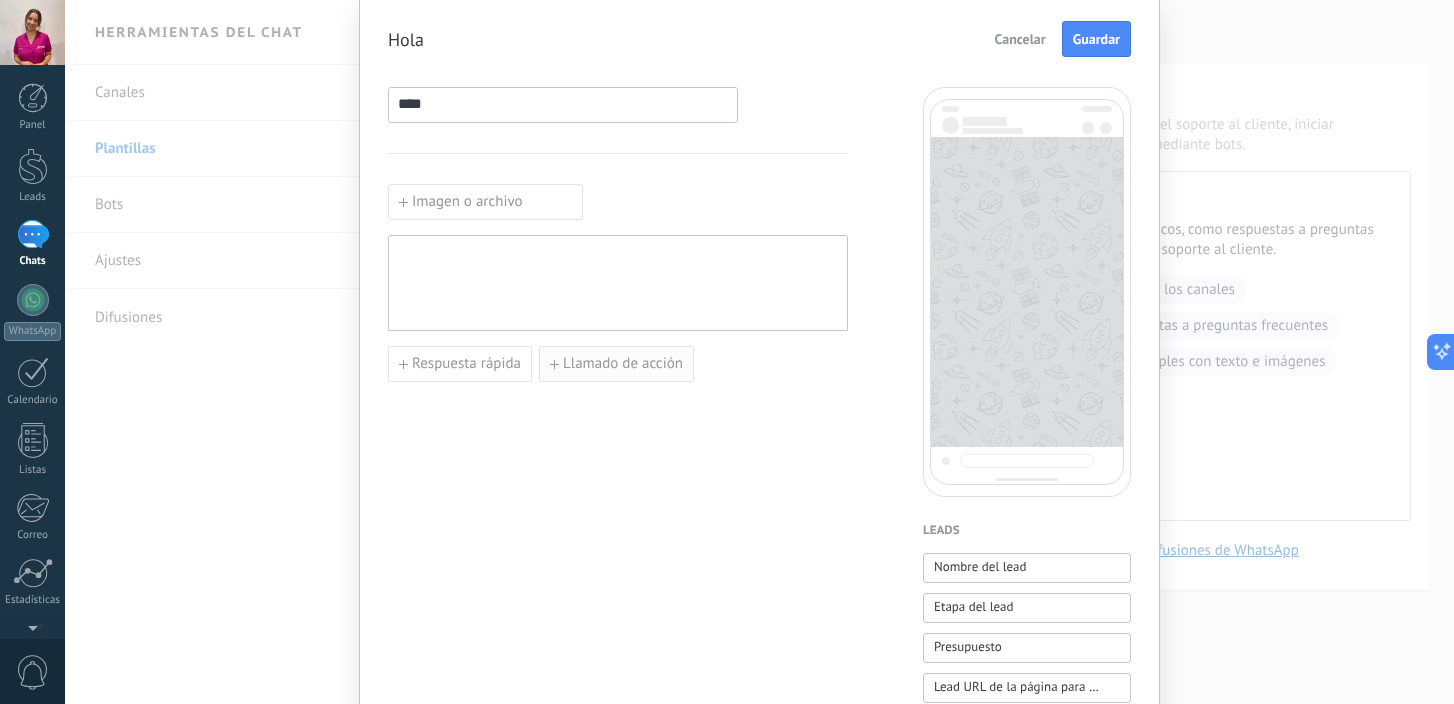 click on "Llamado de acción" at bounding box center (623, 364) 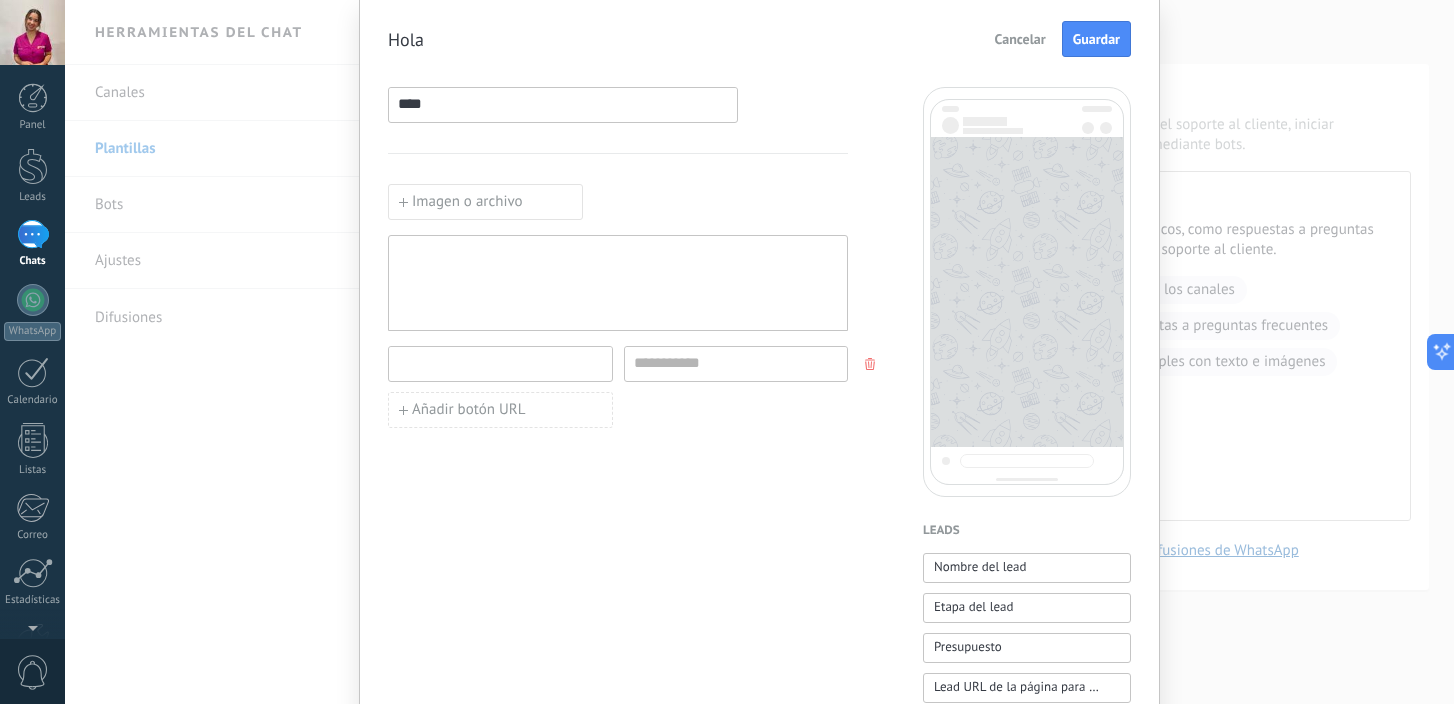 click at bounding box center (500, 363) 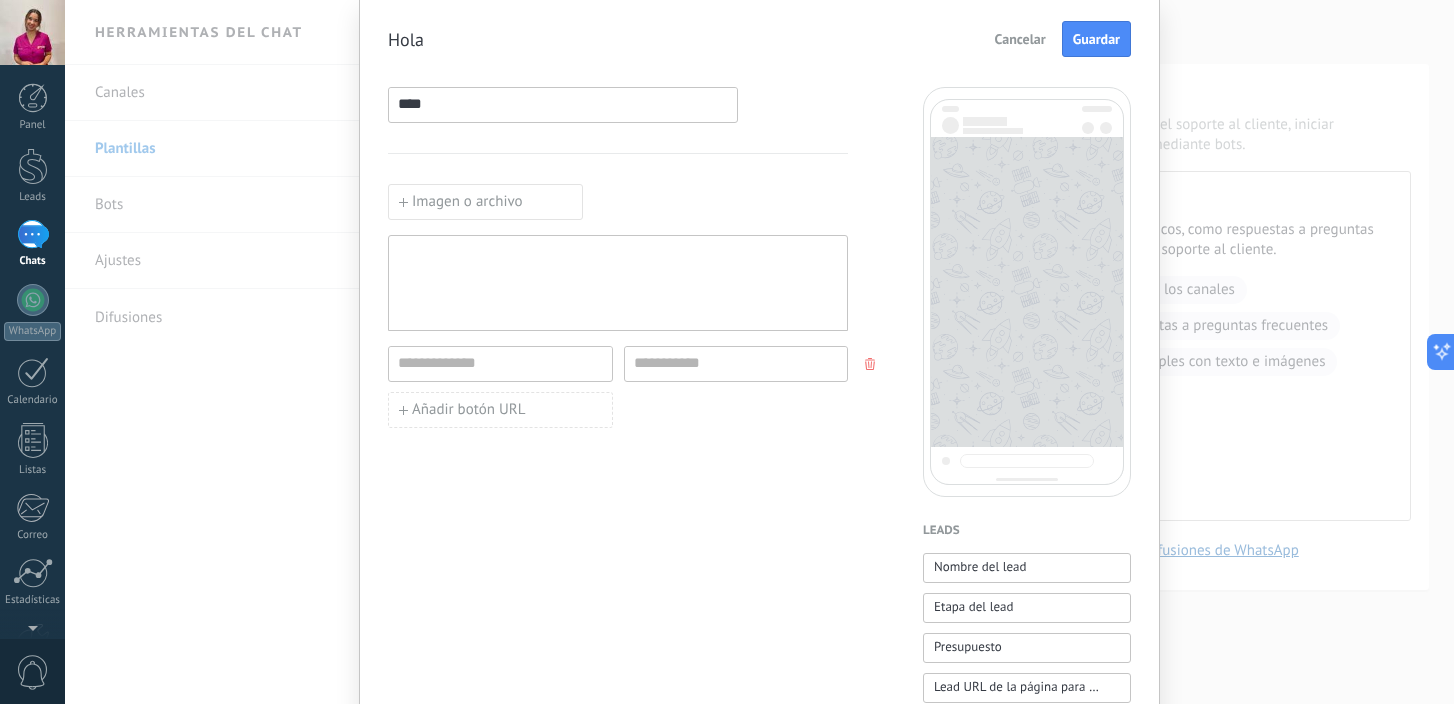 click on "Añadir botón URL" at bounding box center [618, 387] 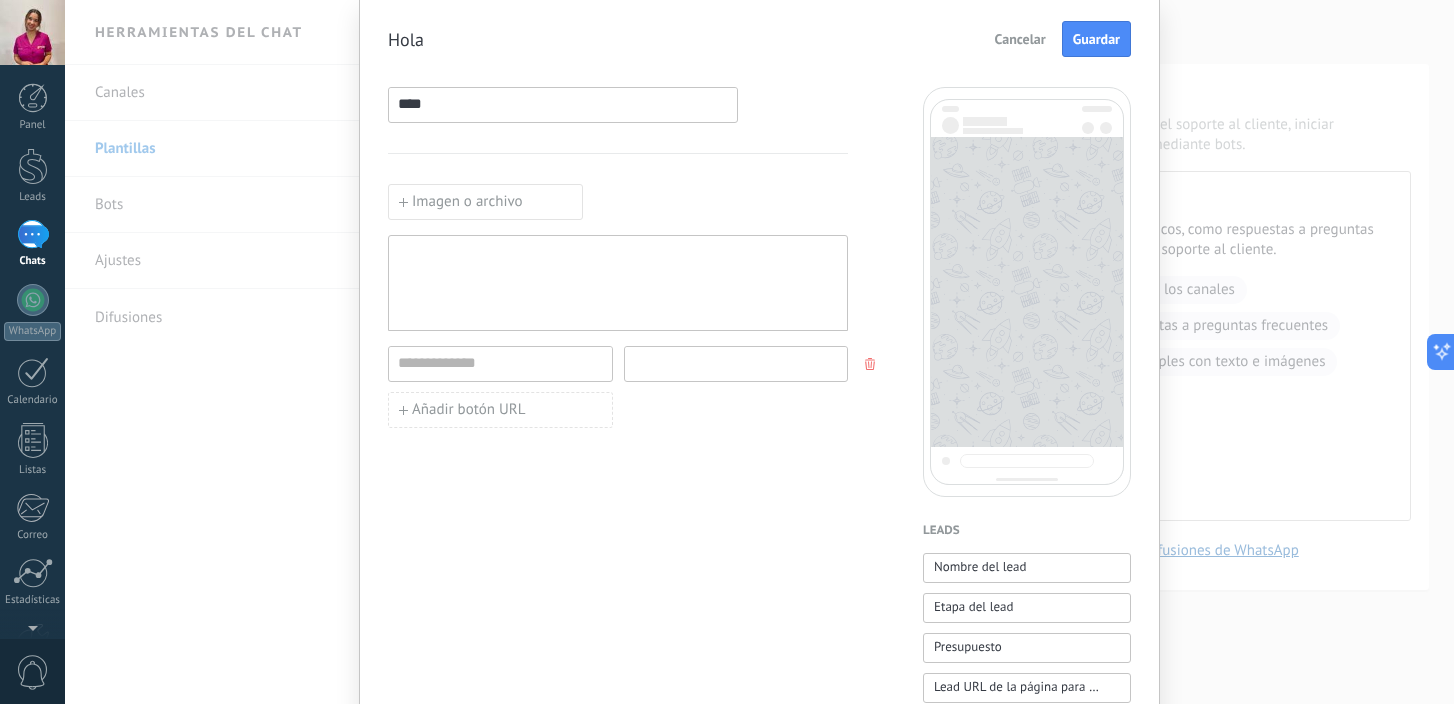 click at bounding box center (736, 363) 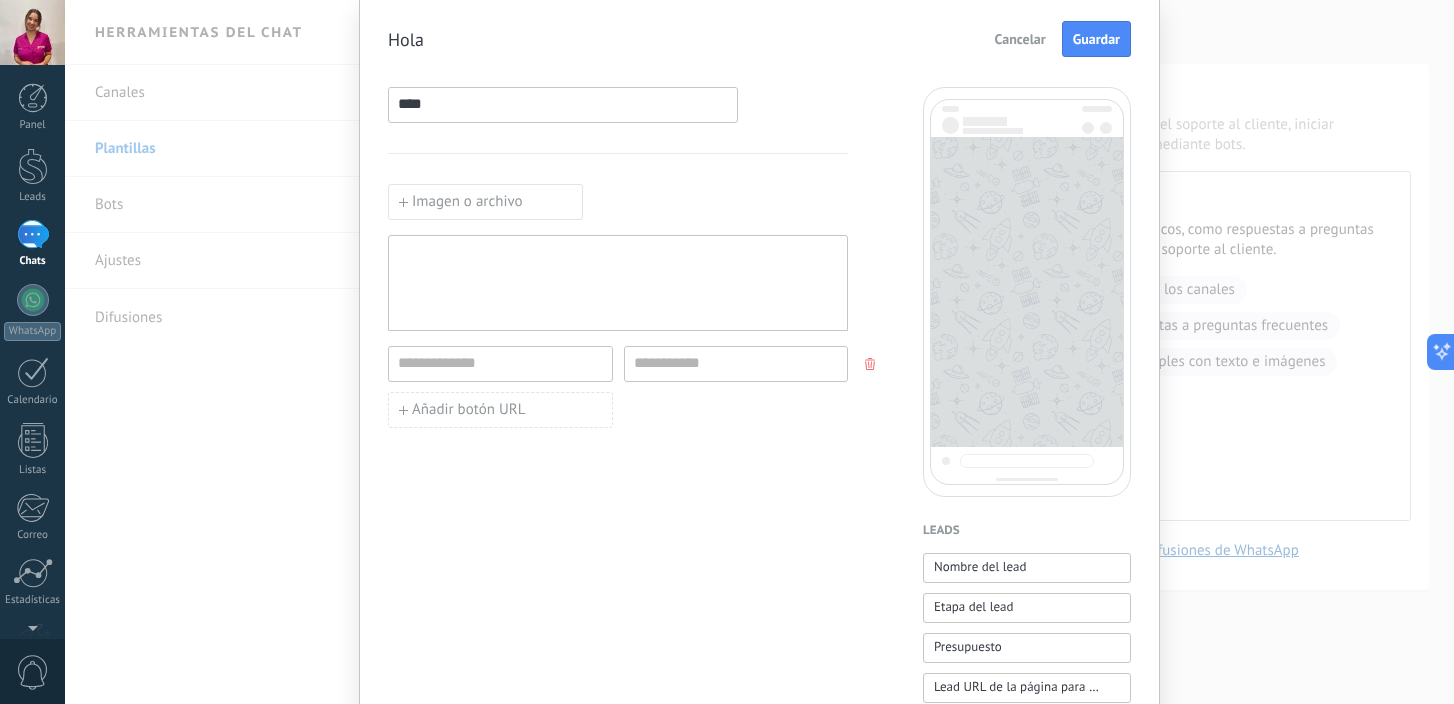 click 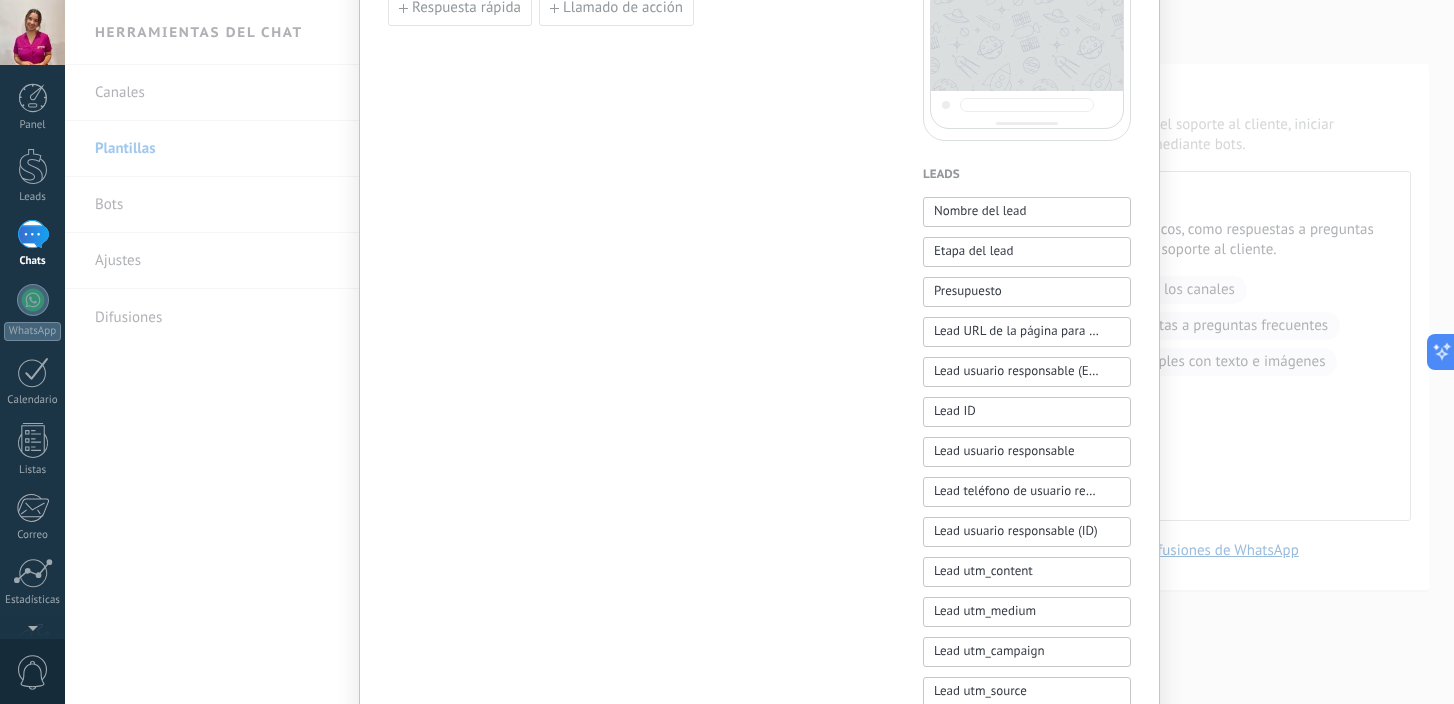 scroll, scrollTop: 0, scrollLeft: 0, axis: both 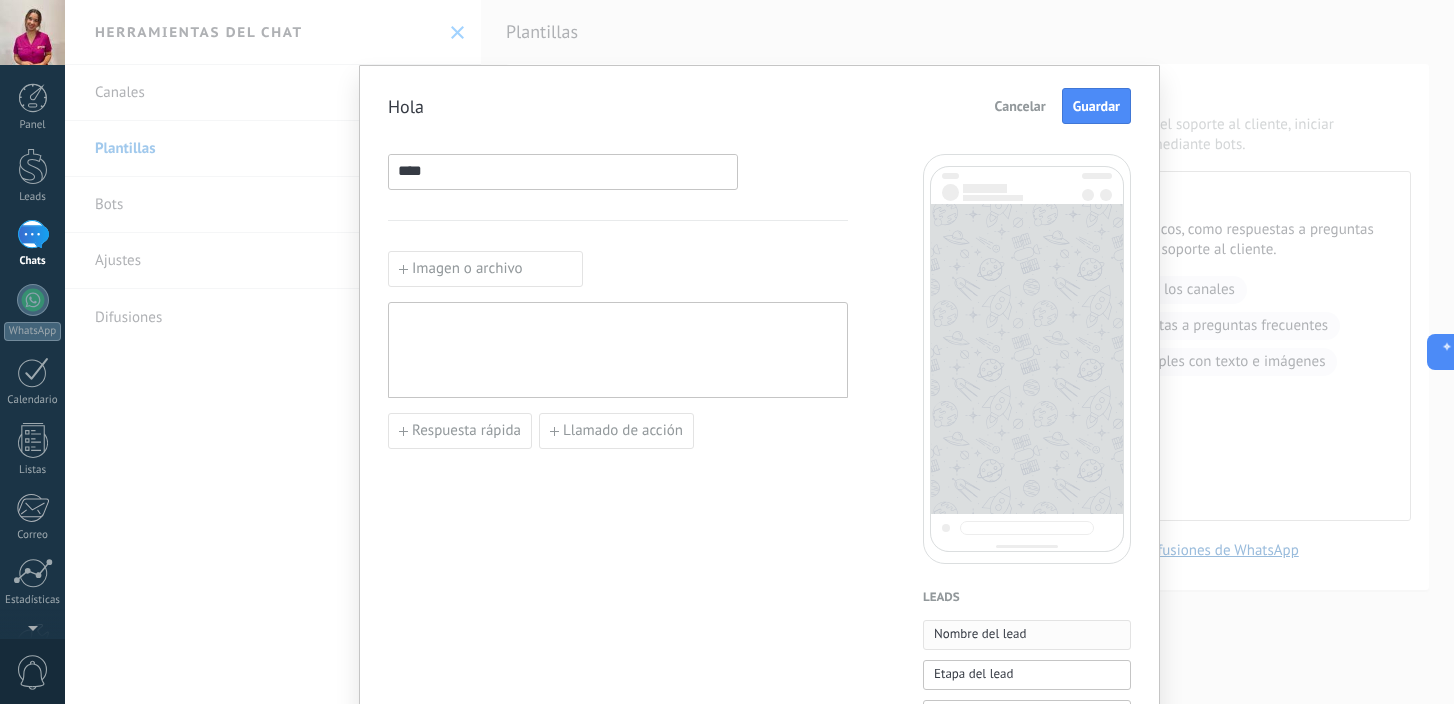 click on "Nombre del lead" at bounding box center [980, 634] 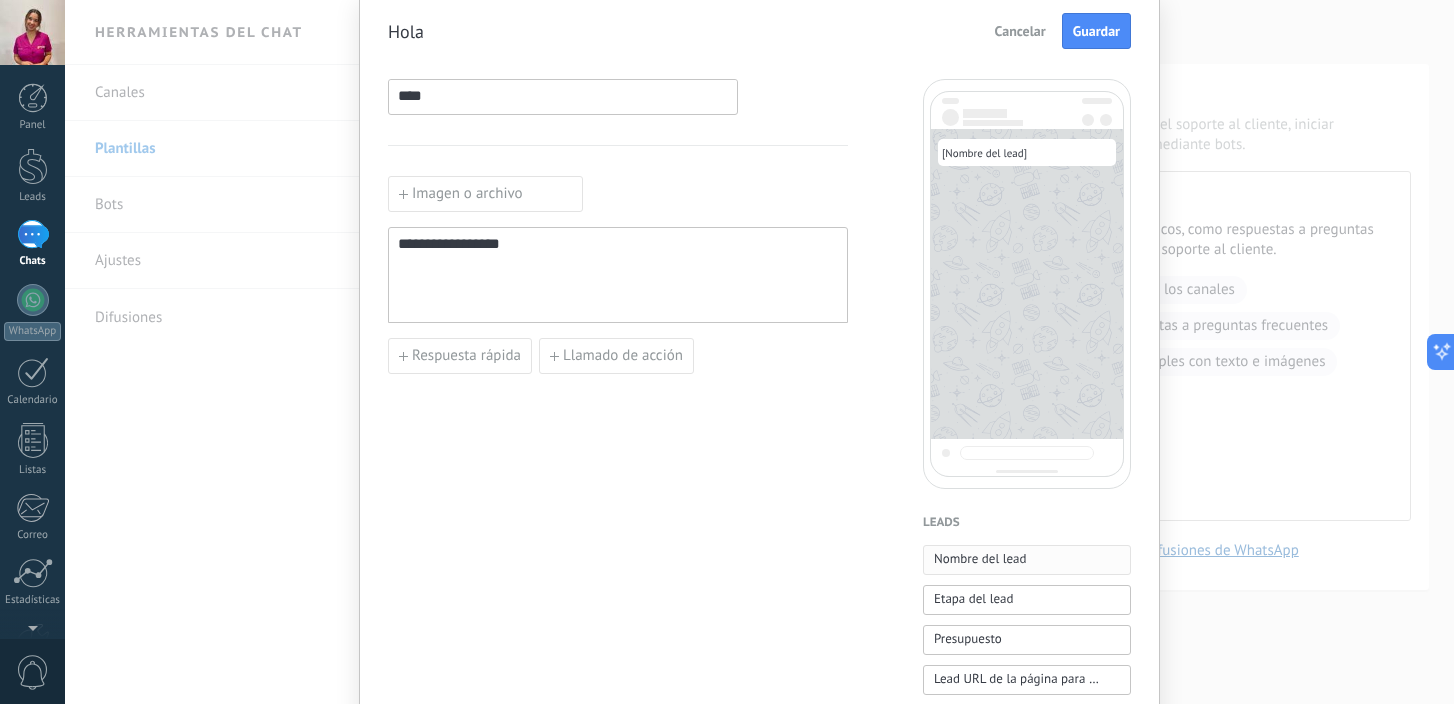 scroll, scrollTop: 86, scrollLeft: 0, axis: vertical 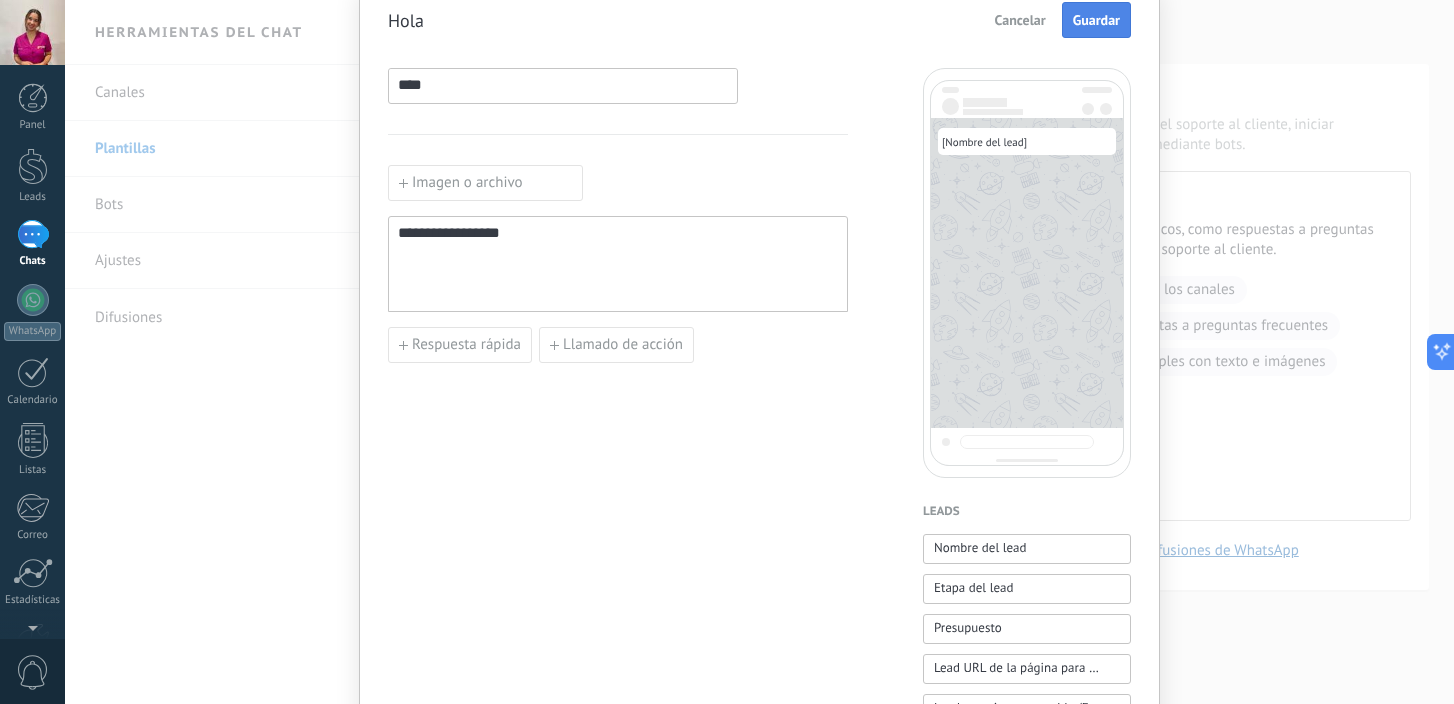 click on "Guardar" at bounding box center (1096, 20) 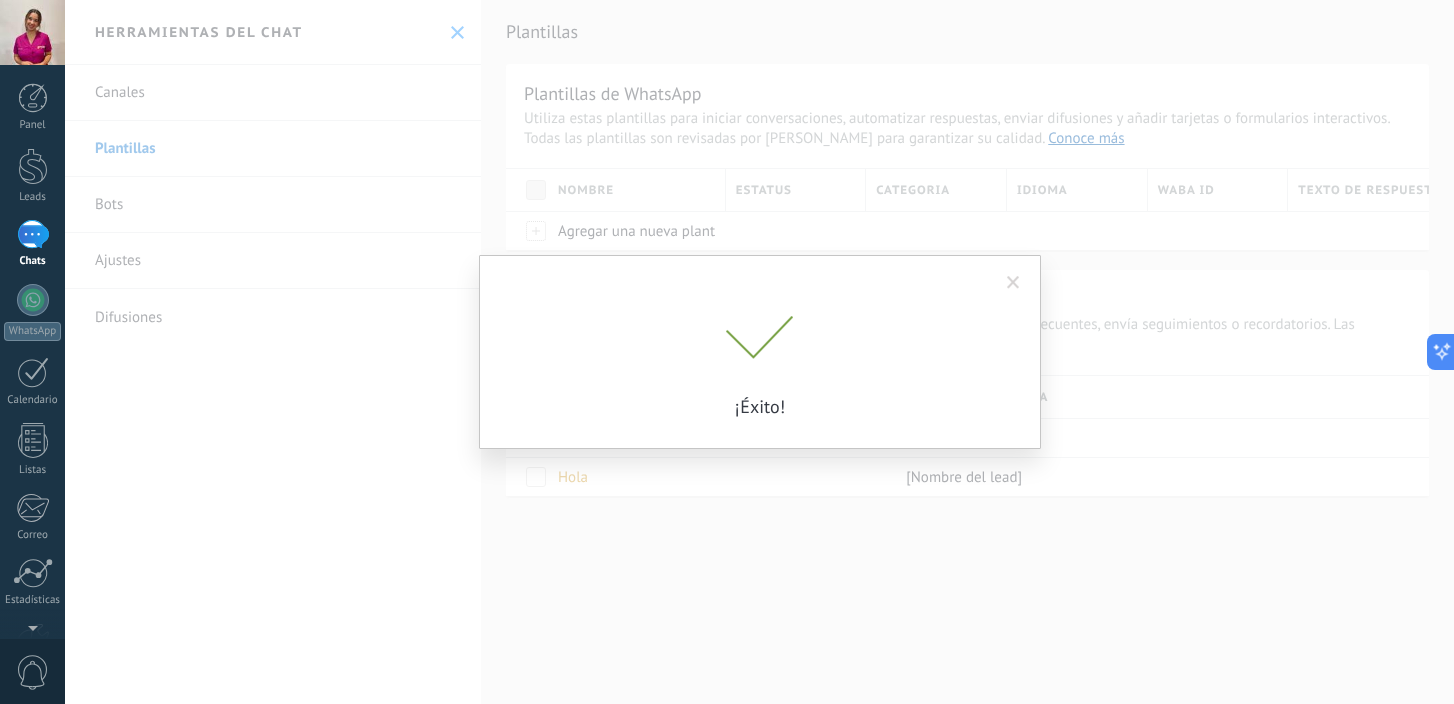 scroll, scrollTop: 0, scrollLeft: 0, axis: both 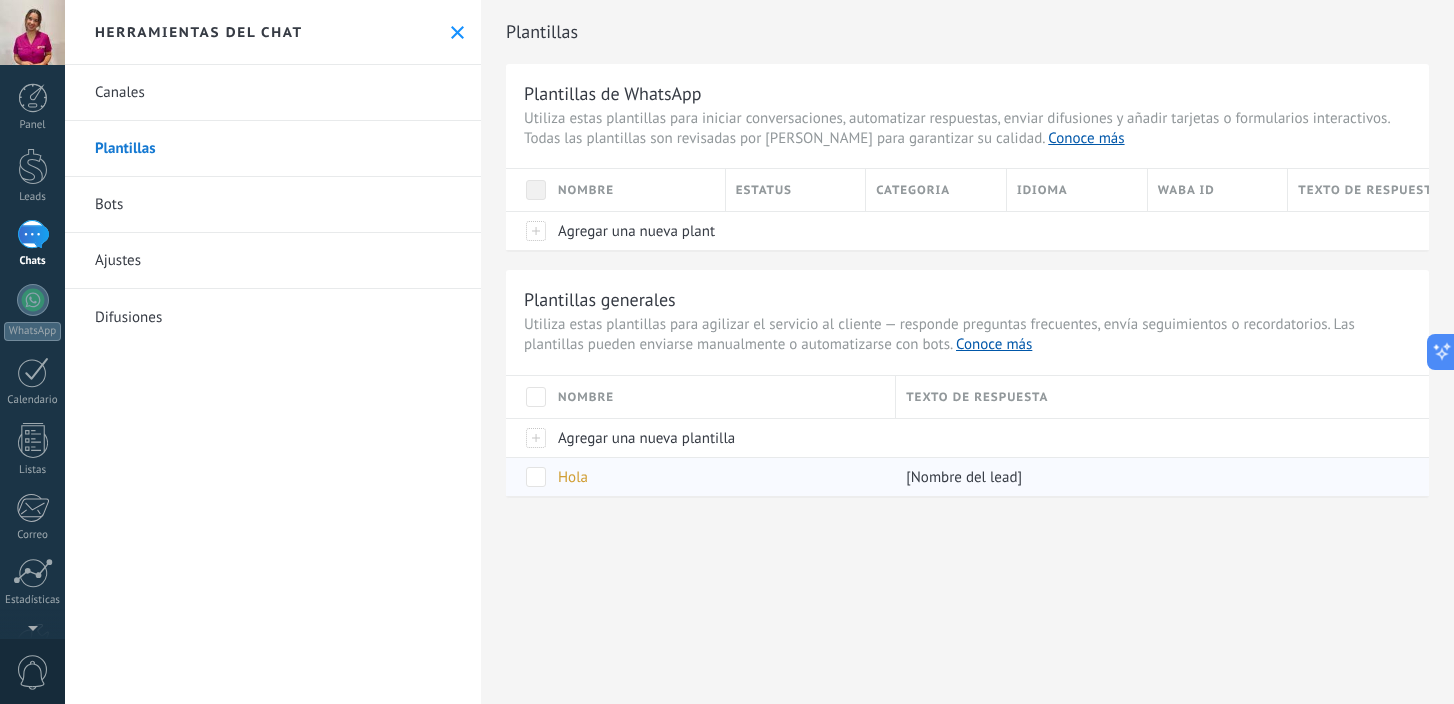 click on "Hola" at bounding box center [717, 477] 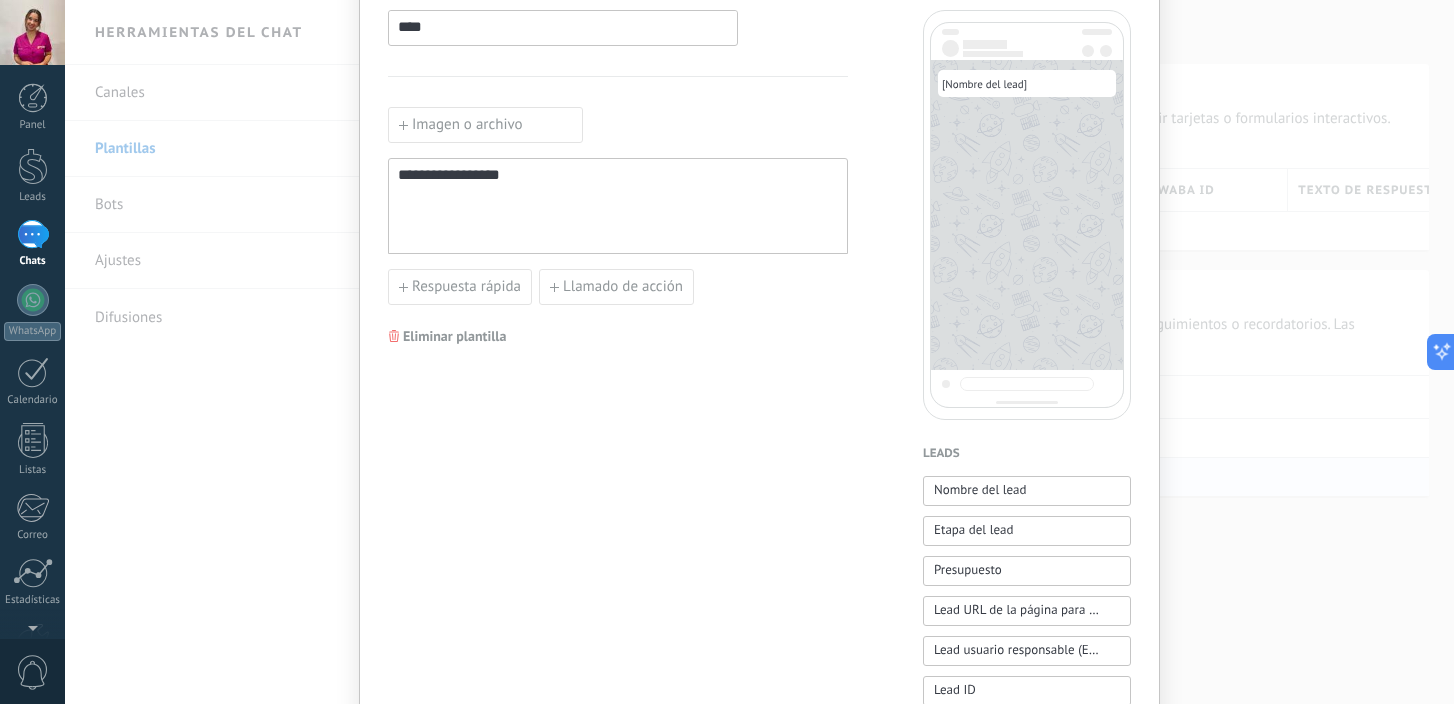 scroll, scrollTop: 0, scrollLeft: 0, axis: both 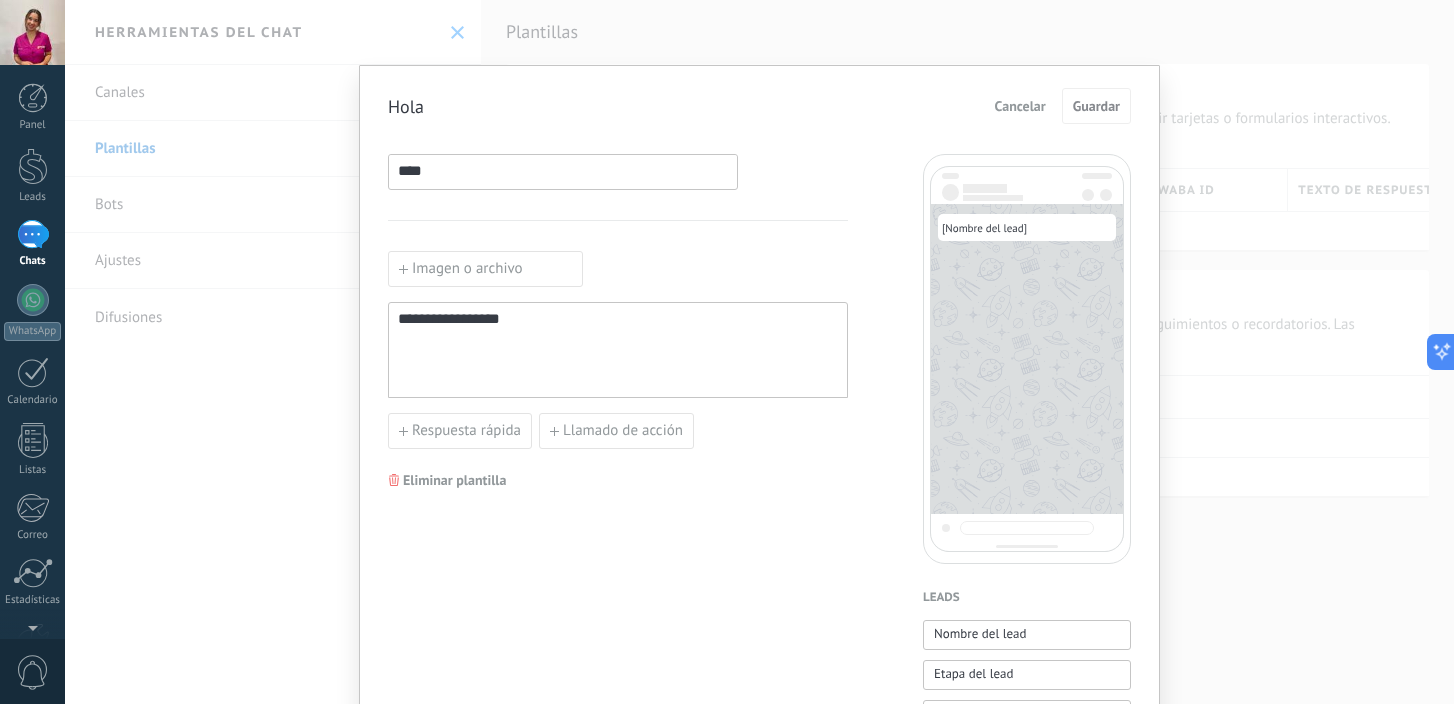 click on "Cancelar" at bounding box center (1020, 106) 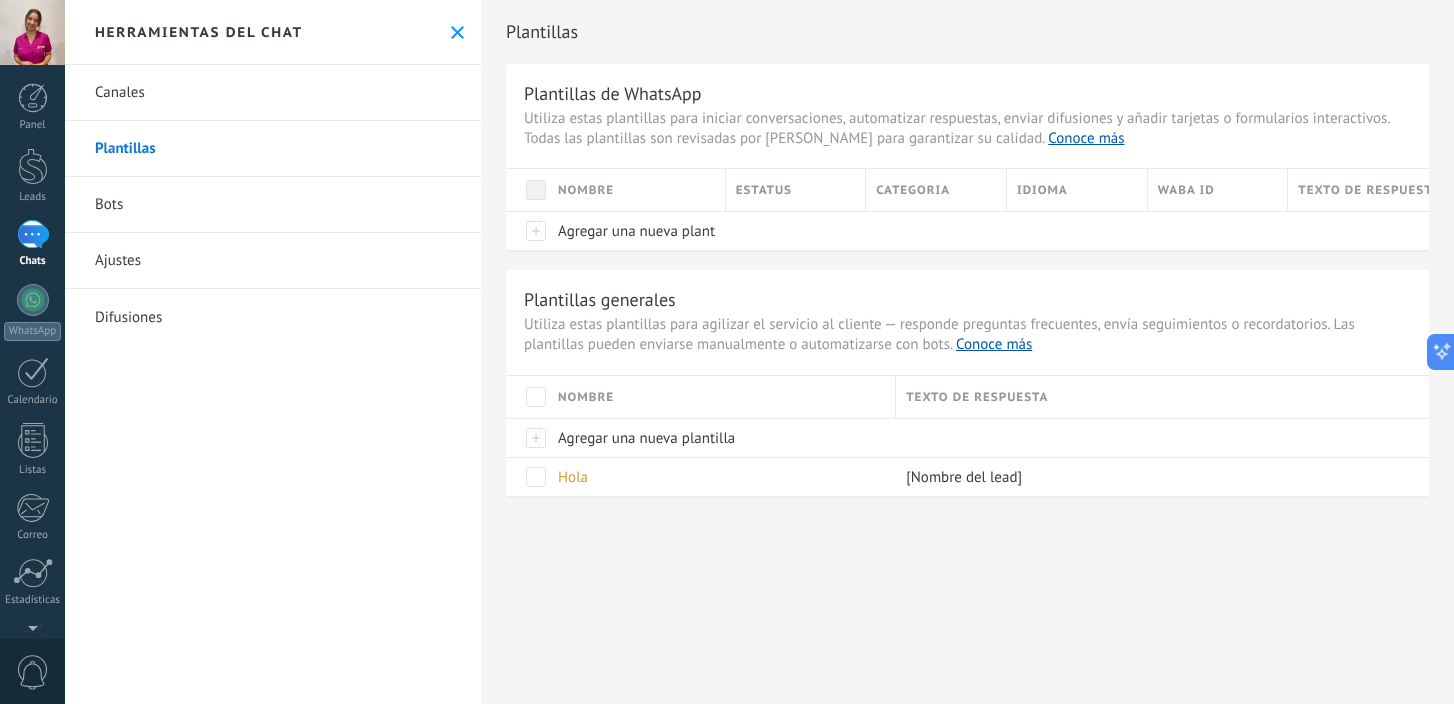click on "Canales" at bounding box center (273, 93) 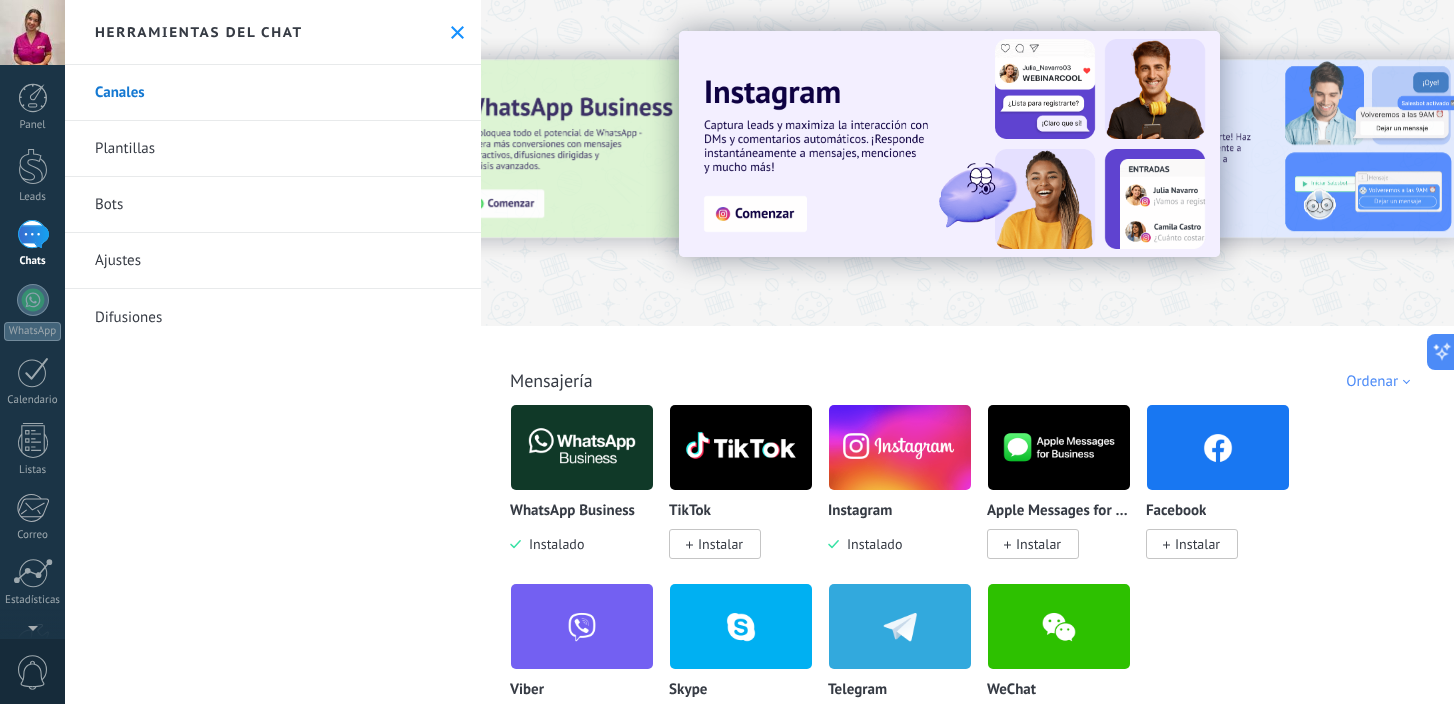 click on "Difusiones" at bounding box center [273, 317] 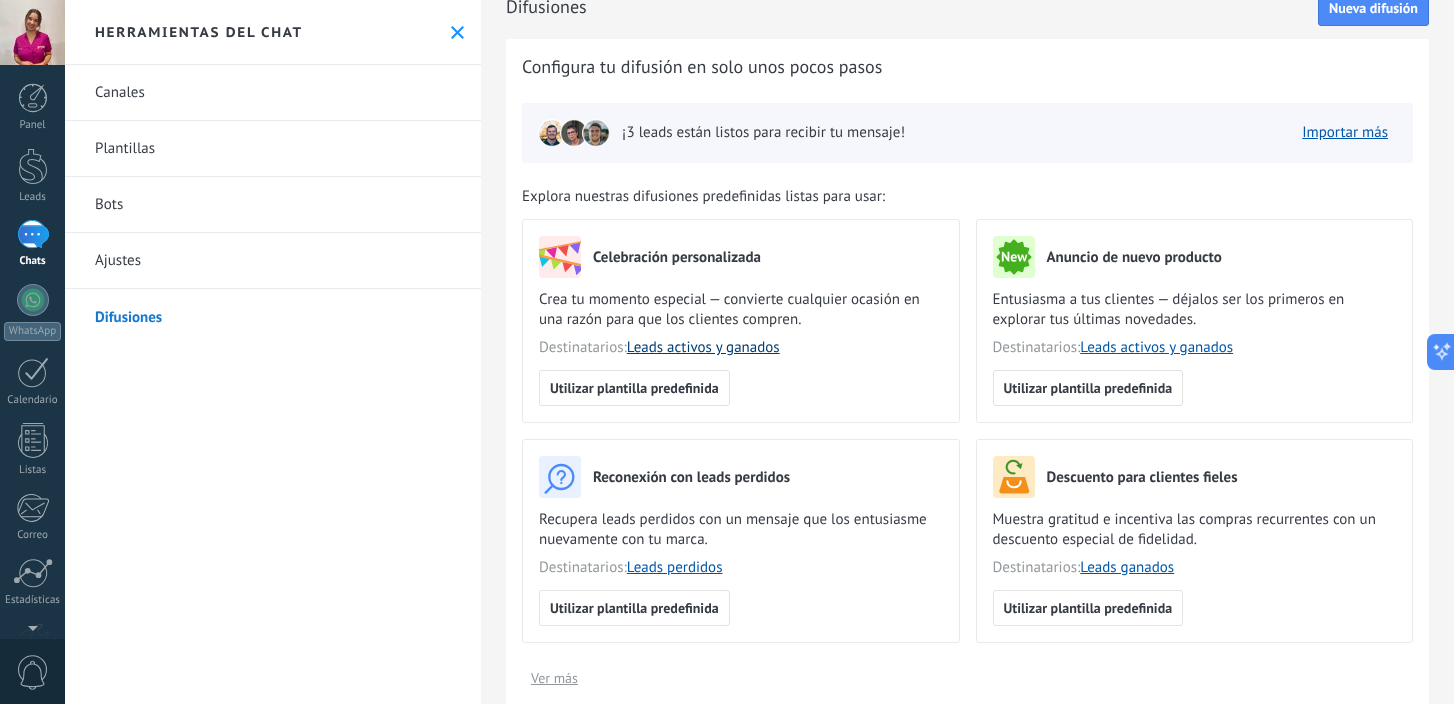 scroll, scrollTop: 0, scrollLeft: 0, axis: both 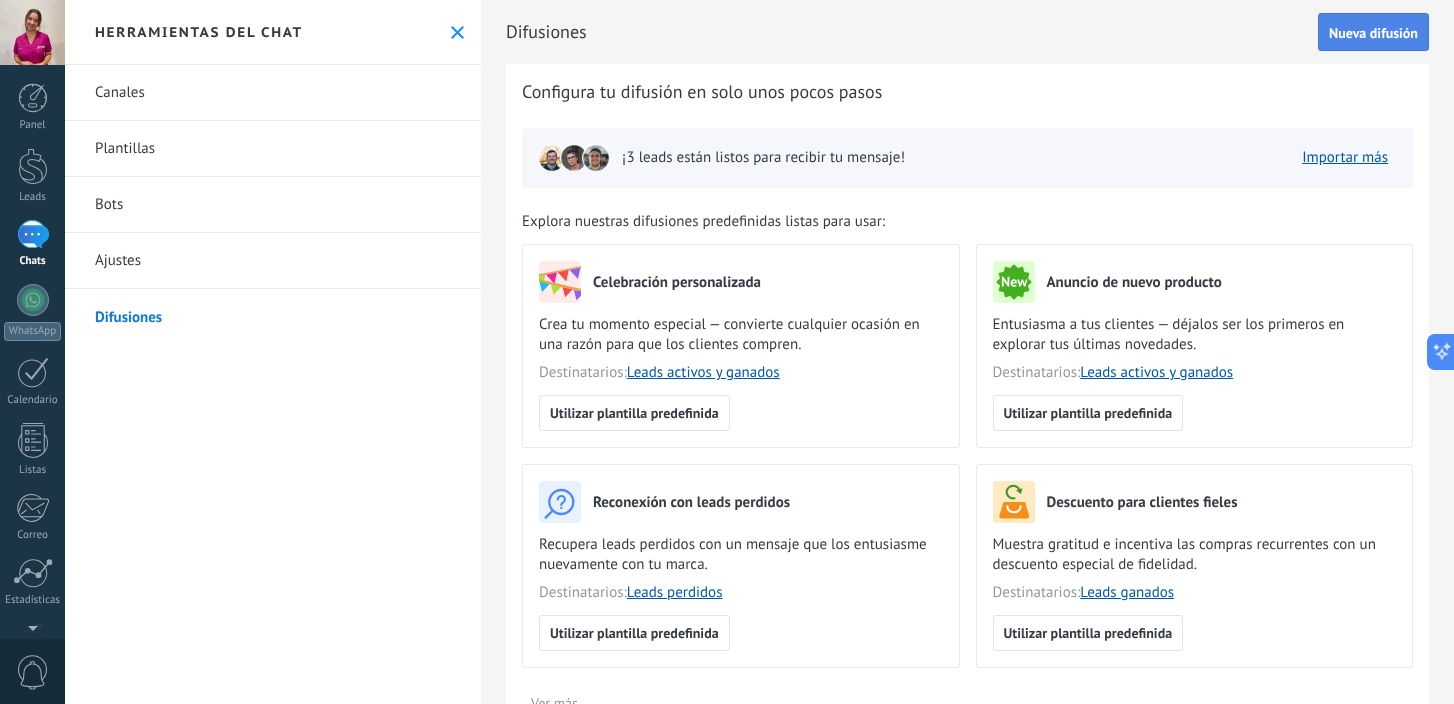 click on "Nueva difusión" at bounding box center (1373, 33) 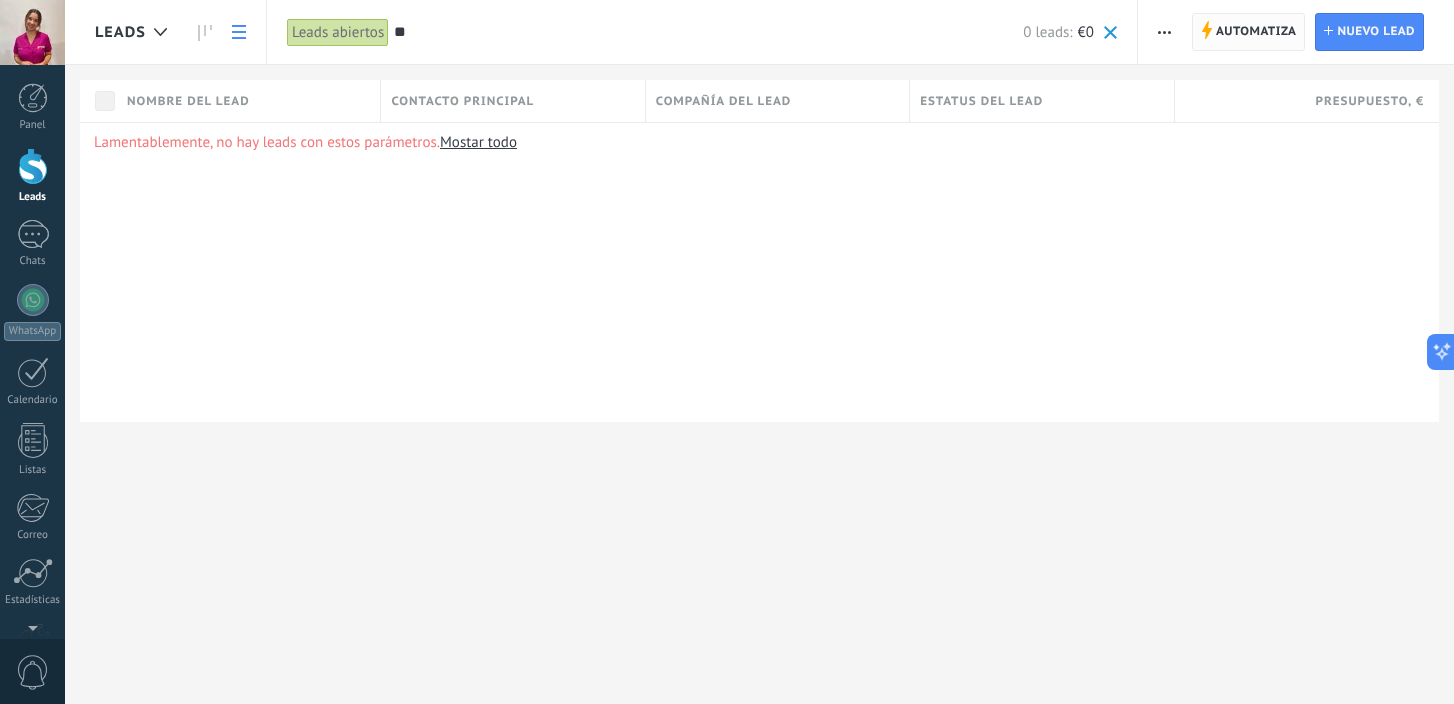 type on "*" 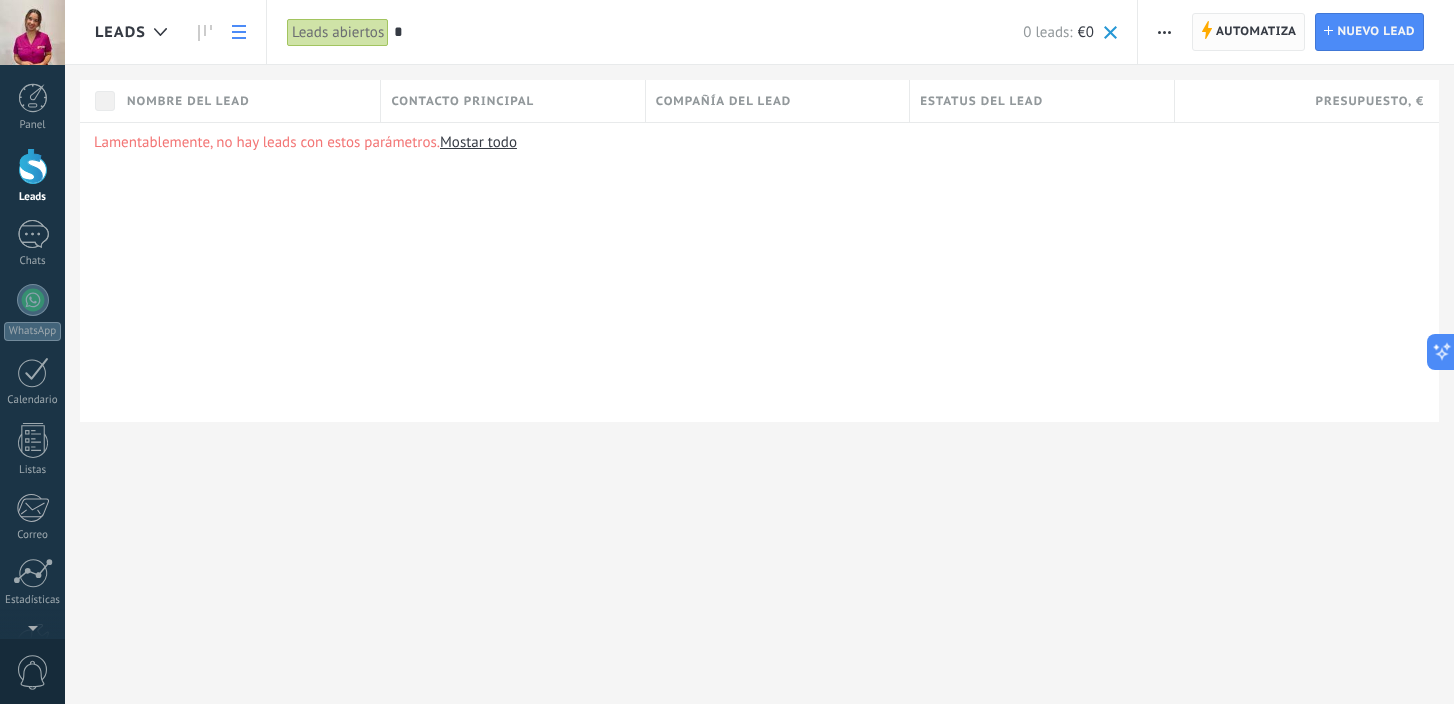 type 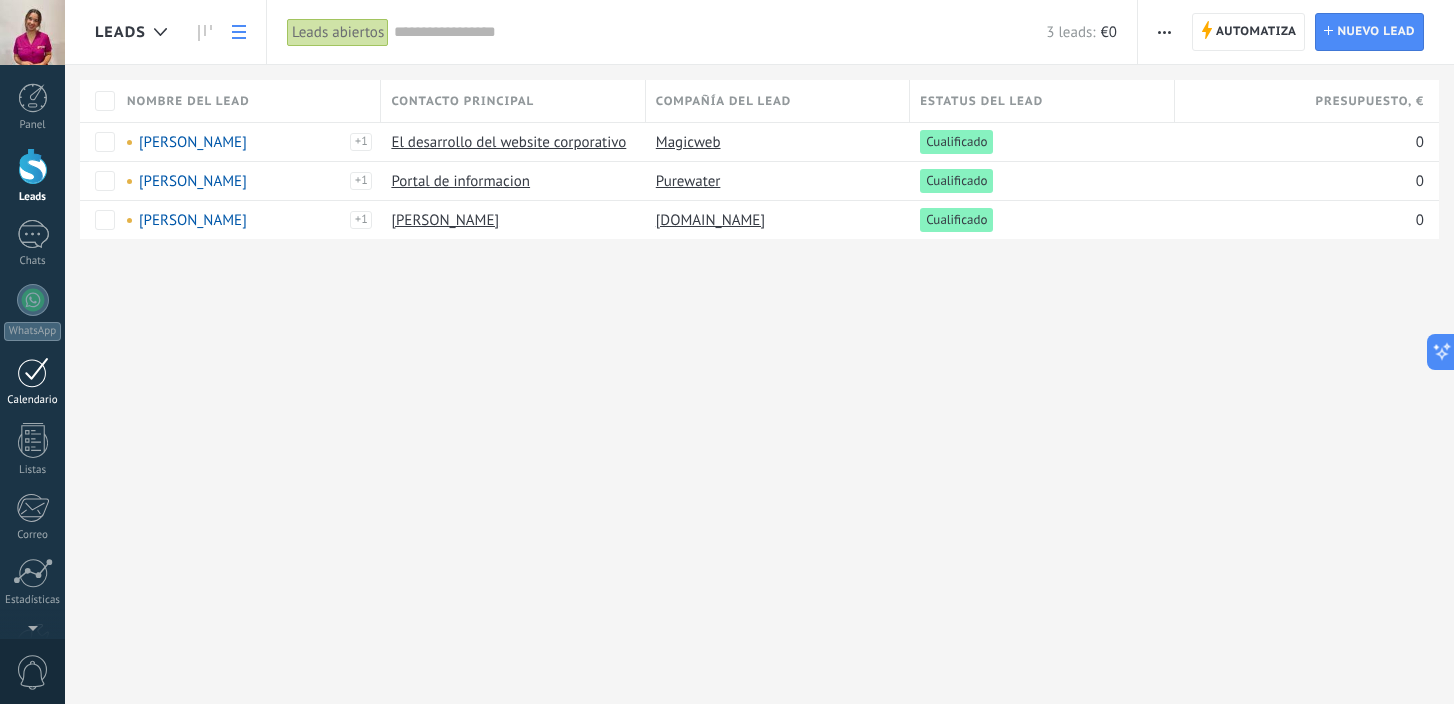 click on "Calendario" at bounding box center [33, 400] 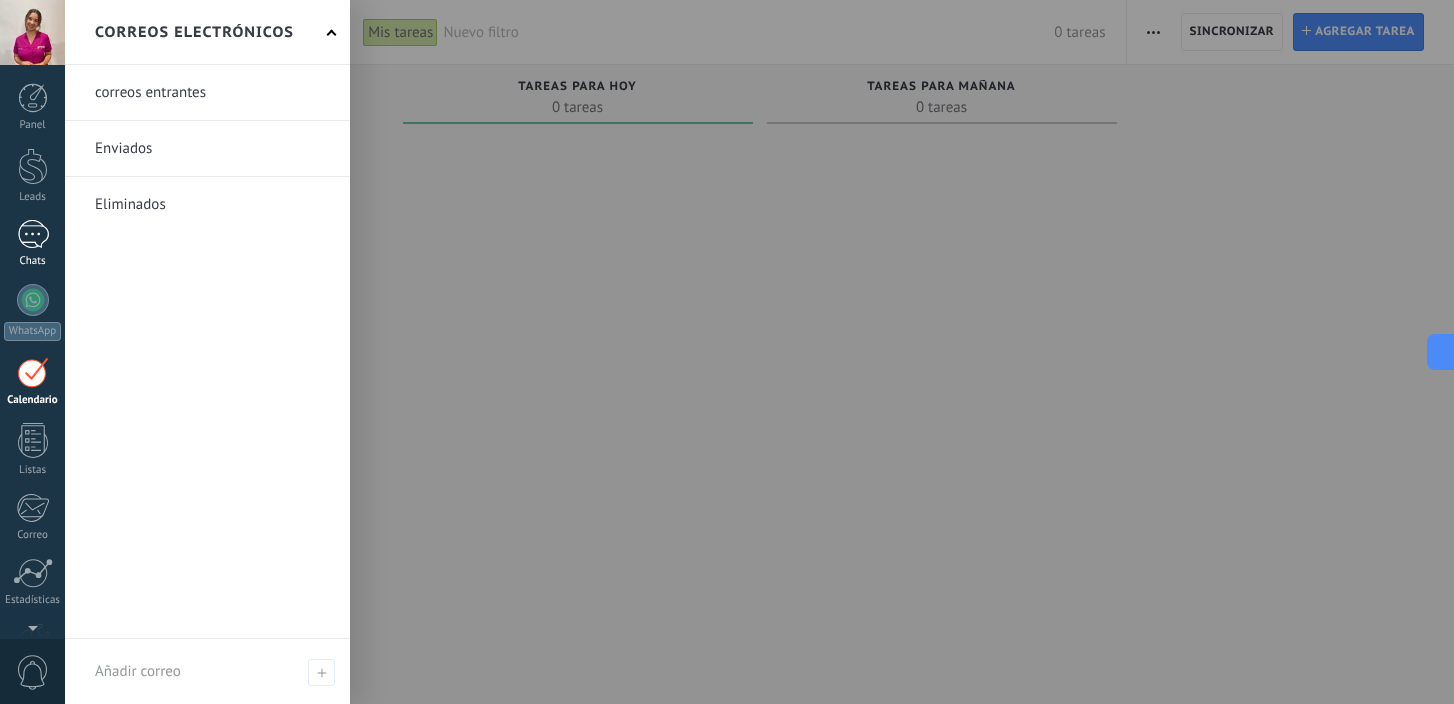 click at bounding box center [33, 234] 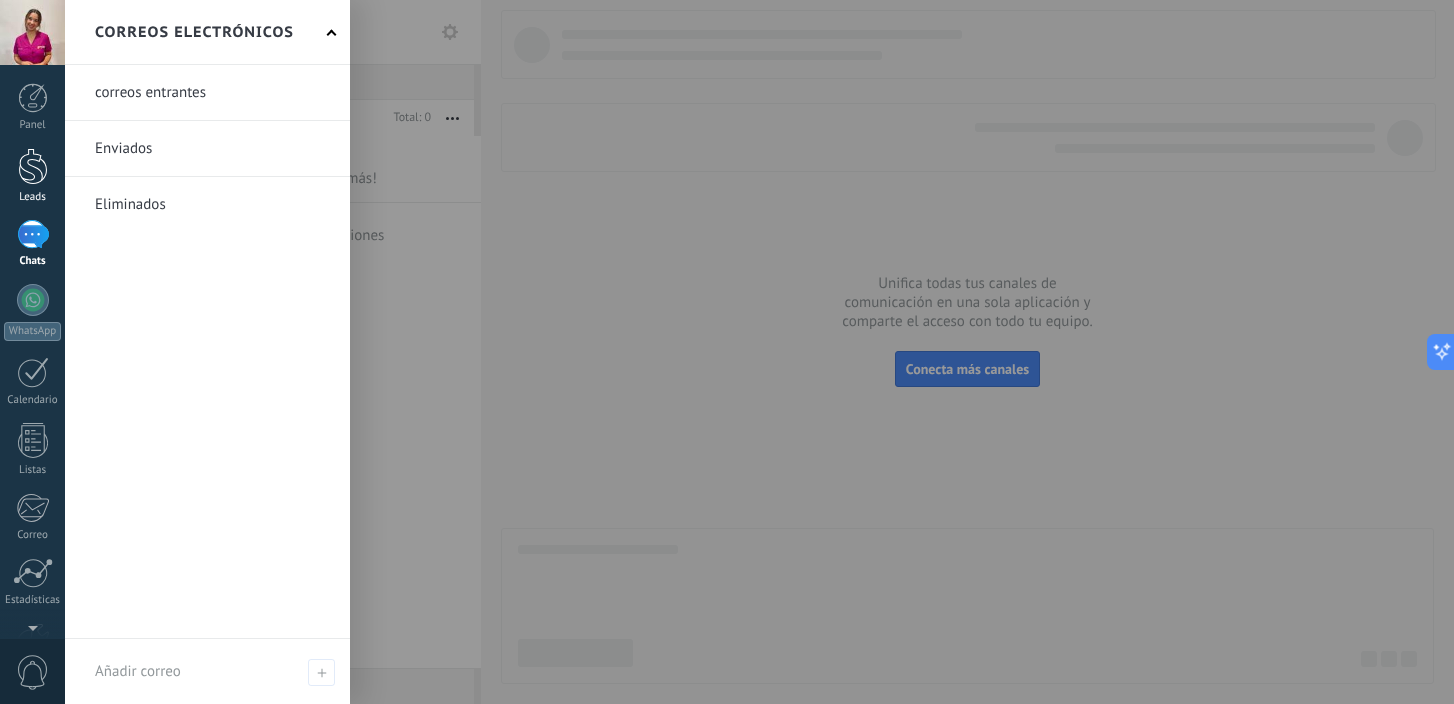 click at bounding box center (33, 166) 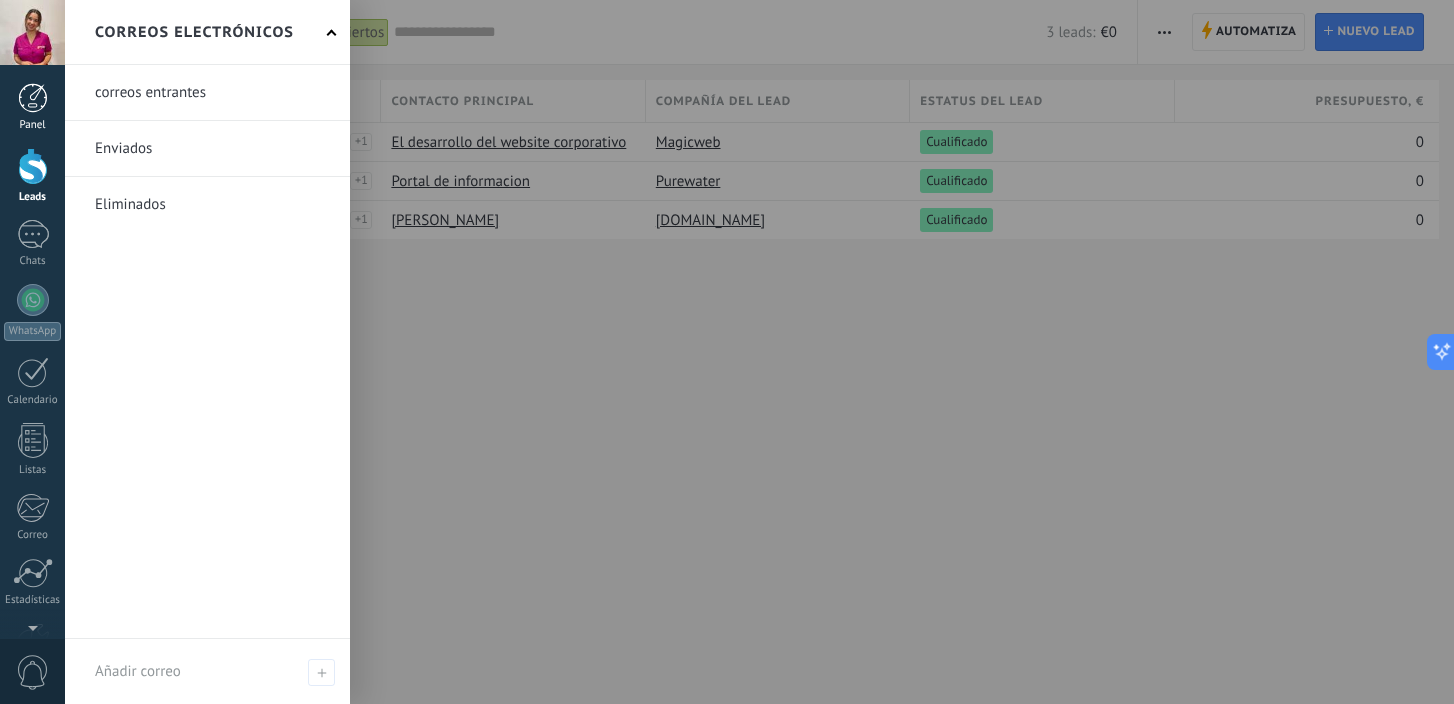 click at bounding box center [33, 98] 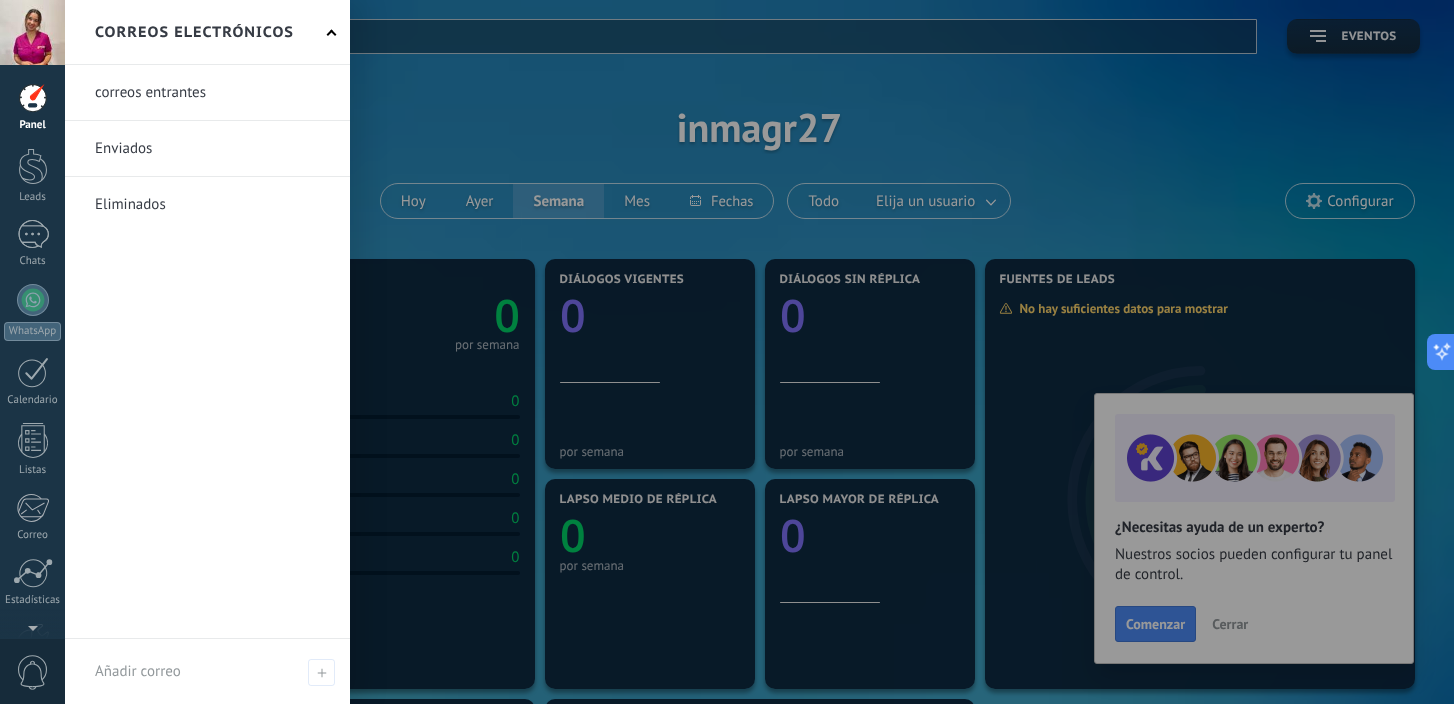 click at bounding box center (32, 32) 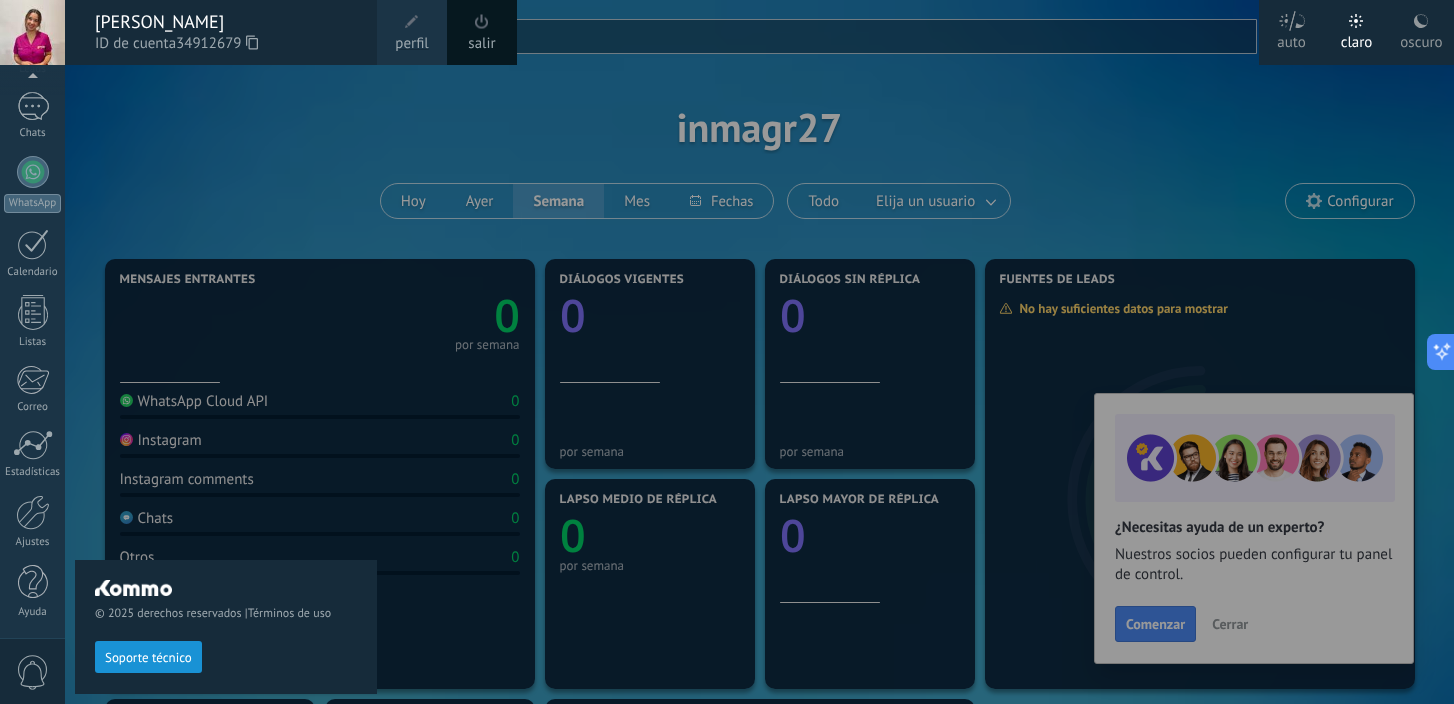 scroll, scrollTop: 0, scrollLeft: 0, axis: both 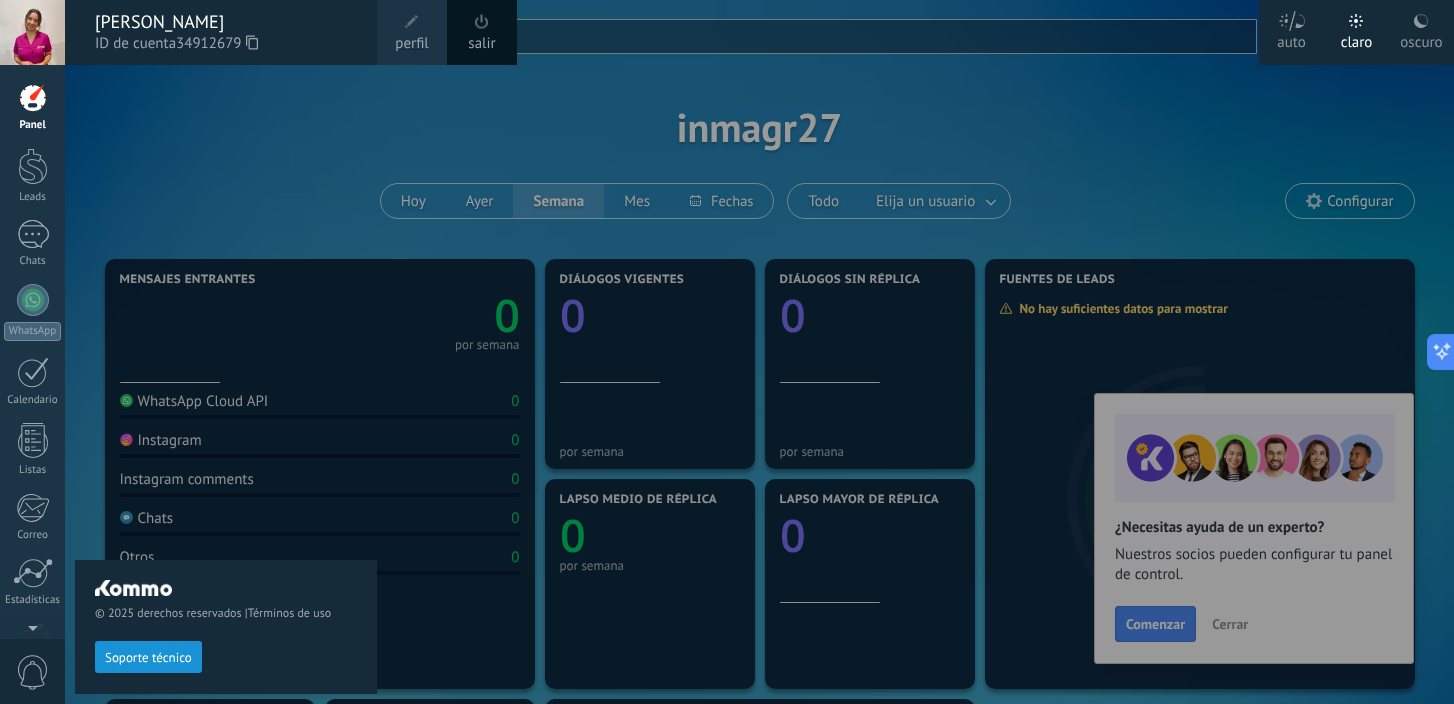 click at bounding box center [792, 352] 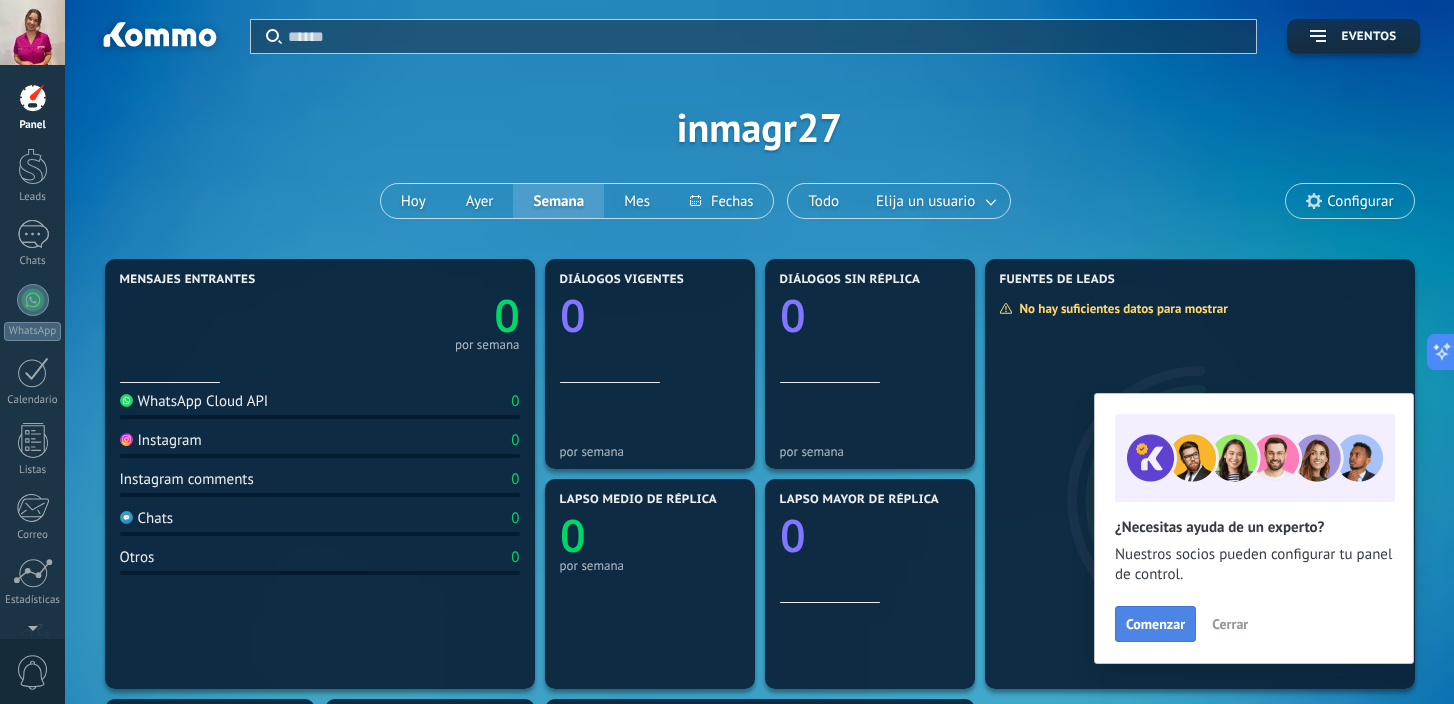 click on "Comenzar" at bounding box center (1155, 624) 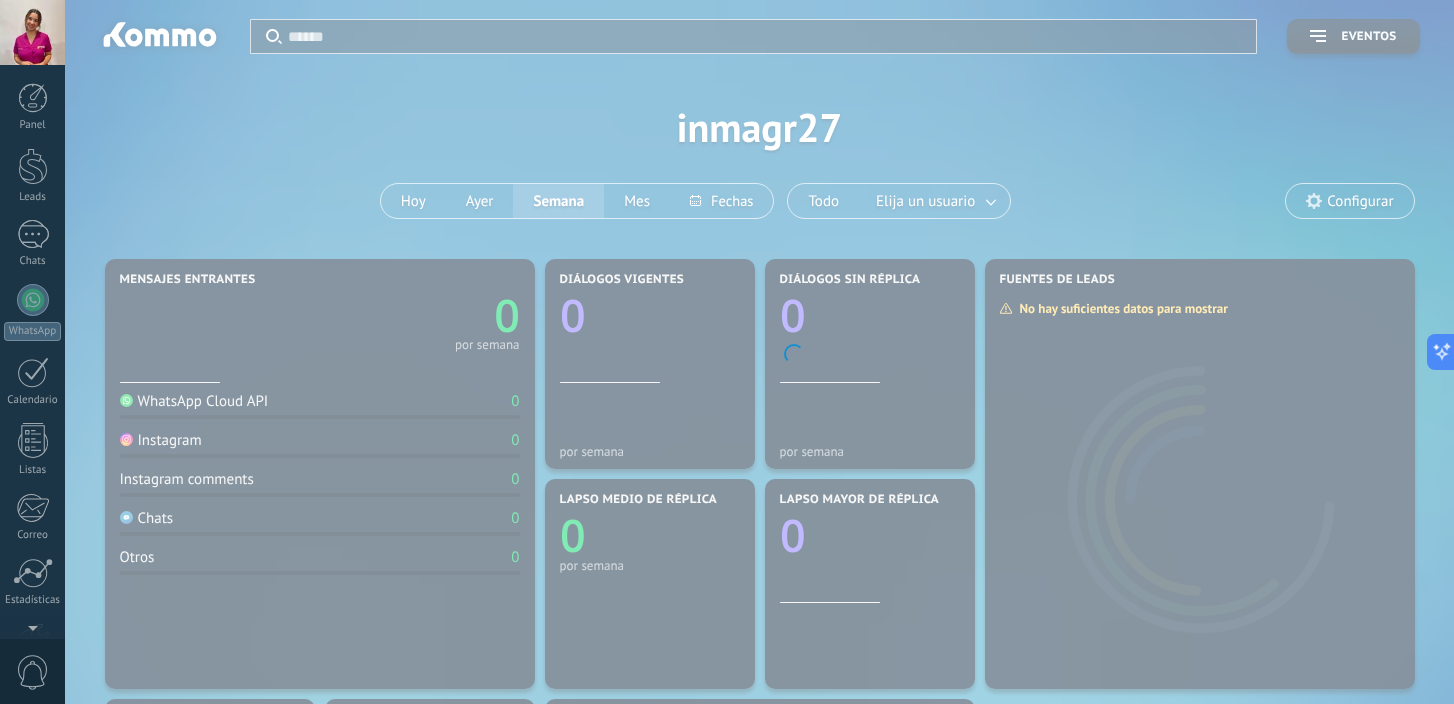 scroll, scrollTop: 128, scrollLeft: 0, axis: vertical 